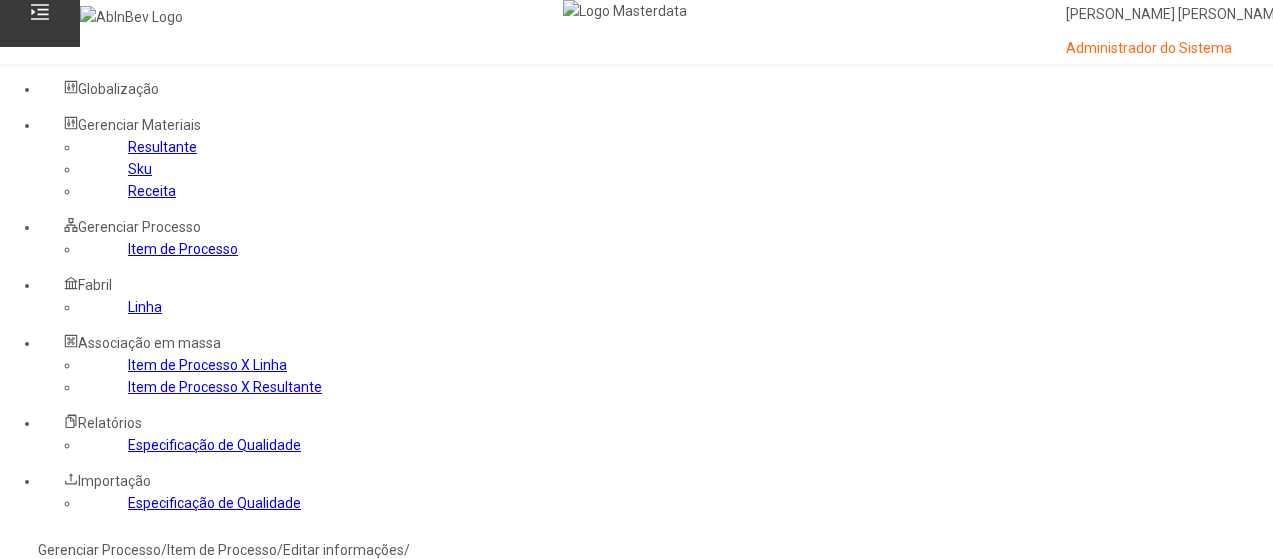 scroll, scrollTop: 0, scrollLeft: 0, axis: both 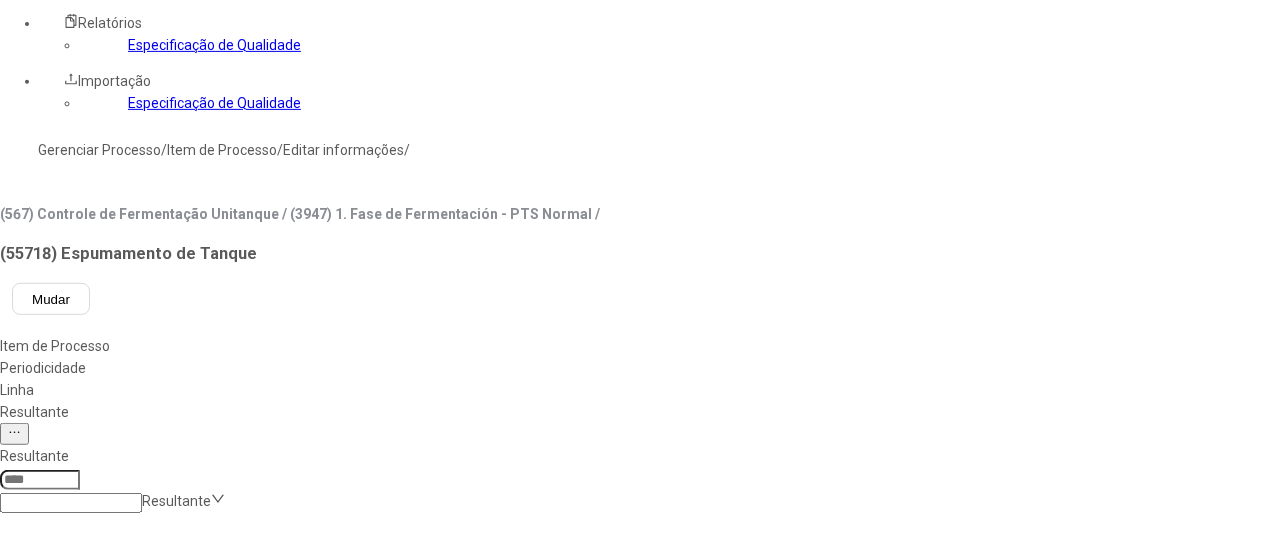 click on "Especificação de Qualidade" 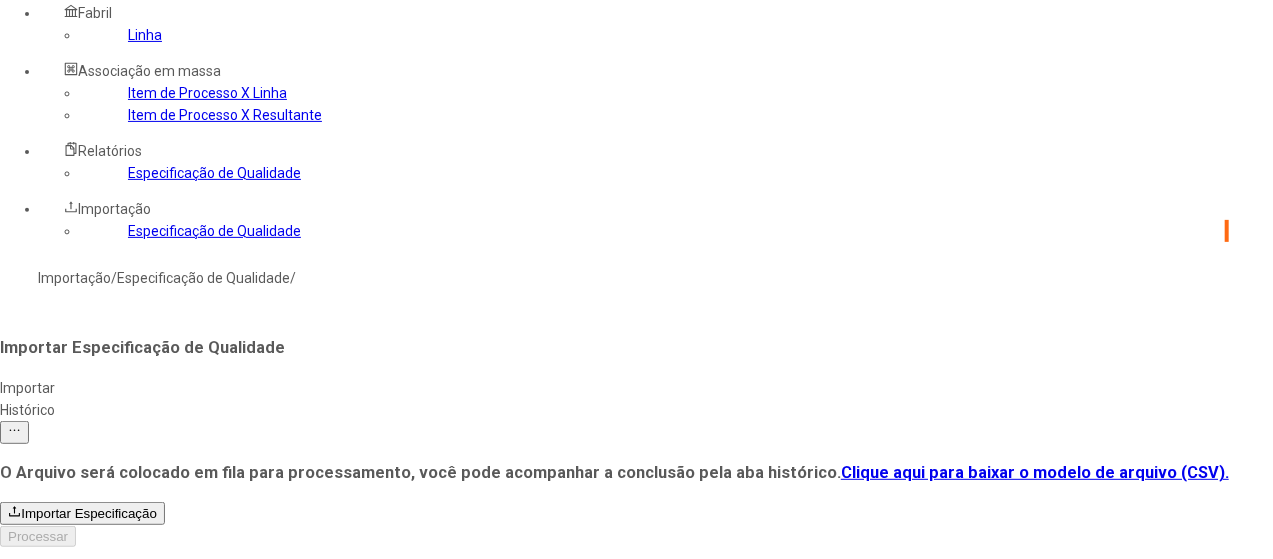 click on "Clique aqui para baixar o modelo de arquivo (CSV)." 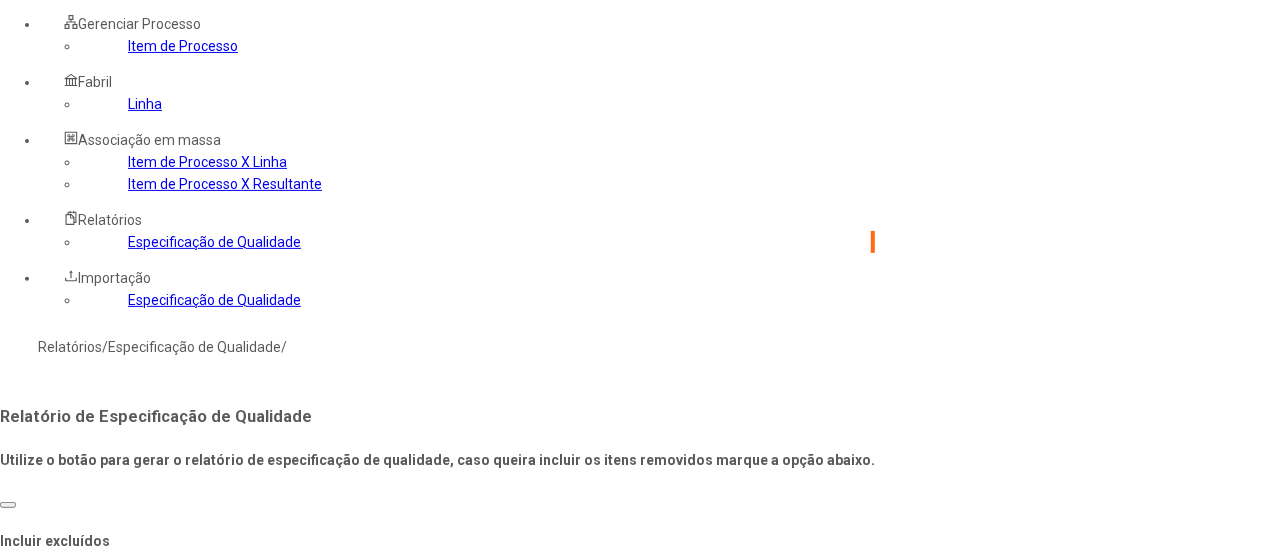 scroll, scrollTop: 172, scrollLeft: 0, axis: vertical 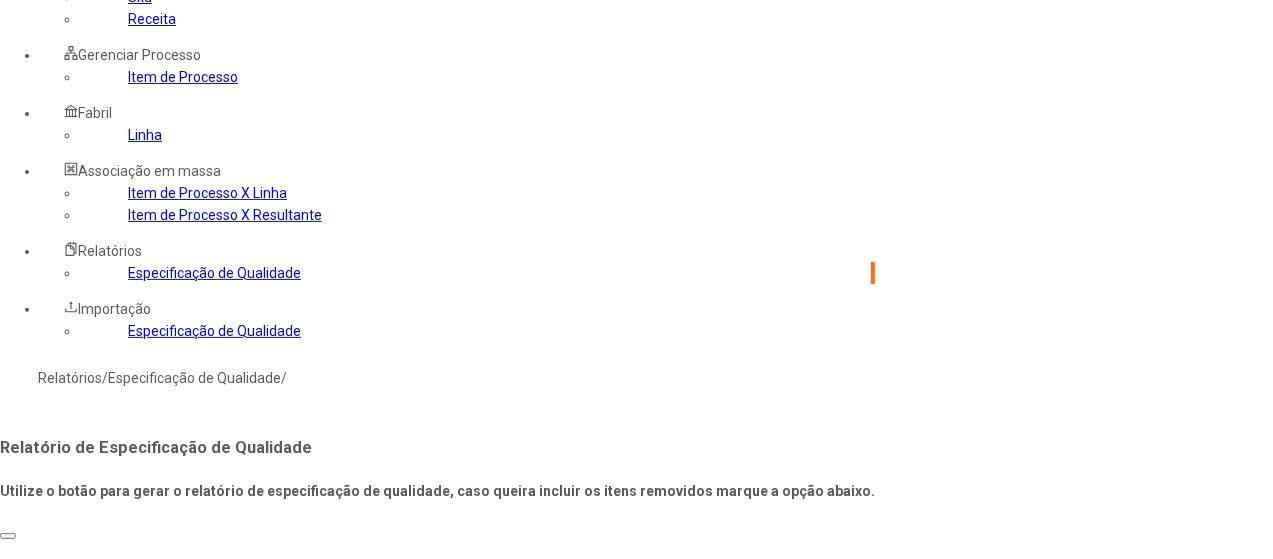 click on "Gerar relatório" at bounding box center [51, 613] 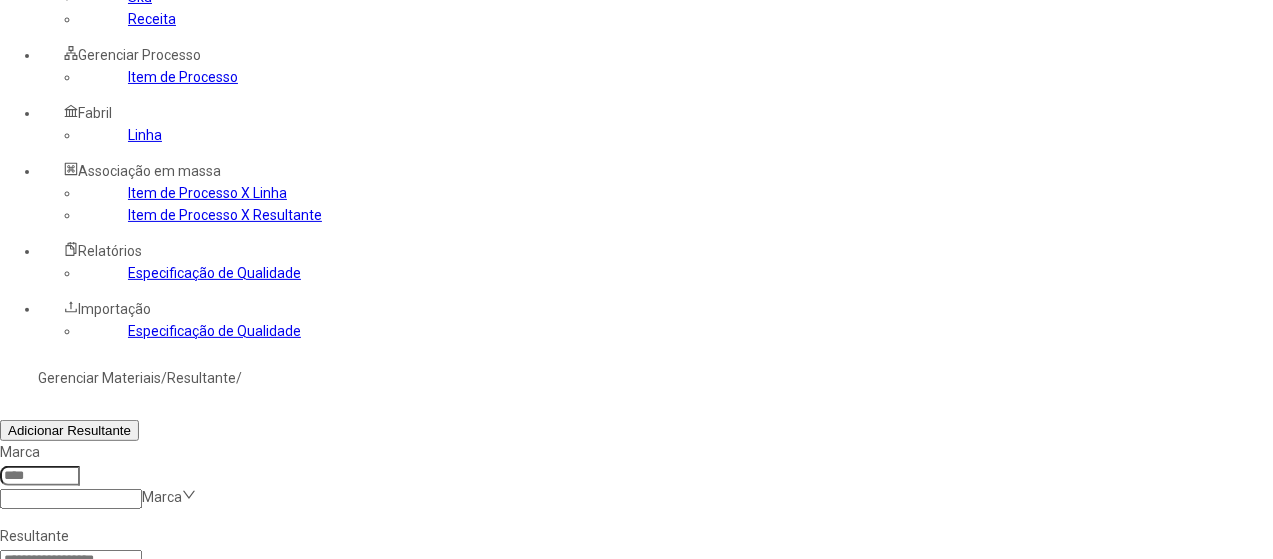 click 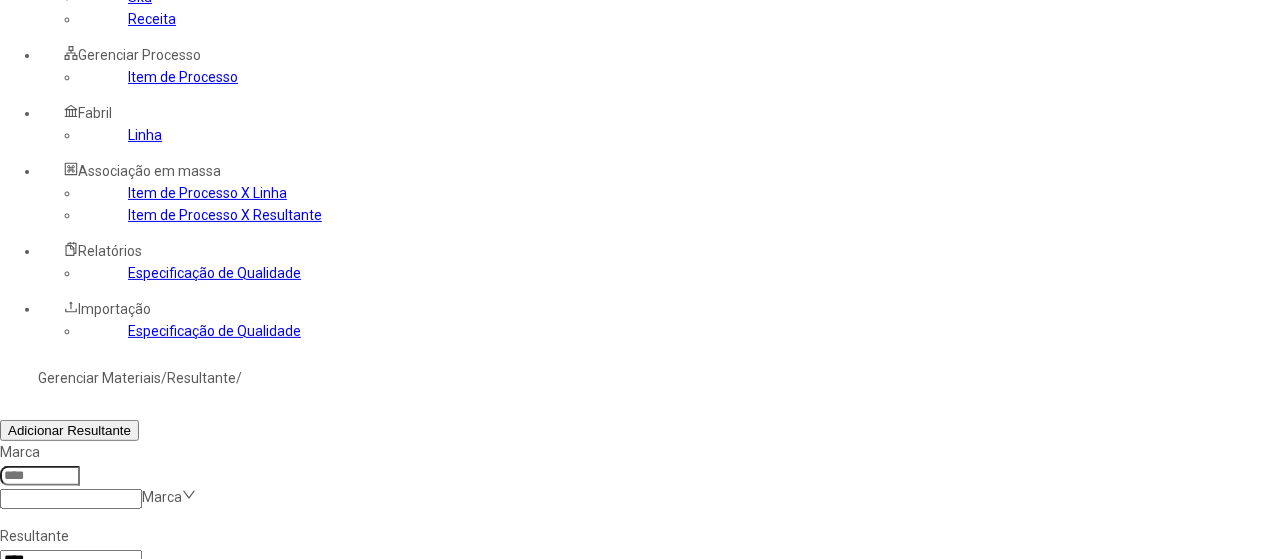 type on "****" 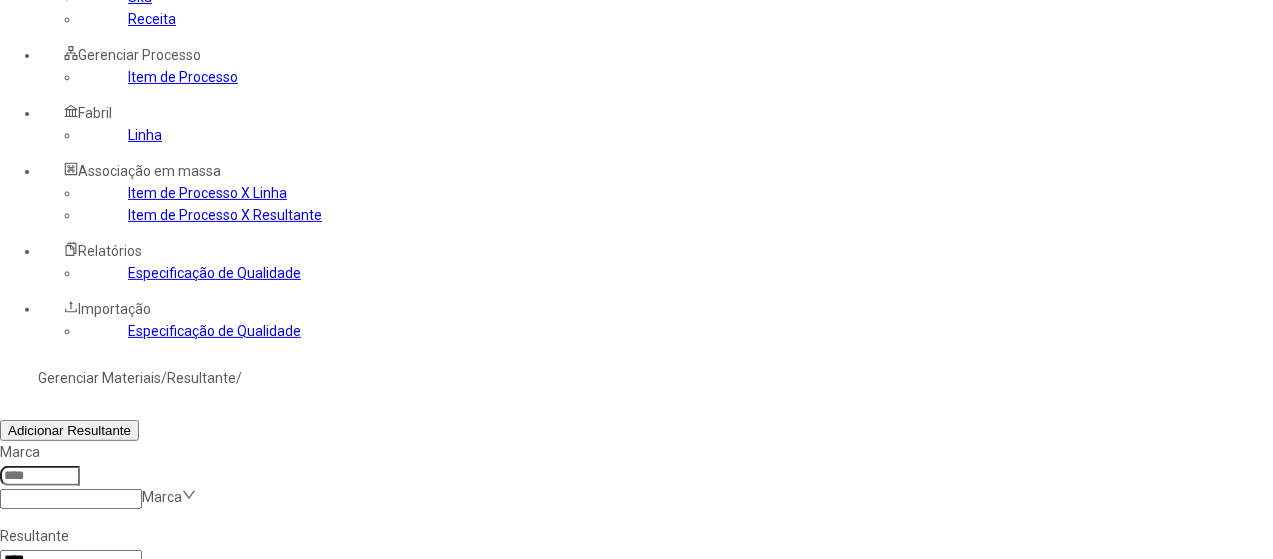 click on "Filtrar" 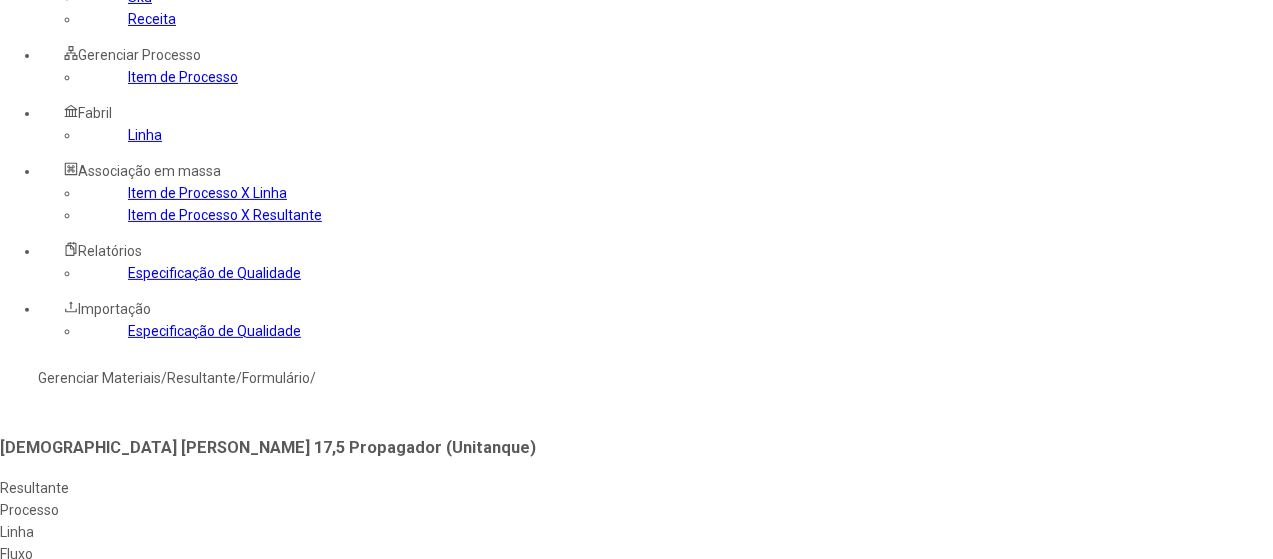 type on "*" 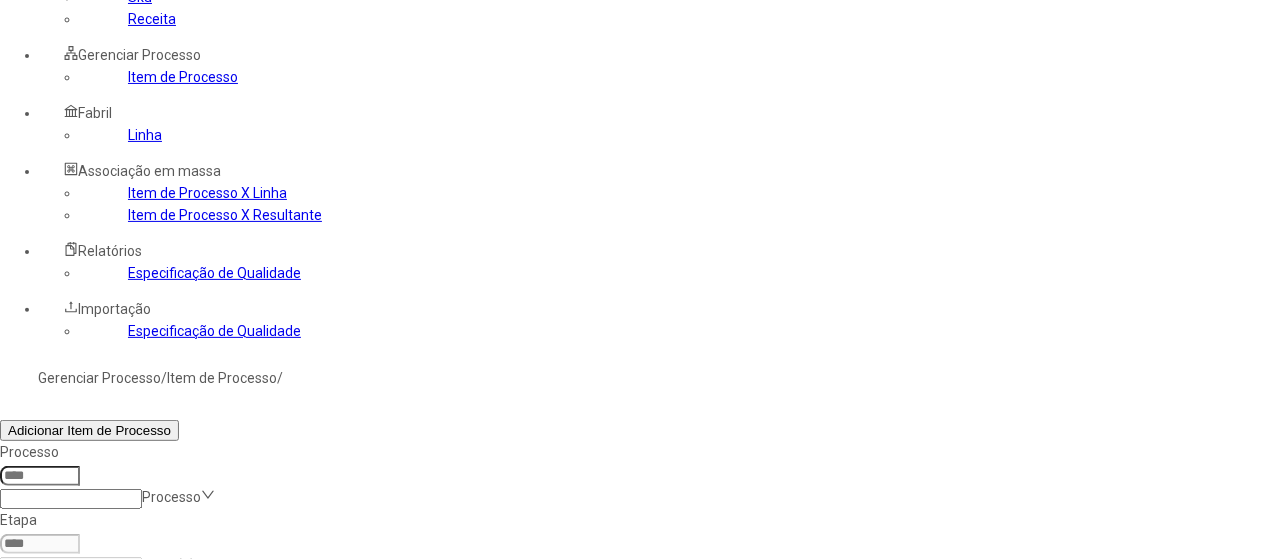 click 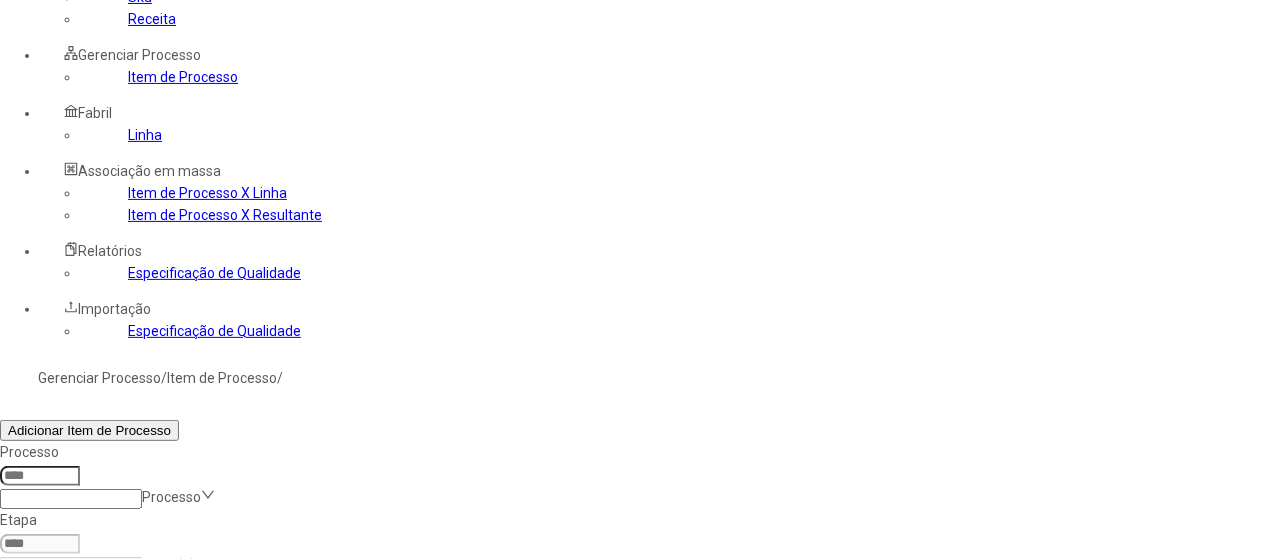 type on "**********" 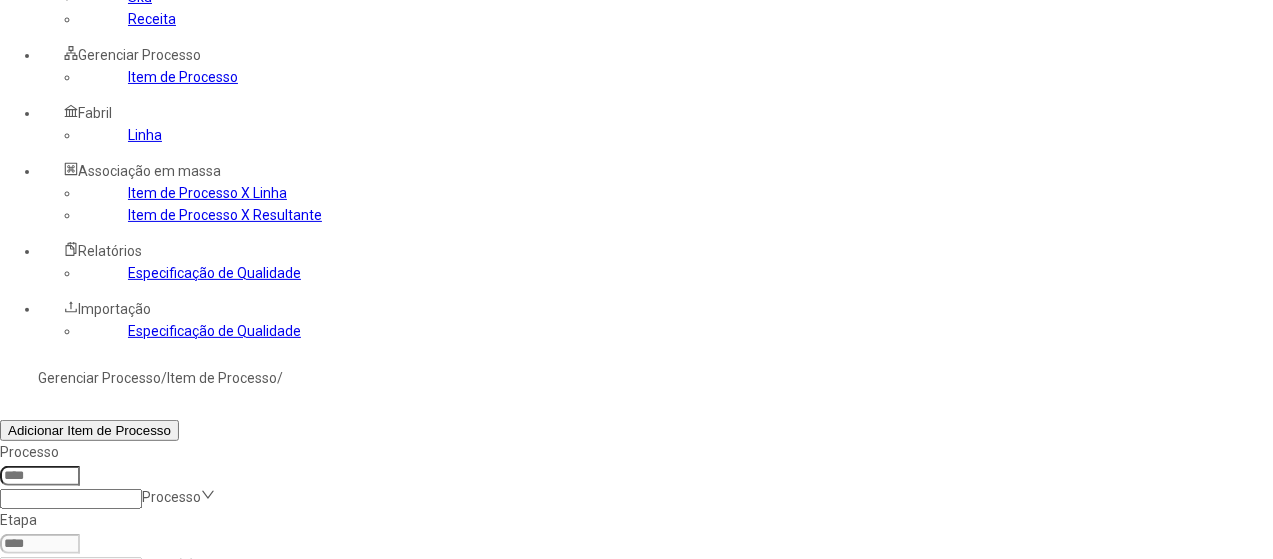 click on "Filtrar" 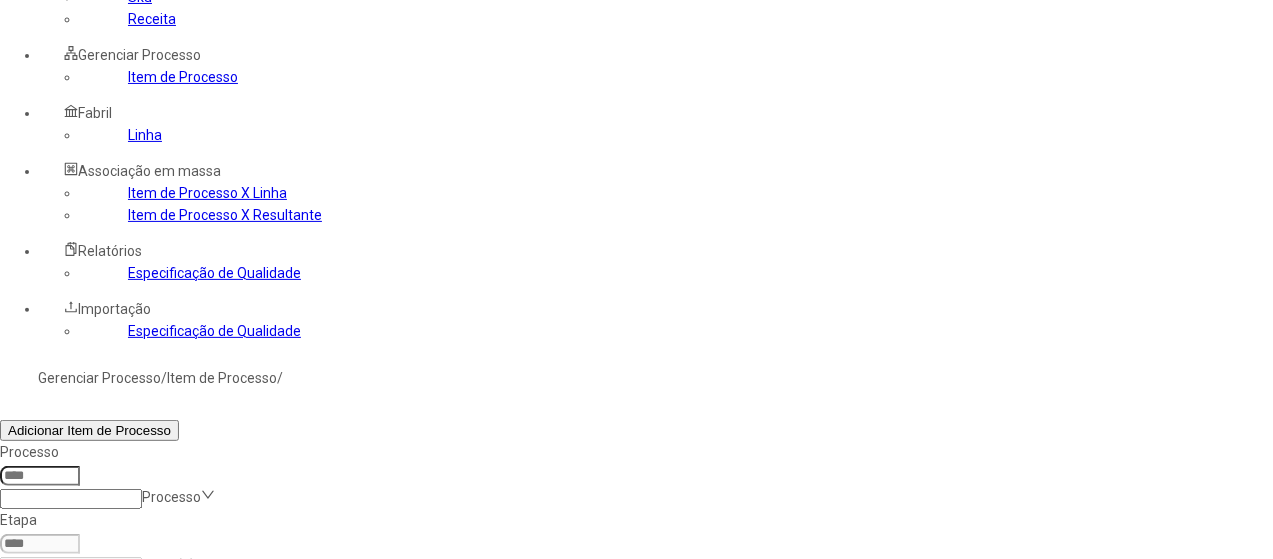 click 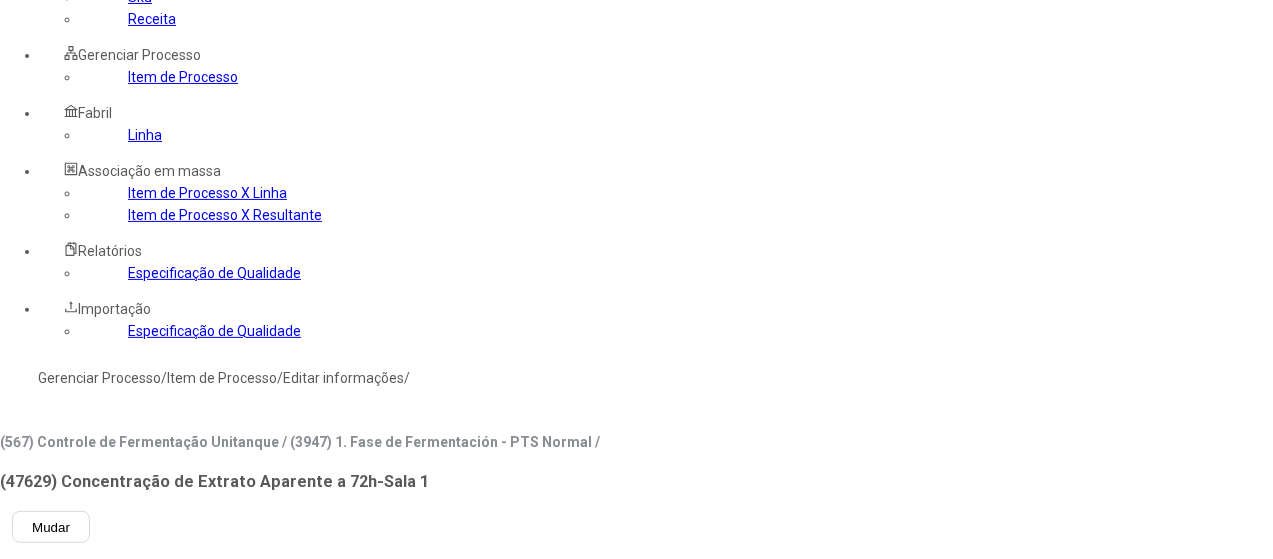 type on "*****" 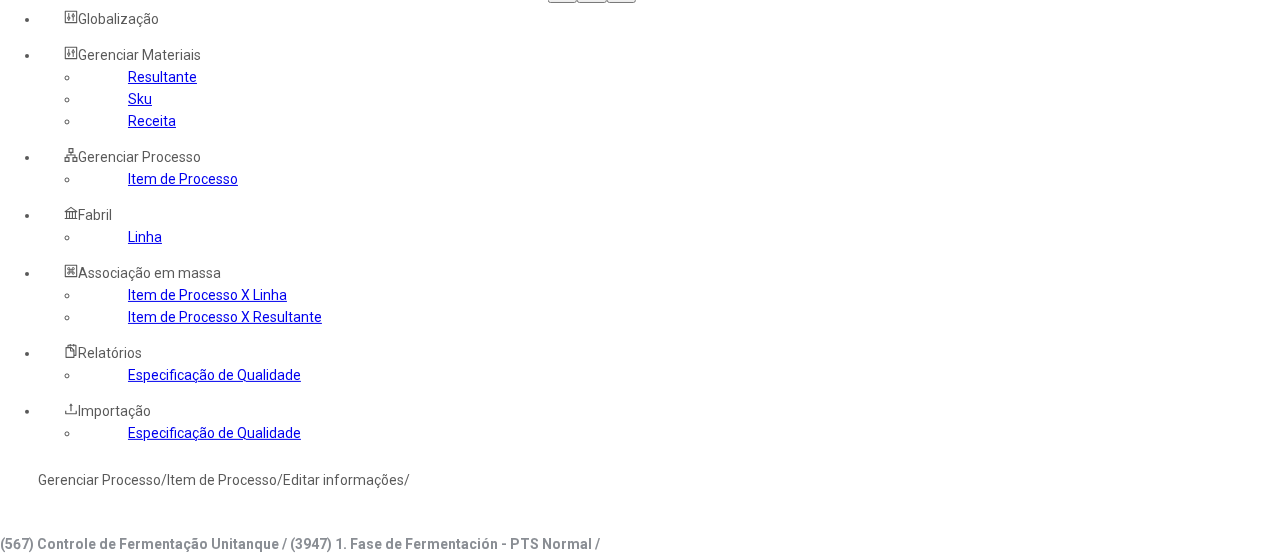 scroll, scrollTop: 0, scrollLeft: 0, axis: both 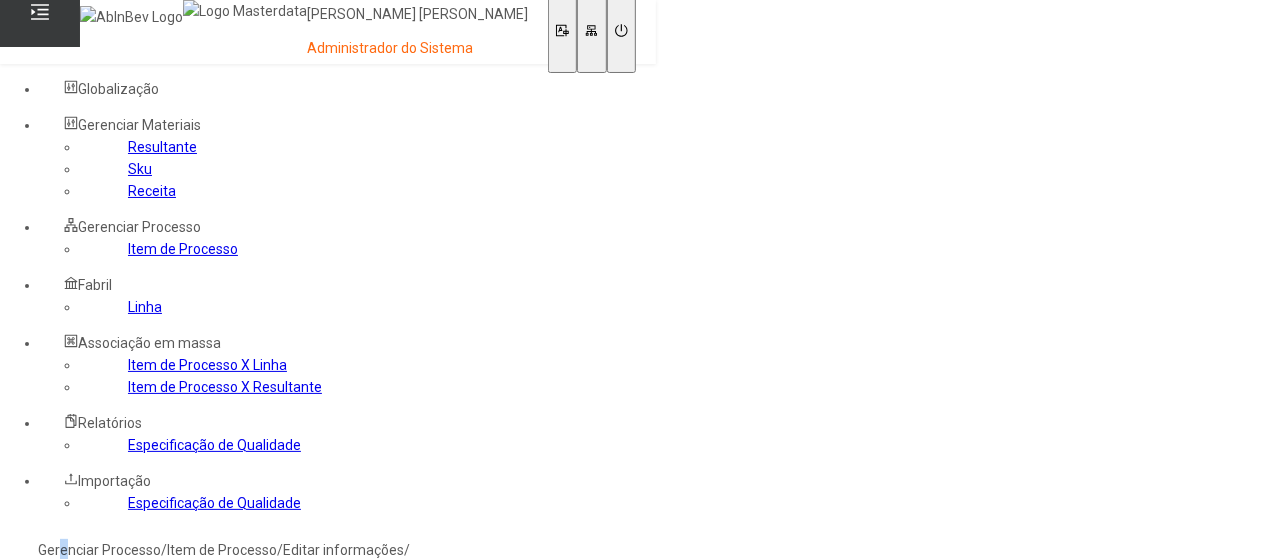 click on "Gerenciar Processo" 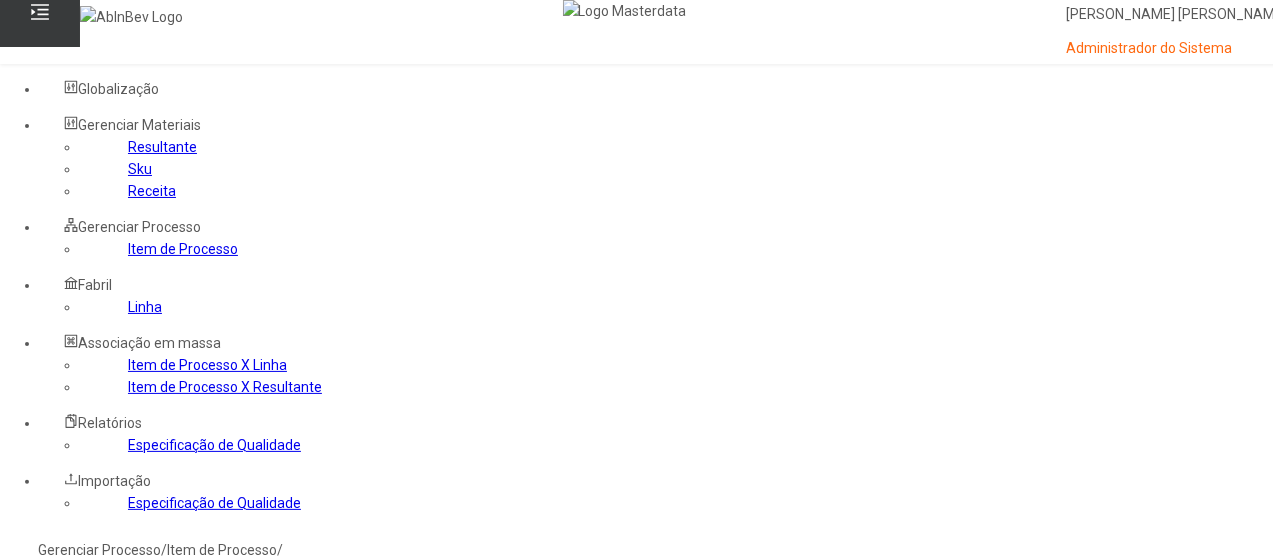 click 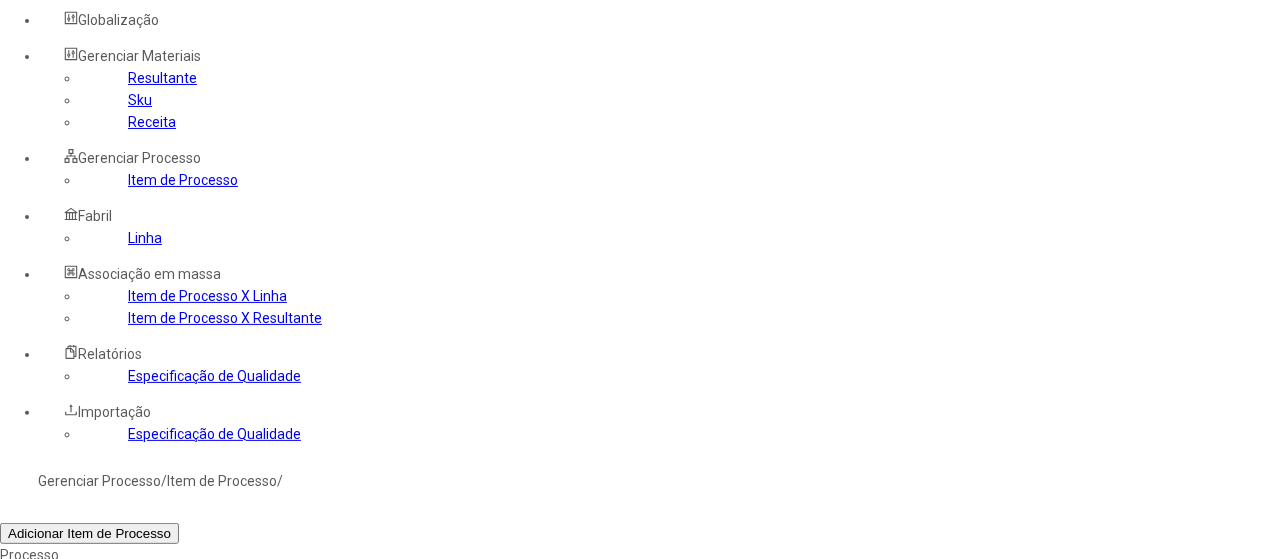 scroll, scrollTop: 100, scrollLeft: 0, axis: vertical 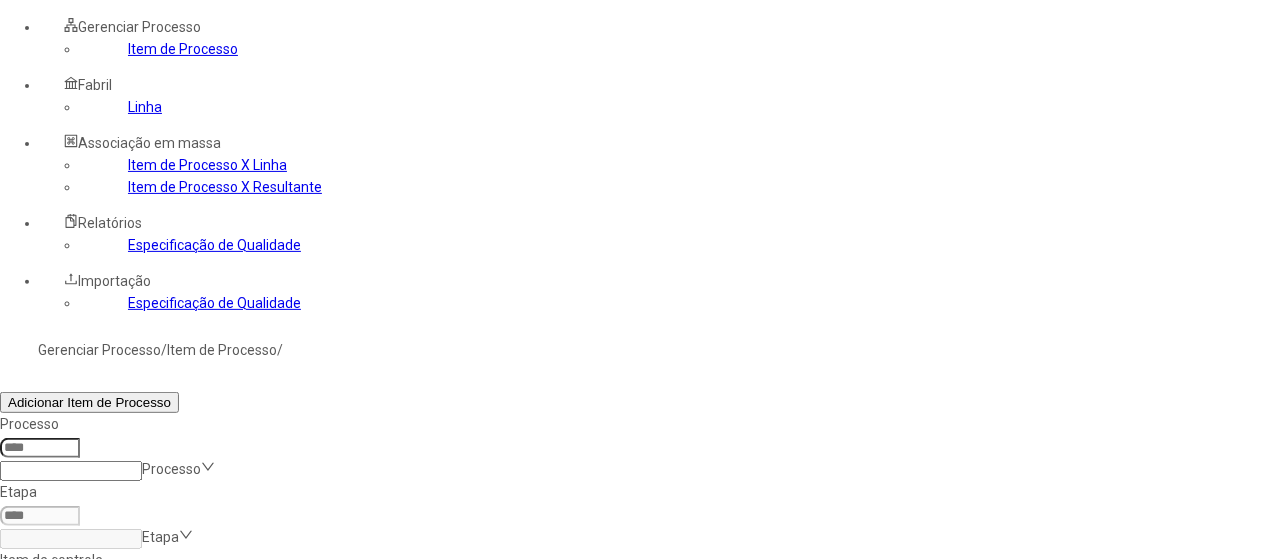click 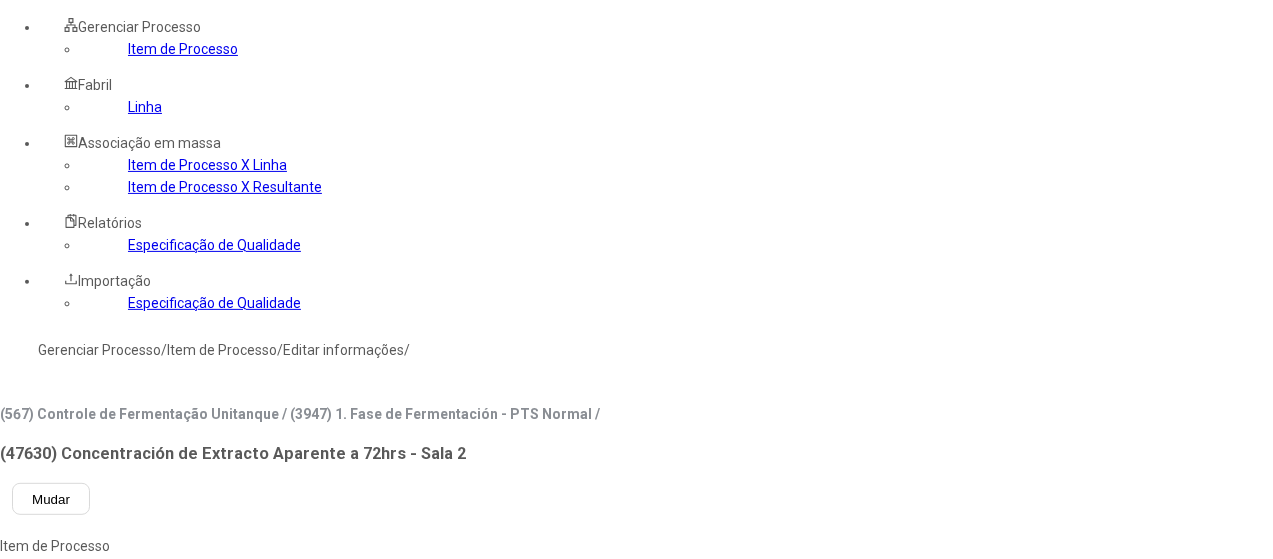 type on "*****" 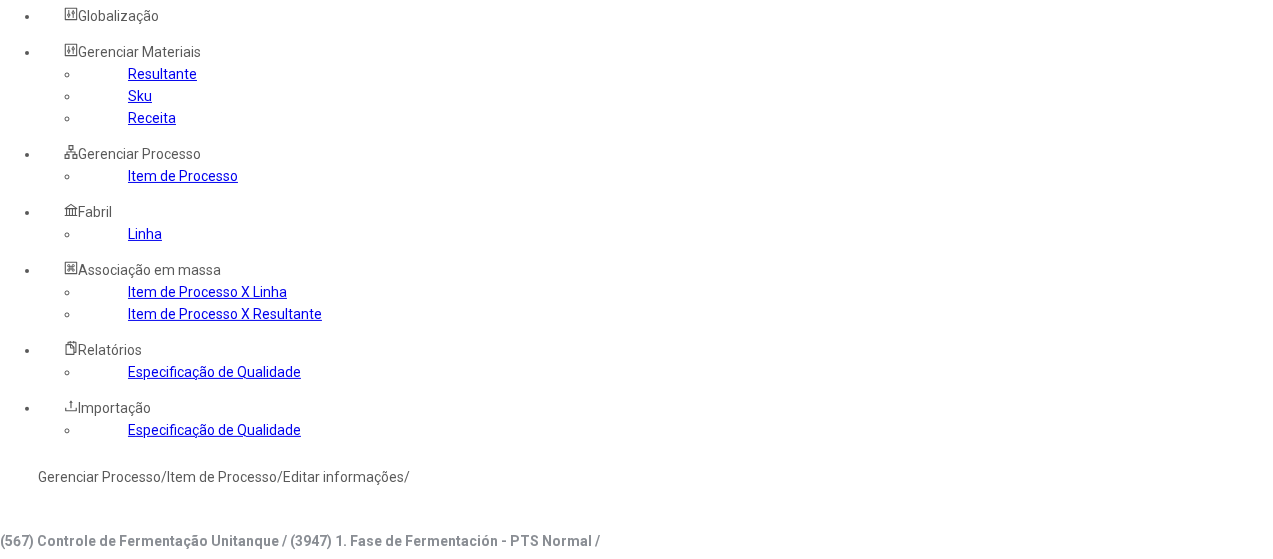 scroll, scrollTop: 0, scrollLeft: 0, axis: both 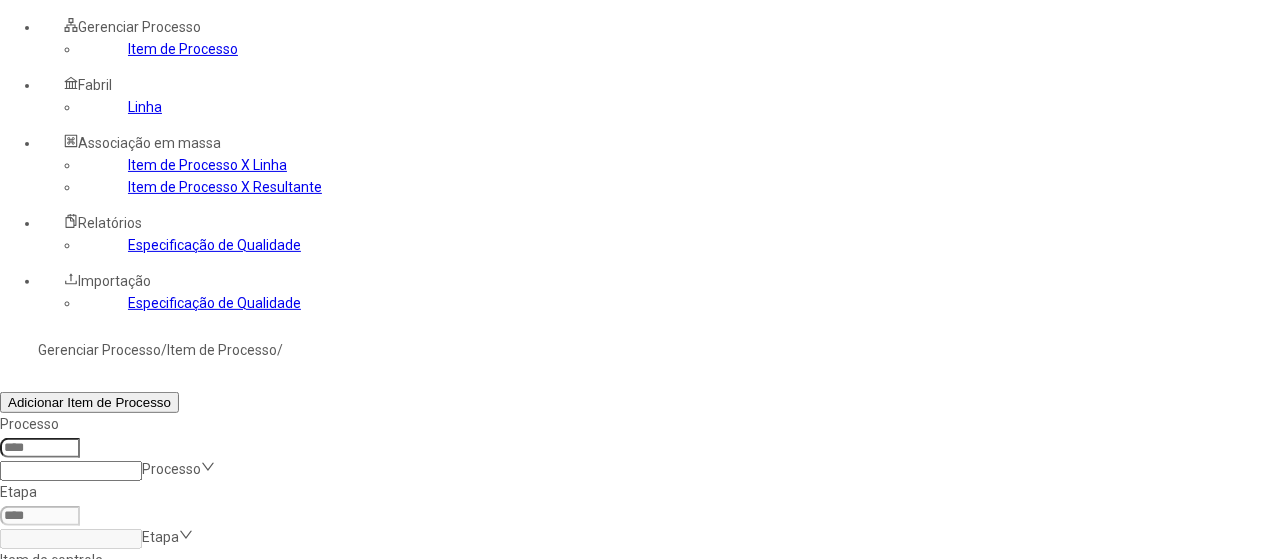 click 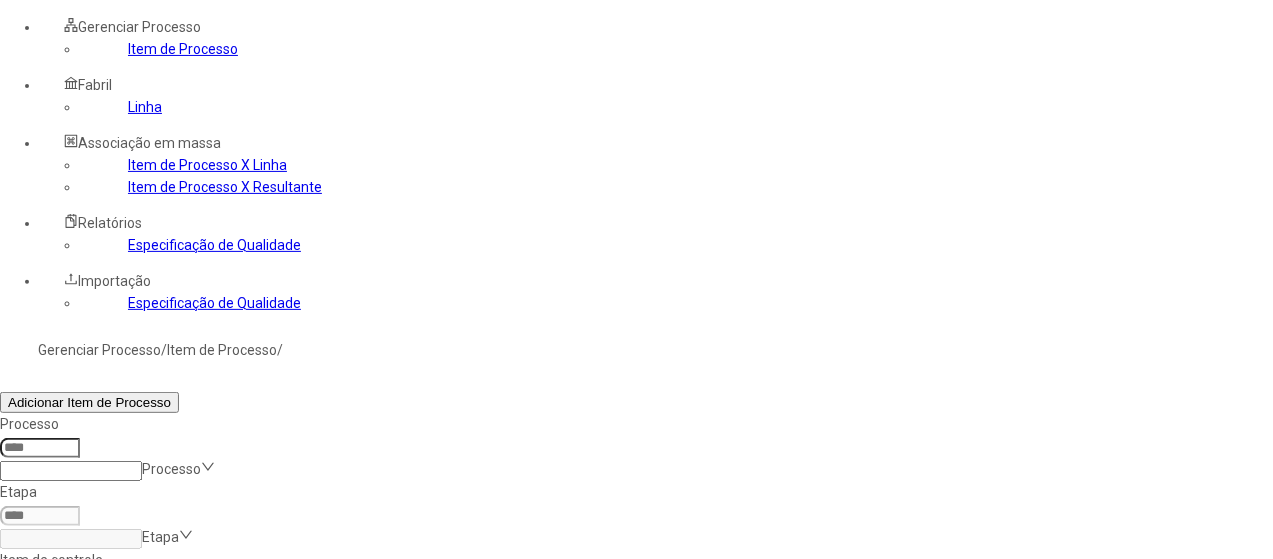 type on "*****" 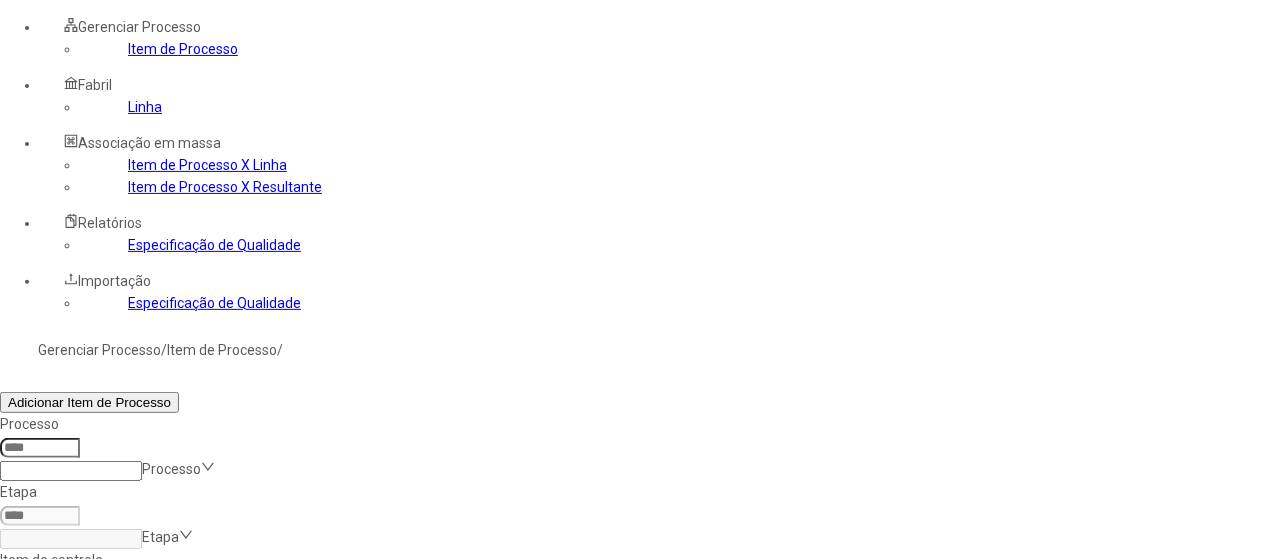 click on "Filtrar" 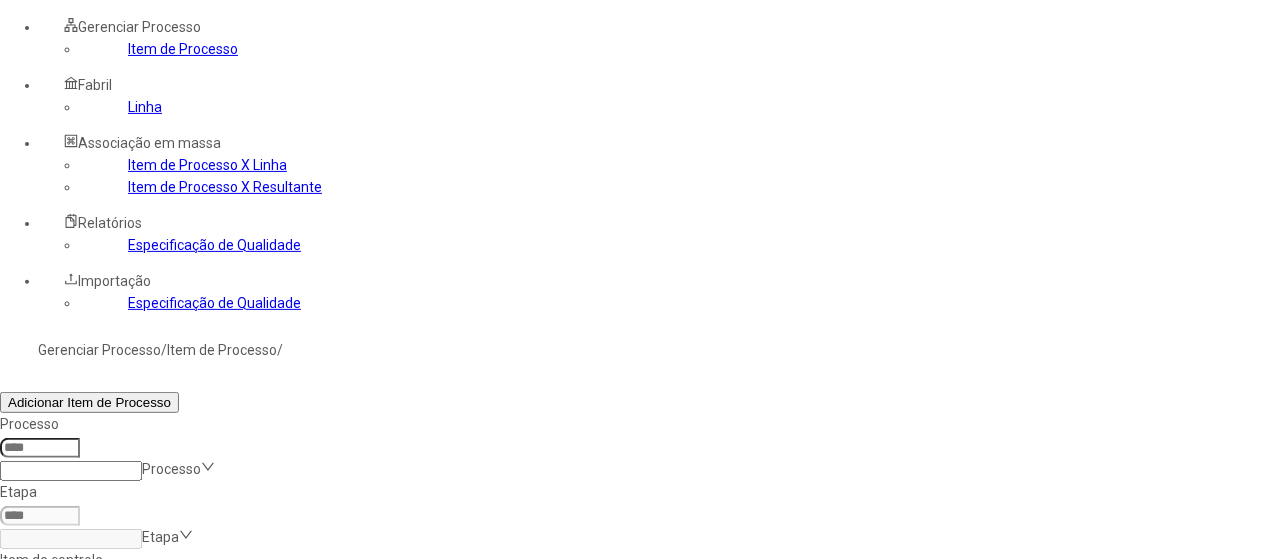 scroll, scrollTop: 272, scrollLeft: 0, axis: vertical 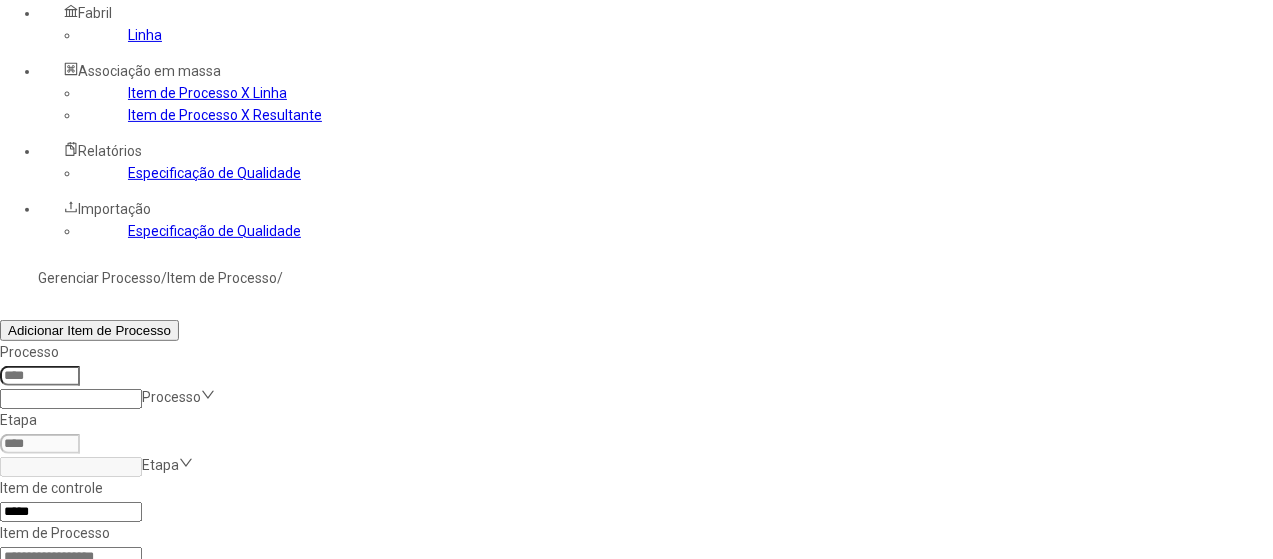 click on "Especificação de Qualidade" 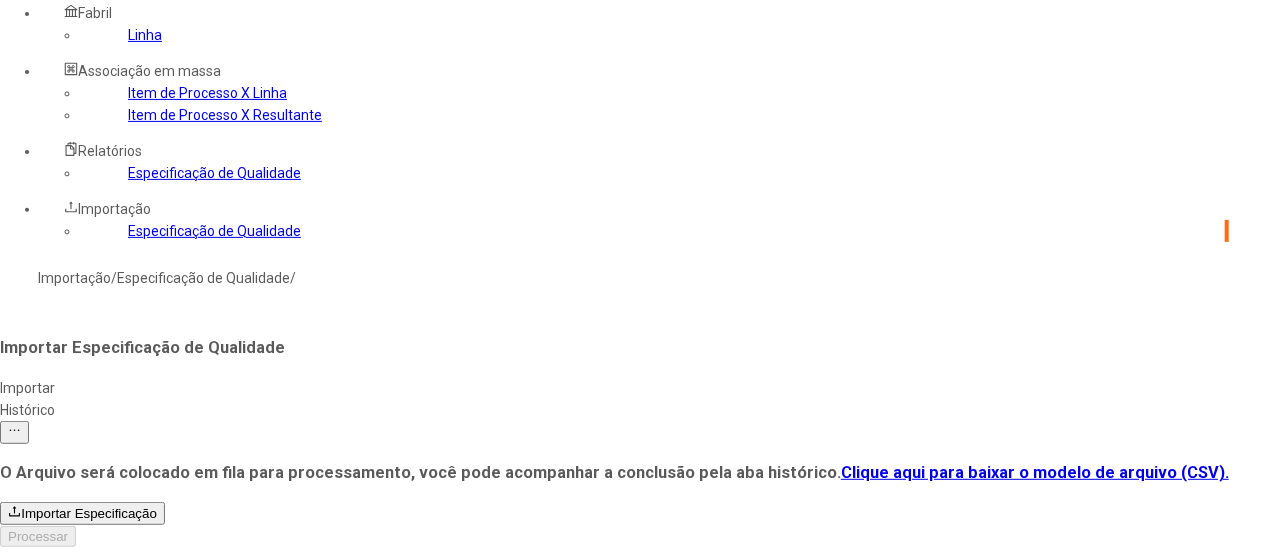 click on "Importar Especificação" 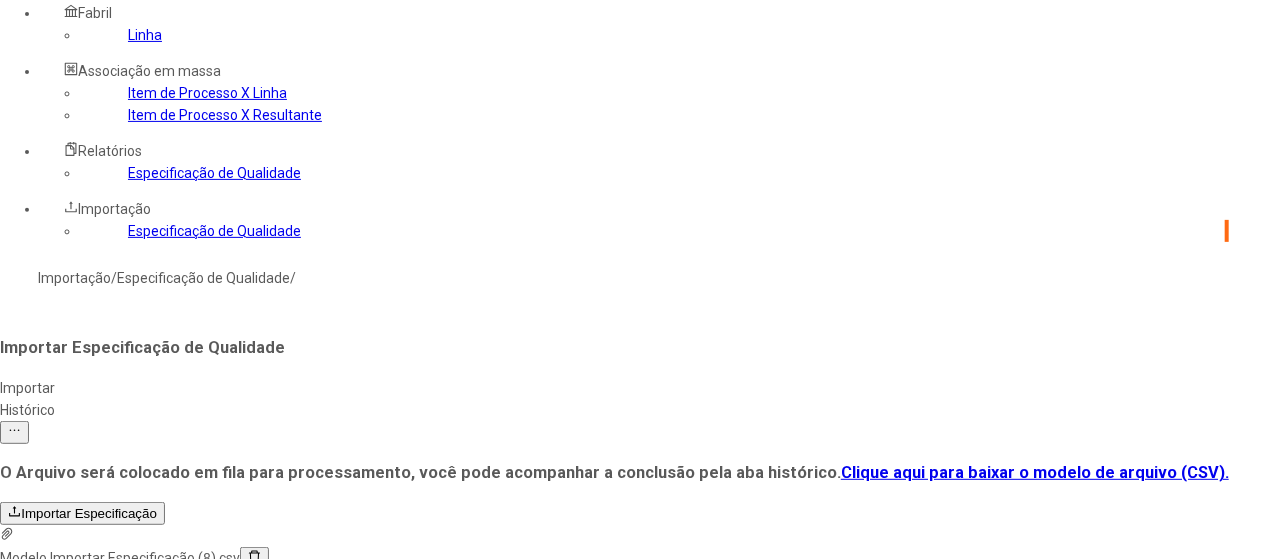 click on "Processar" at bounding box center (38, 580) 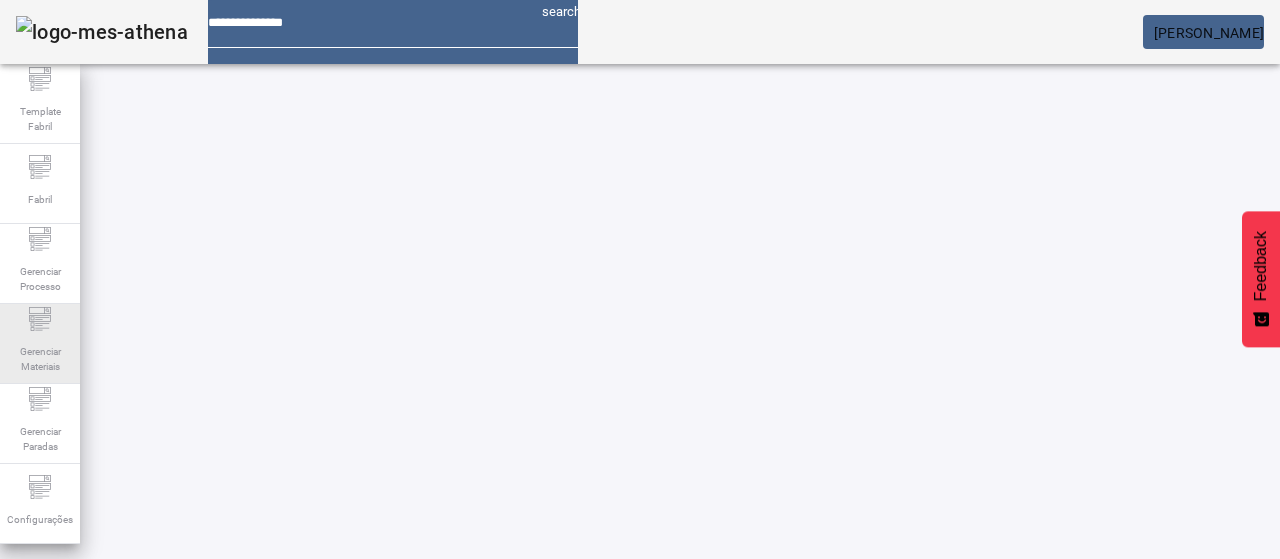 scroll, scrollTop: 0, scrollLeft: 0, axis: both 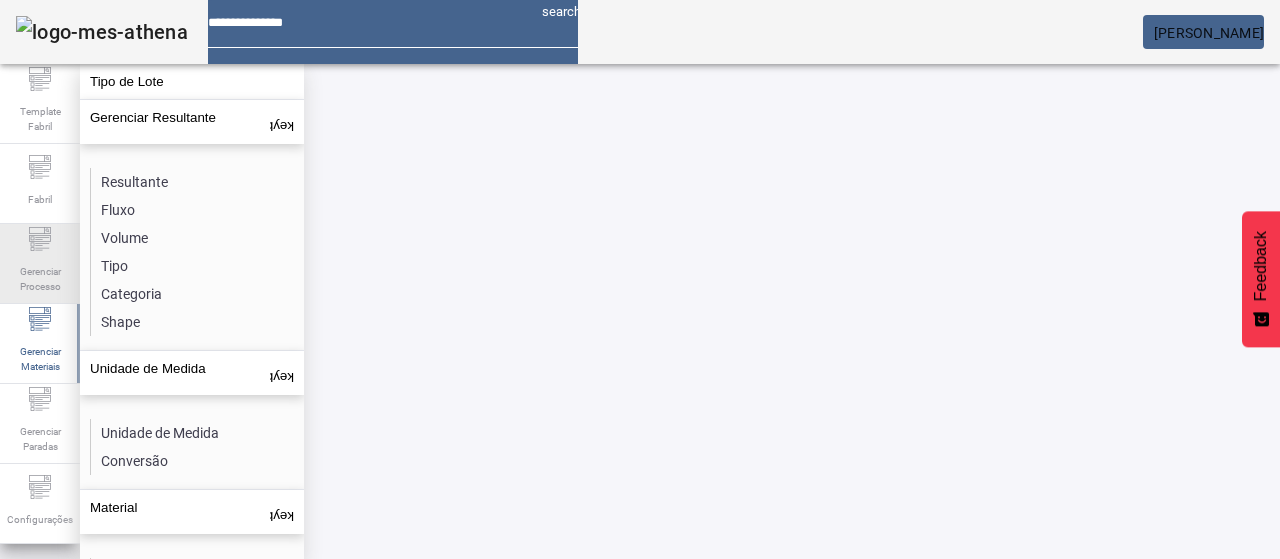 click on "Gerenciar Processo" 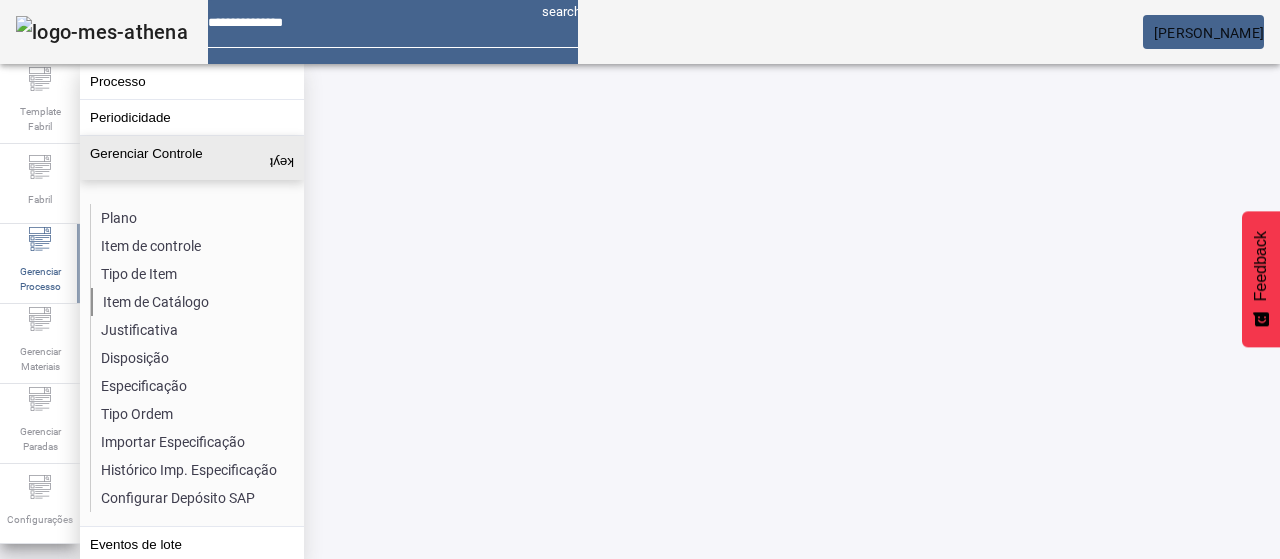 click on "Item de Catálogo" 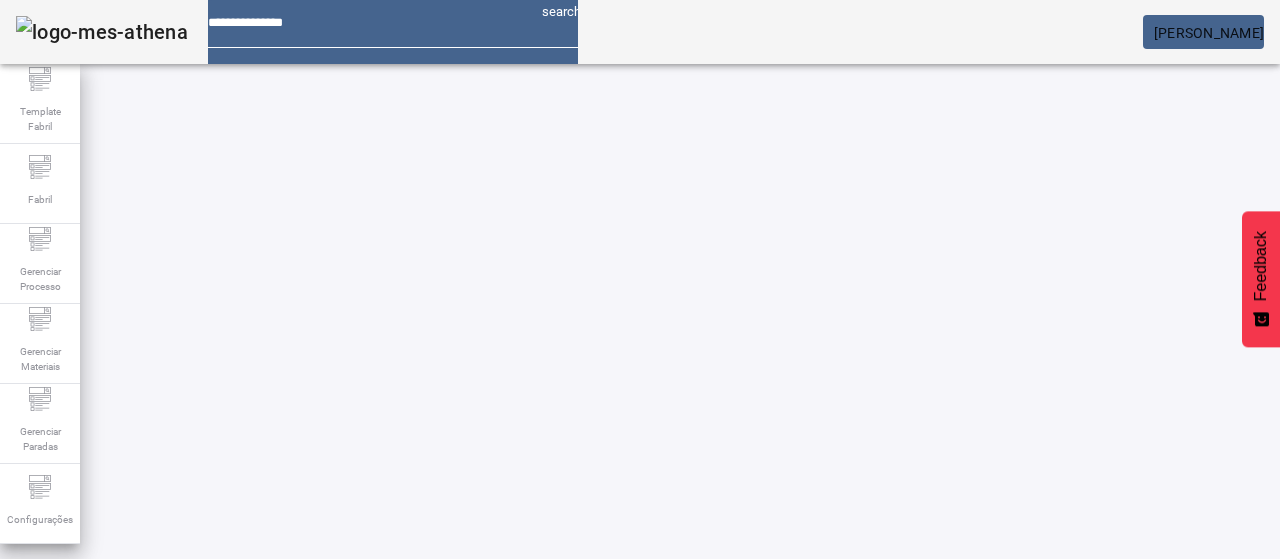 click on "ABRIR FILTROS" 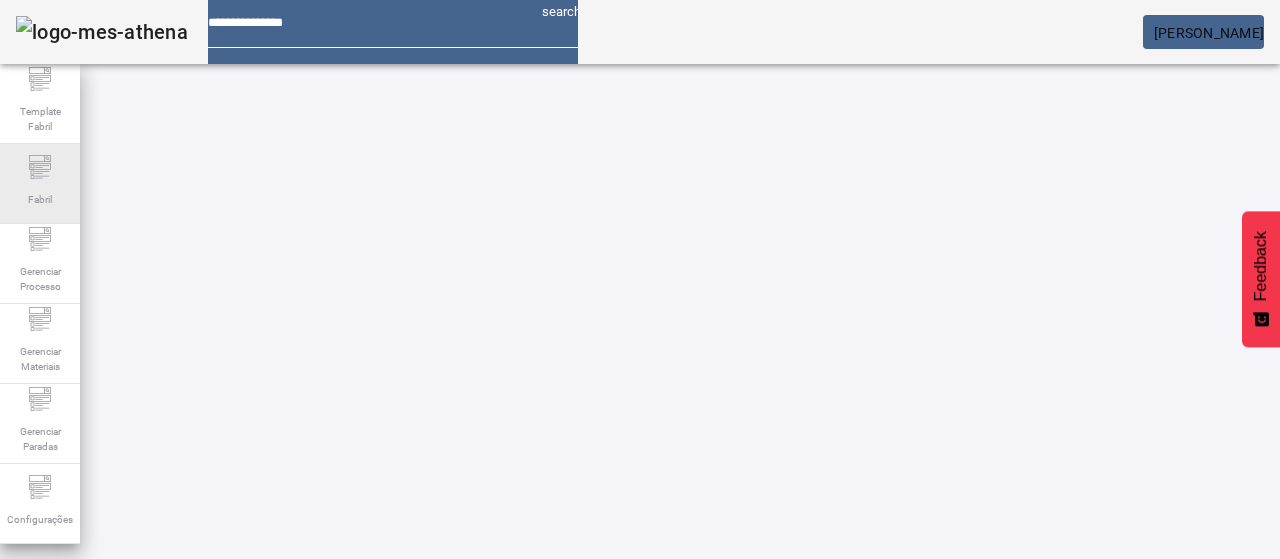 click on "Fabril" 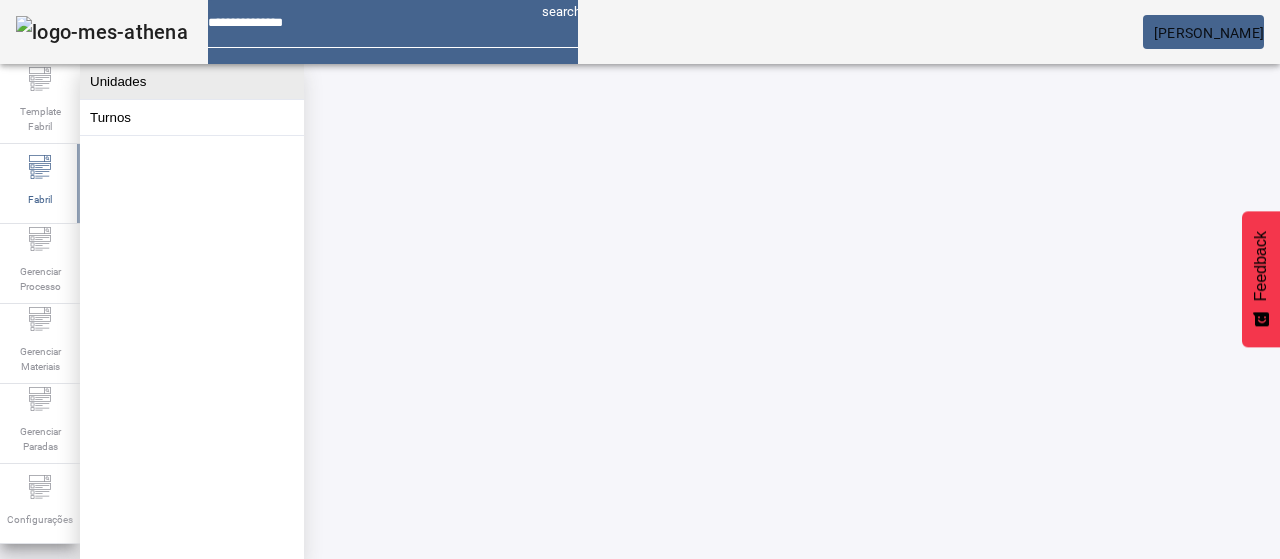 click on "Unidades" 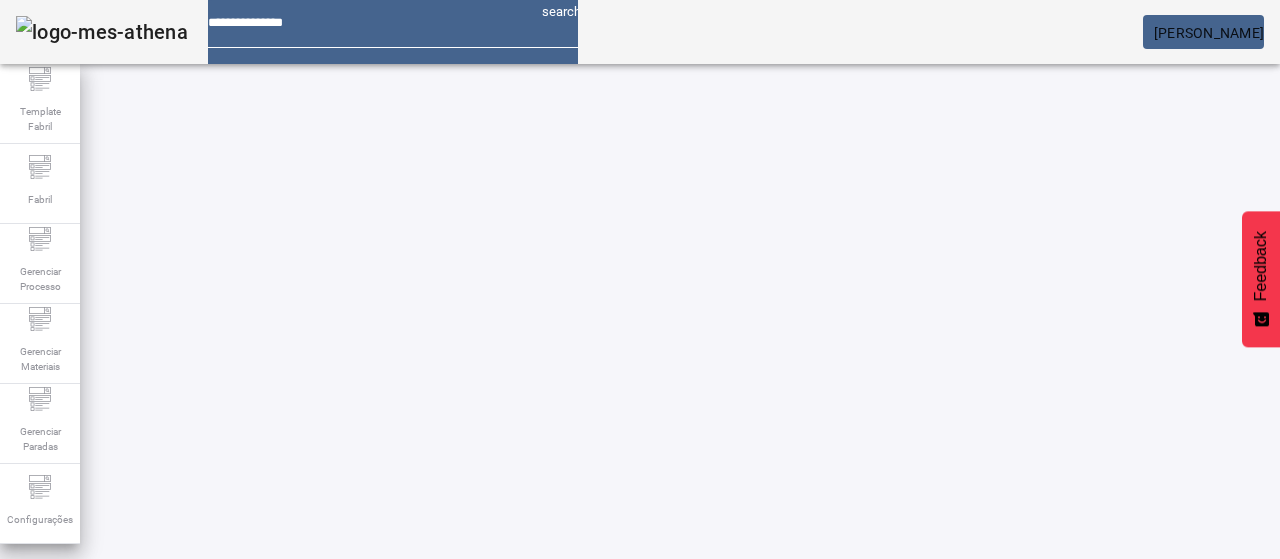 click 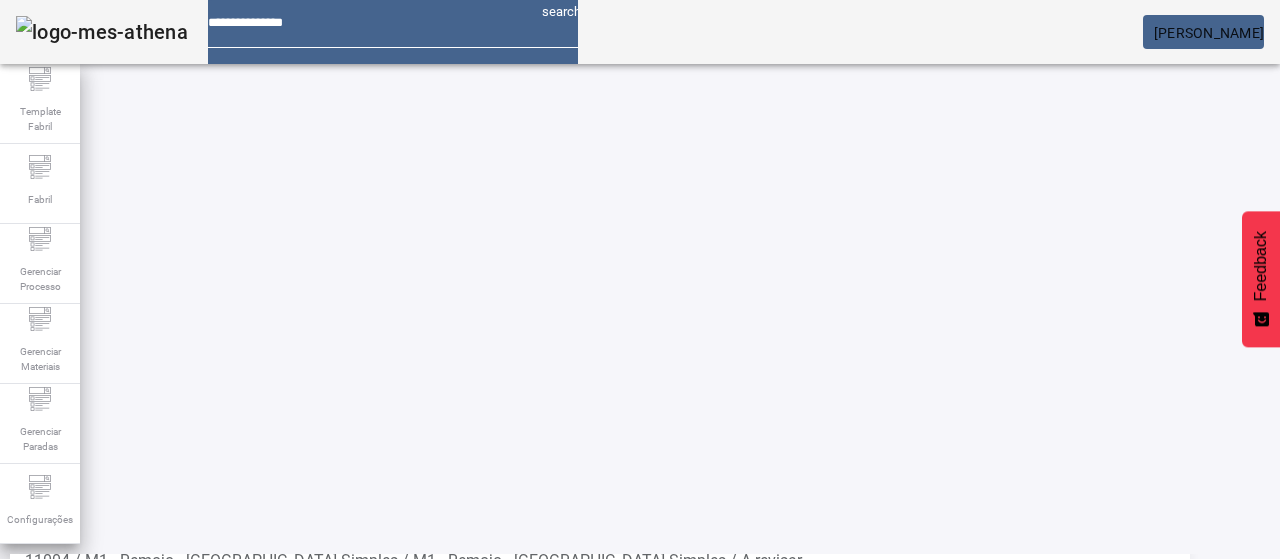 scroll, scrollTop: 384, scrollLeft: 0, axis: vertical 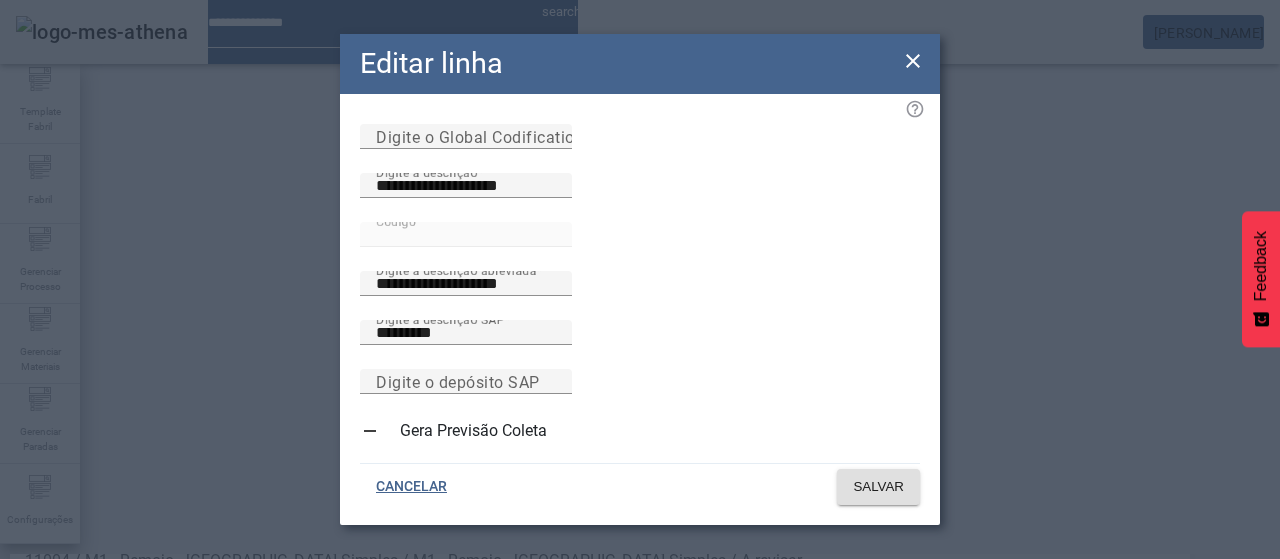 click 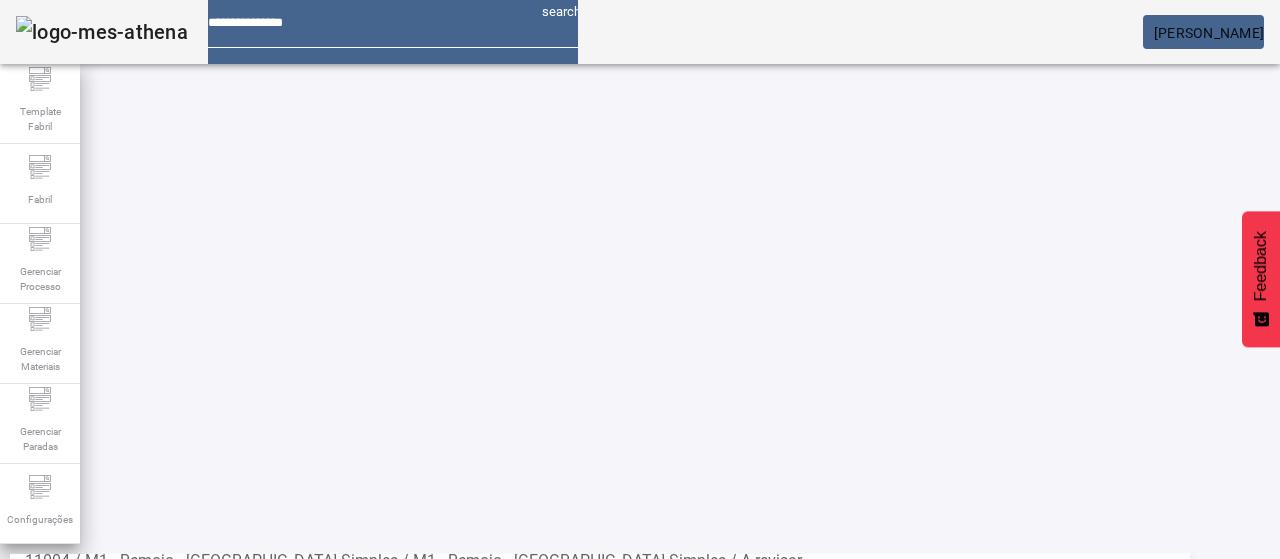 click at bounding box center (1136, 758) 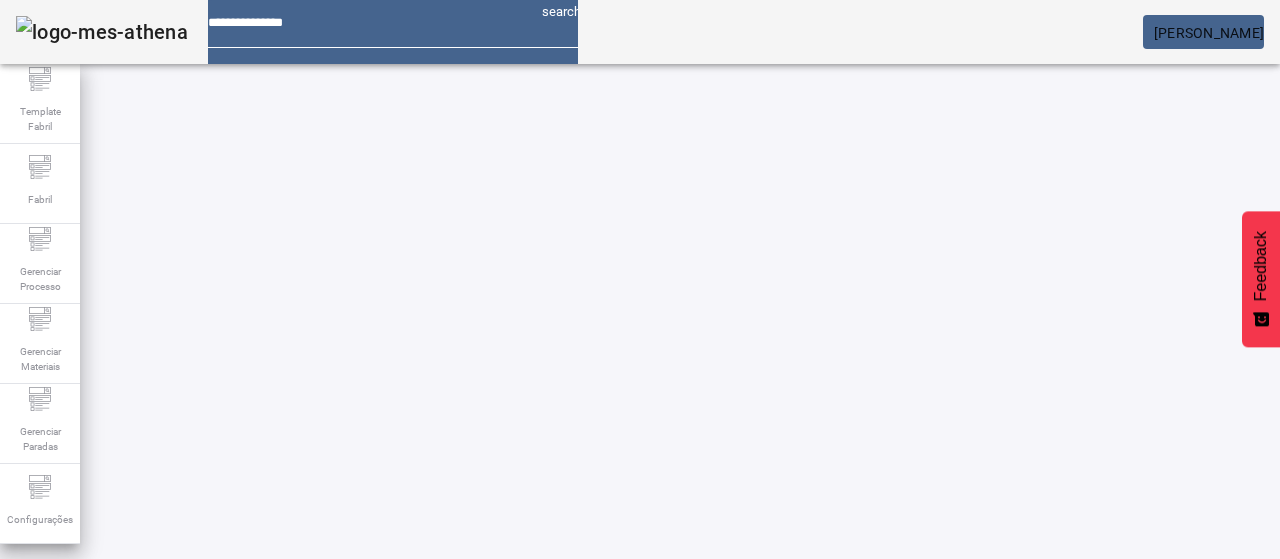 click 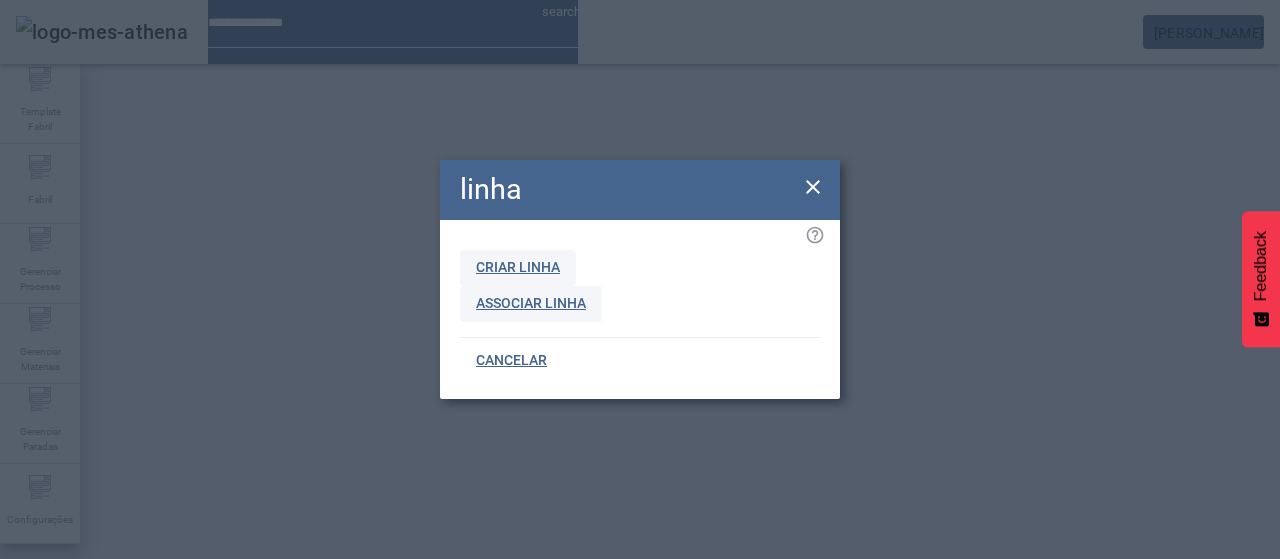 click on "Criar linha" 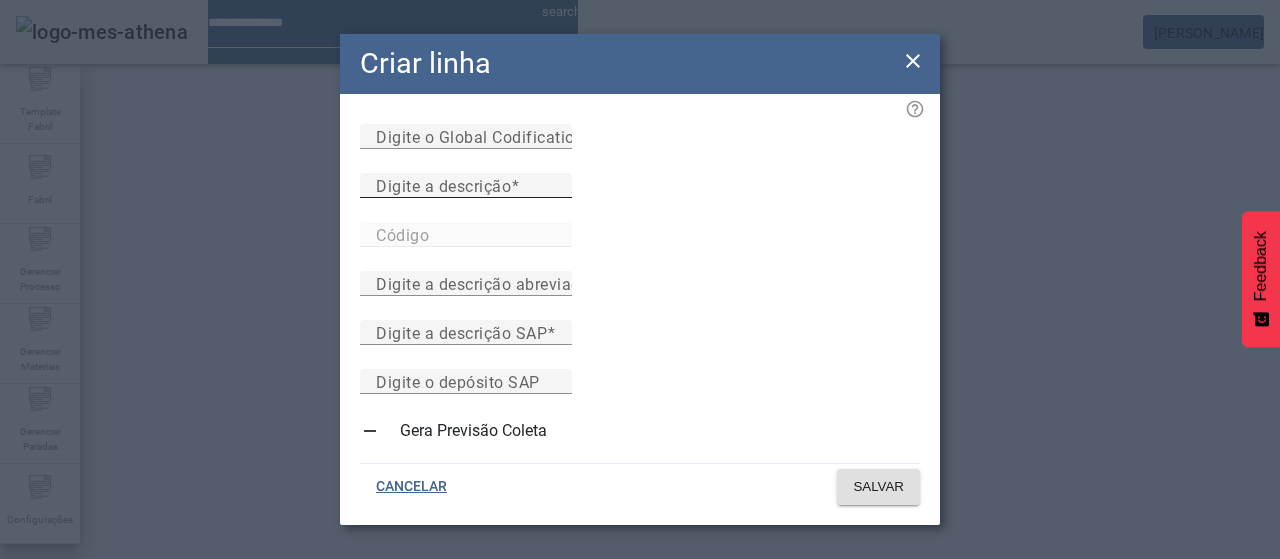click on "Digite a descrição" at bounding box center (466, 186) 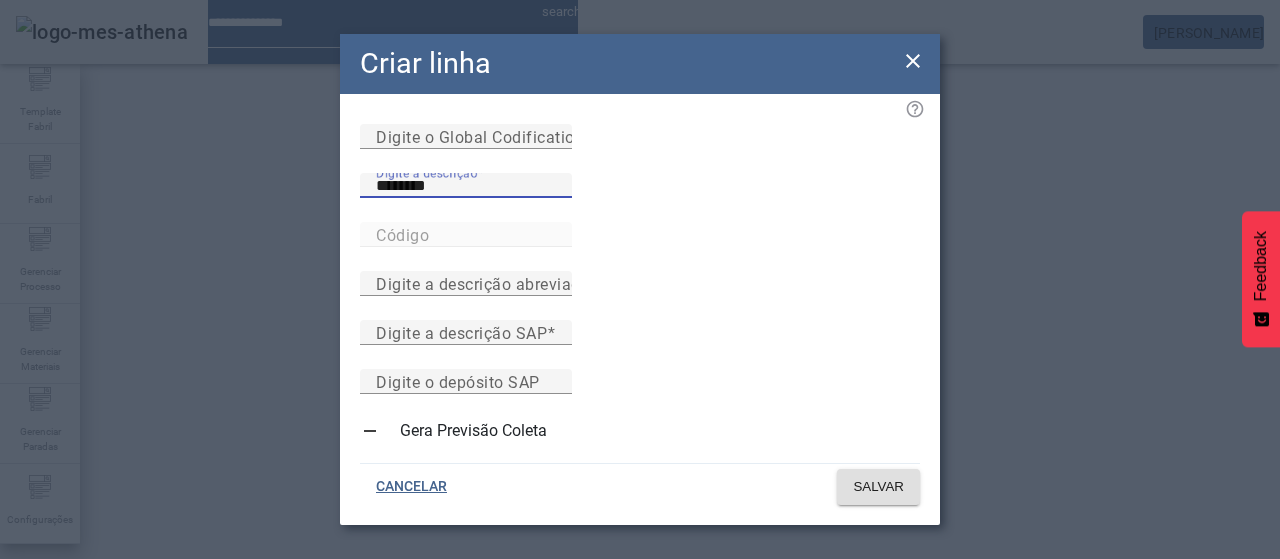 type on "********" 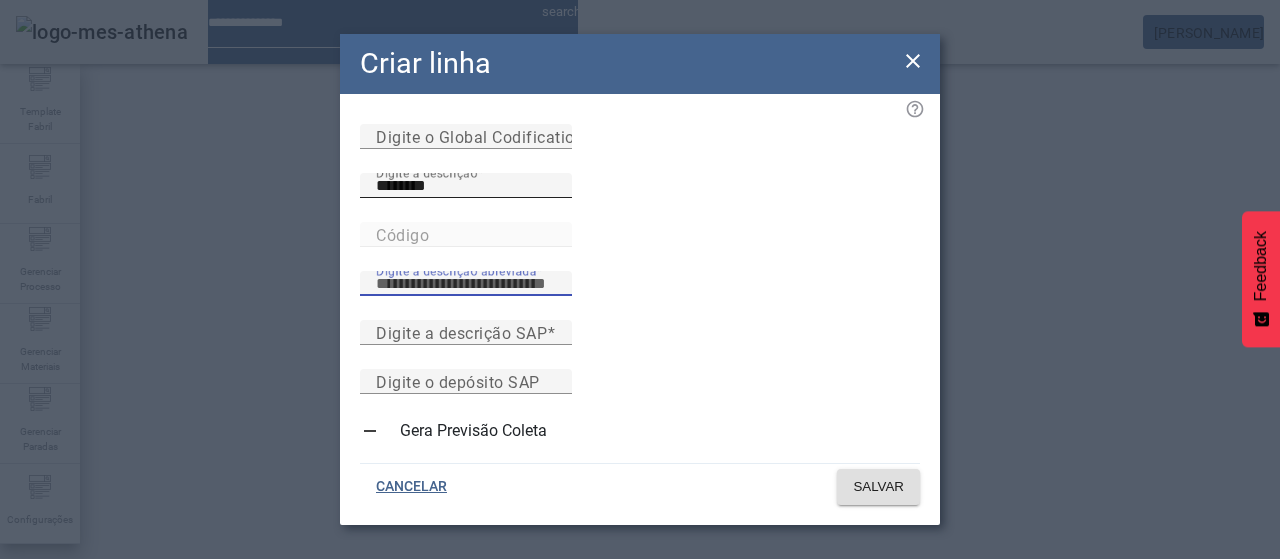paste on "********" 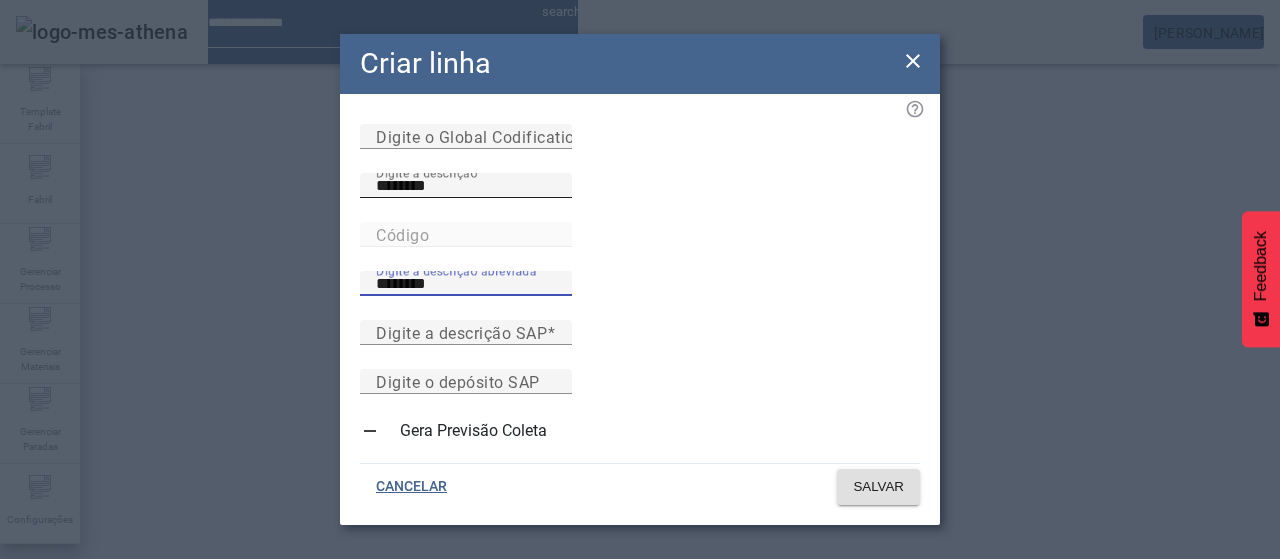 type on "********" 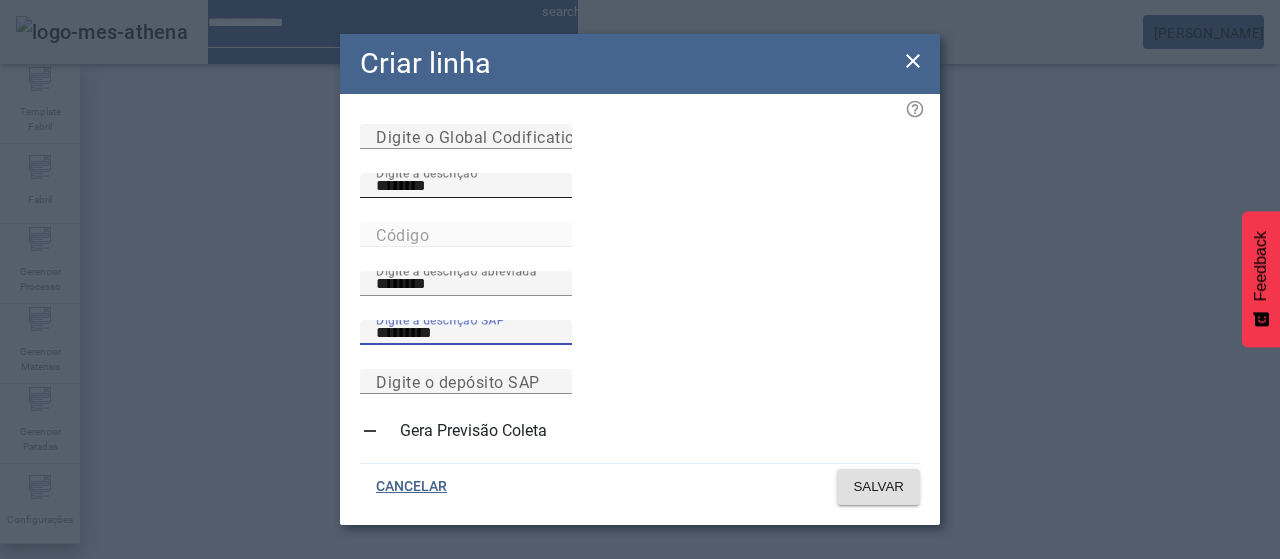 type on "*********" 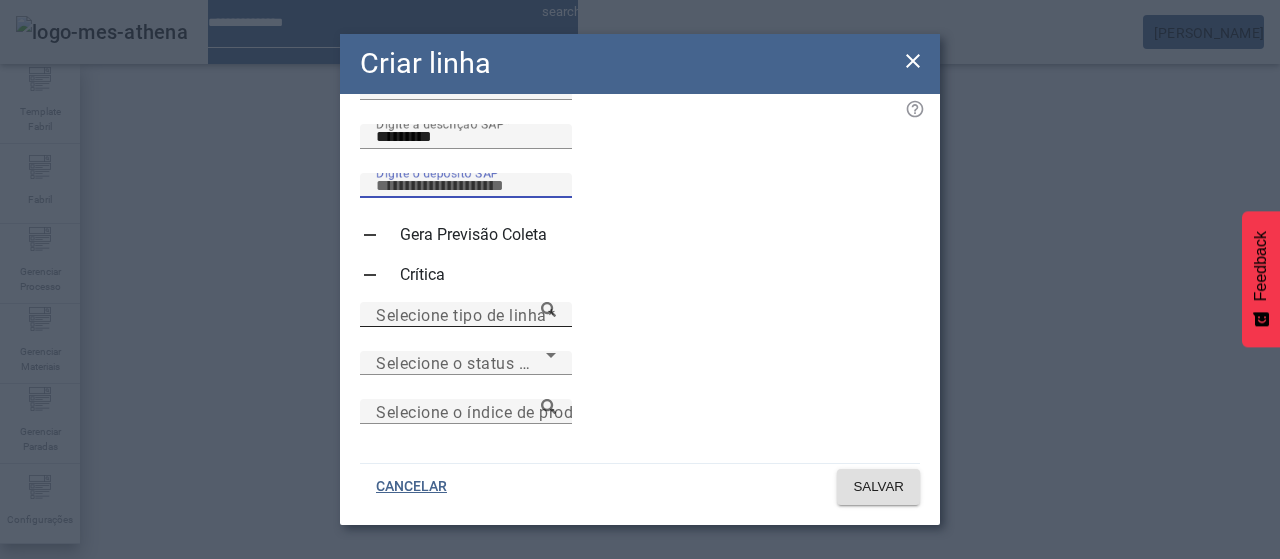 click 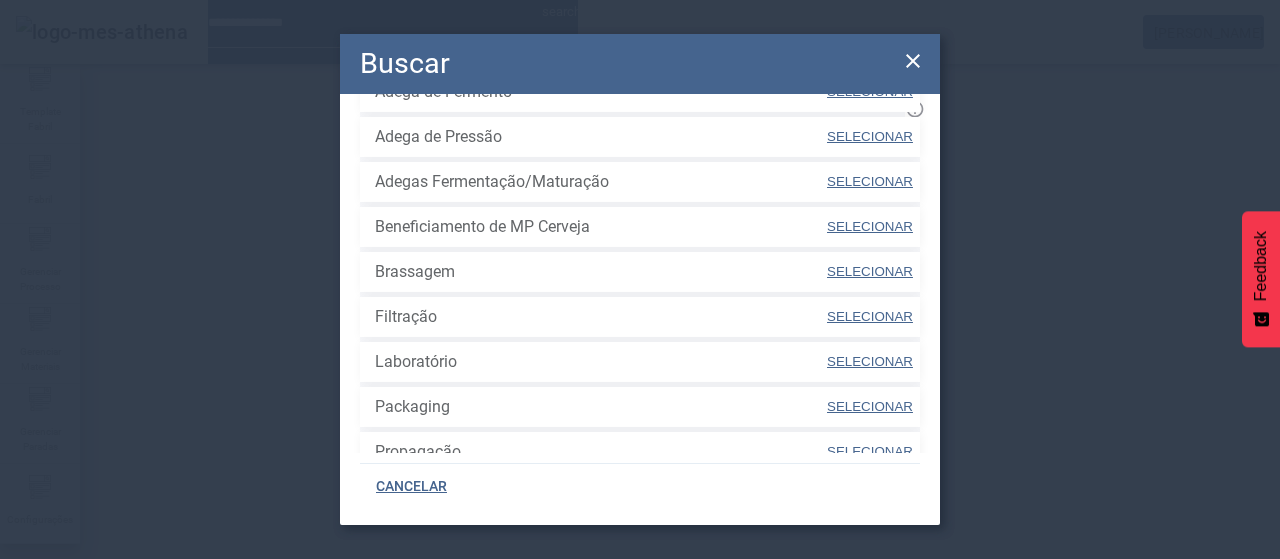 scroll, scrollTop: 220, scrollLeft: 0, axis: vertical 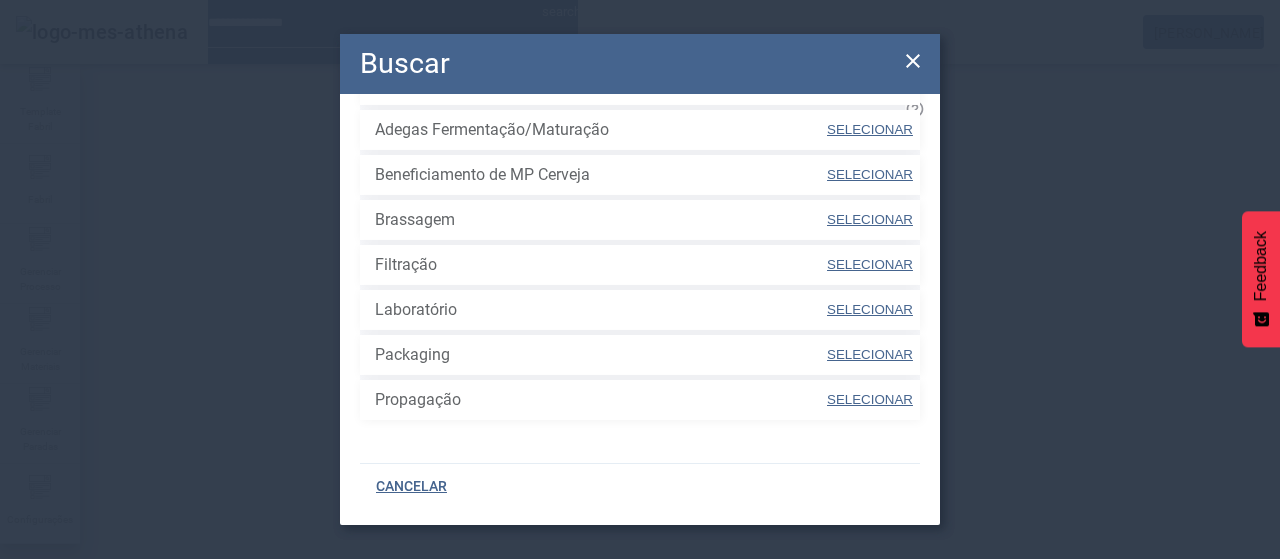 click on "SELECIONAR" at bounding box center [870, 354] 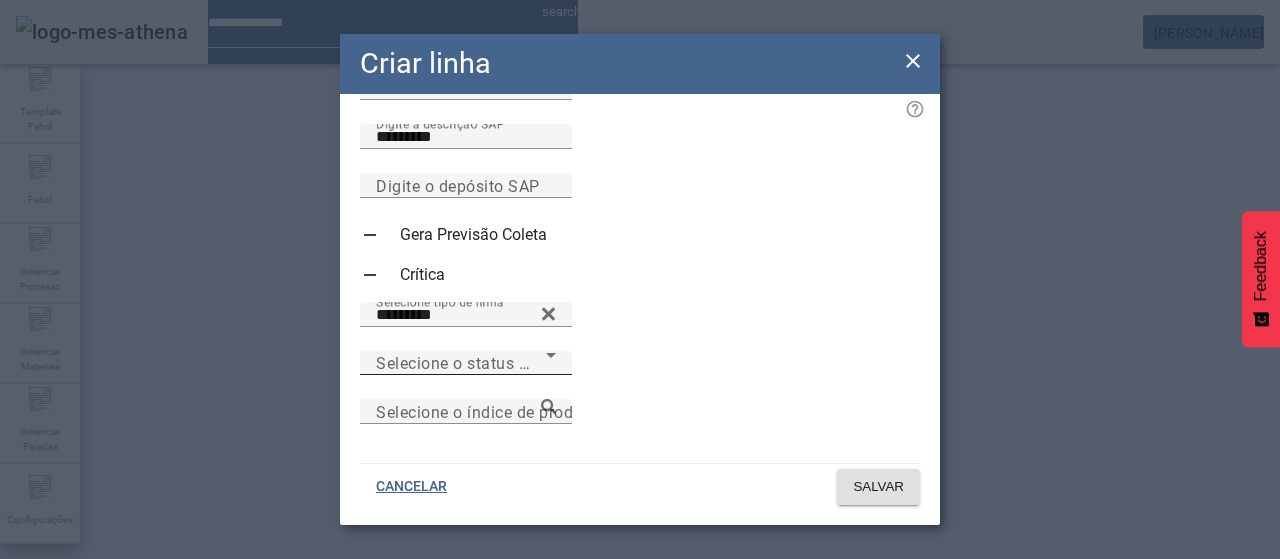 click 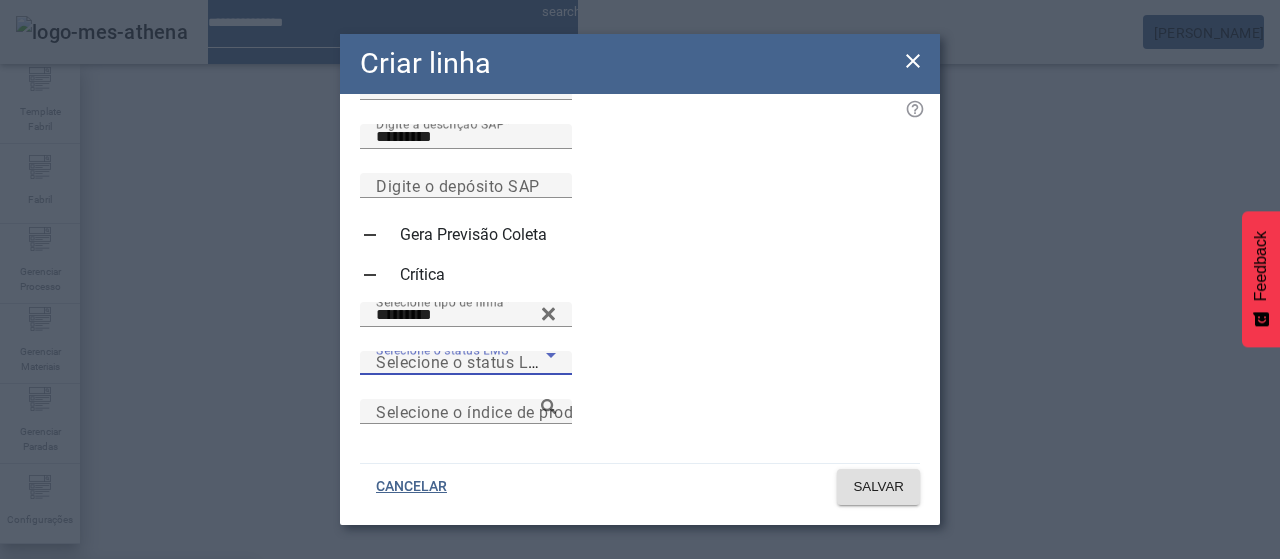 click on "Ambos" at bounding box center (128, 735) 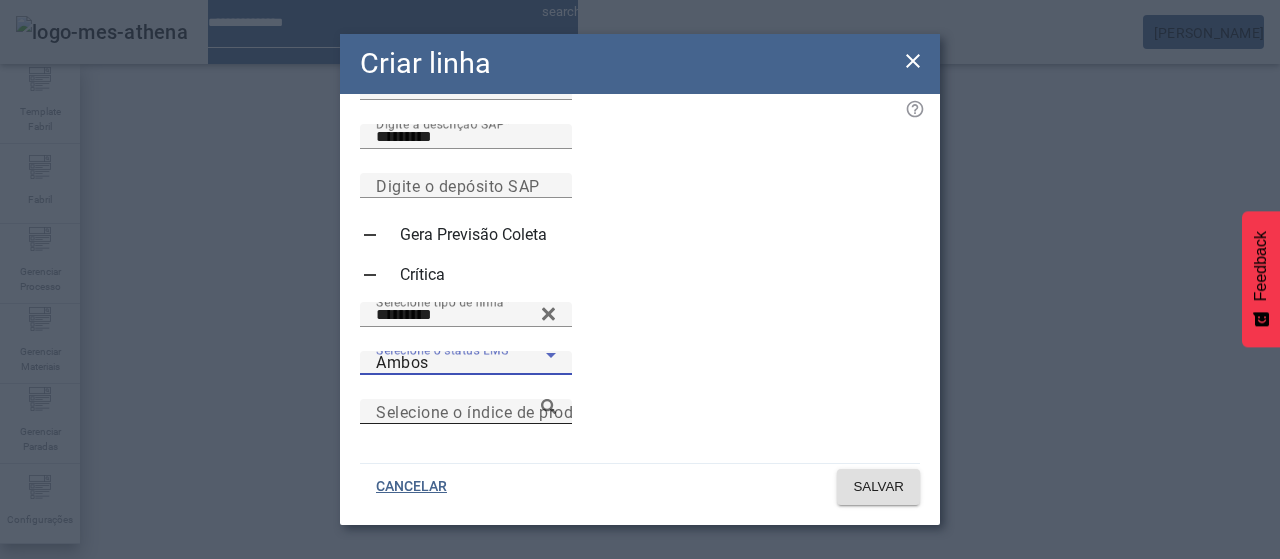 scroll, scrollTop: 265, scrollLeft: 0, axis: vertical 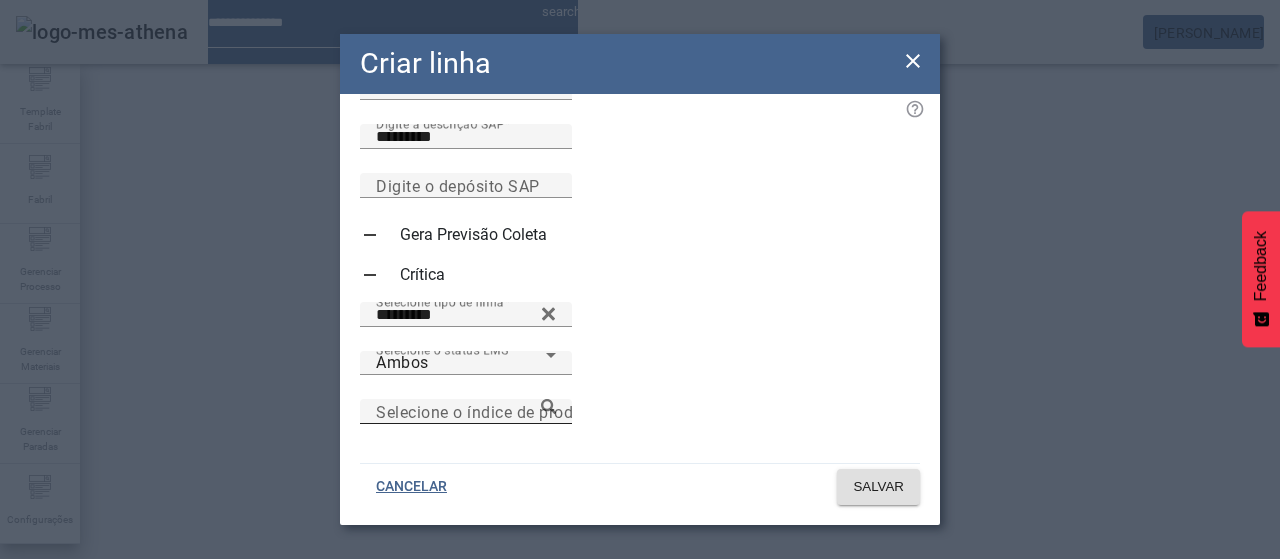 click 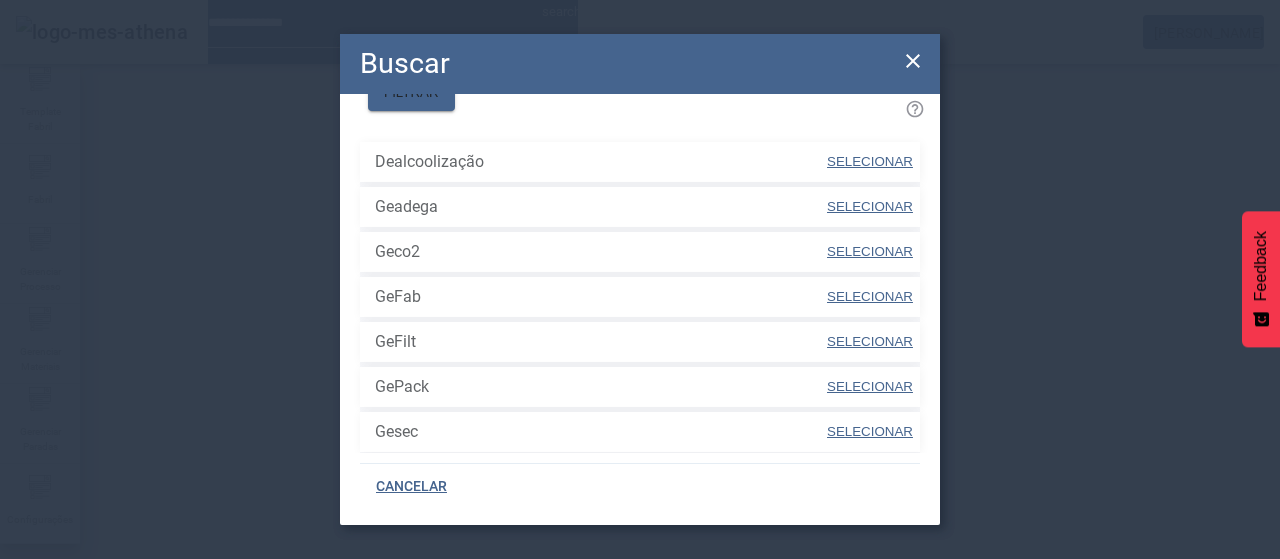 scroll, scrollTop: 175, scrollLeft: 0, axis: vertical 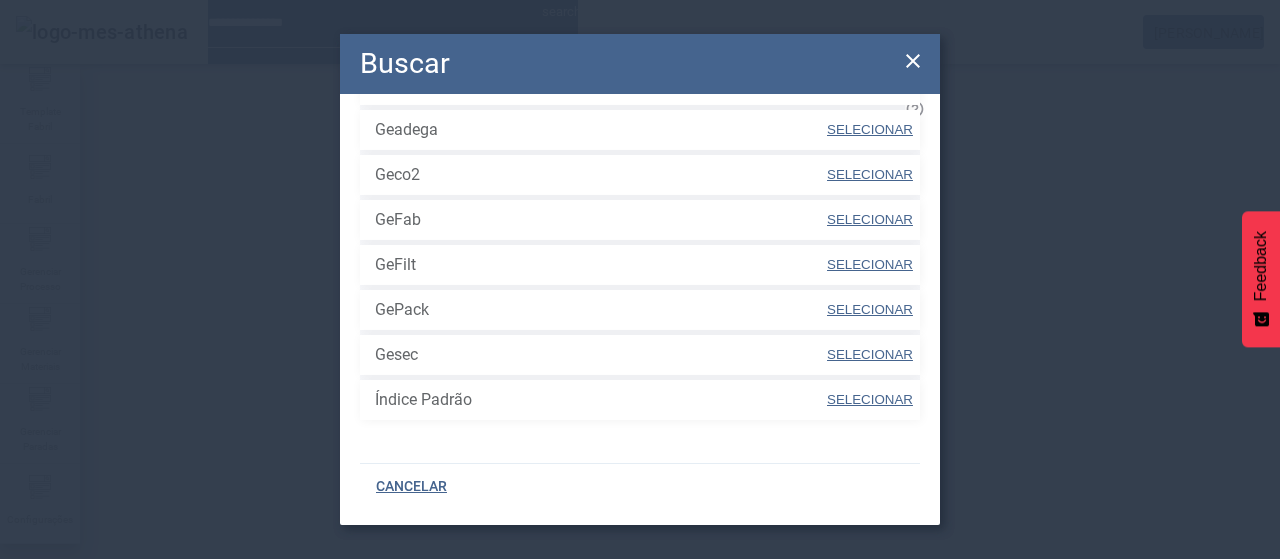 click on "SELECIONAR" at bounding box center (870, 399) 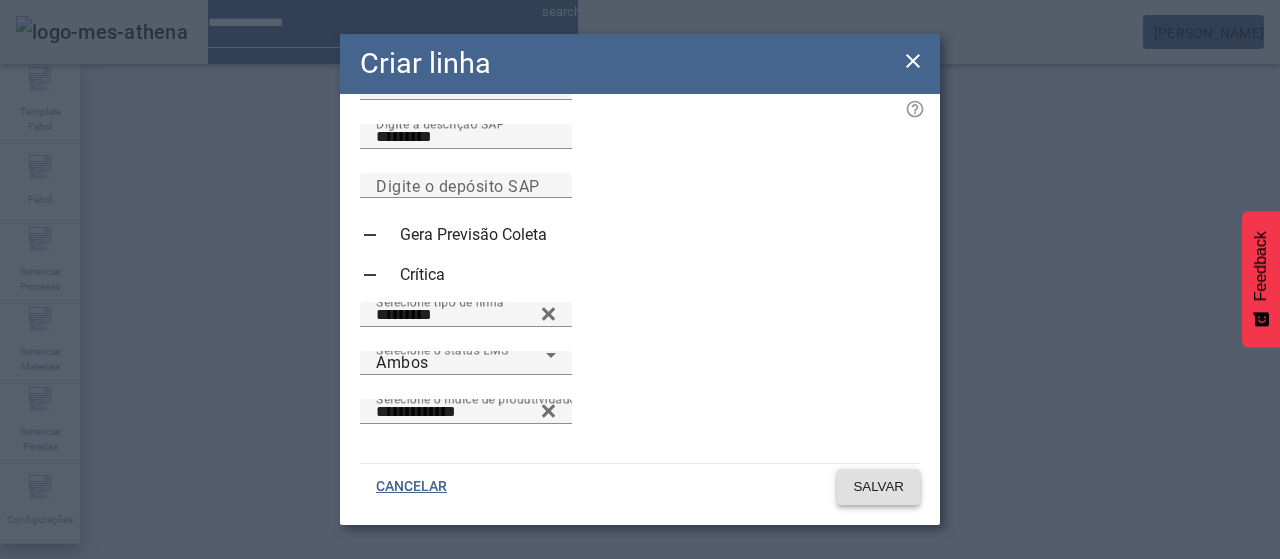 click on "SALVAR" 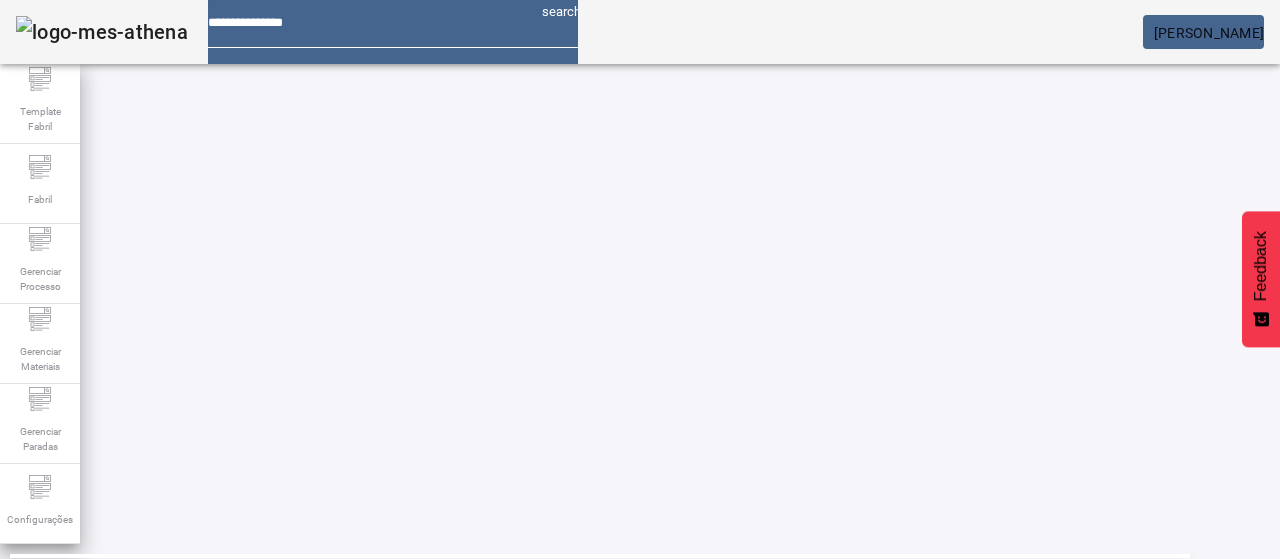 scroll, scrollTop: 400, scrollLeft: 0, axis: vertical 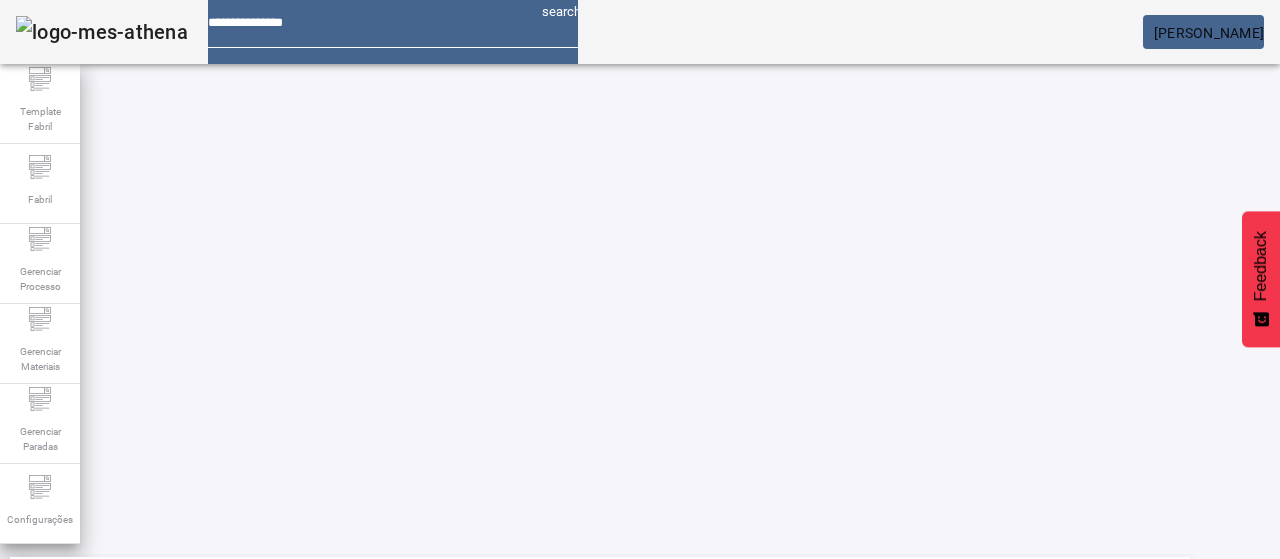 click at bounding box center [1136, 646] 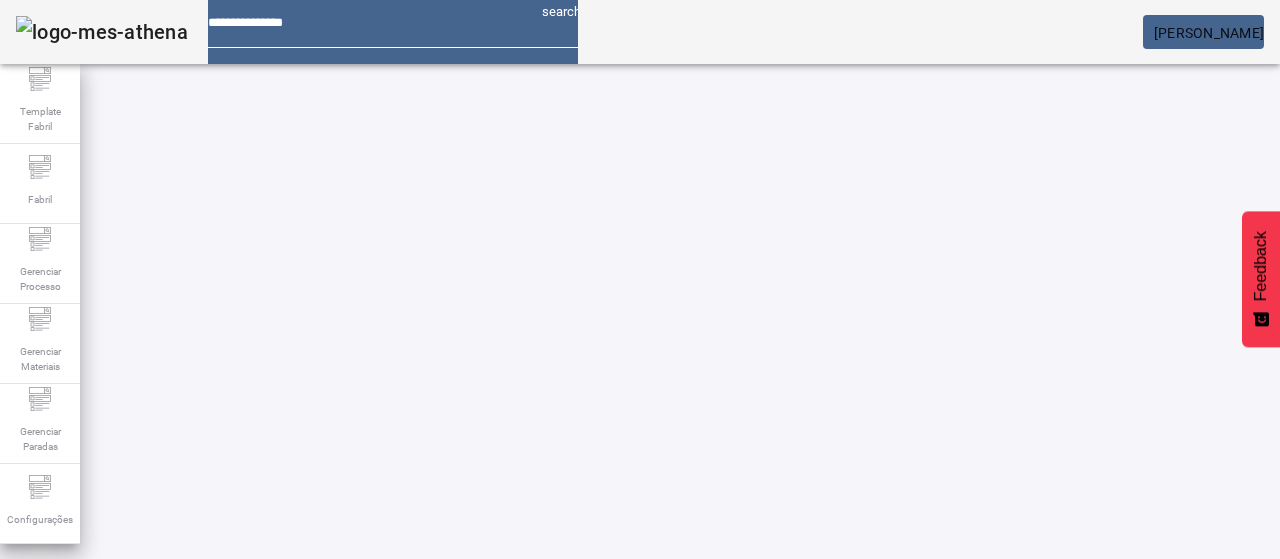 scroll, scrollTop: 200, scrollLeft: 0, axis: vertical 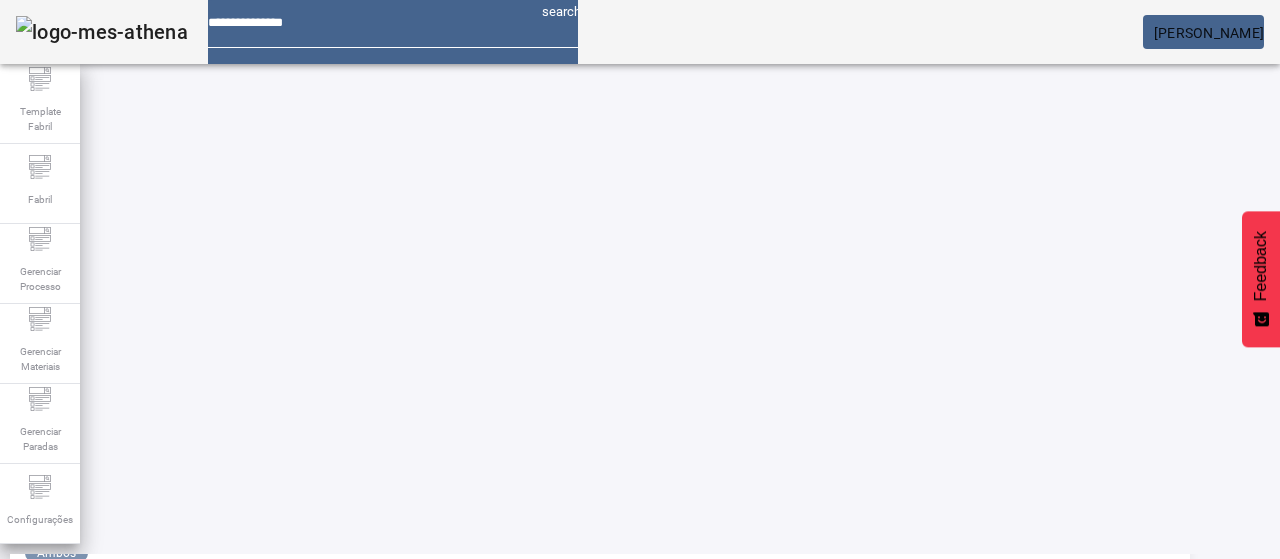 click at bounding box center [1136, 785] 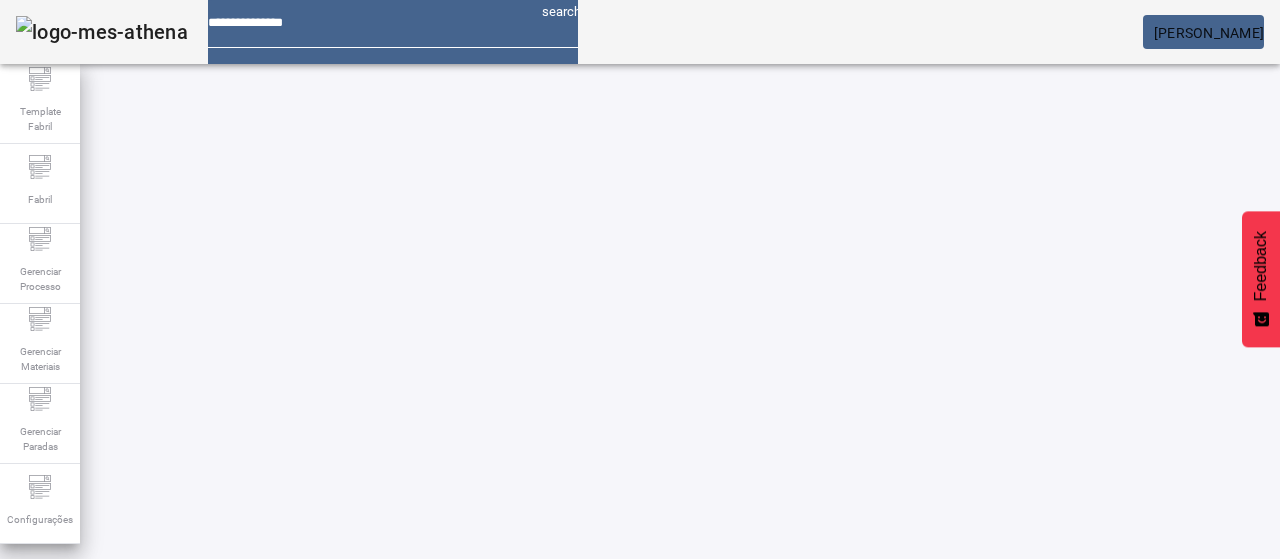 click at bounding box center [152, 707] 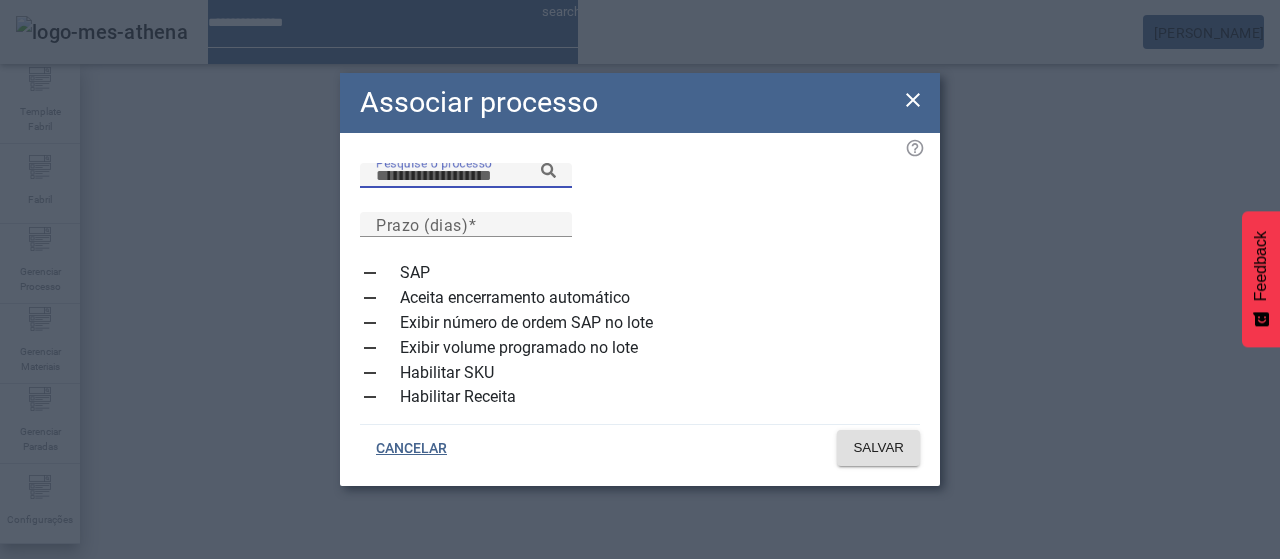 click on "Pesquise o processo" at bounding box center [466, 176] 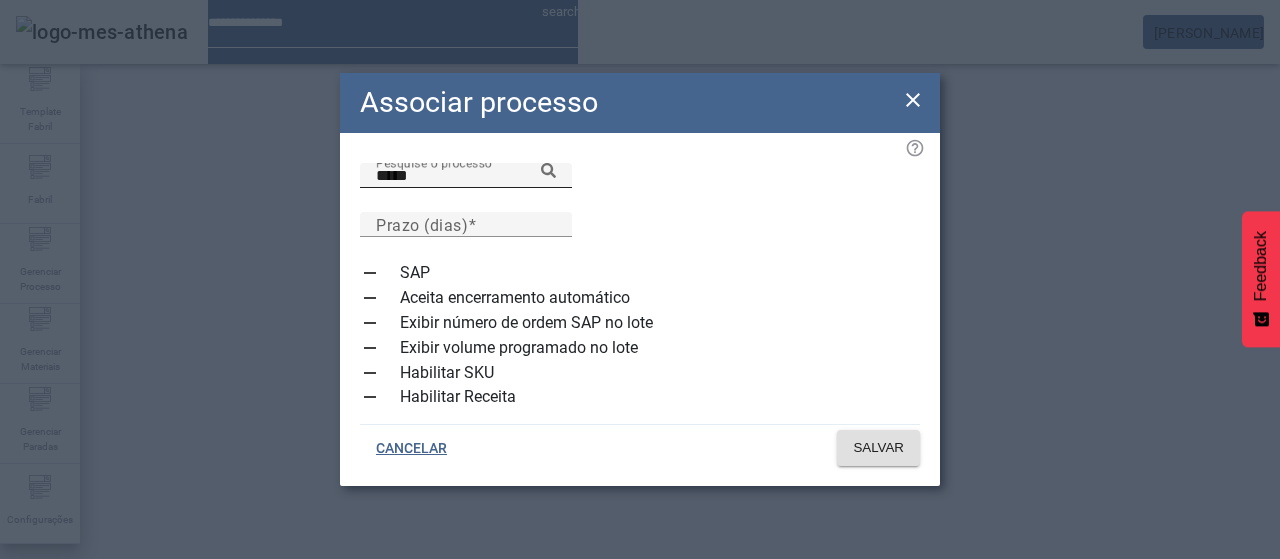 click 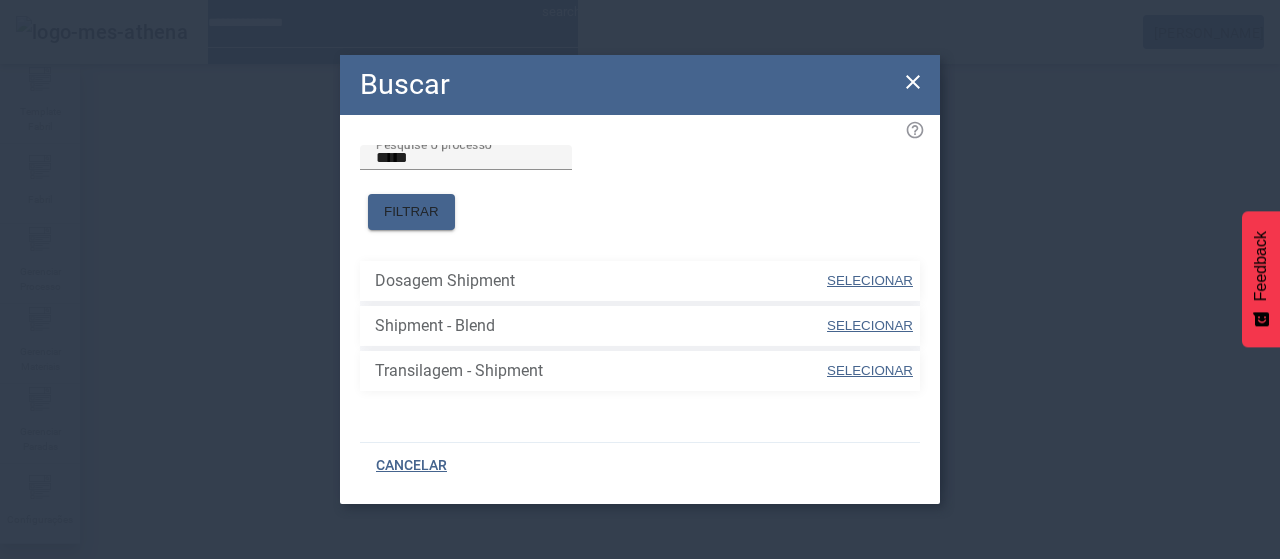 click on "SELECIONAR" at bounding box center [870, 325] 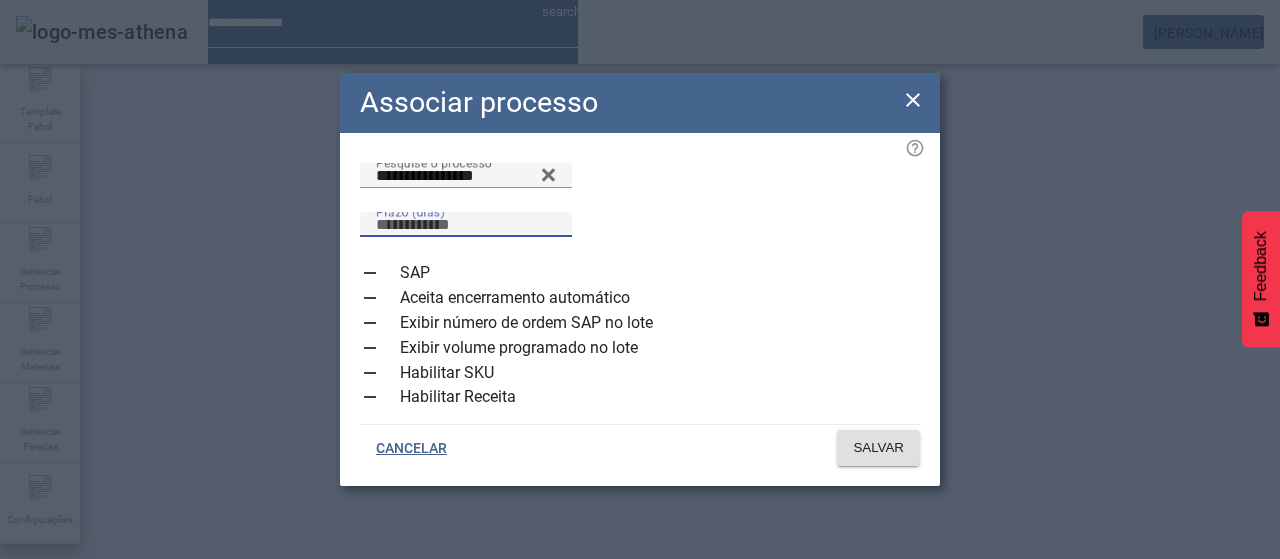 click on "Prazo (dias)" at bounding box center (466, 225) 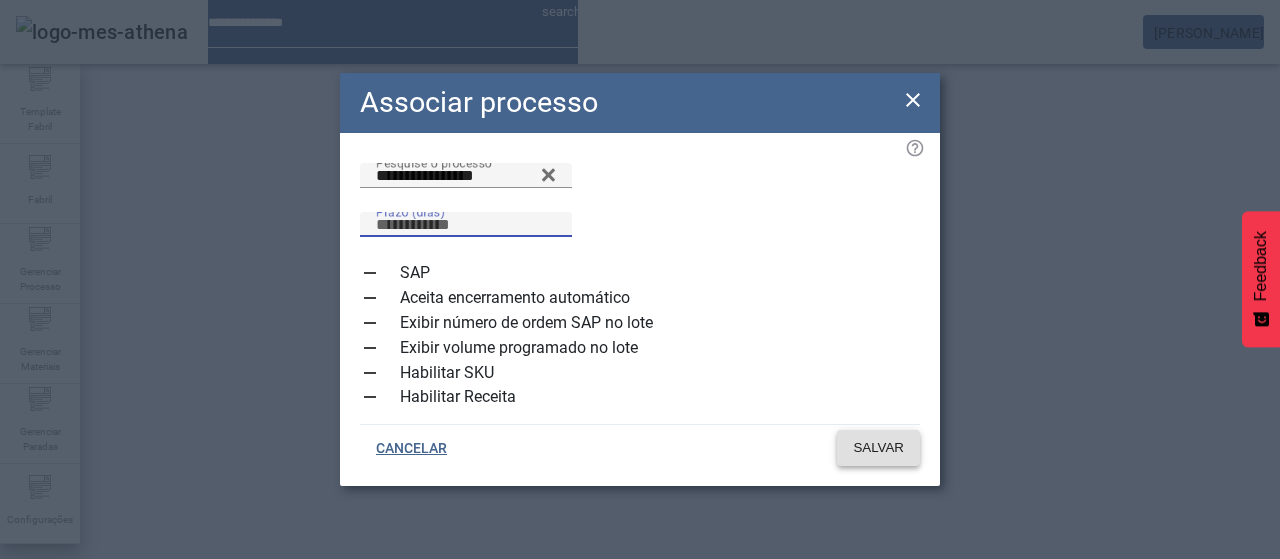 type on "*" 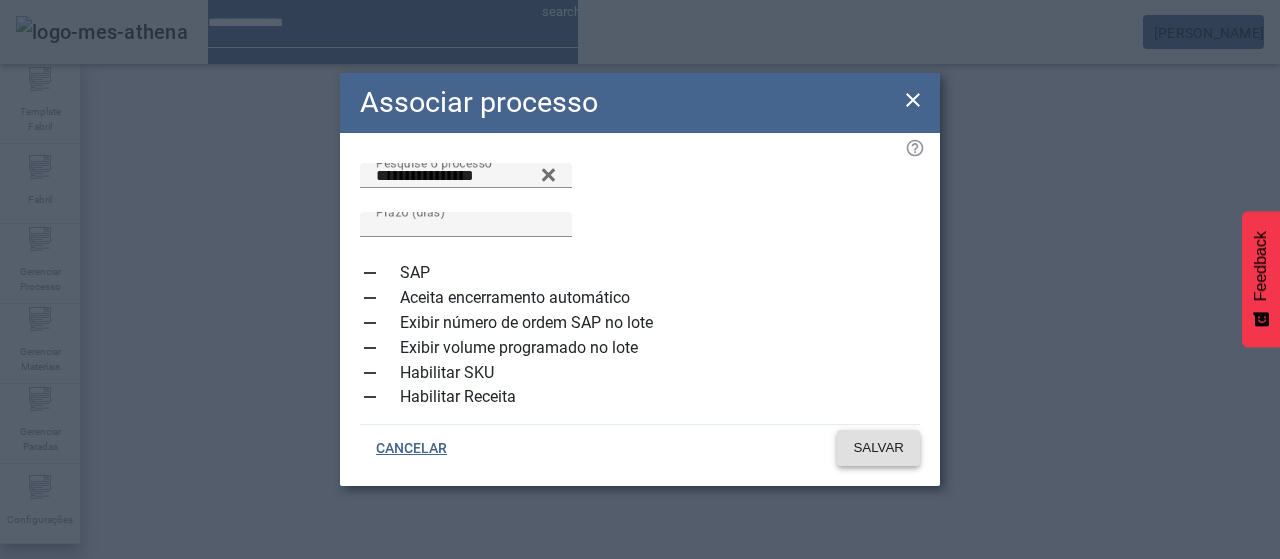click on "SALVAR" 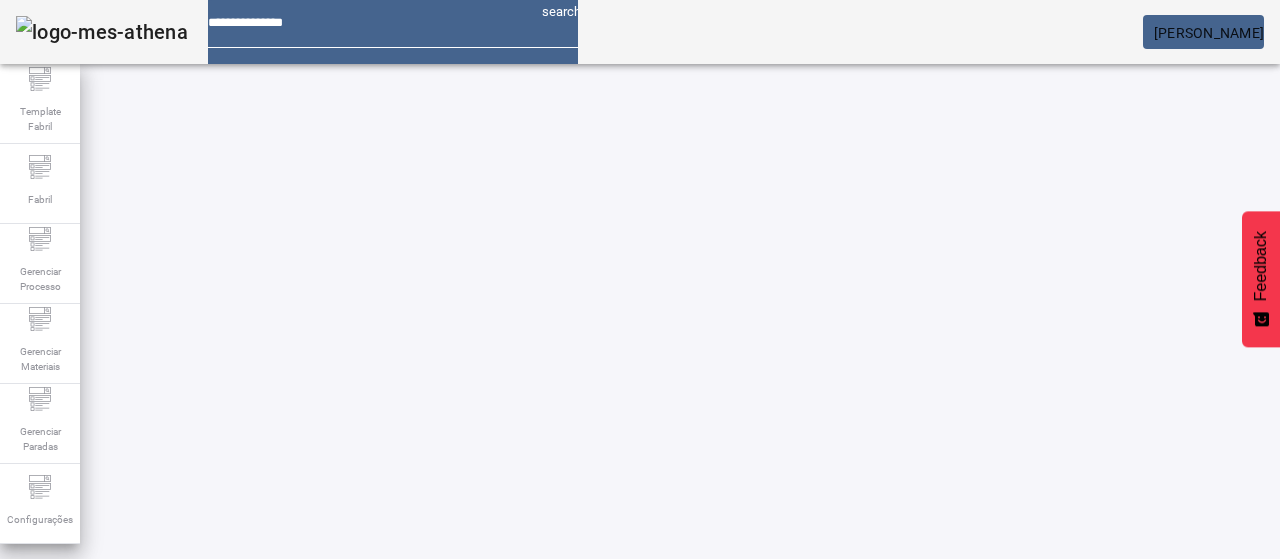 click at bounding box center (572, 743) 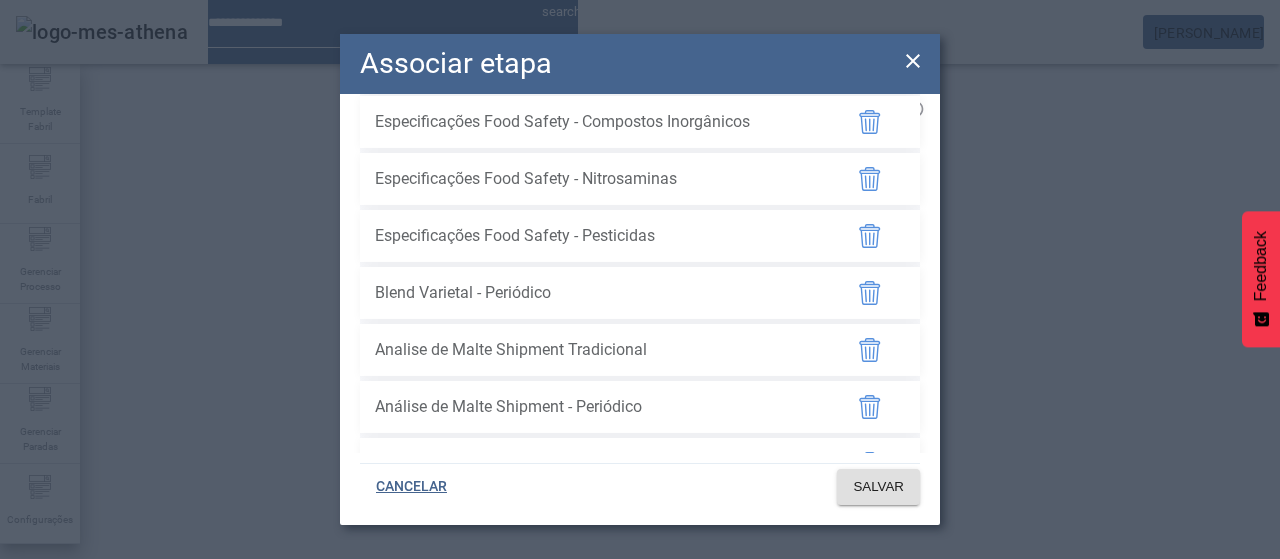 scroll, scrollTop: 200, scrollLeft: 0, axis: vertical 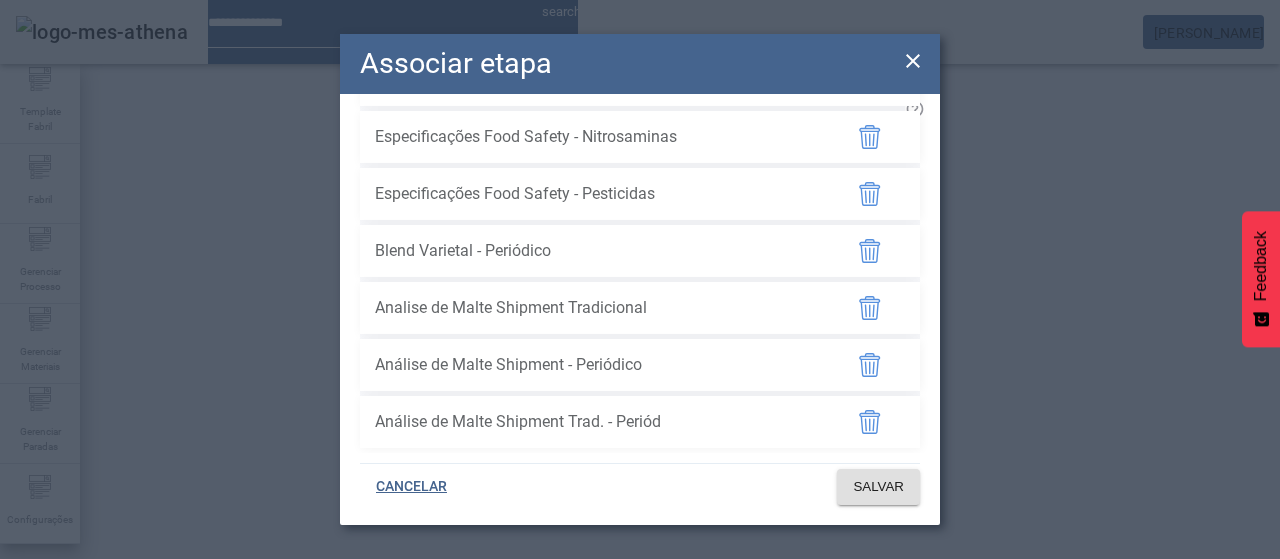 click 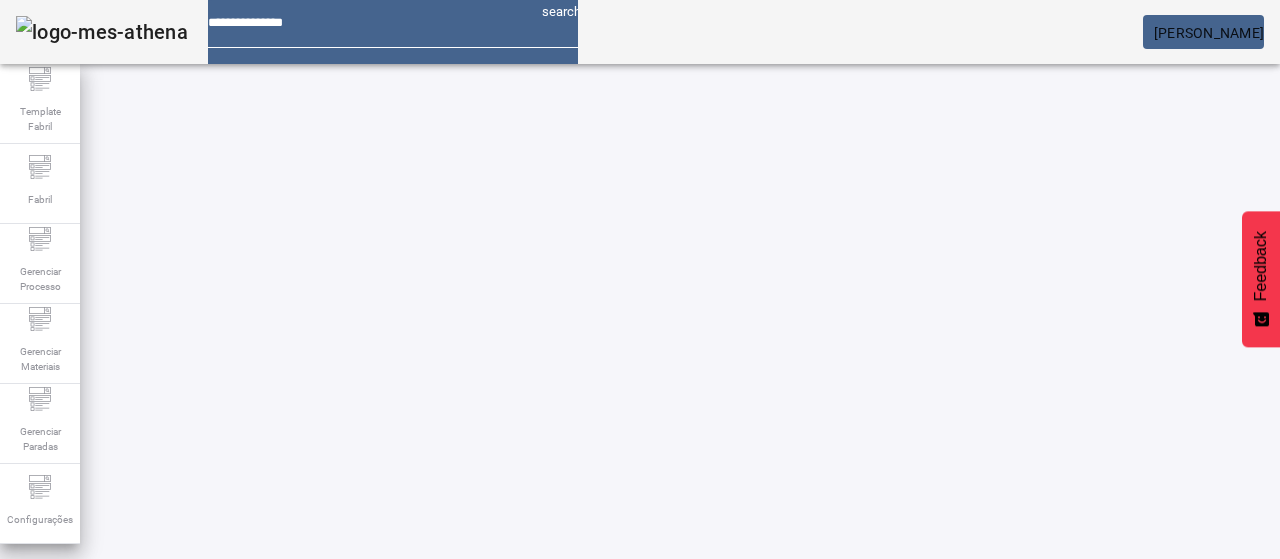 click at bounding box center [572, 743] 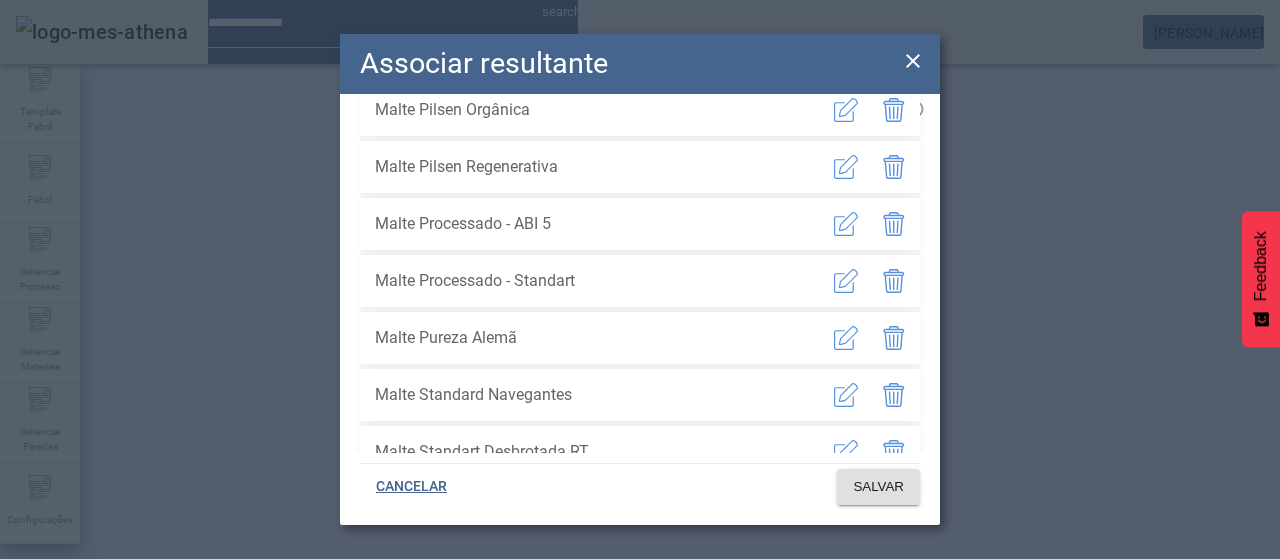 scroll, scrollTop: 800, scrollLeft: 0, axis: vertical 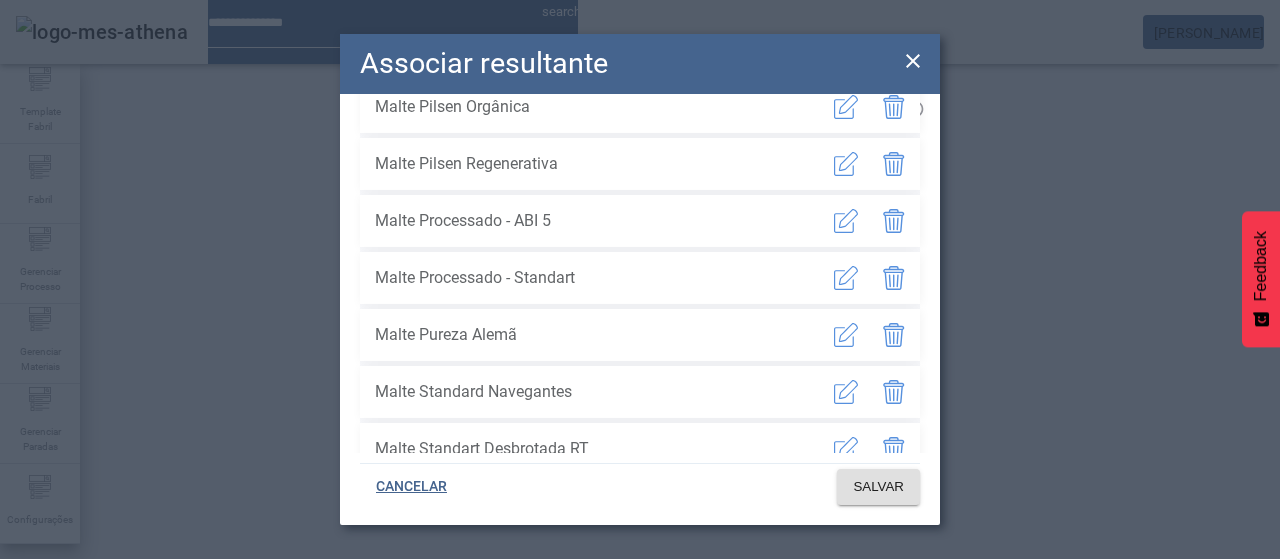 click 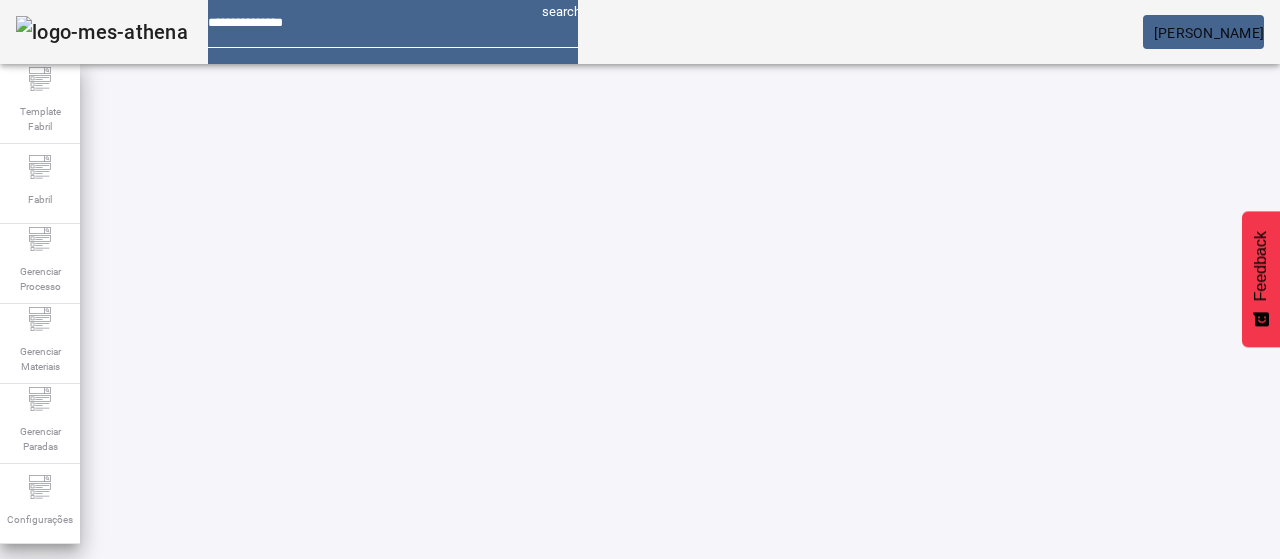 click at bounding box center [572, 743] 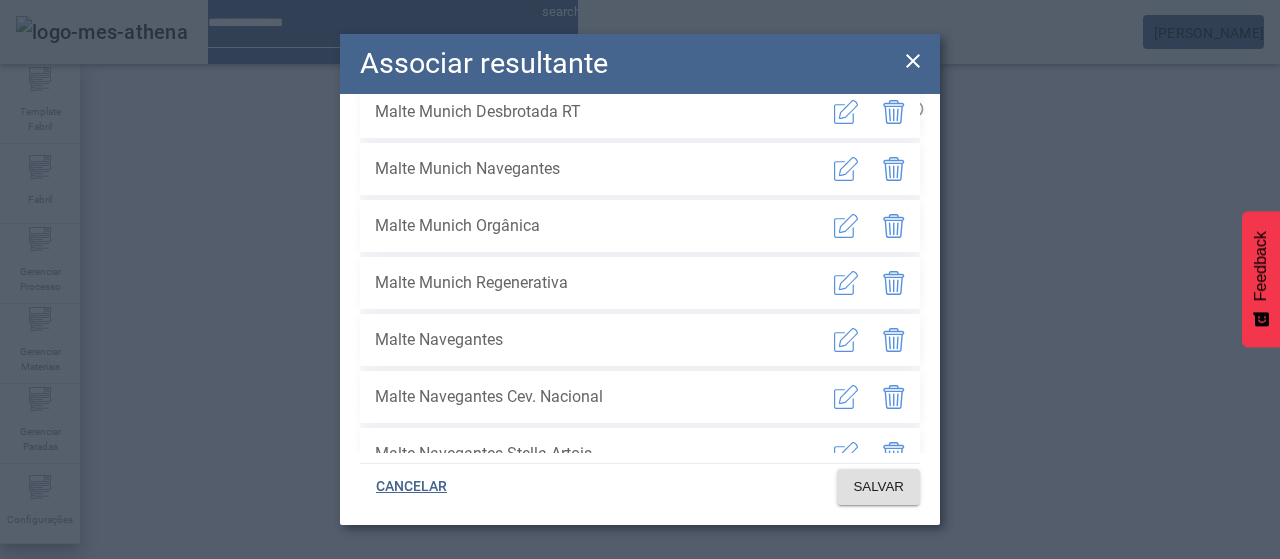 scroll, scrollTop: 200, scrollLeft: 0, axis: vertical 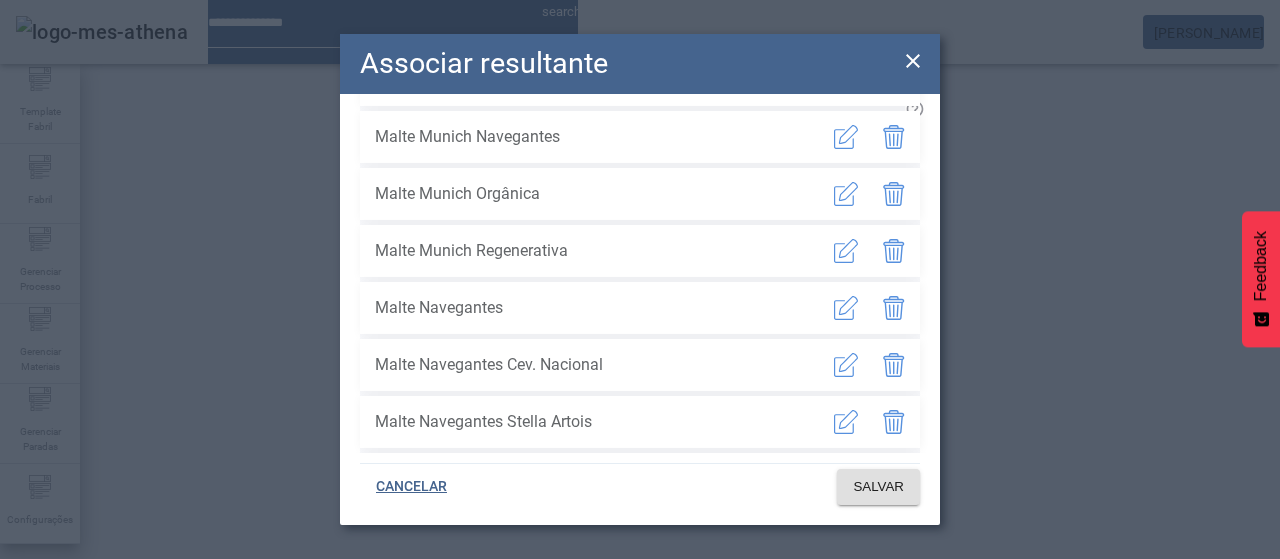 click 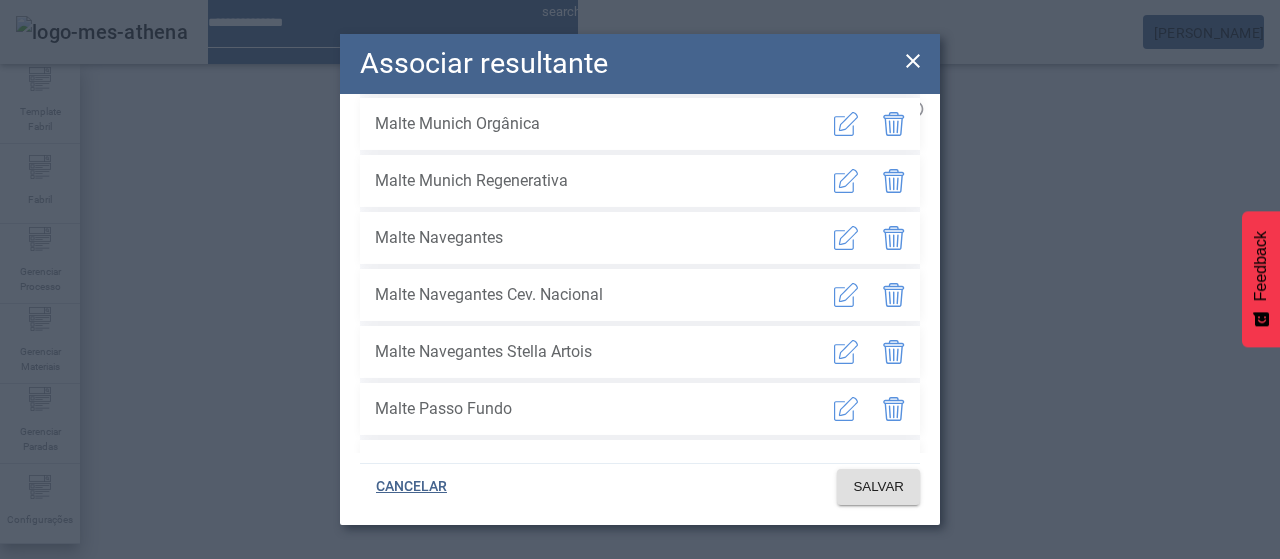 scroll, scrollTop: 300, scrollLeft: 0, axis: vertical 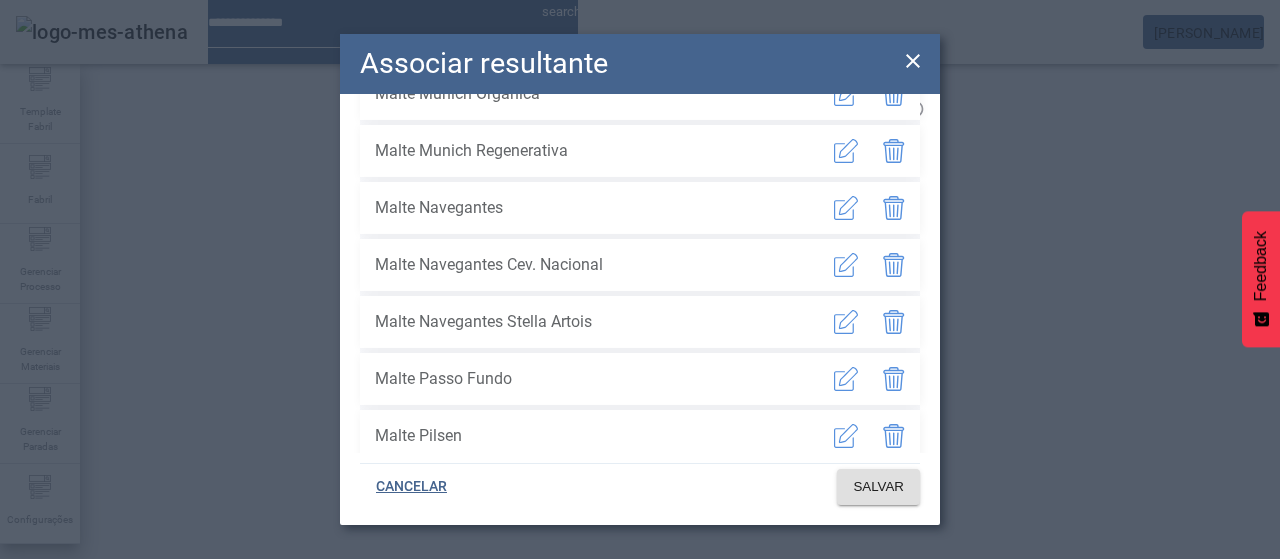 click 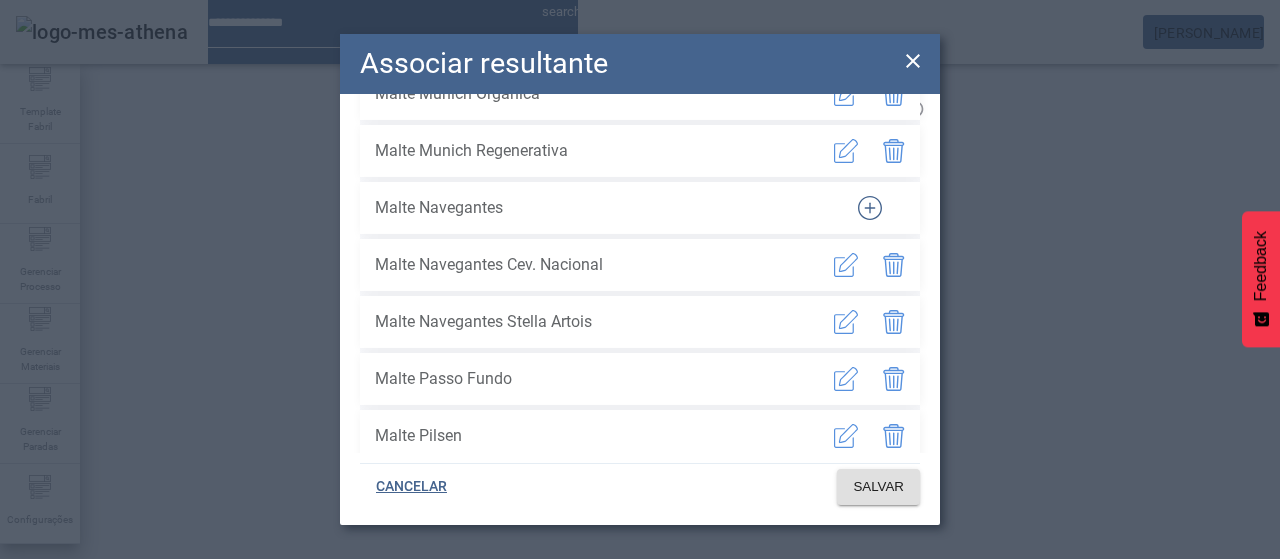 scroll, scrollTop: 400, scrollLeft: 0, axis: vertical 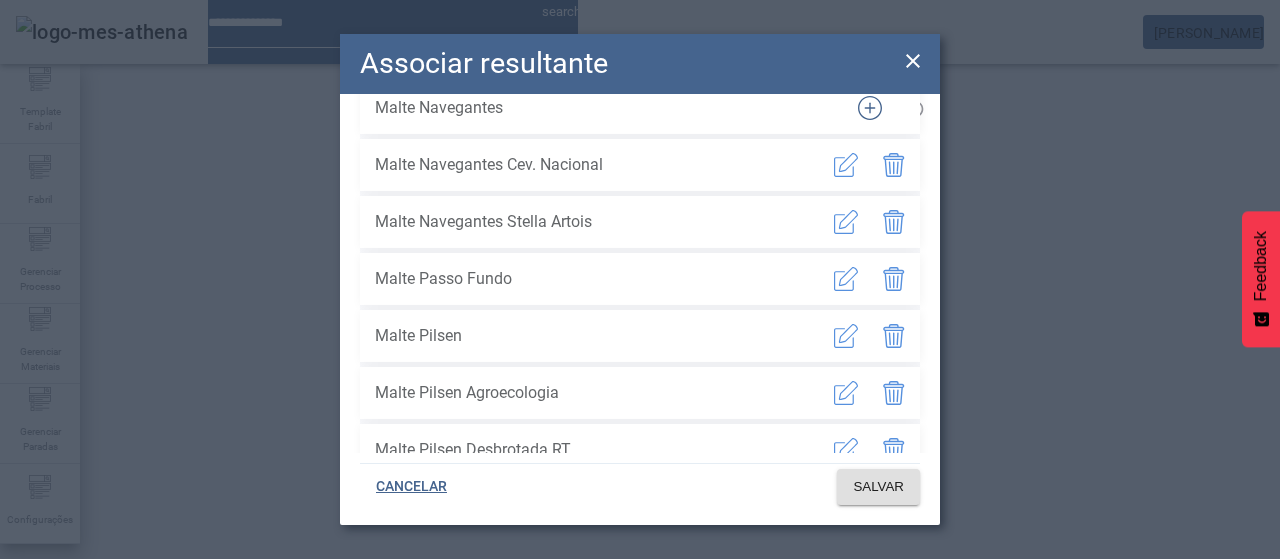 click 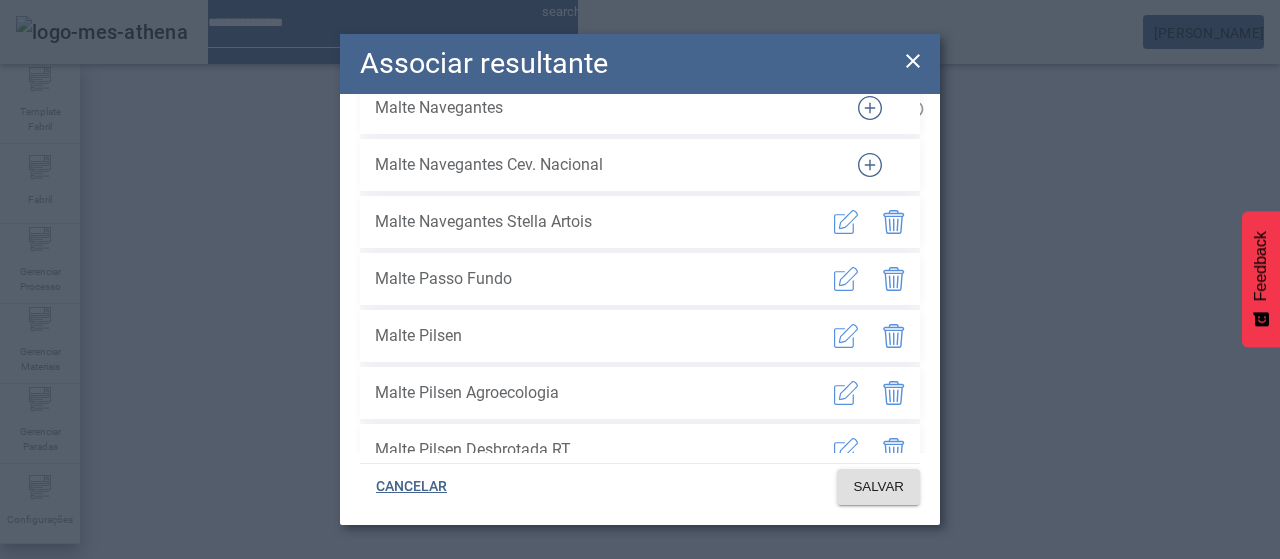 click 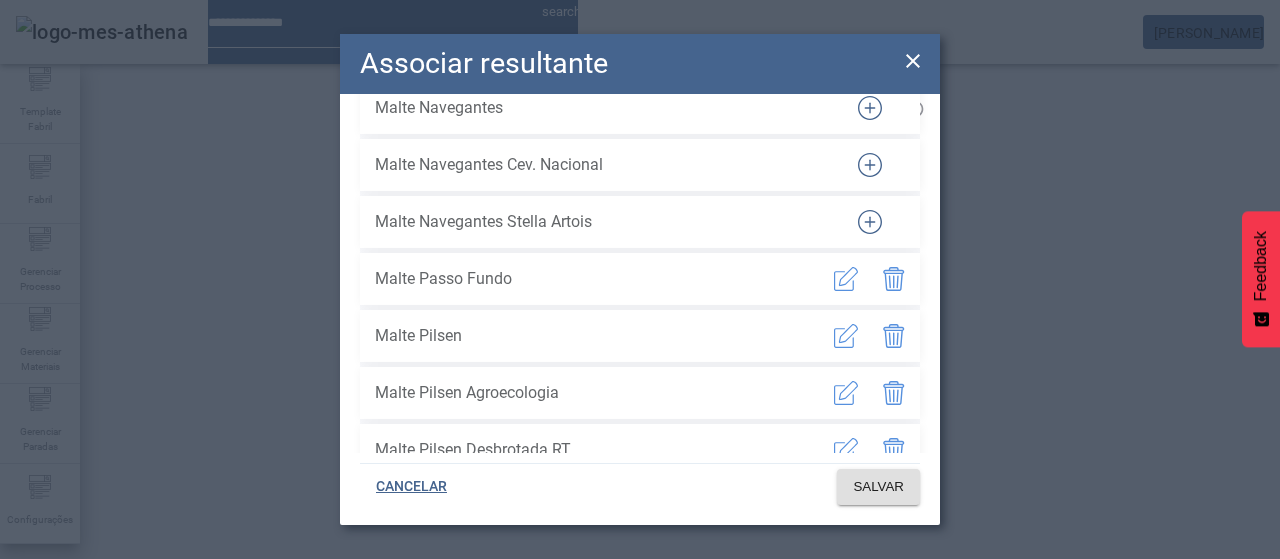 click 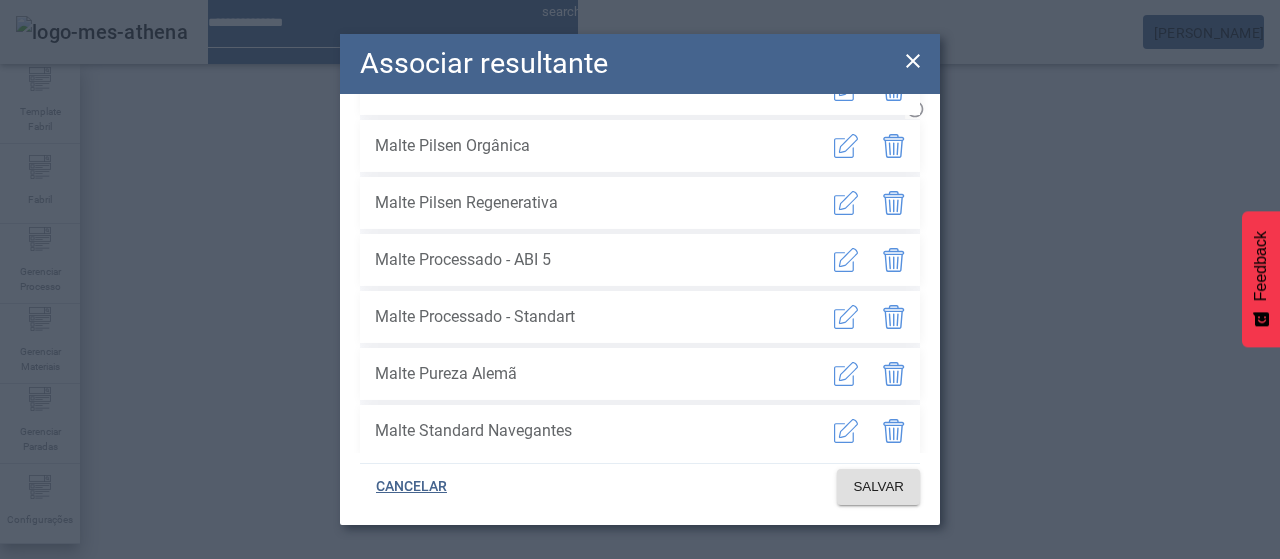 scroll, scrollTop: 800, scrollLeft: 0, axis: vertical 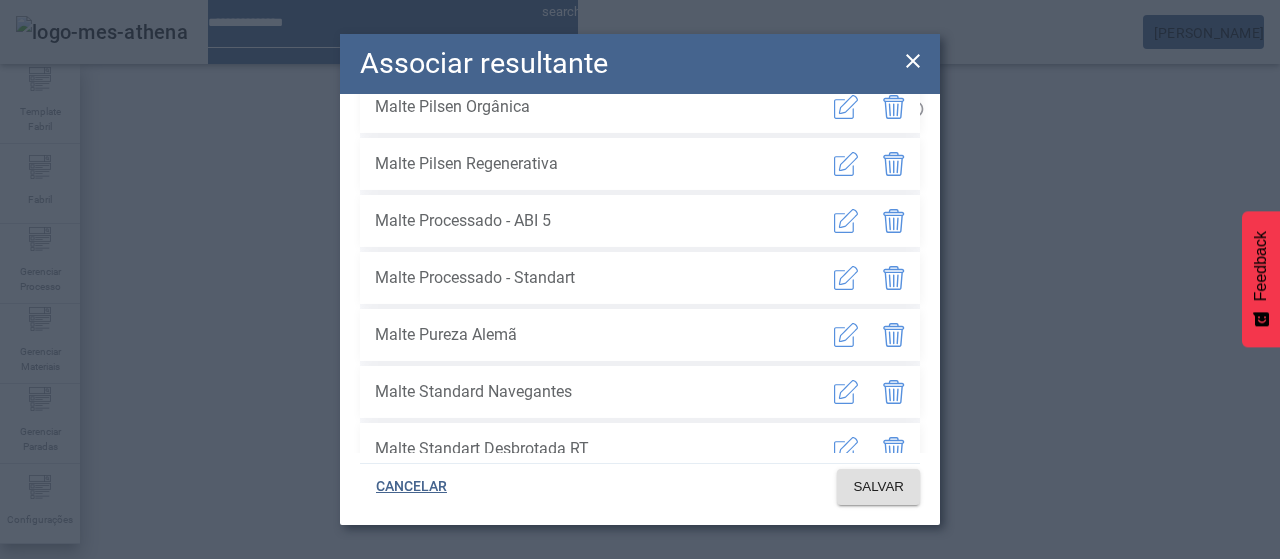 click 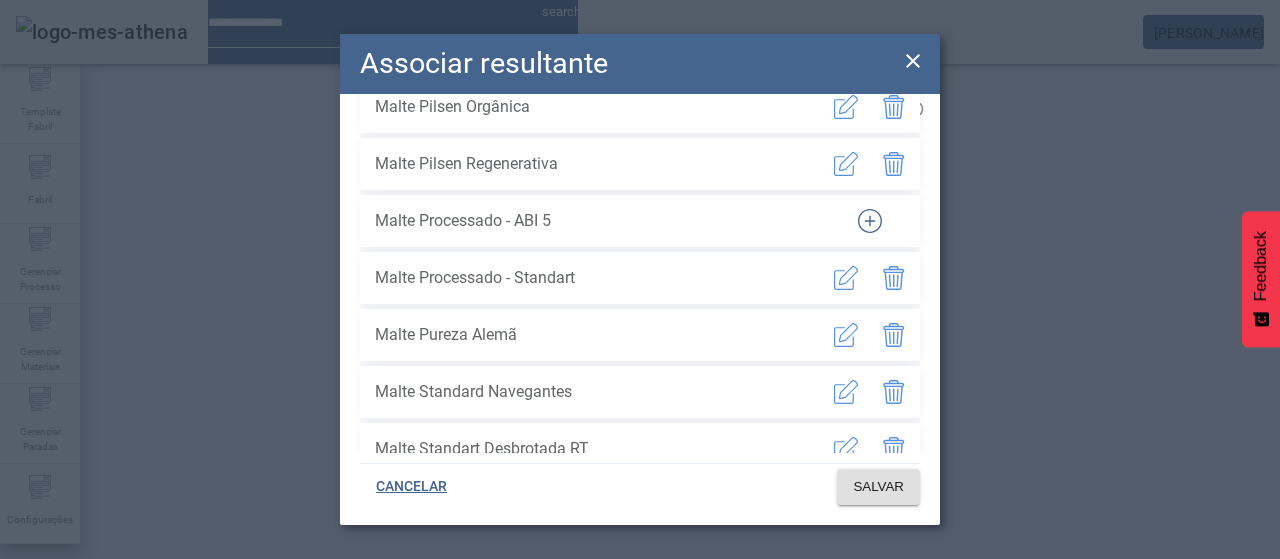 click 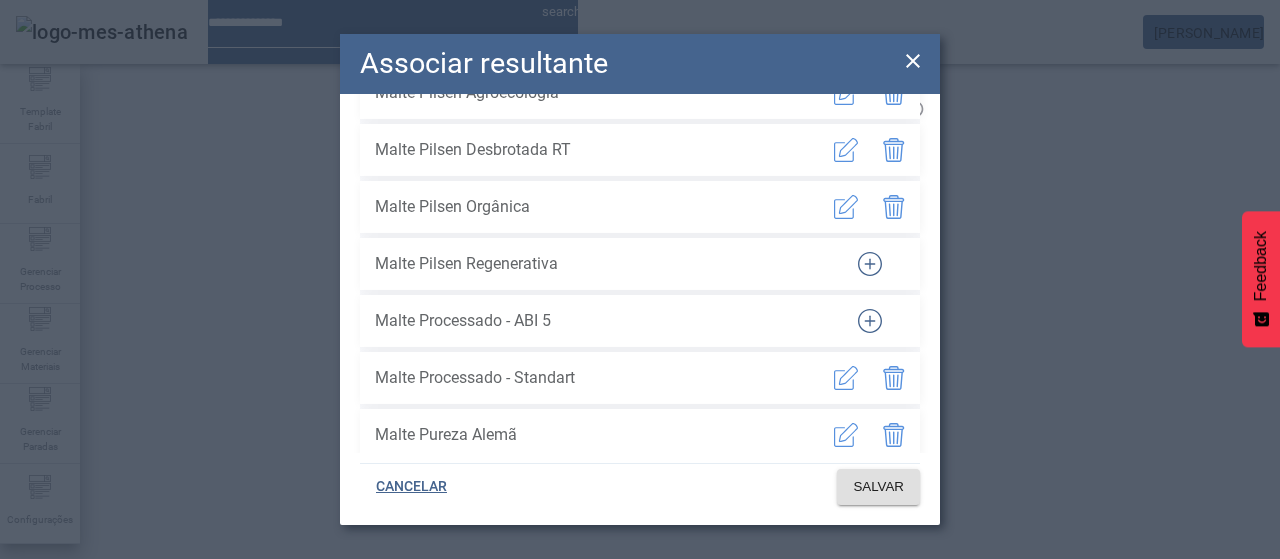 scroll, scrollTop: 700, scrollLeft: 0, axis: vertical 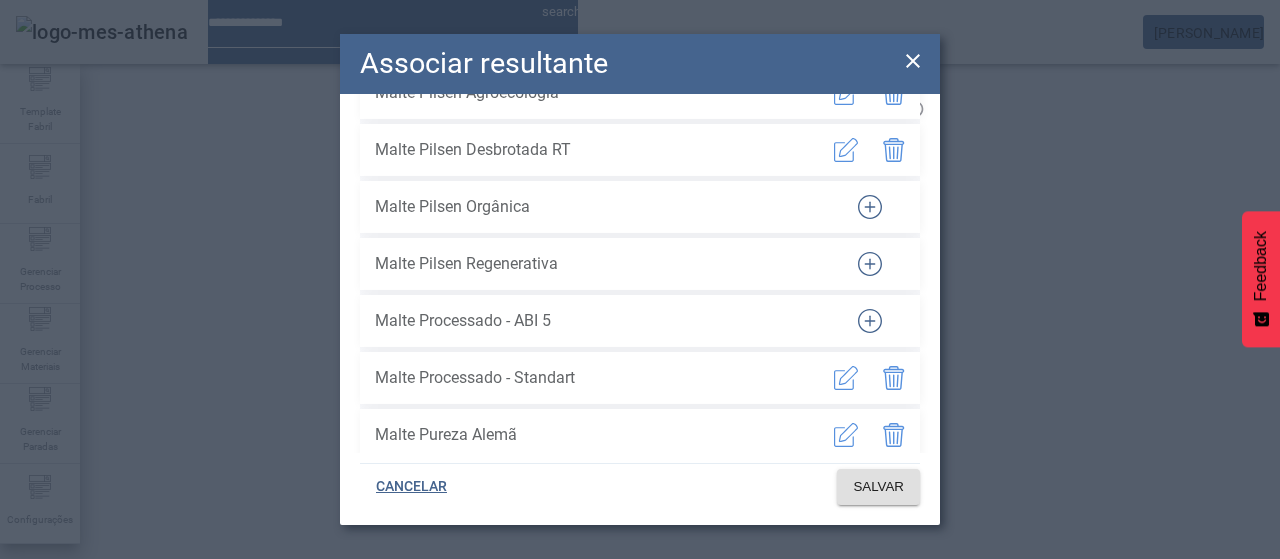 click at bounding box center (894, 150) 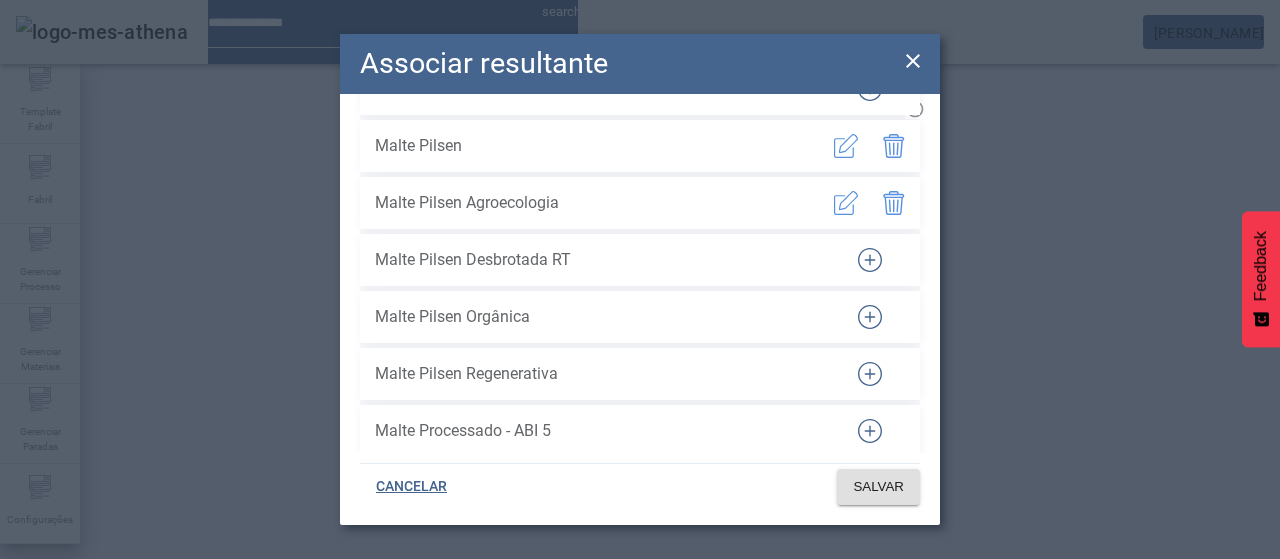 scroll, scrollTop: 500, scrollLeft: 0, axis: vertical 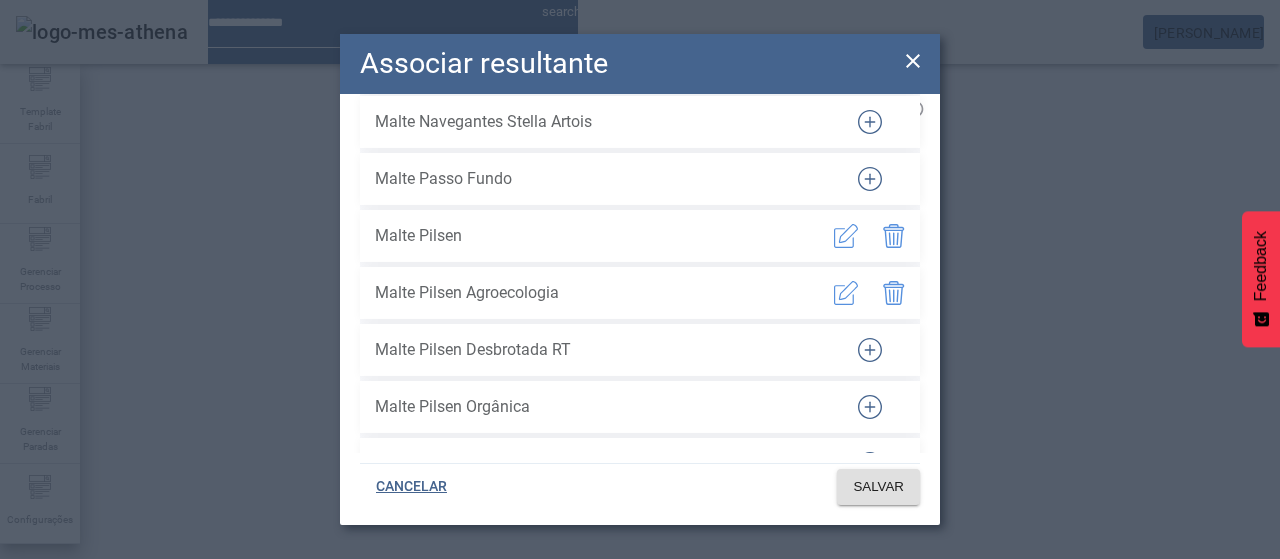 drag, startPoint x: 879, startPoint y: 265, endPoint x: 878, endPoint y: 232, distance: 33.01515 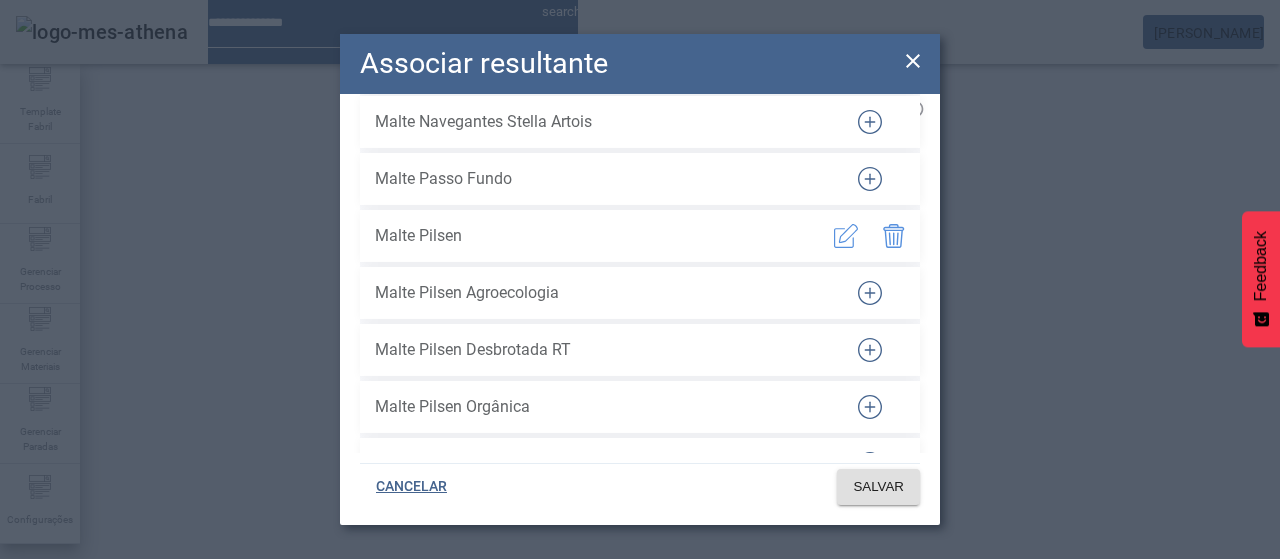 click 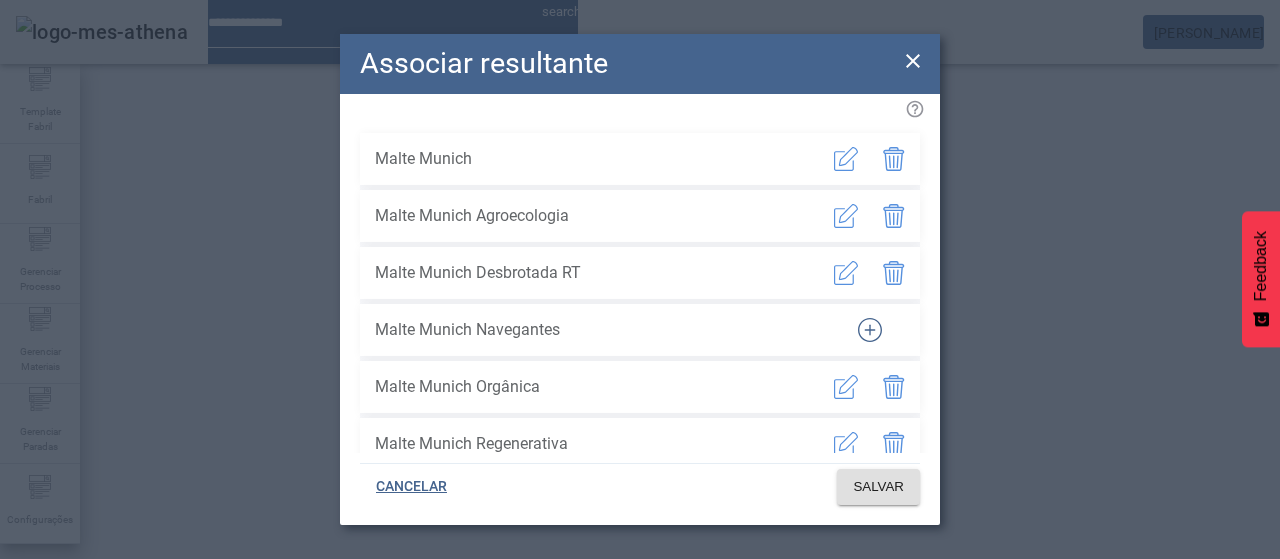 scroll, scrollTop: 0, scrollLeft: 0, axis: both 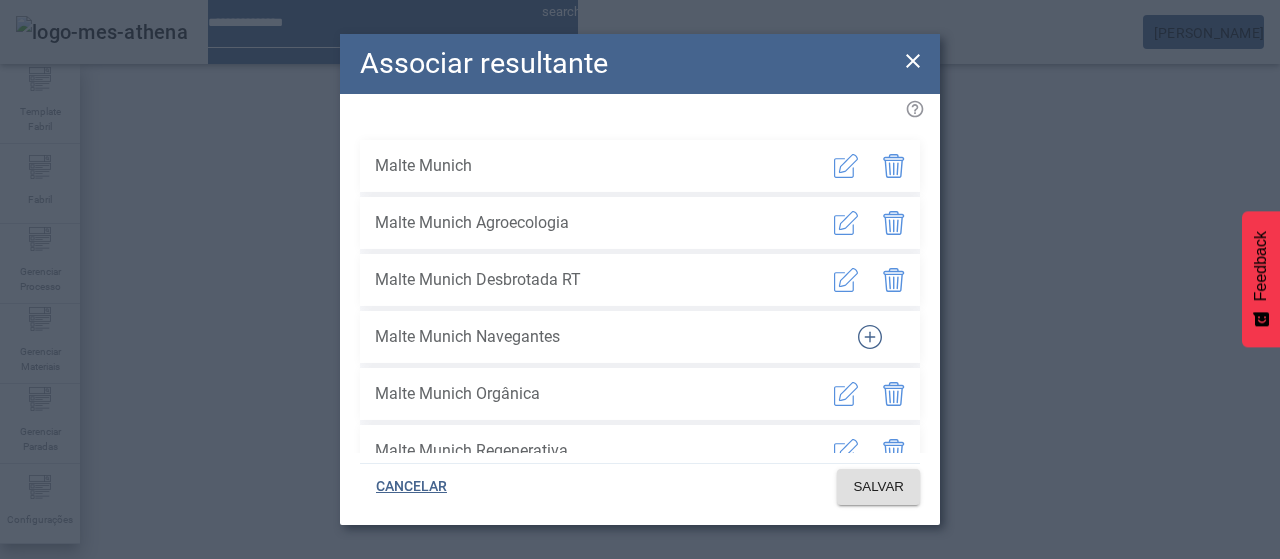 click 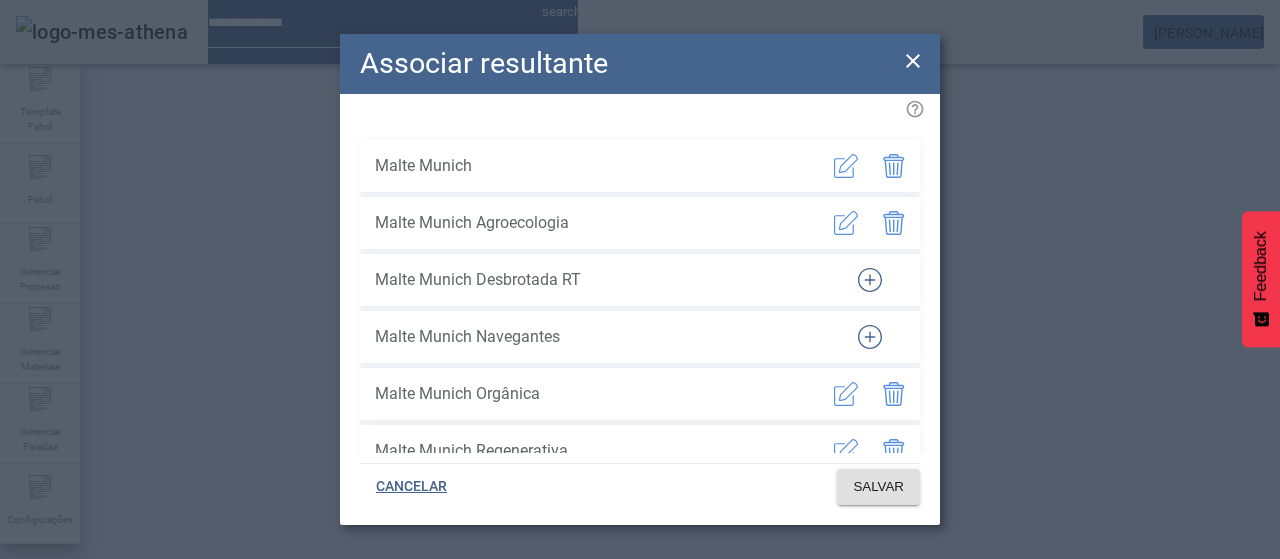 click at bounding box center (894, 223) 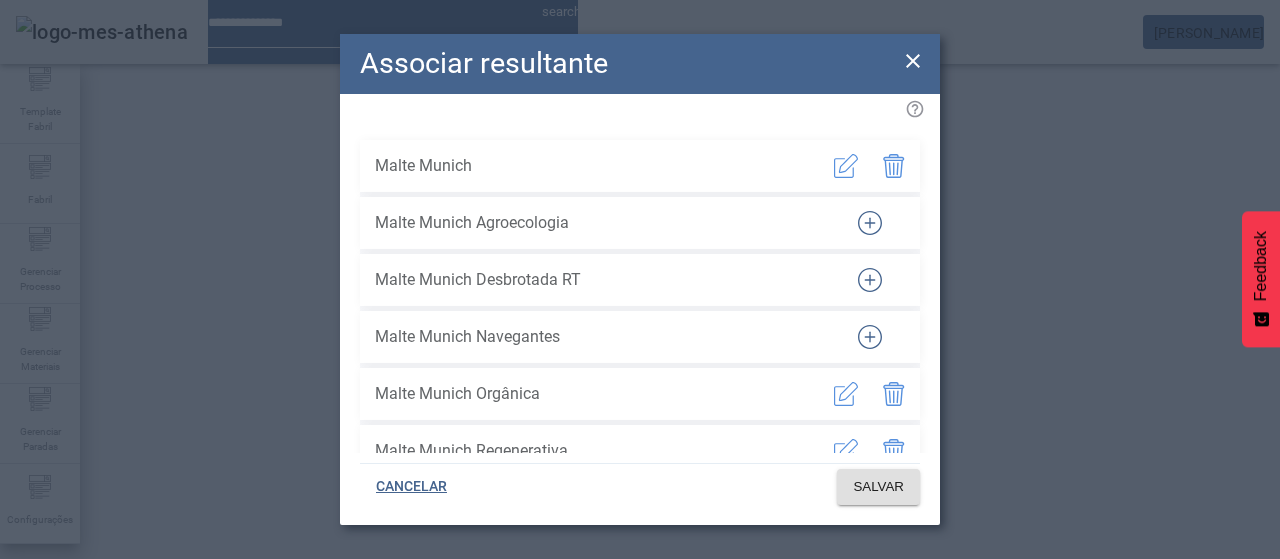 click 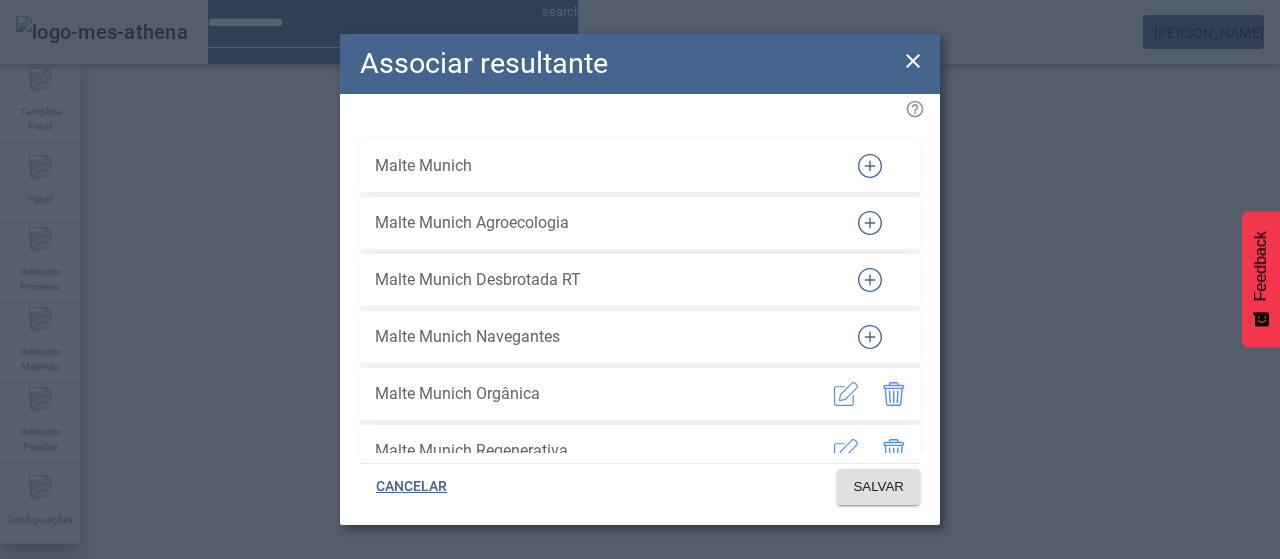 click 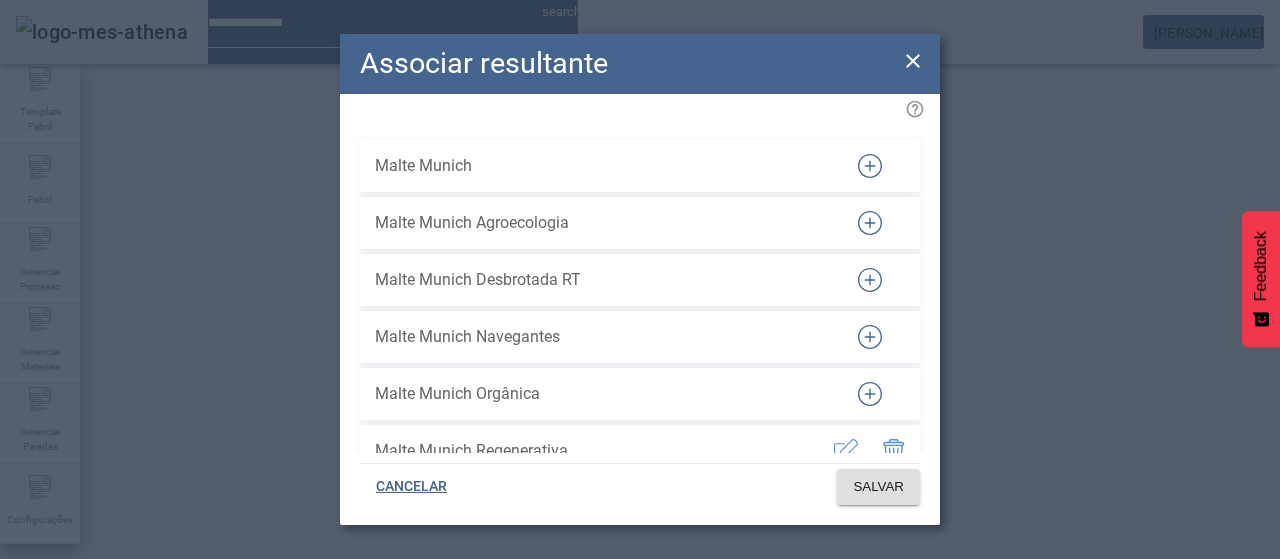 click 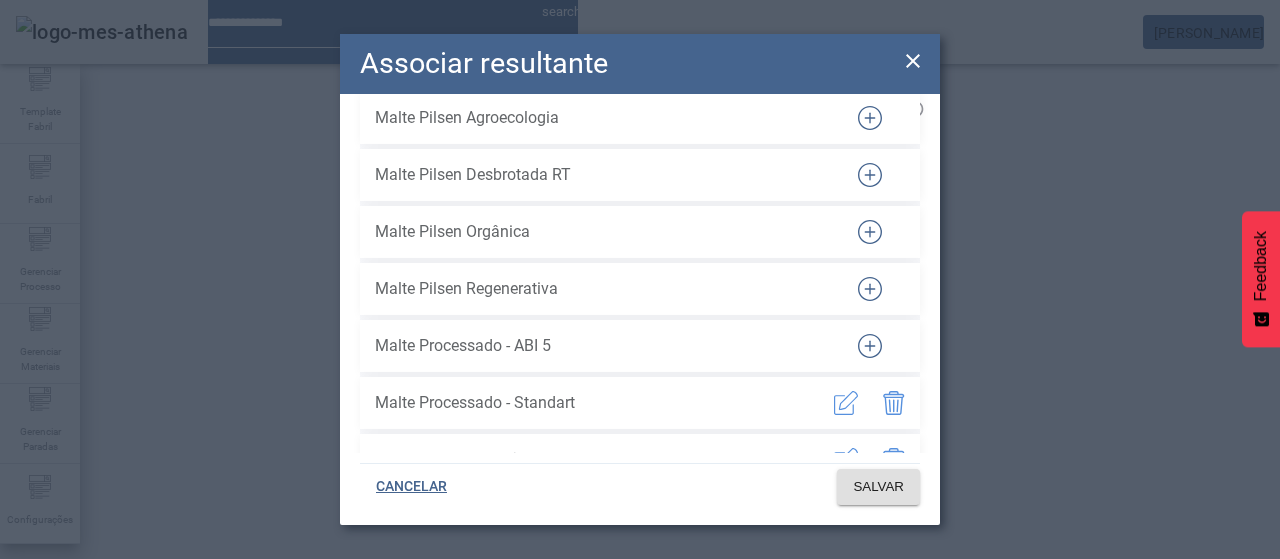scroll, scrollTop: 800, scrollLeft: 0, axis: vertical 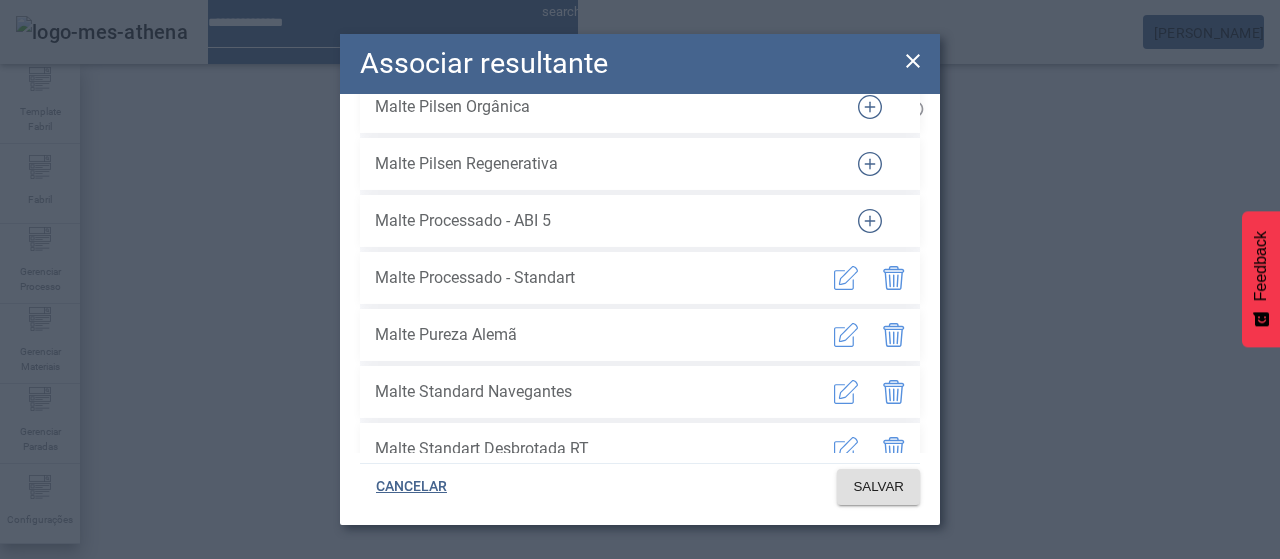 drag, startPoint x: 875, startPoint y: 308, endPoint x: 882, endPoint y: 325, distance: 18.384777 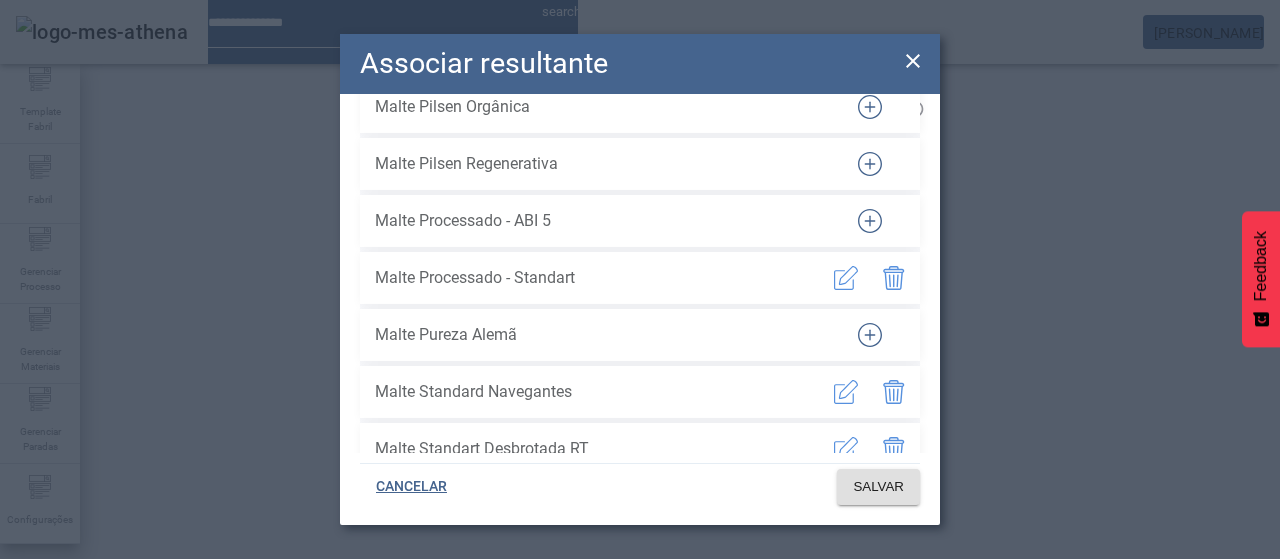 click 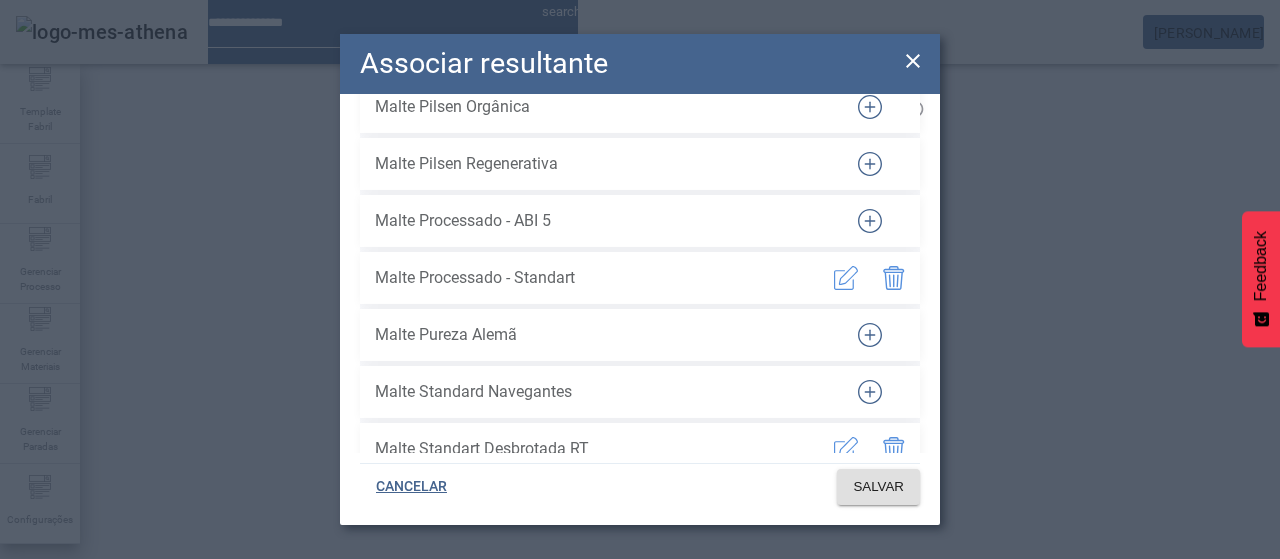 scroll, scrollTop: 900, scrollLeft: 0, axis: vertical 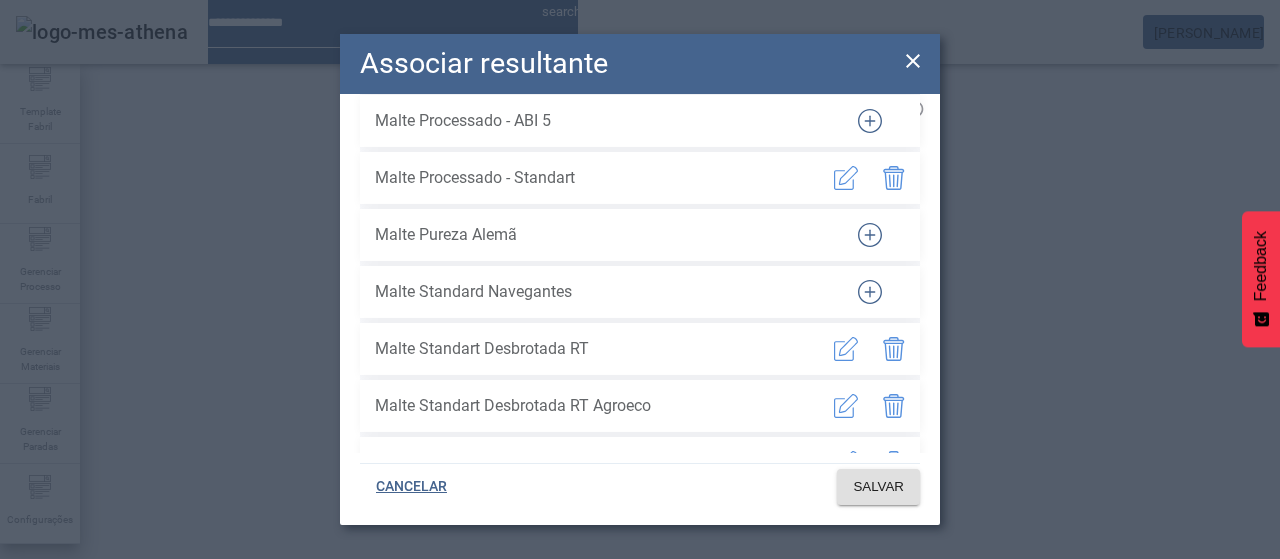 click 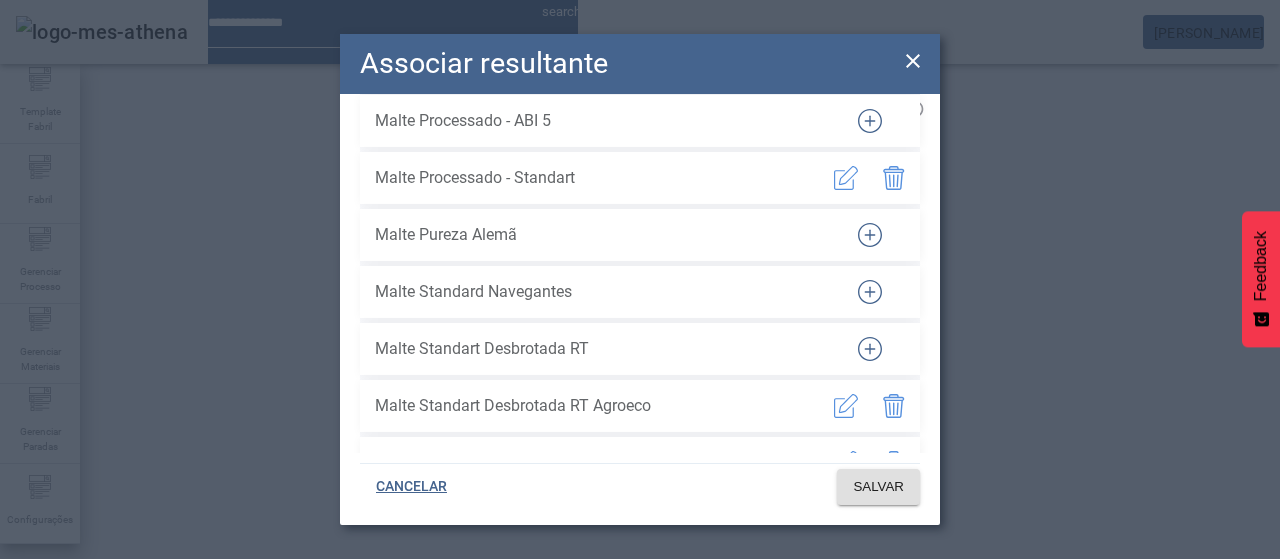 click 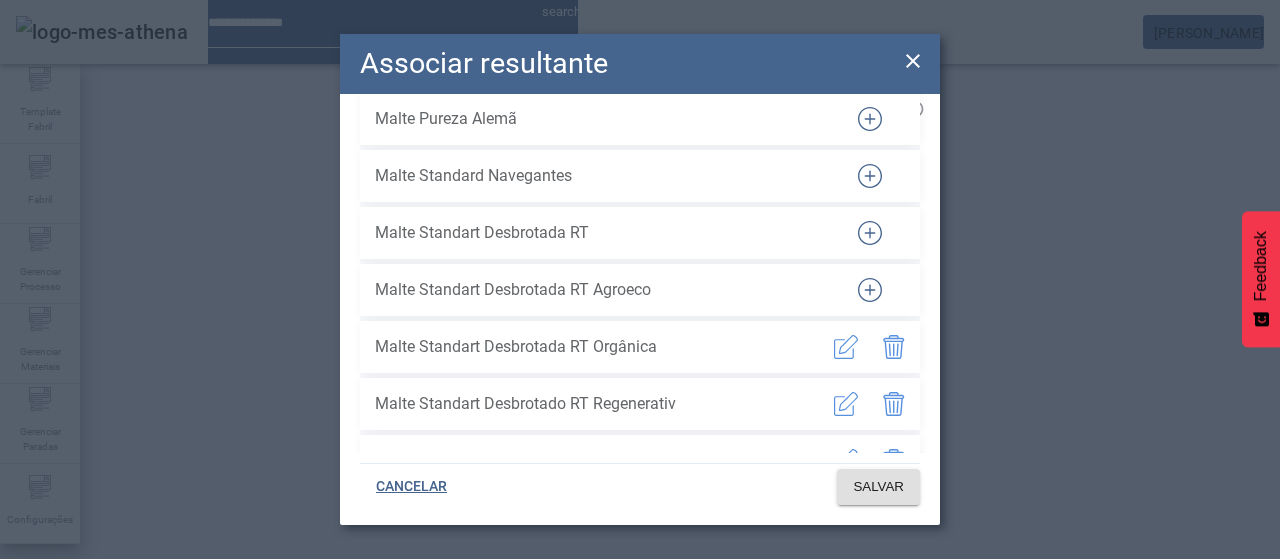 scroll, scrollTop: 1100, scrollLeft: 0, axis: vertical 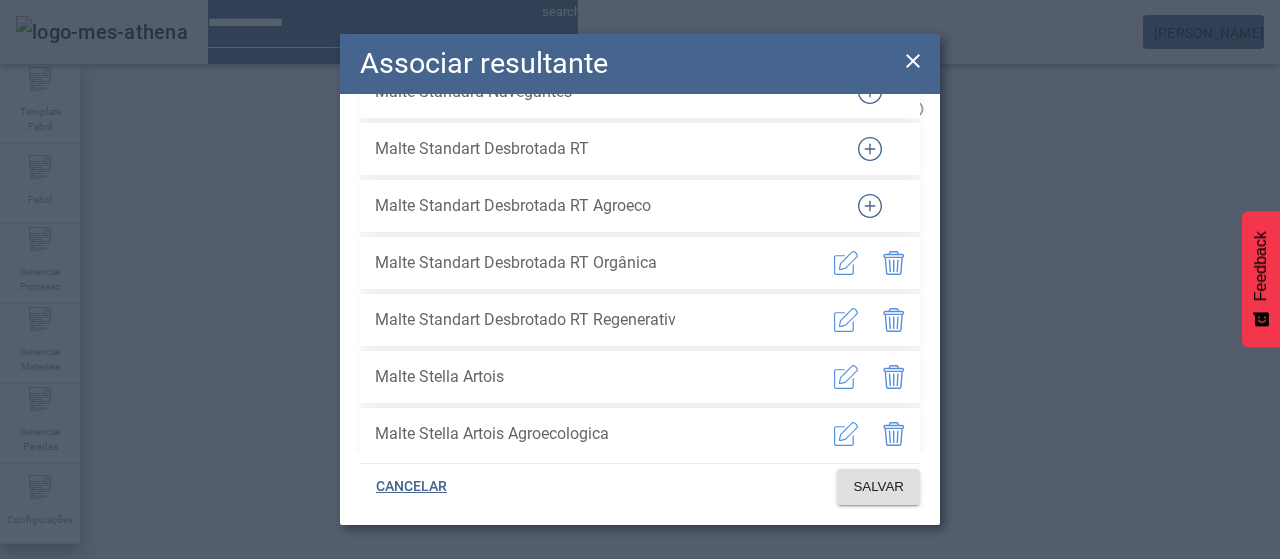 drag, startPoint x: 876, startPoint y: 248, endPoint x: 879, endPoint y: 263, distance: 15.297058 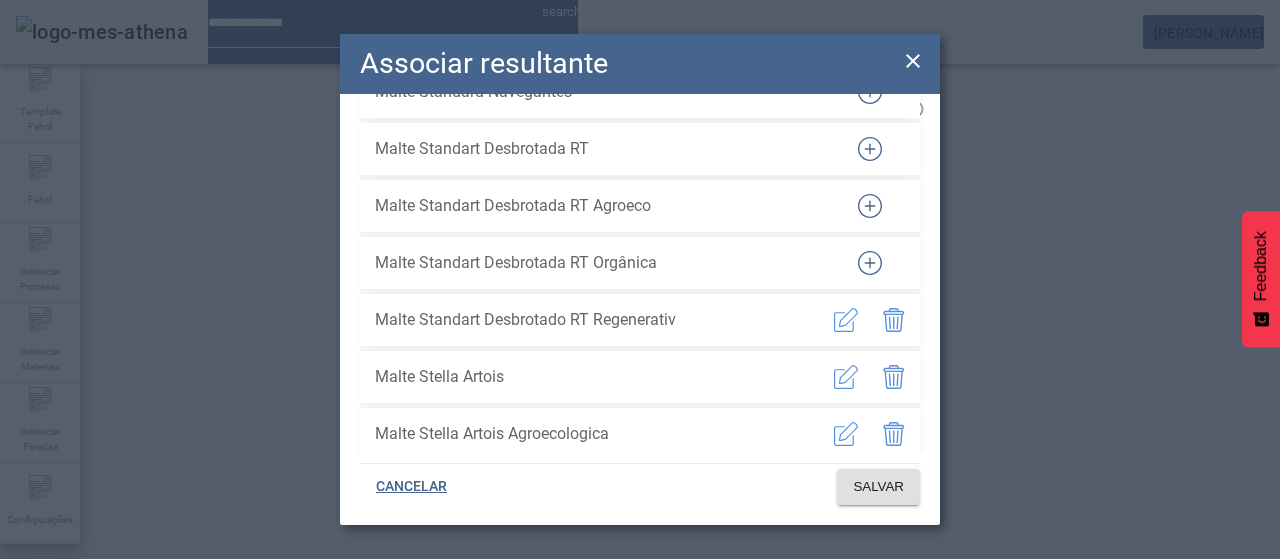 click 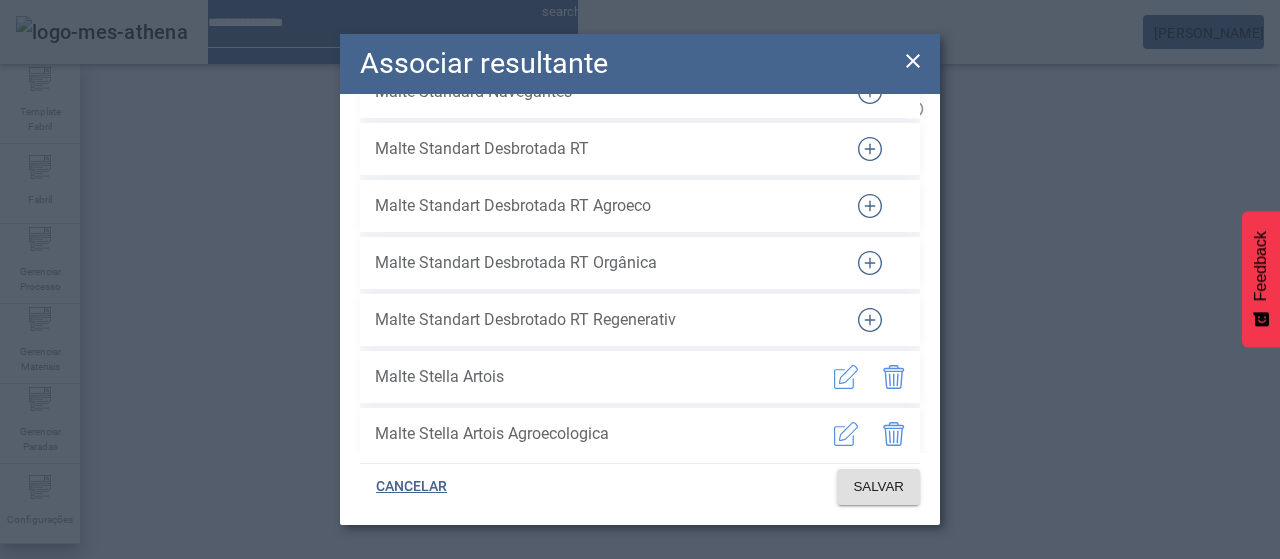click 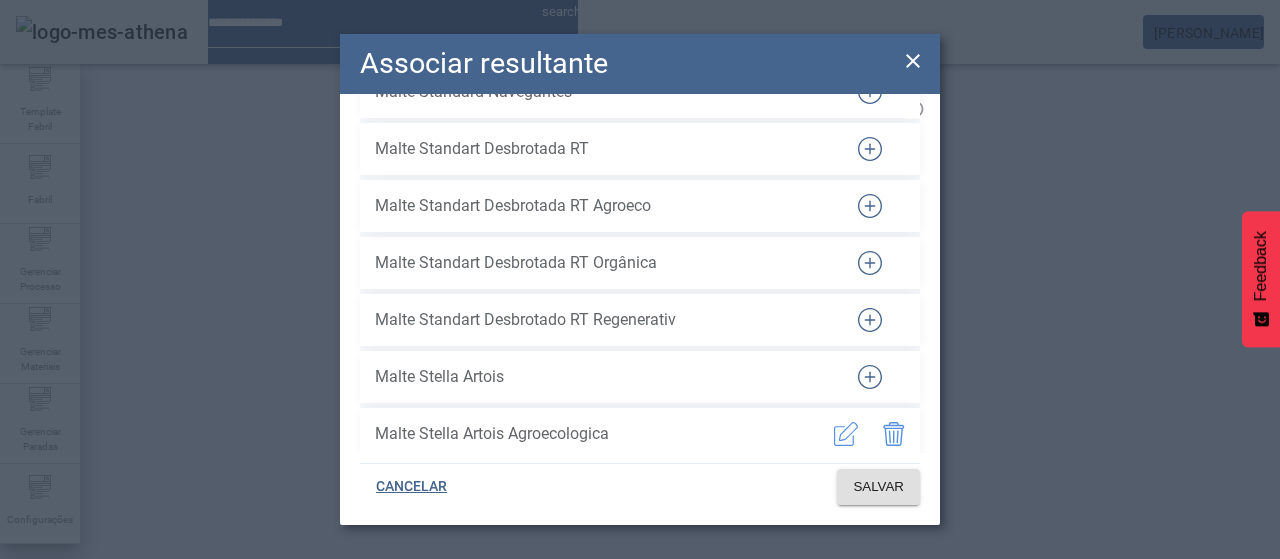 click 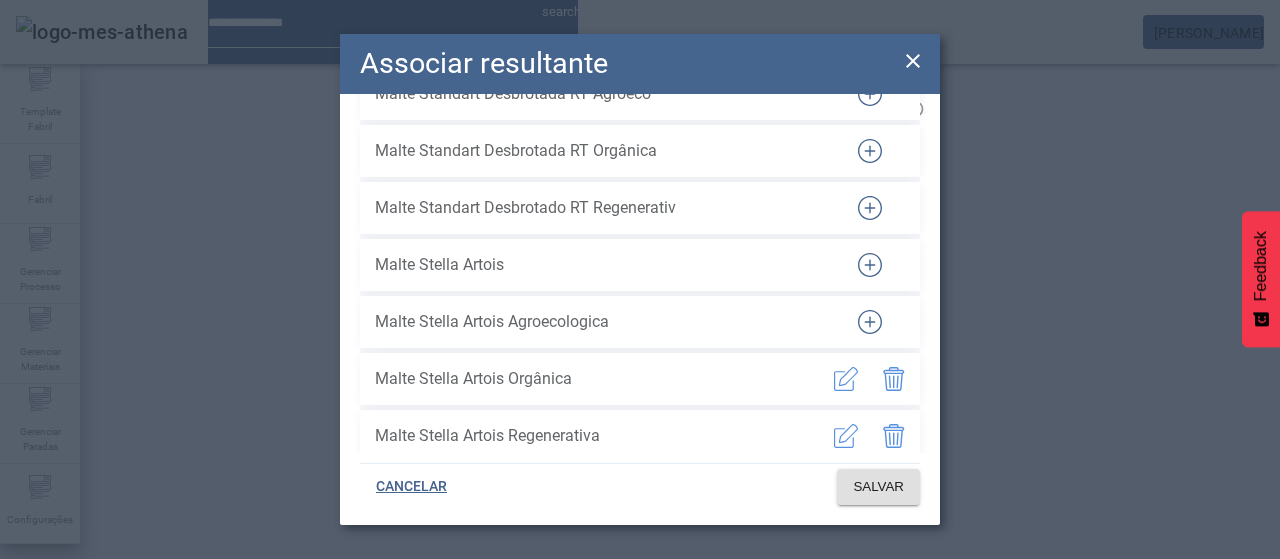 scroll, scrollTop: 1300, scrollLeft: 0, axis: vertical 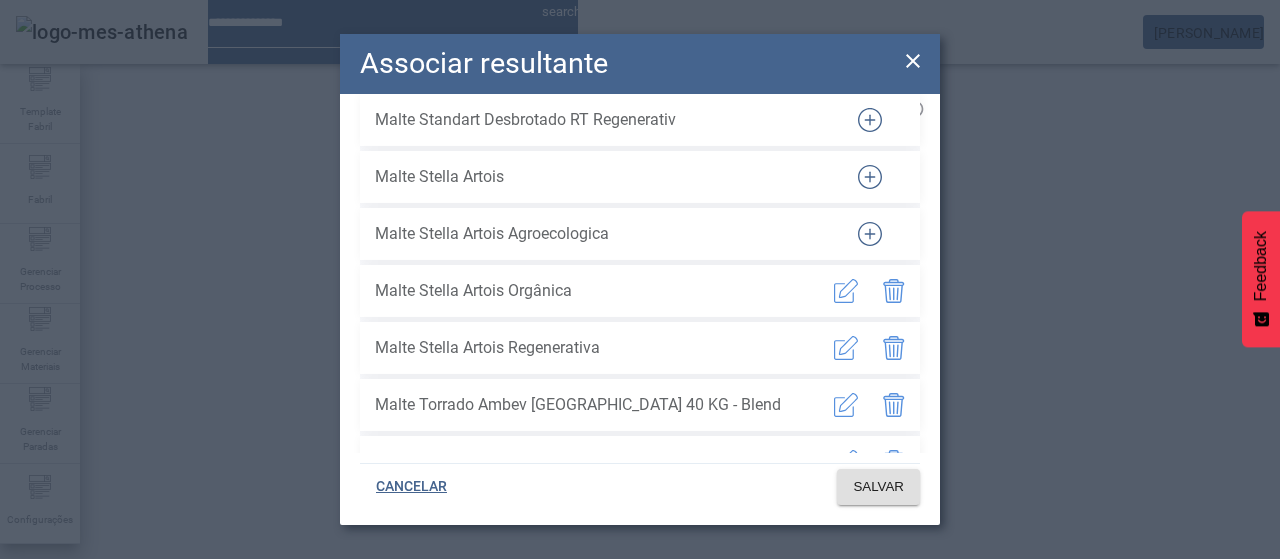 click 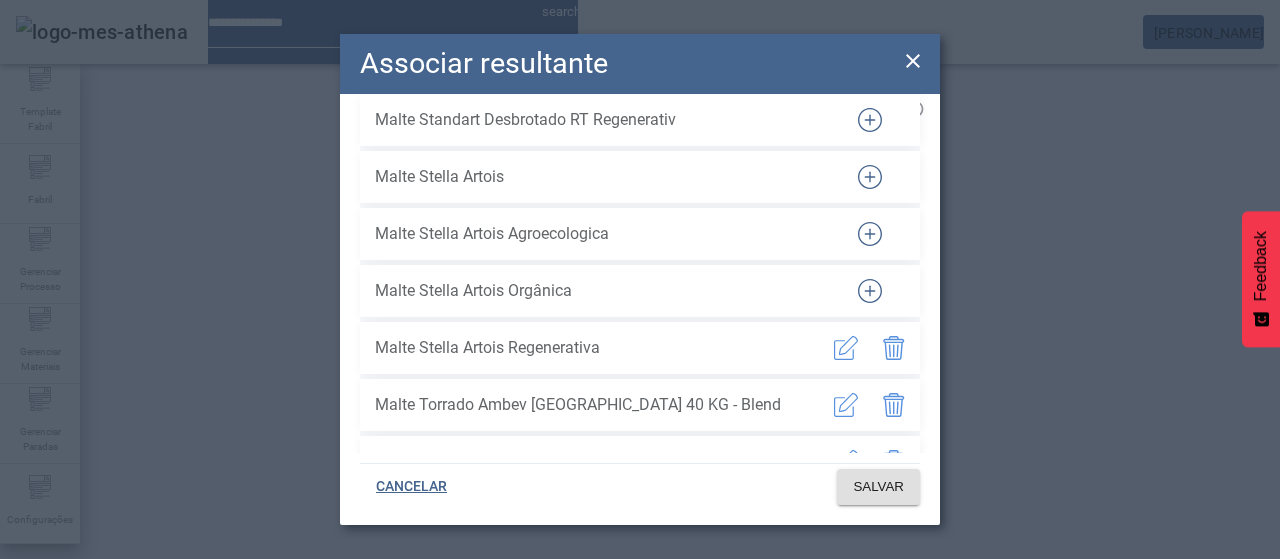 click at bounding box center (894, 348) 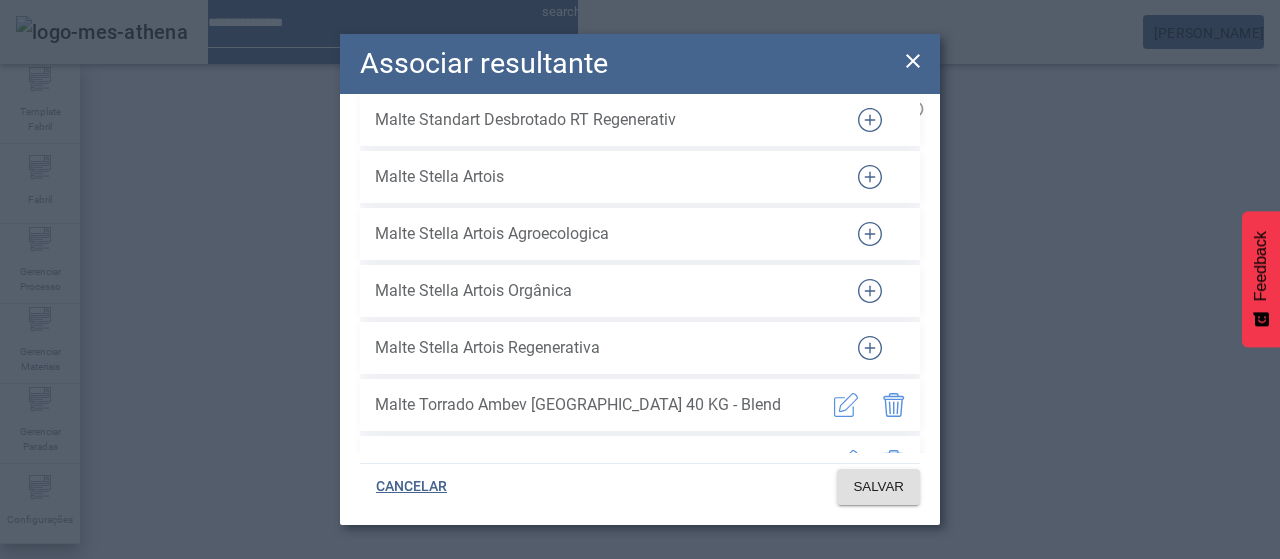 click at bounding box center (894, 405) 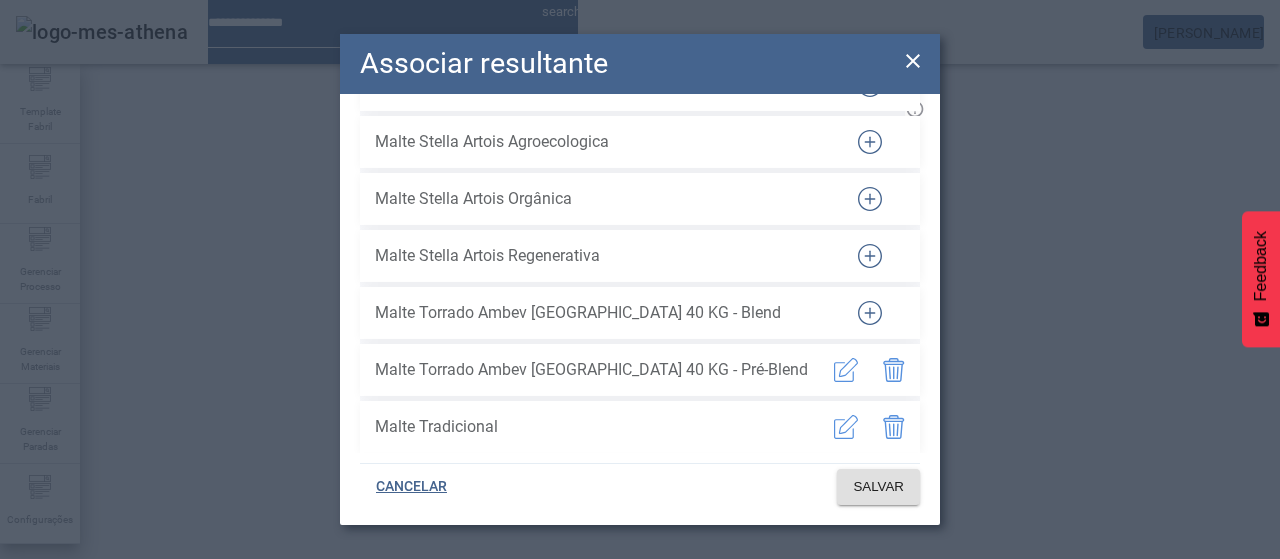 scroll, scrollTop: 1500, scrollLeft: 0, axis: vertical 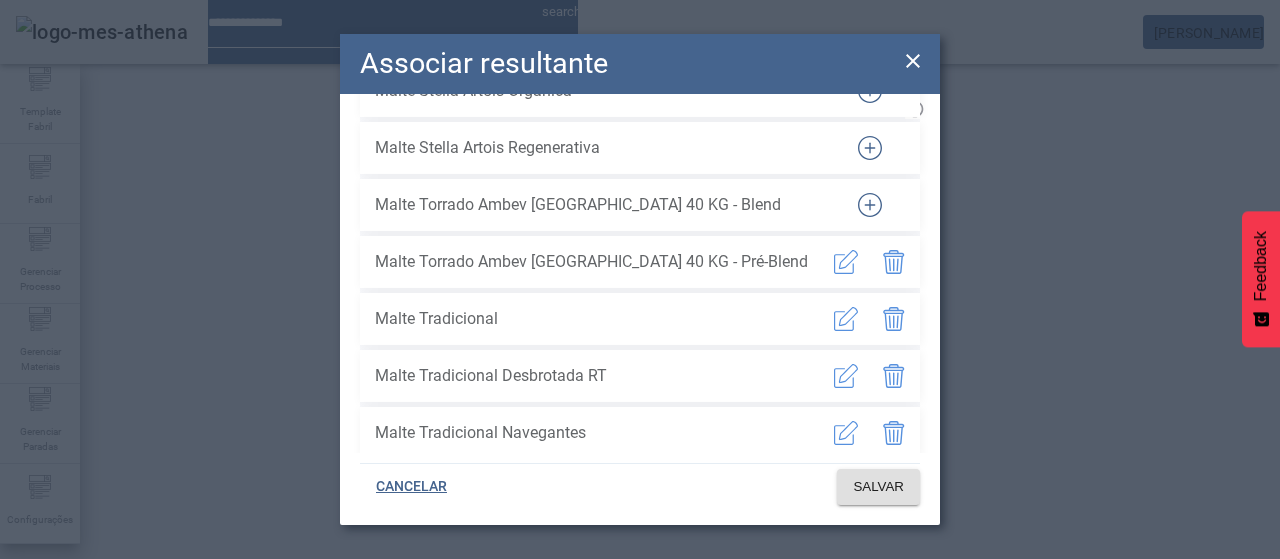 click 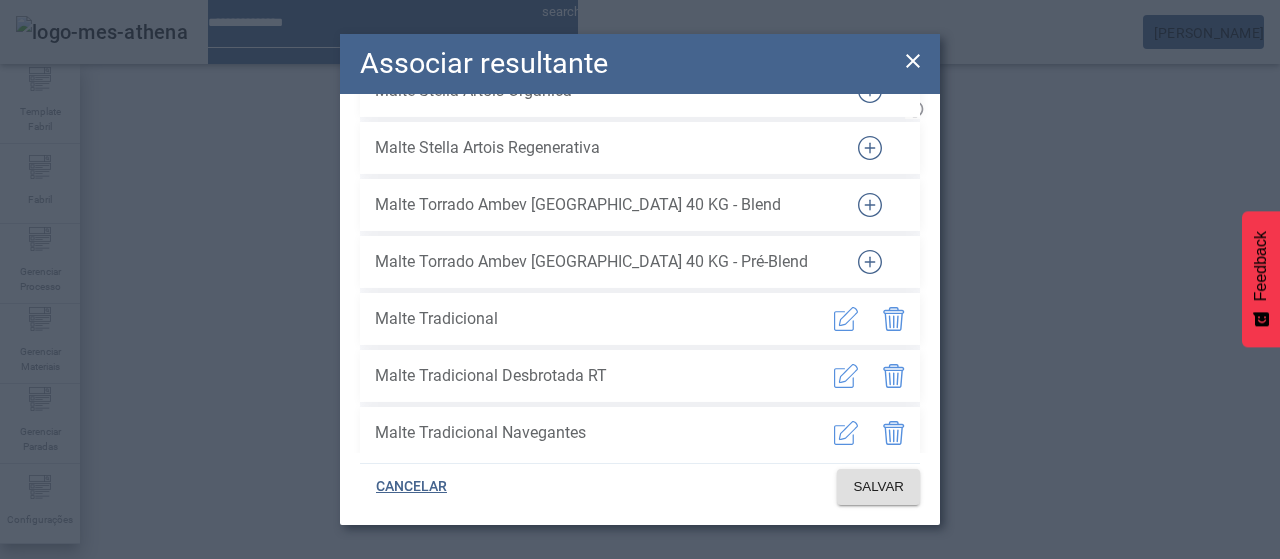 click 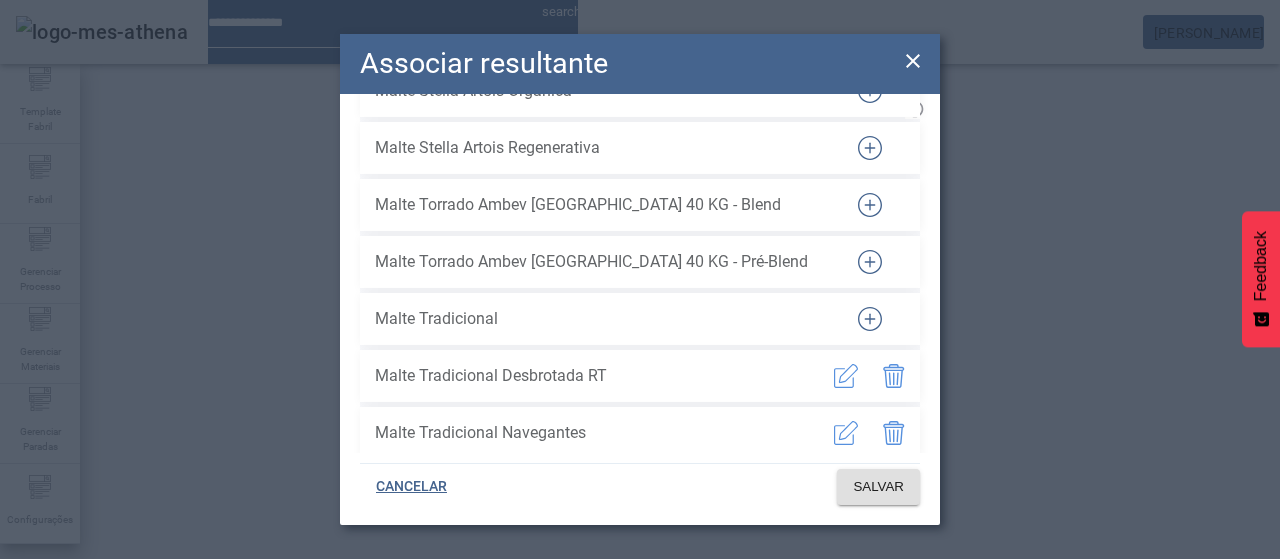 click 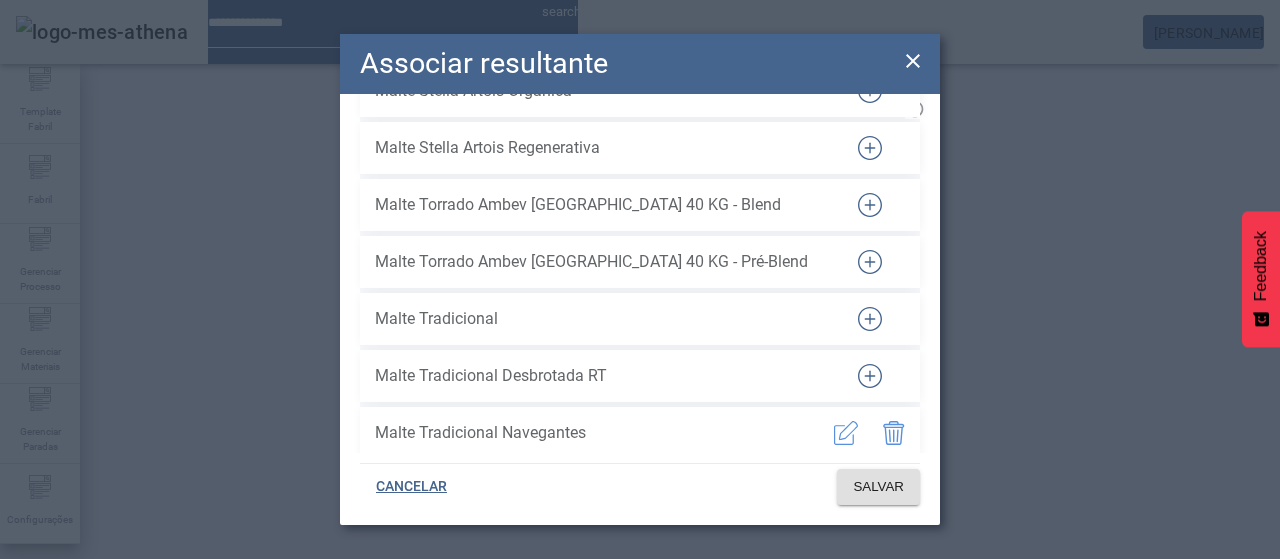 click at bounding box center [894, 433] 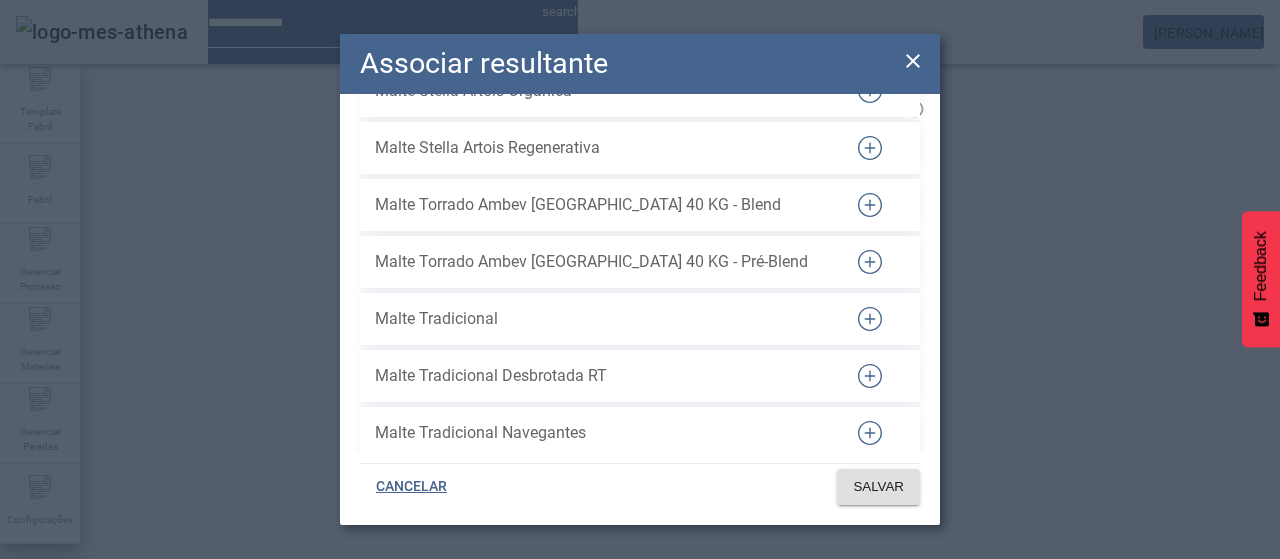 scroll, scrollTop: 1510, scrollLeft: 0, axis: vertical 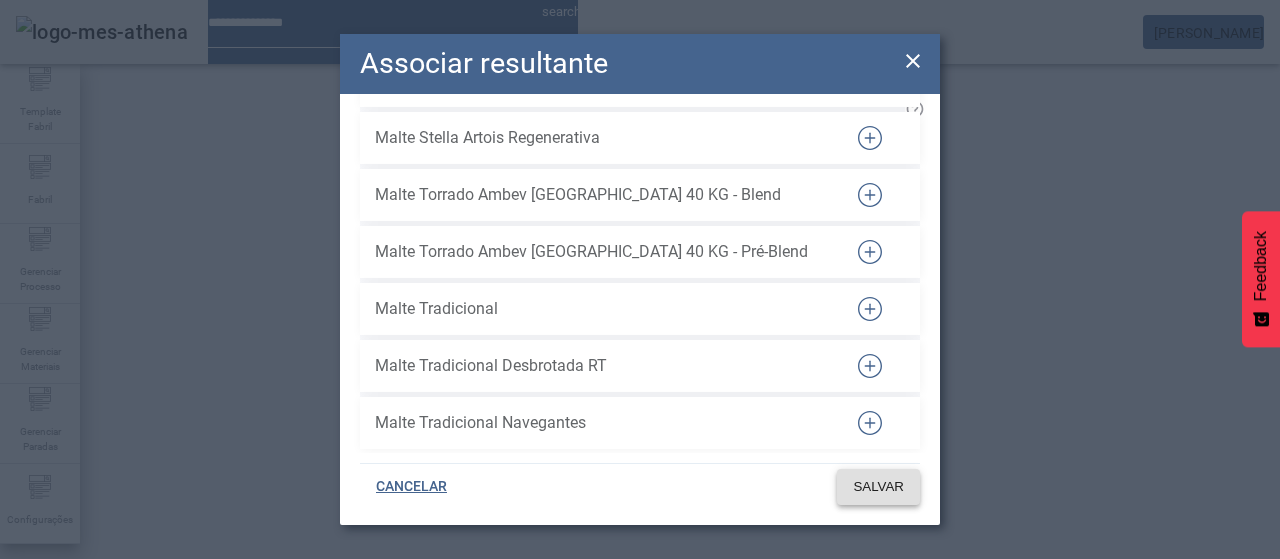 click on "SALVAR" 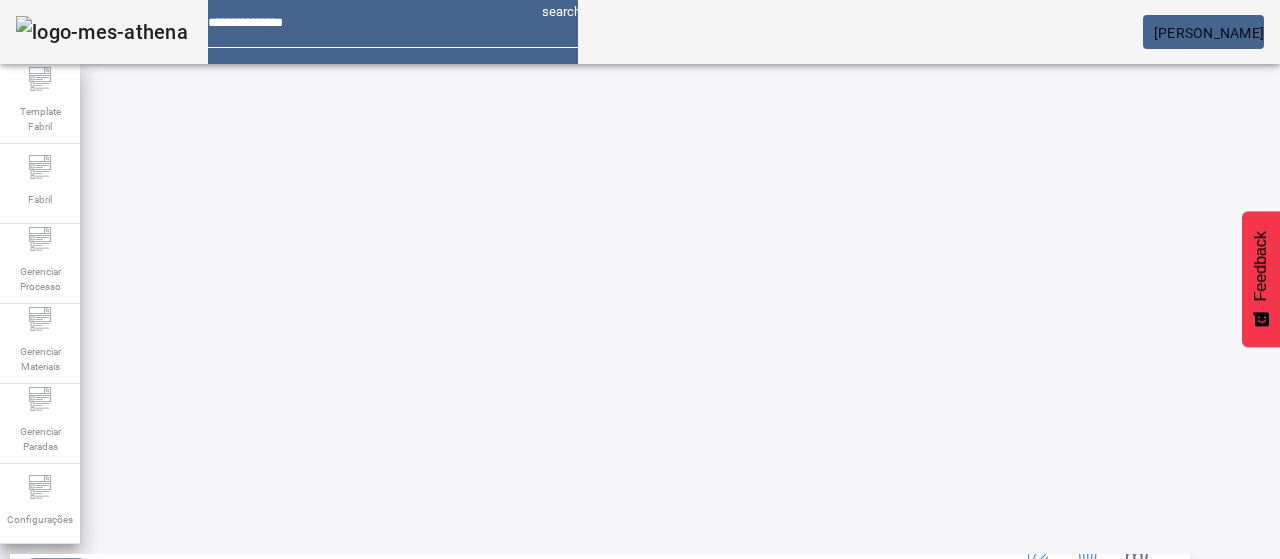 scroll, scrollTop: 400, scrollLeft: 0, axis: vertical 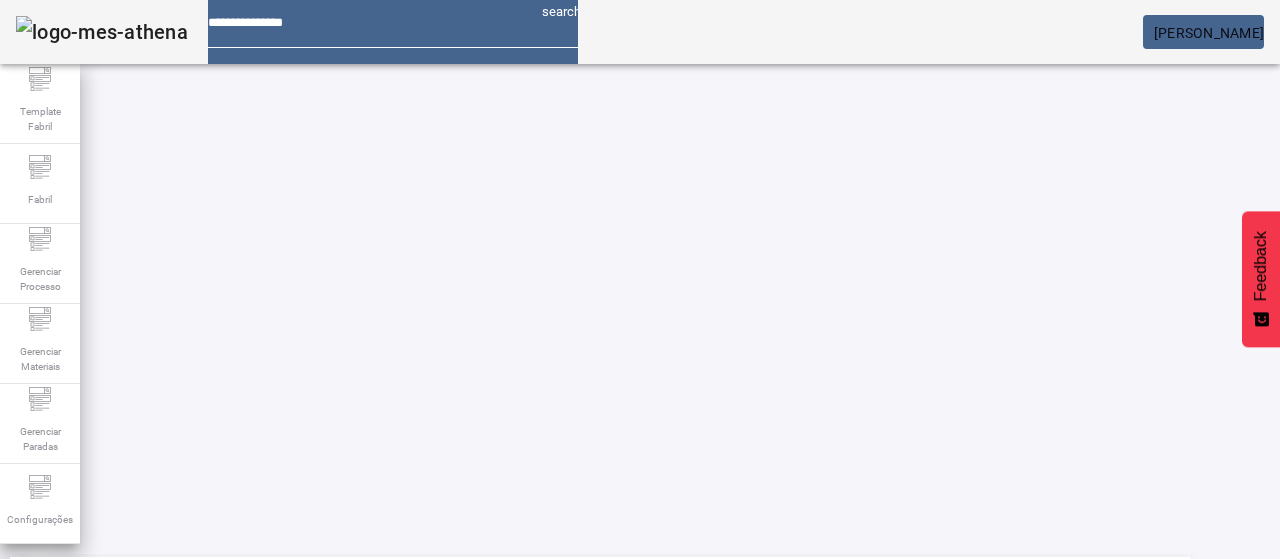 click 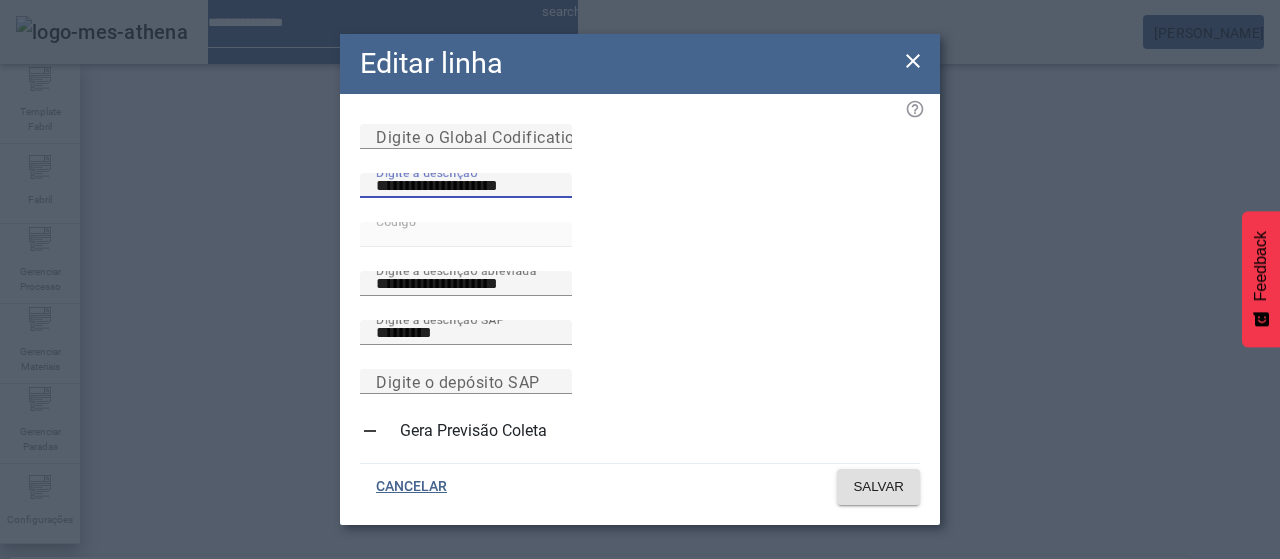 drag, startPoint x: 457, startPoint y: 242, endPoint x: 332, endPoint y: 229, distance: 125.67418 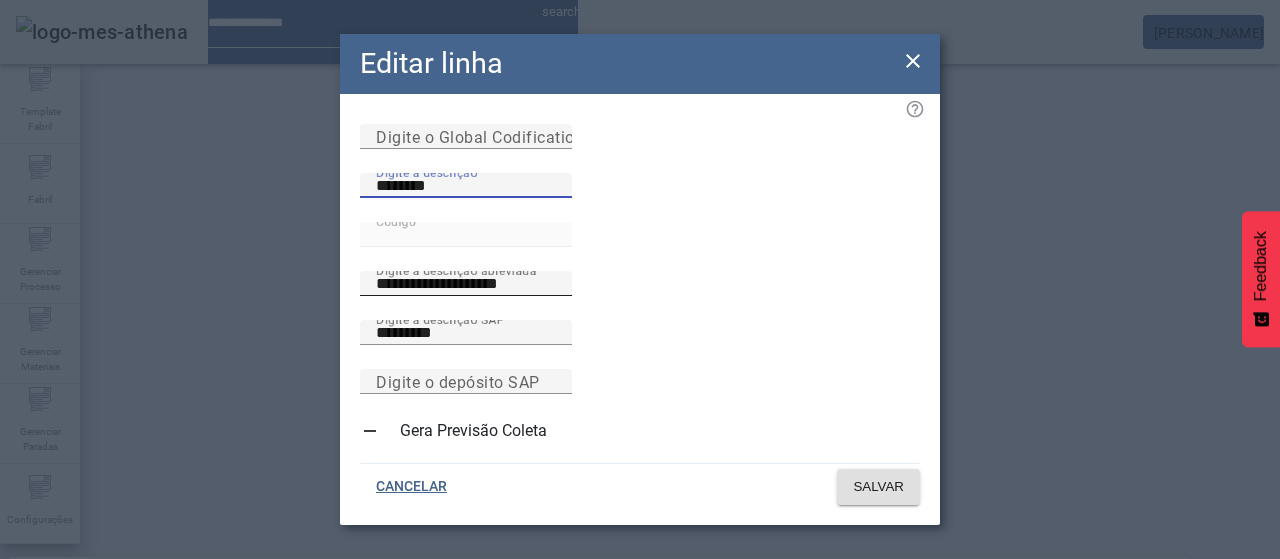 type on "********" 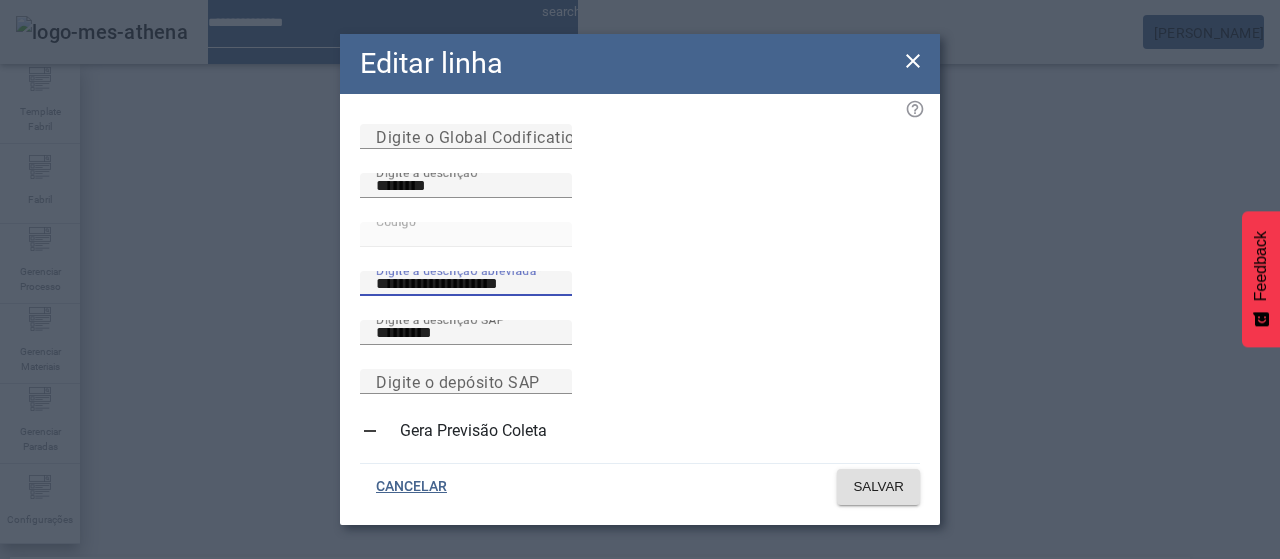 drag, startPoint x: 598, startPoint y: 316, endPoint x: 468, endPoint y: 299, distance: 131.10683 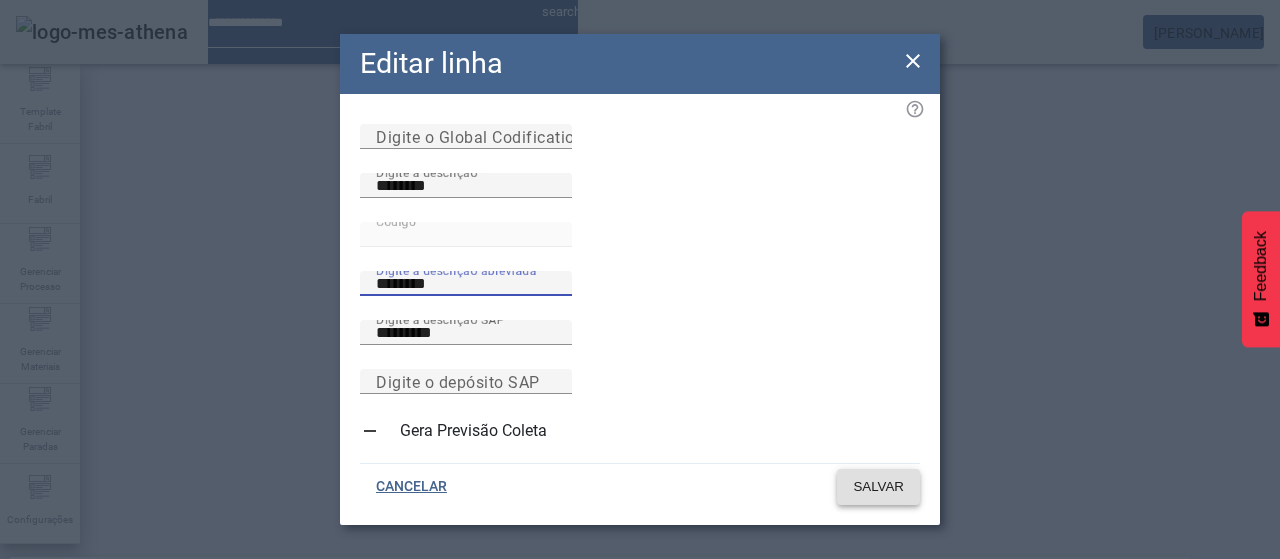type on "********" 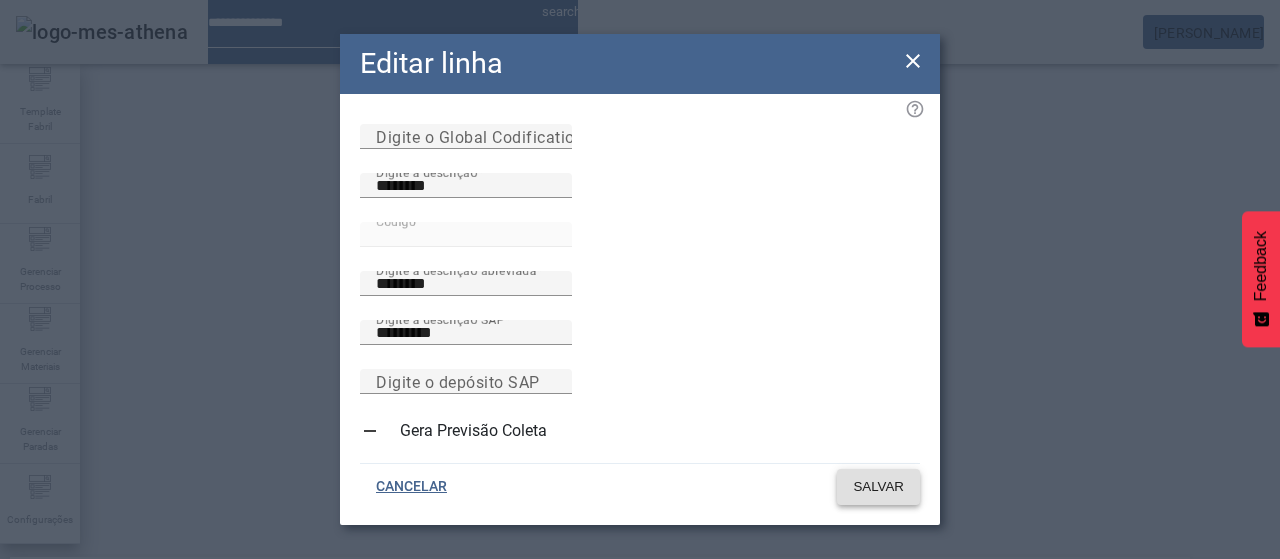 click on "SALVAR" 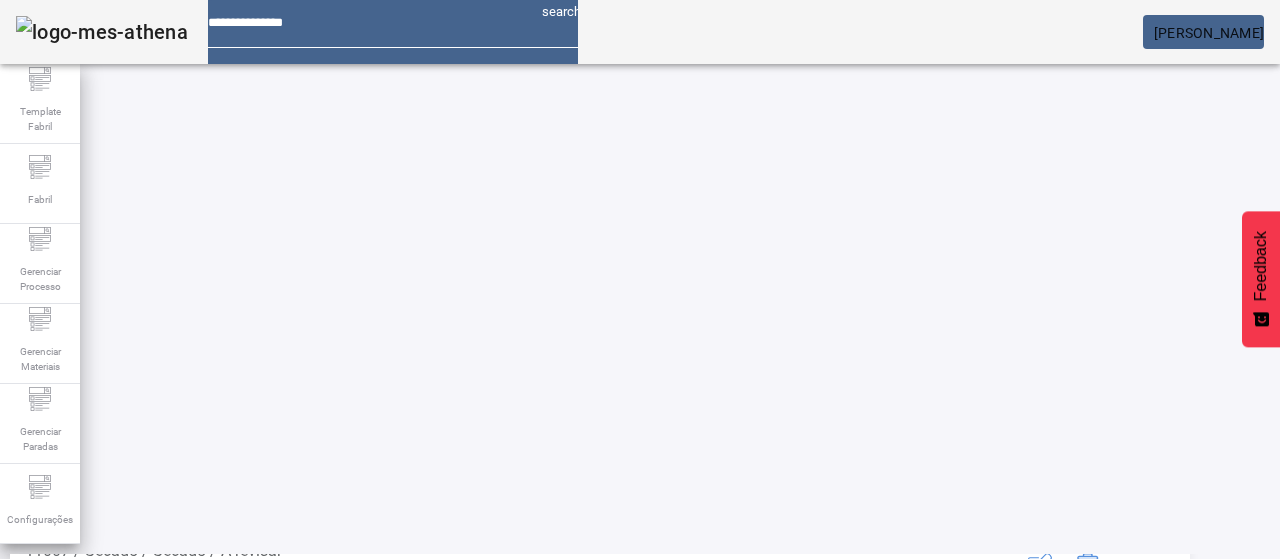 scroll, scrollTop: 260, scrollLeft: 0, axis: vertical 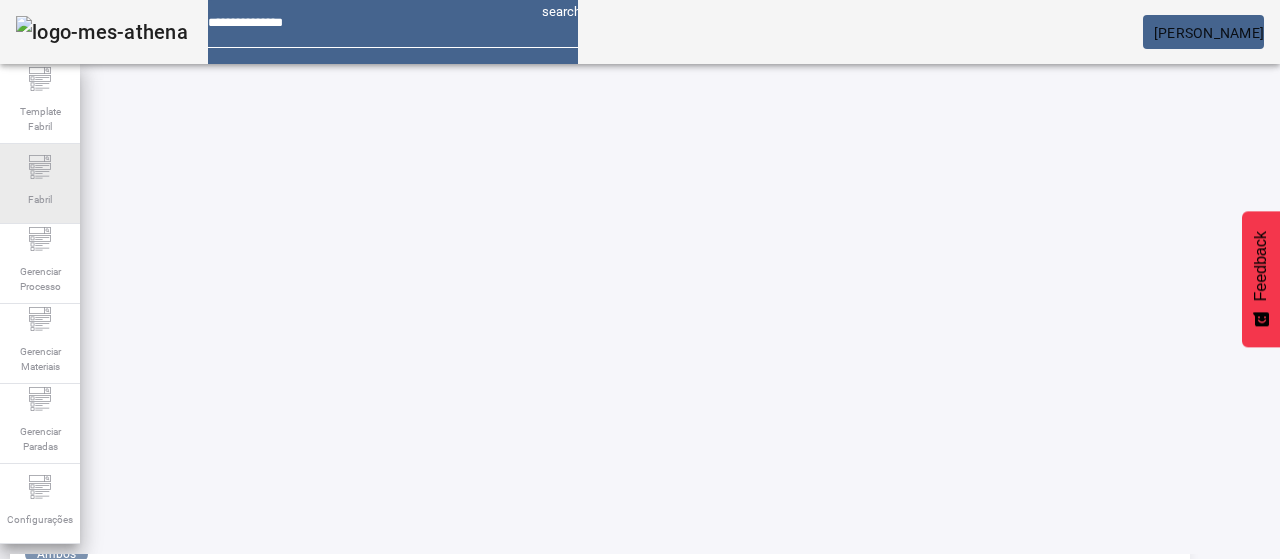 click on "Fabril" 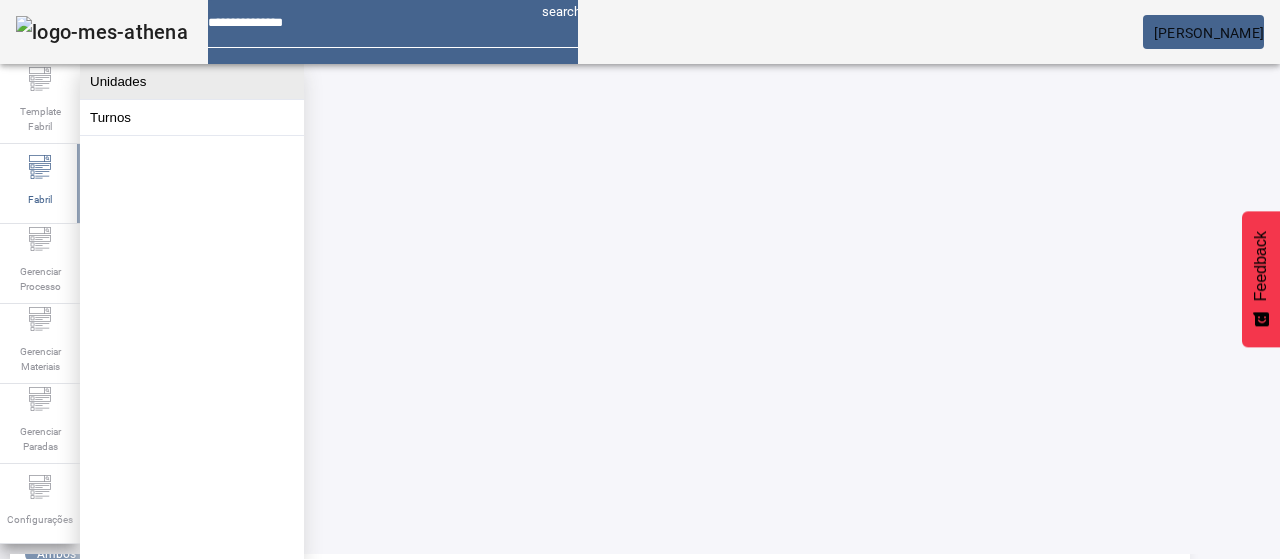 click on "Unidades" 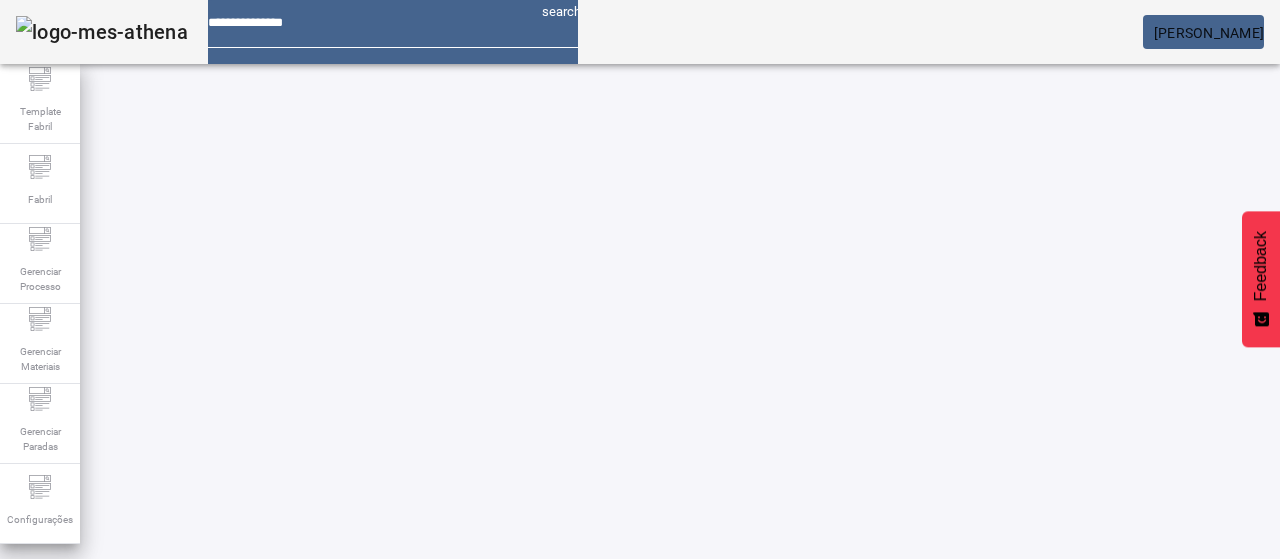 click 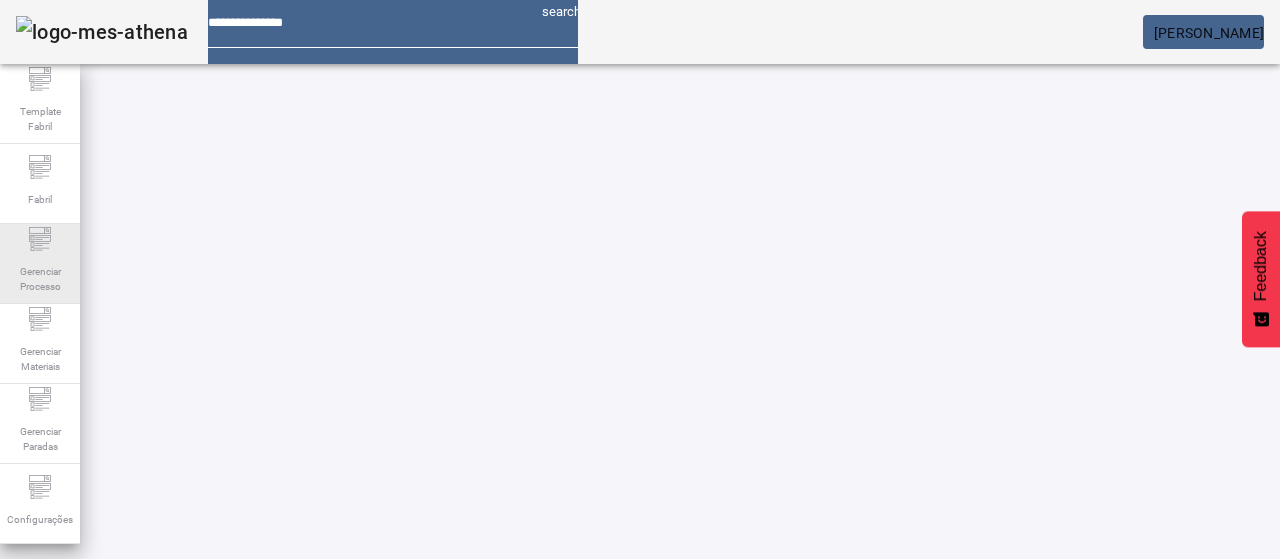 click 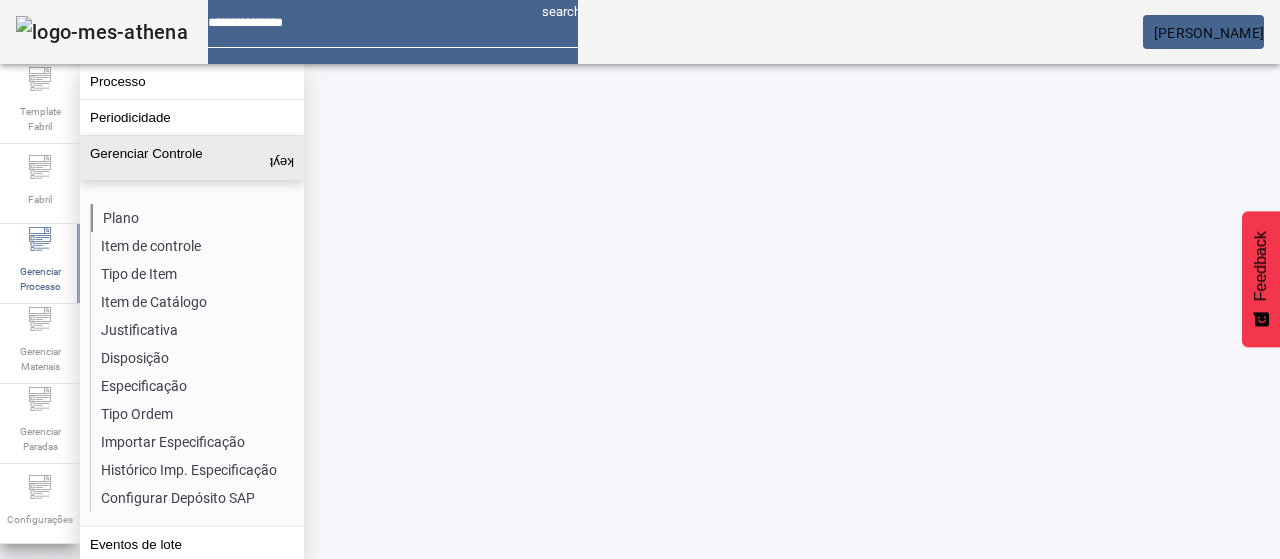 click on "Plano" 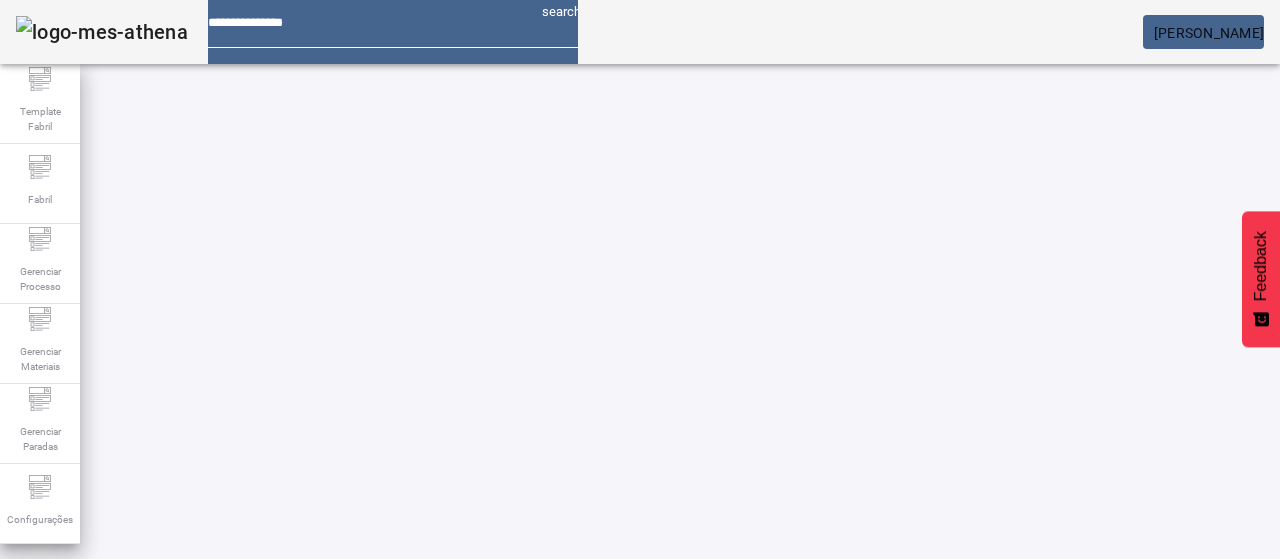 drag, startPoint x: 1163, startPoint y: 121, endPoint x: 1046, endPoint y: 144, distance: 119.23926 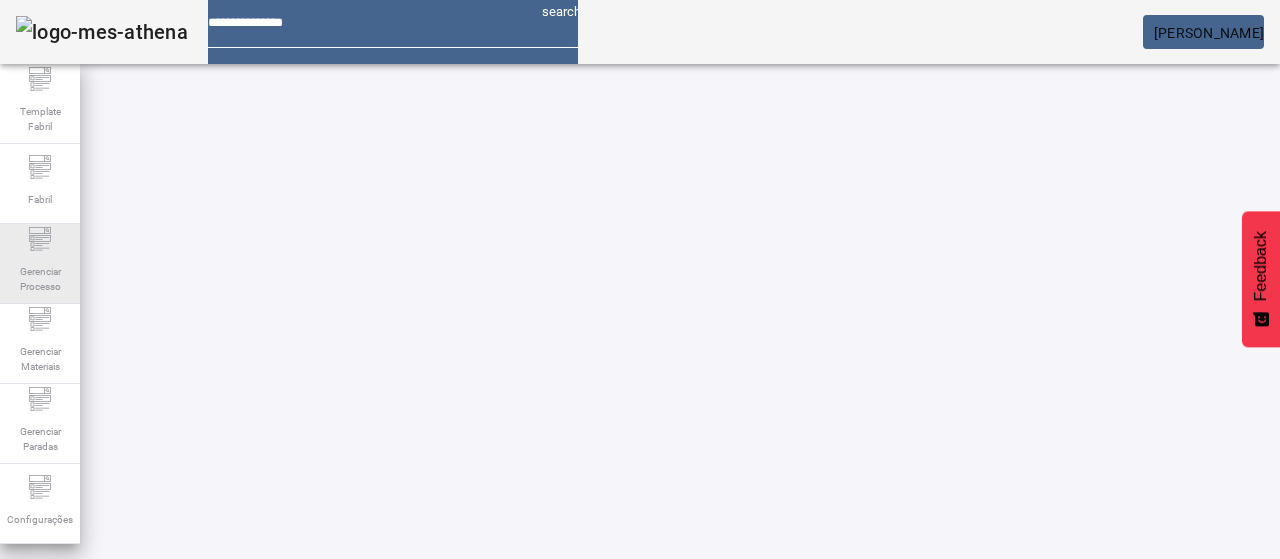 click on "Gerenciar Processo" 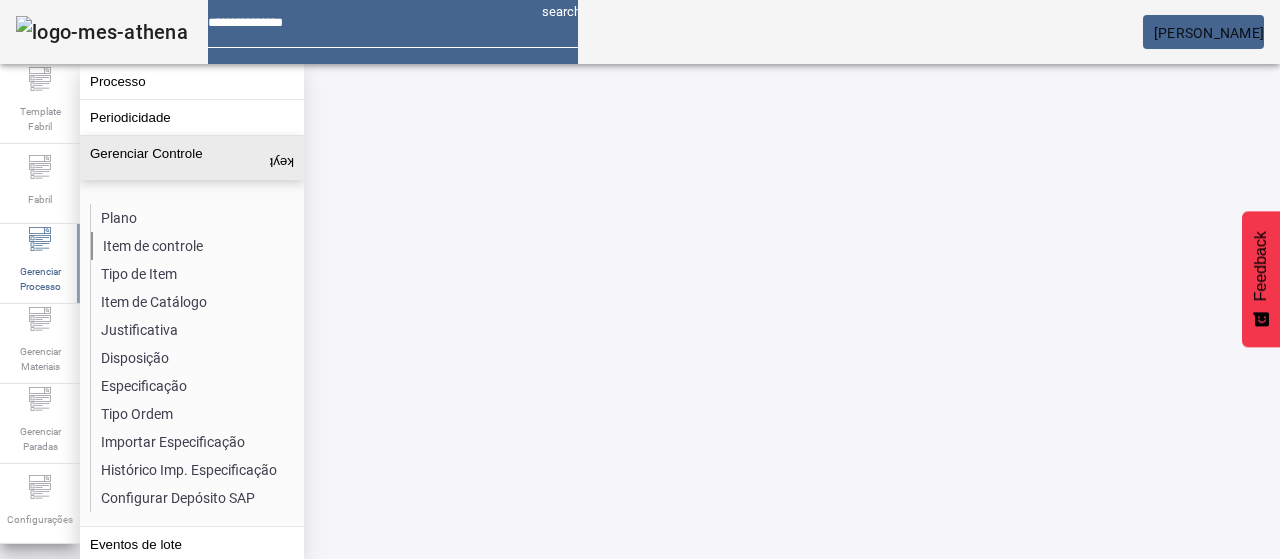 click on "Item de controle" 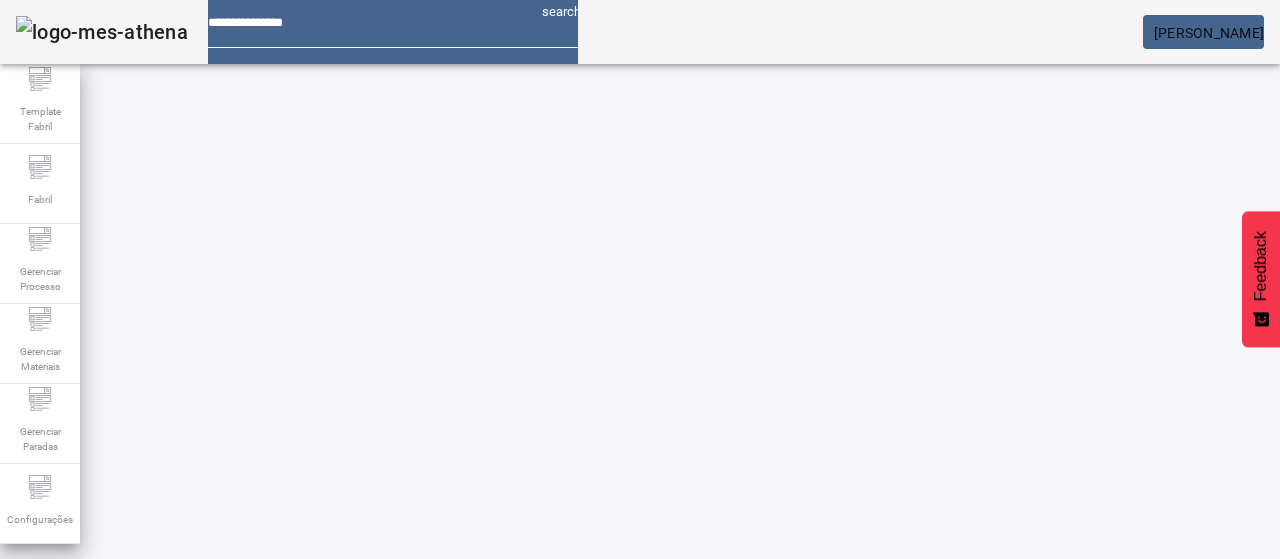 click 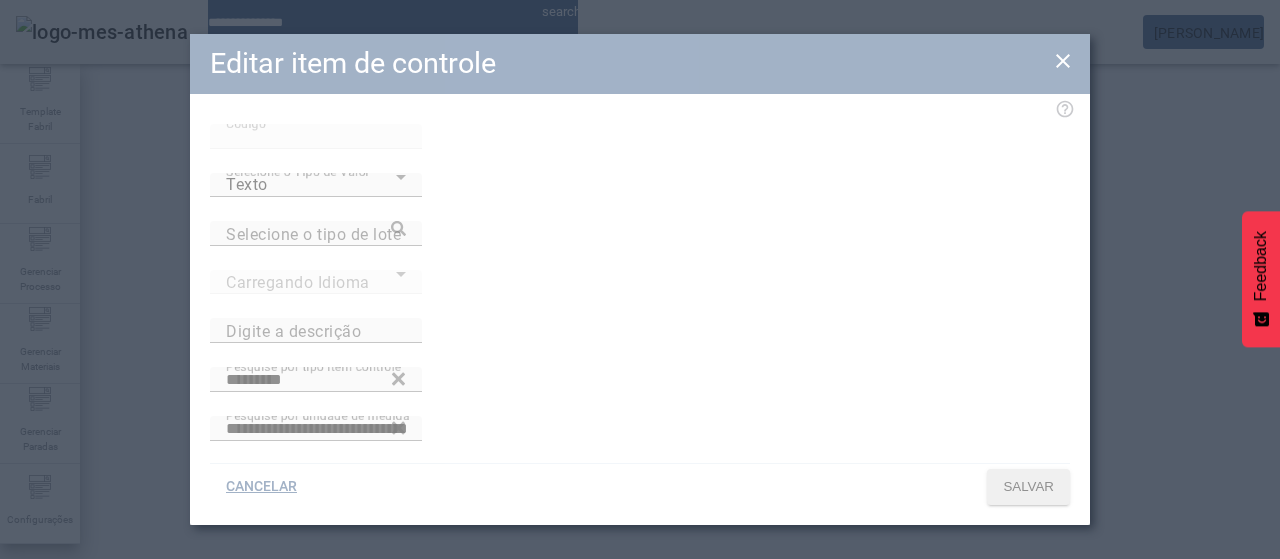 type on "**********" 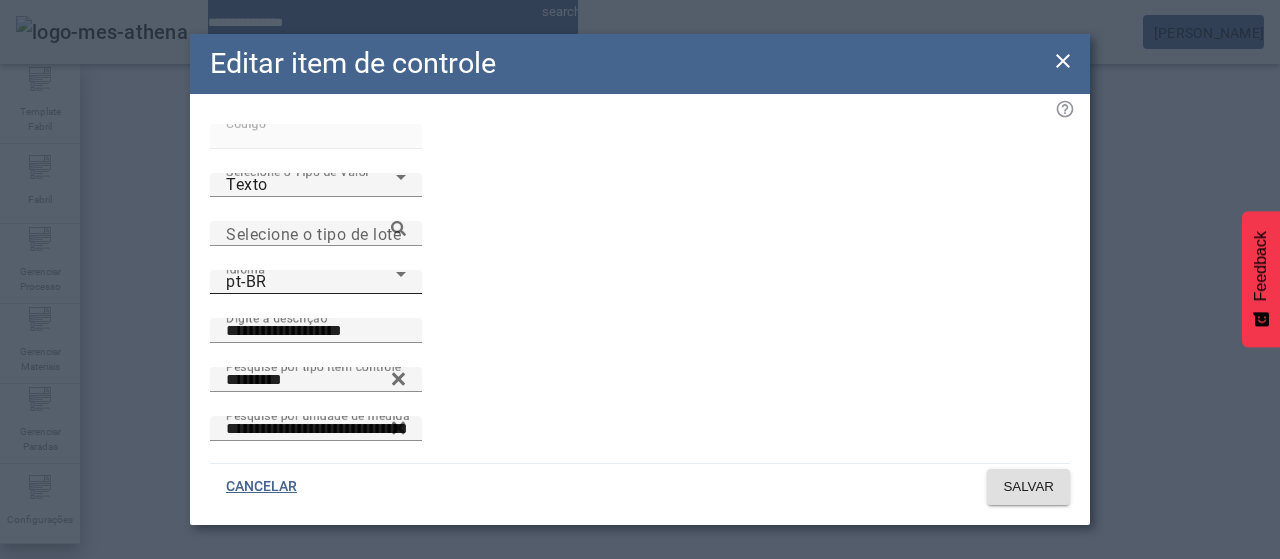 click on "pt-BR" at bounding box center (311, 282) 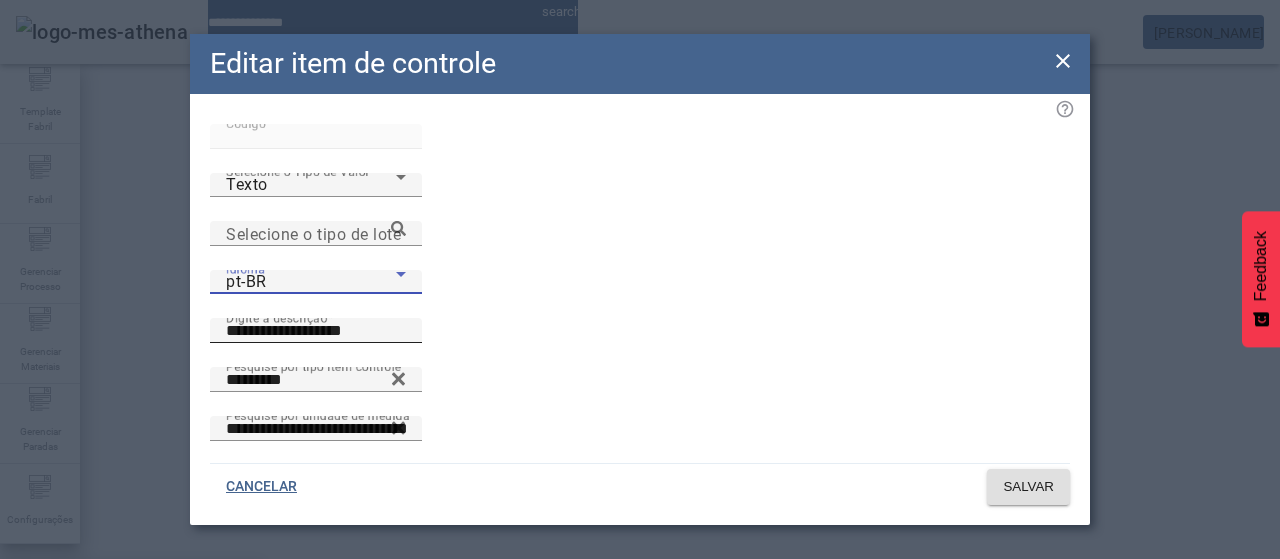 click at bounding box center (640, 559) 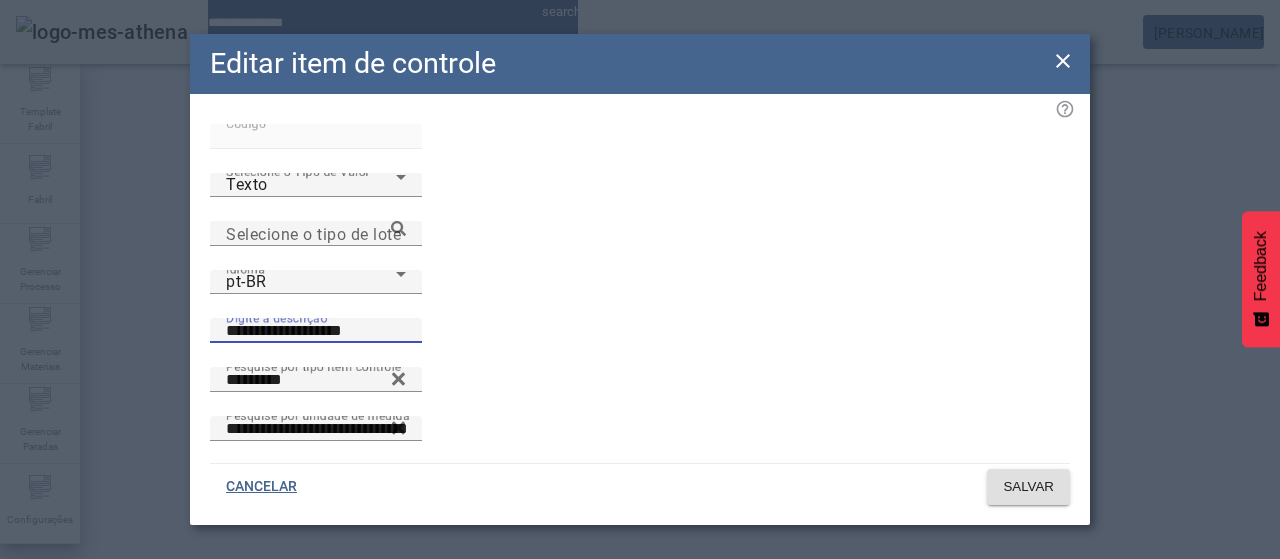 click on "**********" at bounding box center (316, 331) 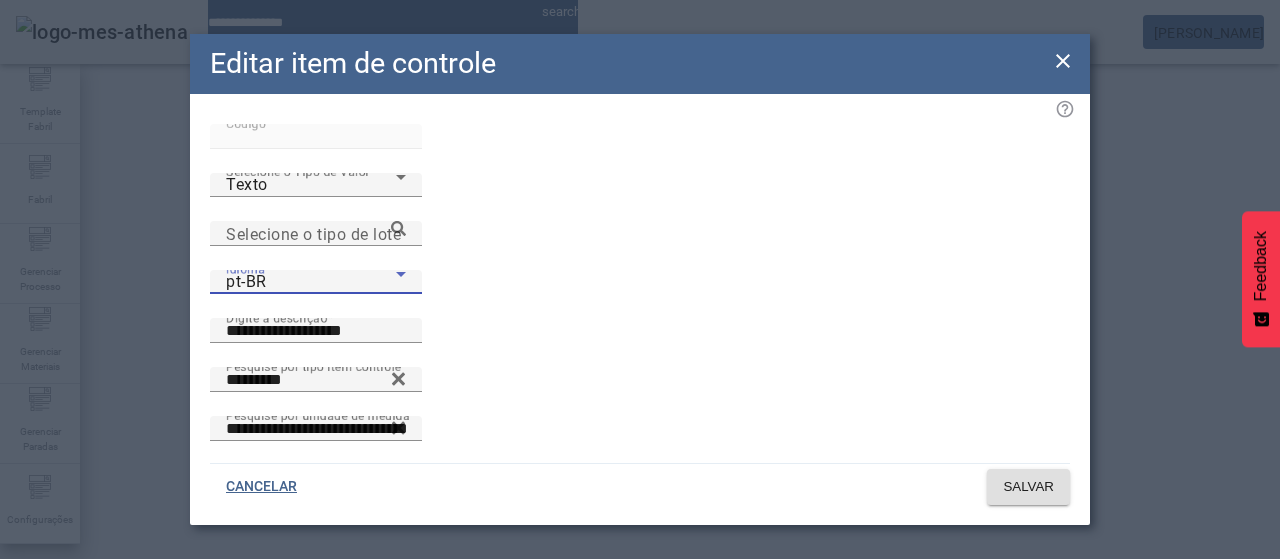 click on "pt-BR" at bounding box center (311, 282) 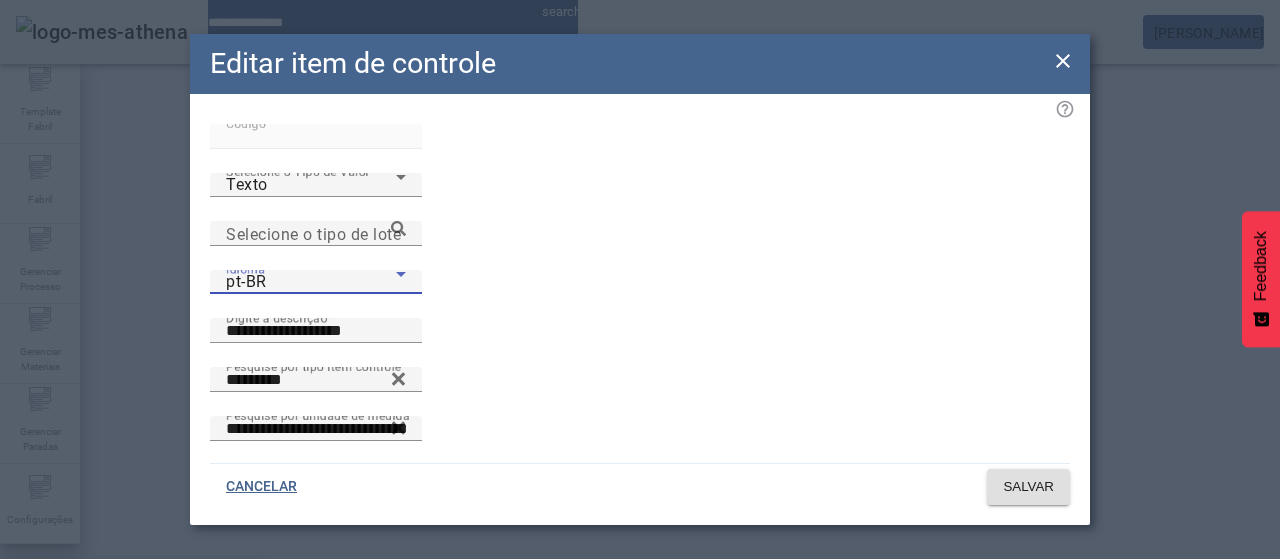 click on "es-ES" at bounding box center [131, 687] 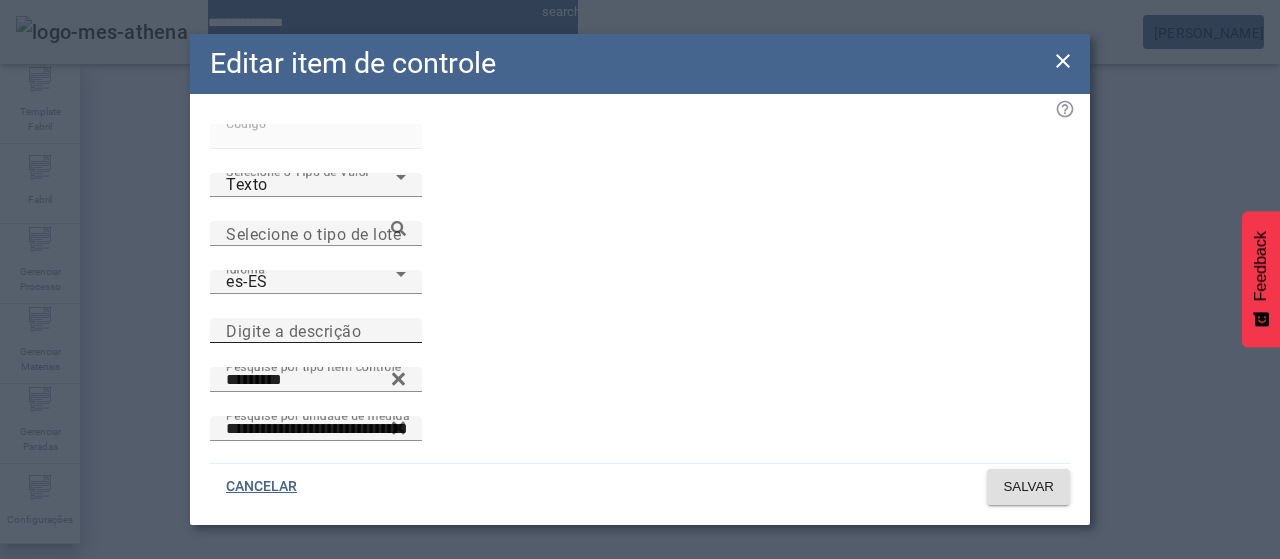 click on "Digite a descrição" at bounding box center [293, 330] 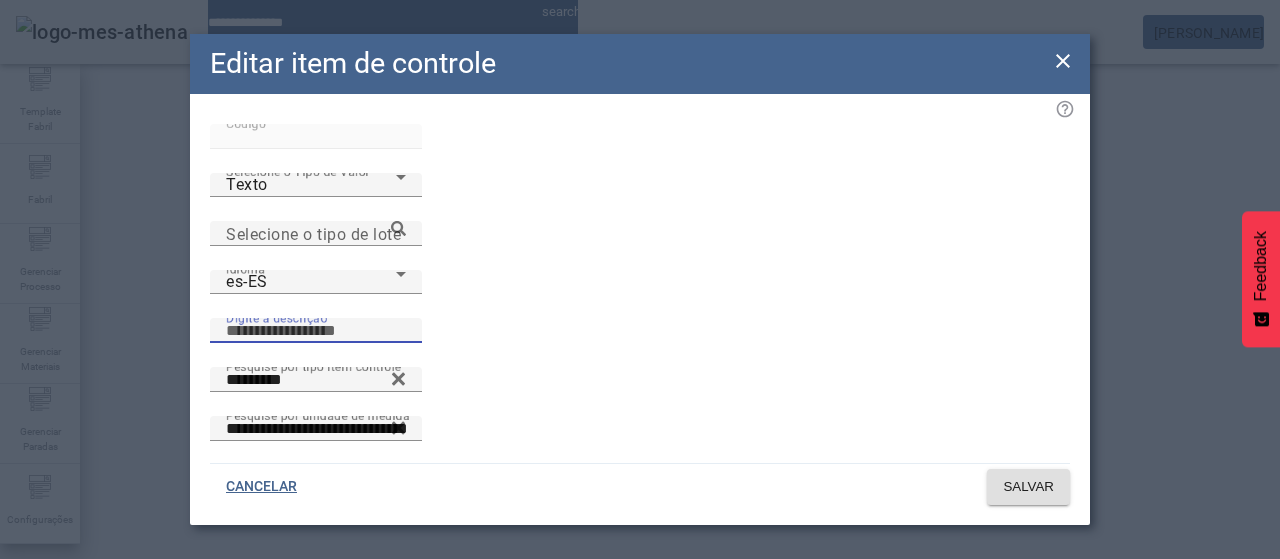 paste on "**********" 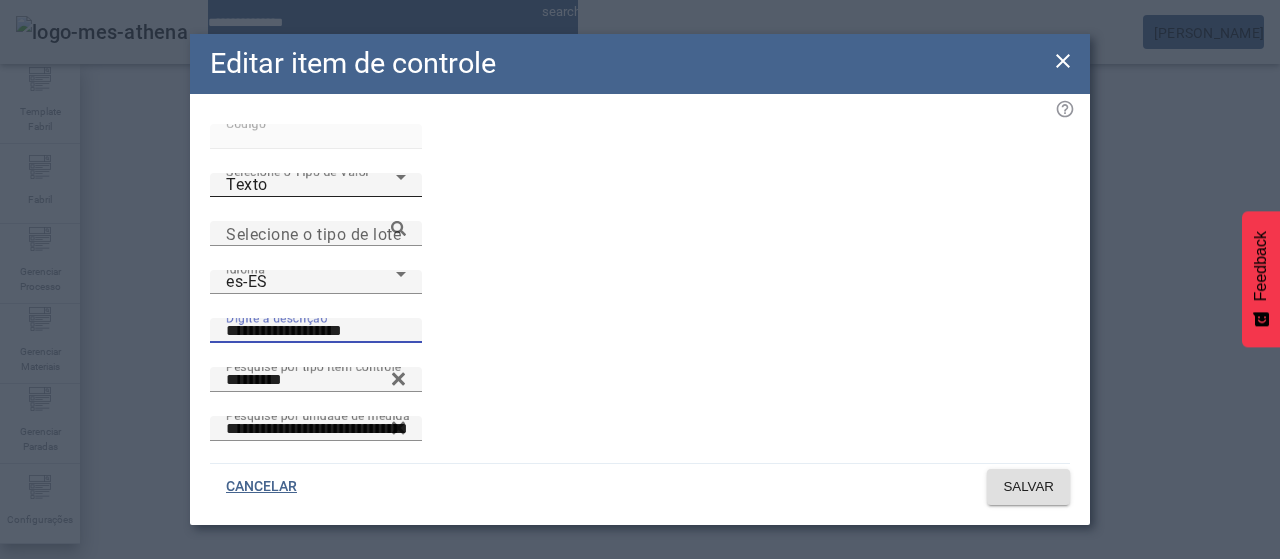 type on "**********" 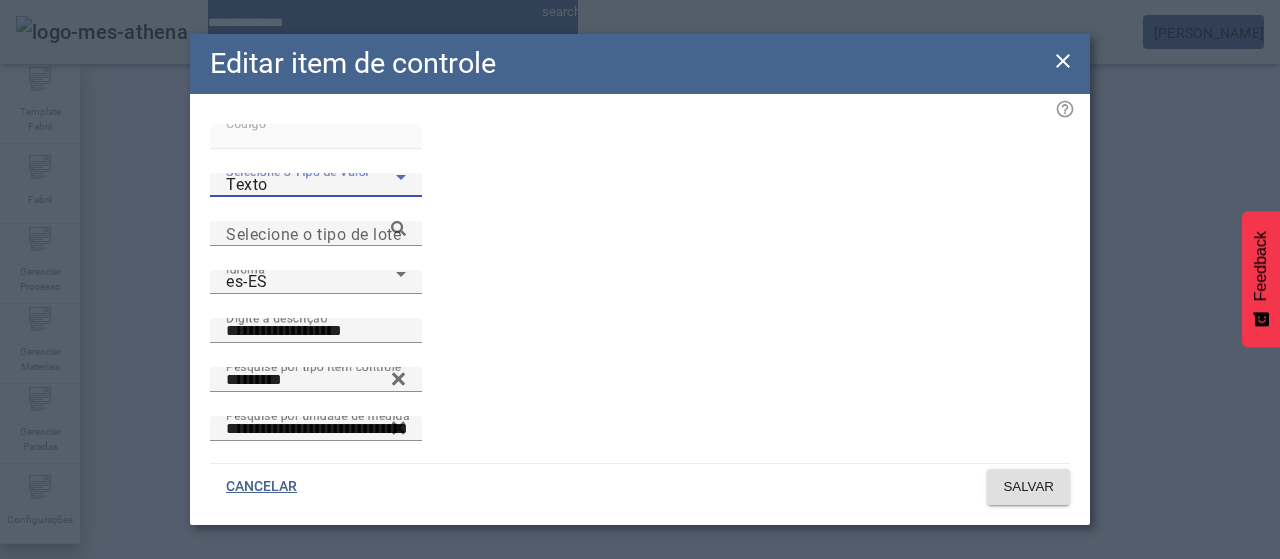 click on "Texto" at bounding box center (311, 185) 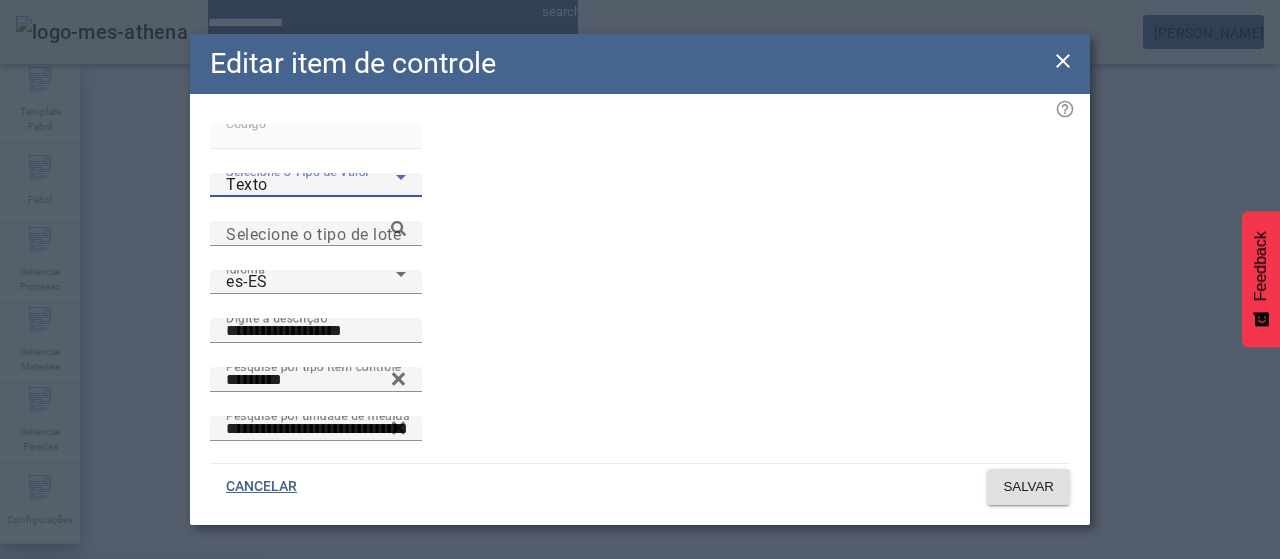 scroll, scrollTop: 400, scrollLeft: 0, axis: vertical 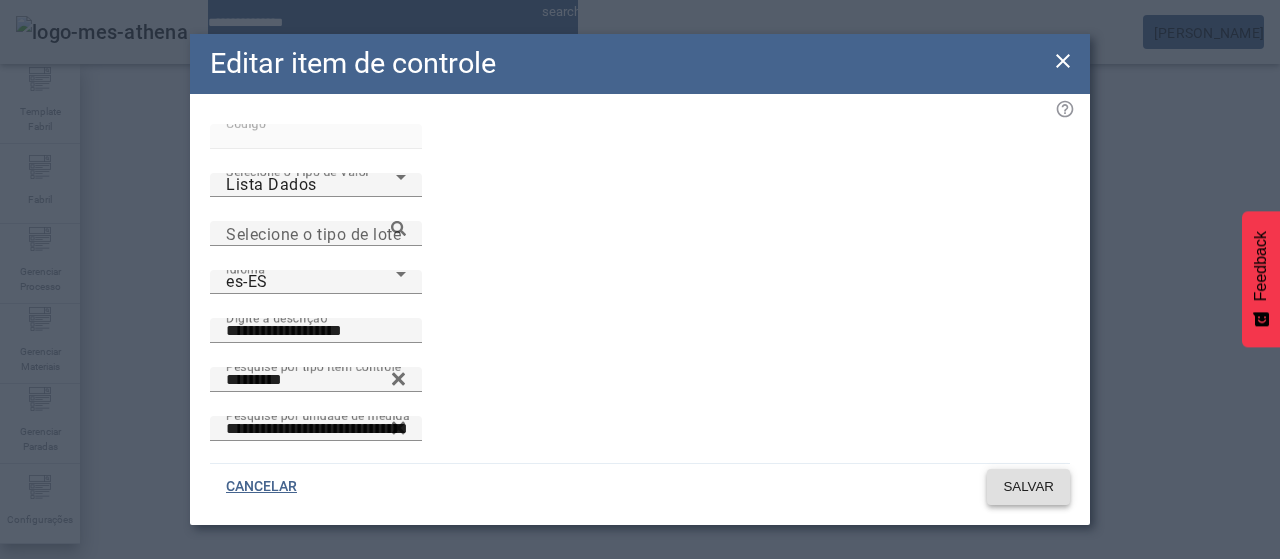 click on "SALVAR" 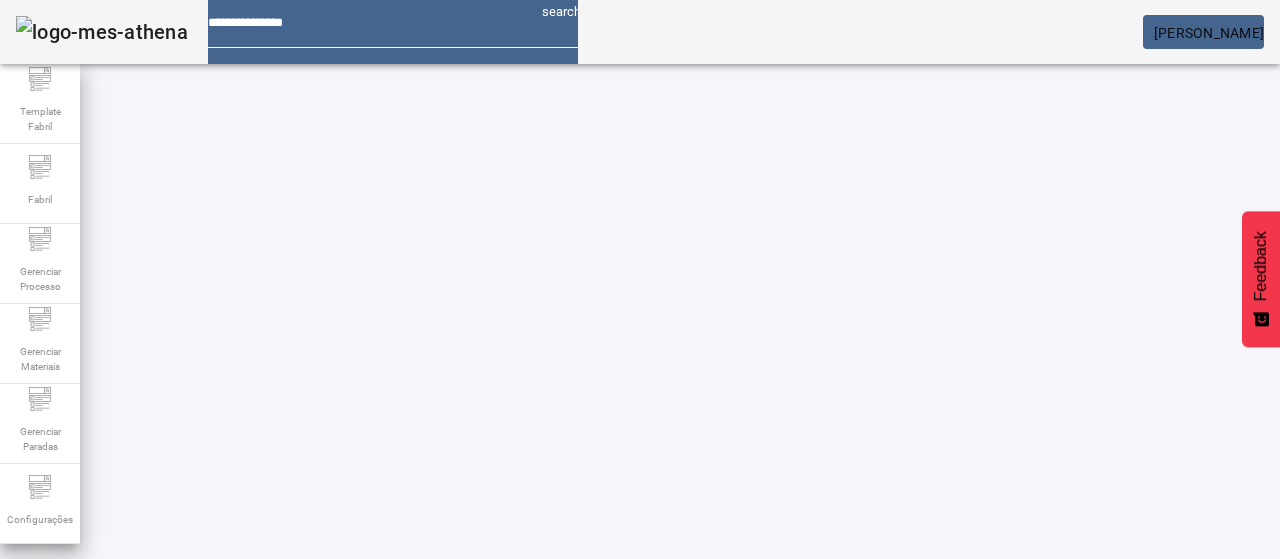 click at bounding box center [572, 828] 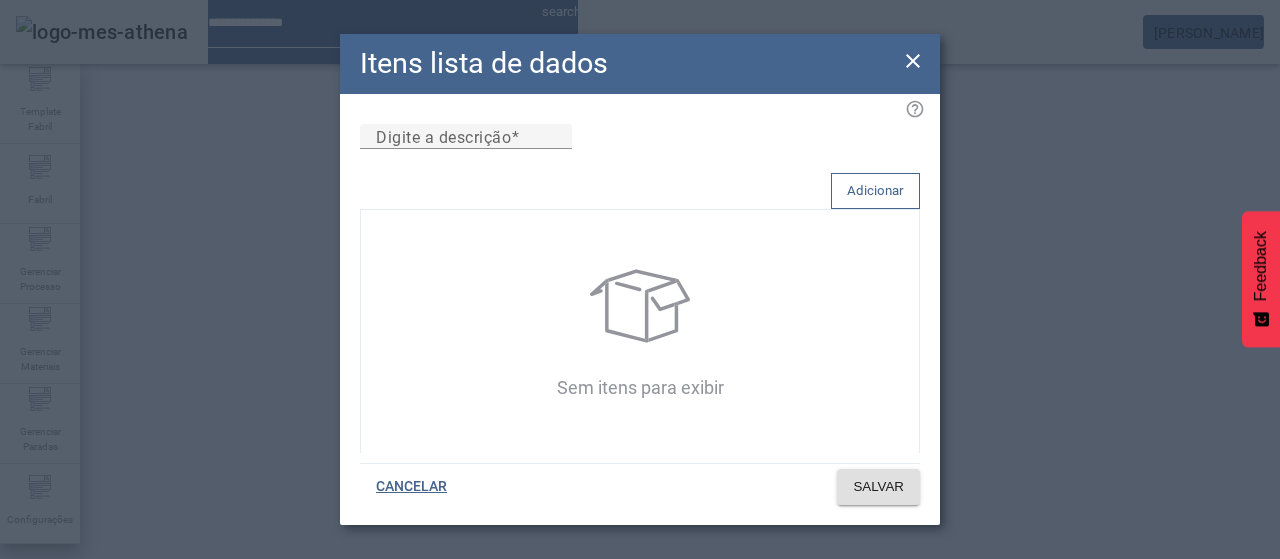 click 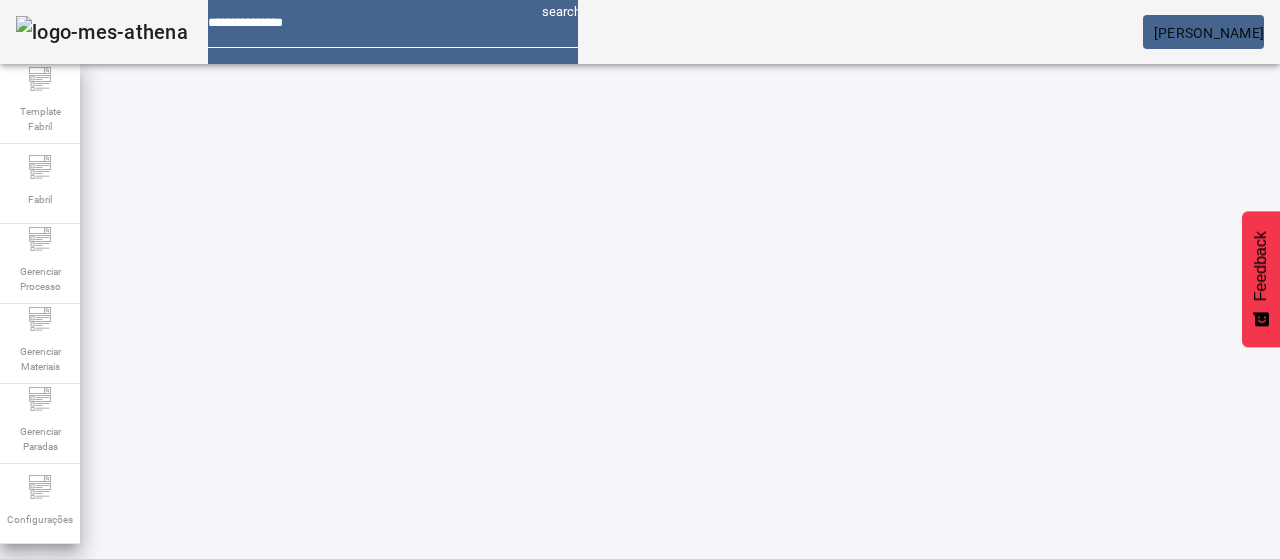 click on "Criar item de controle  44311 / Variedade de Cevada EDITAR REMOVER  more_vert" at bounding box center (600, 791) 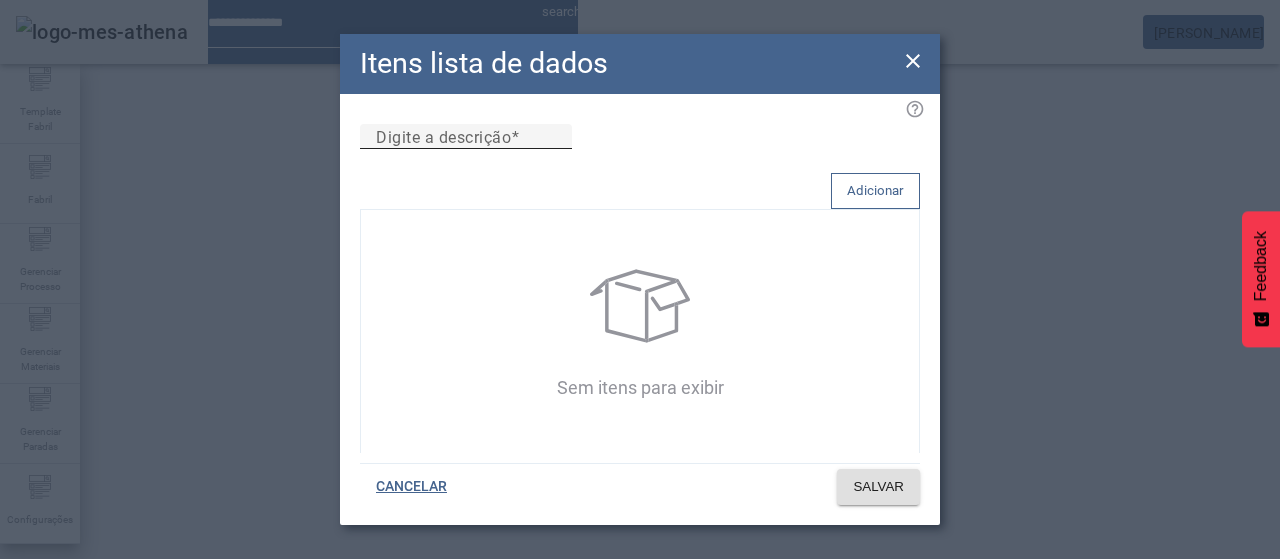 click on "Digite a descrição" at bounding box center [466, 137] 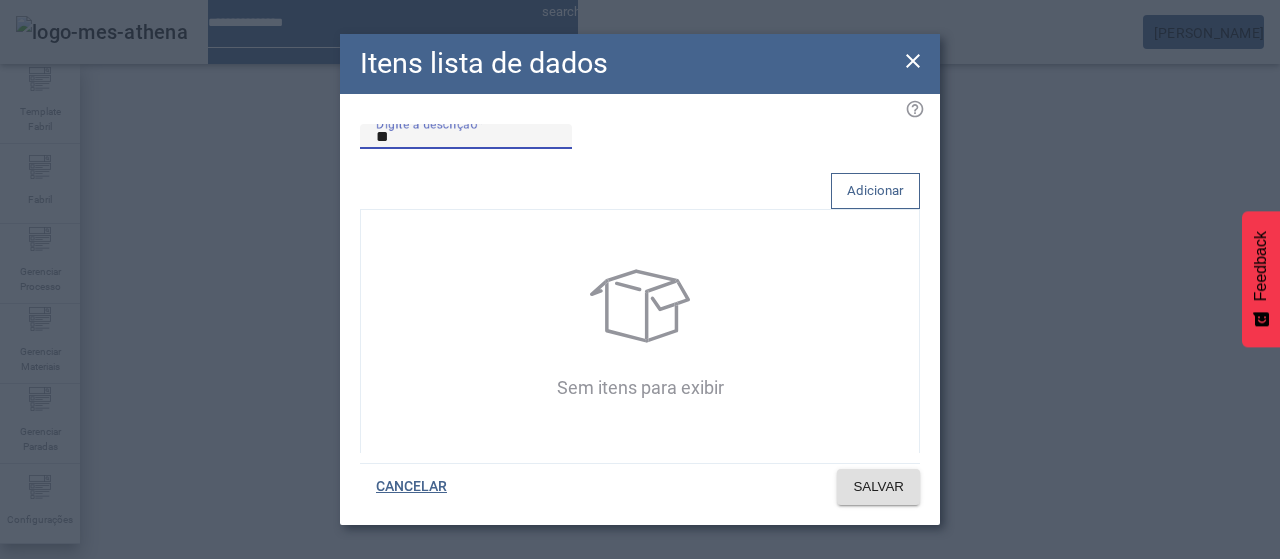type on "*" 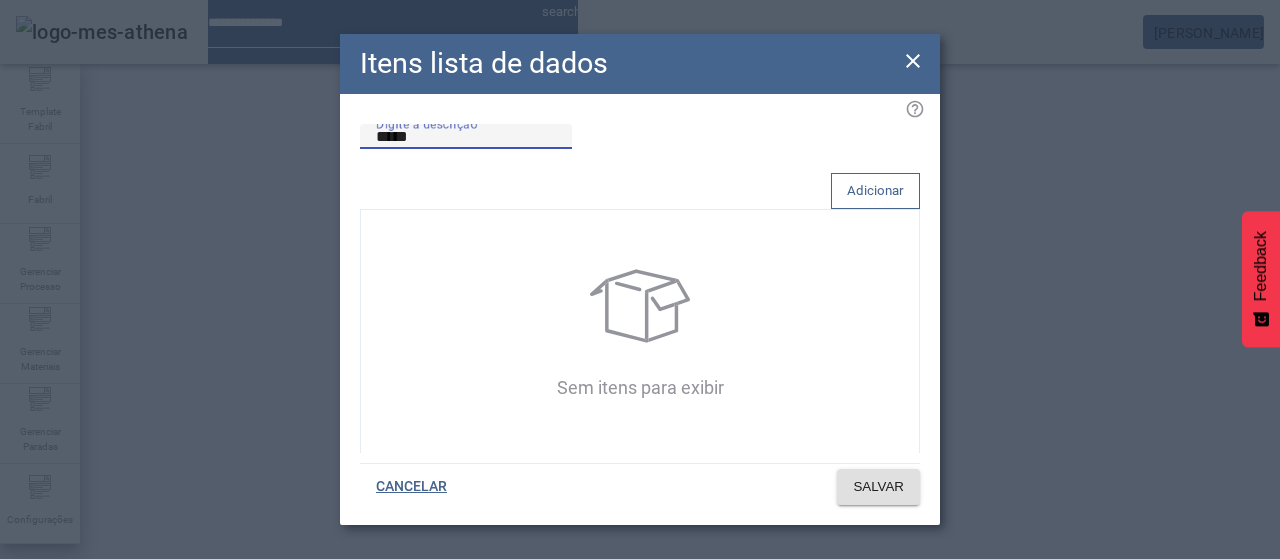 type on "*****" 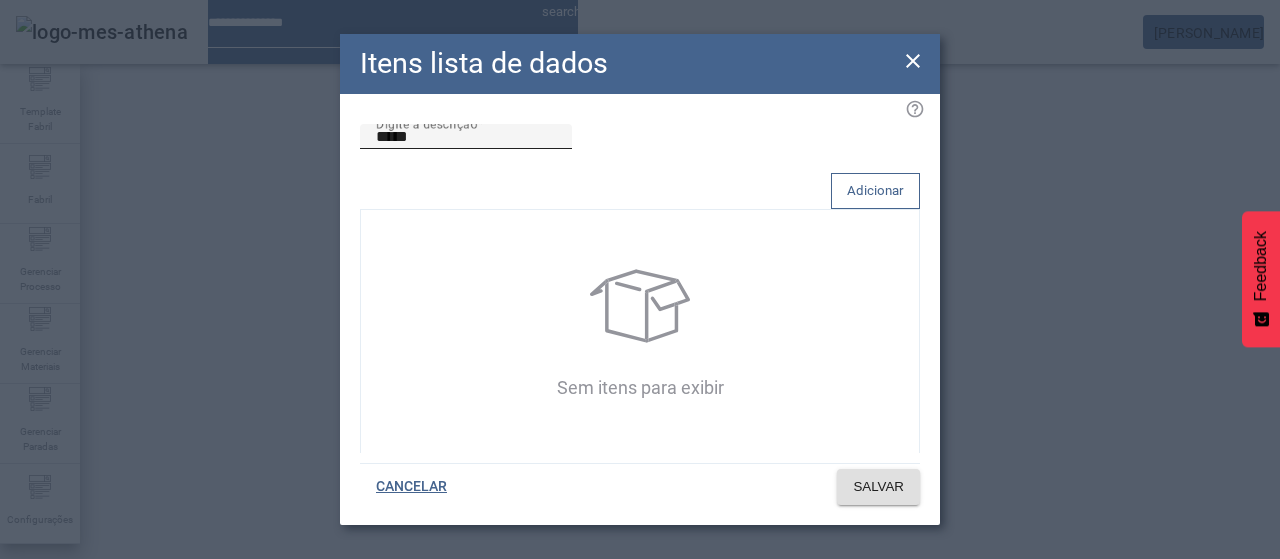 type 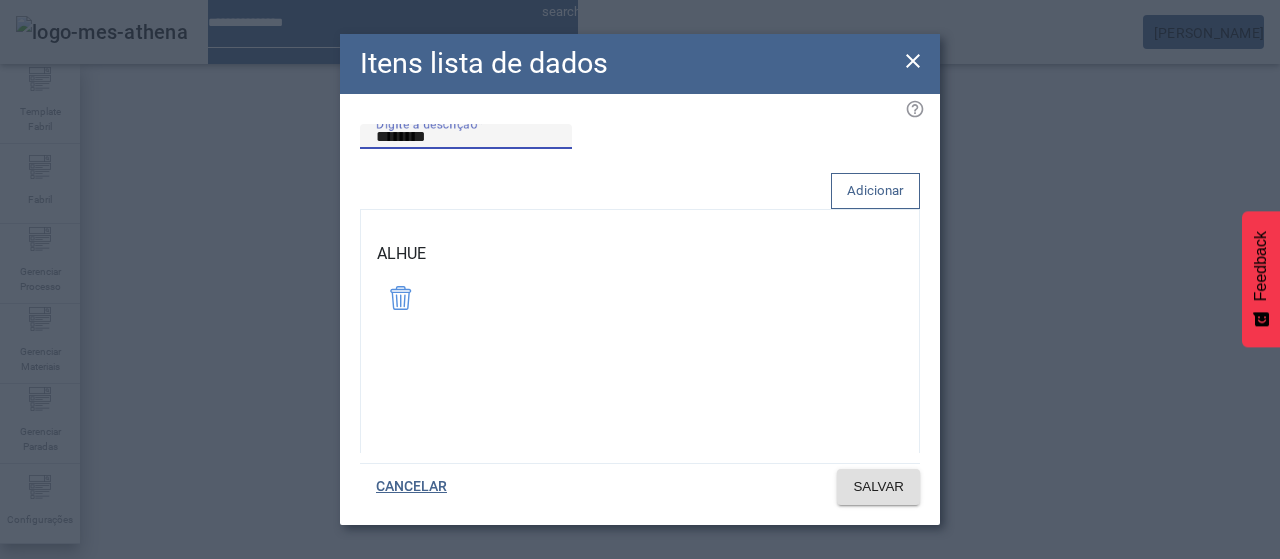 type on "********" 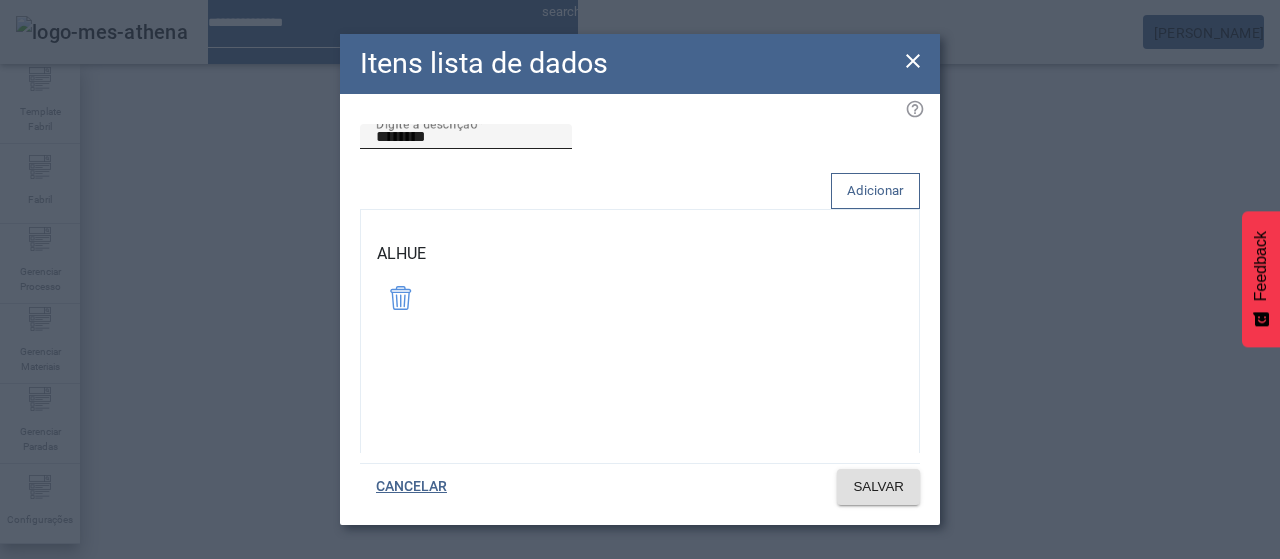 click on "Adicionar" 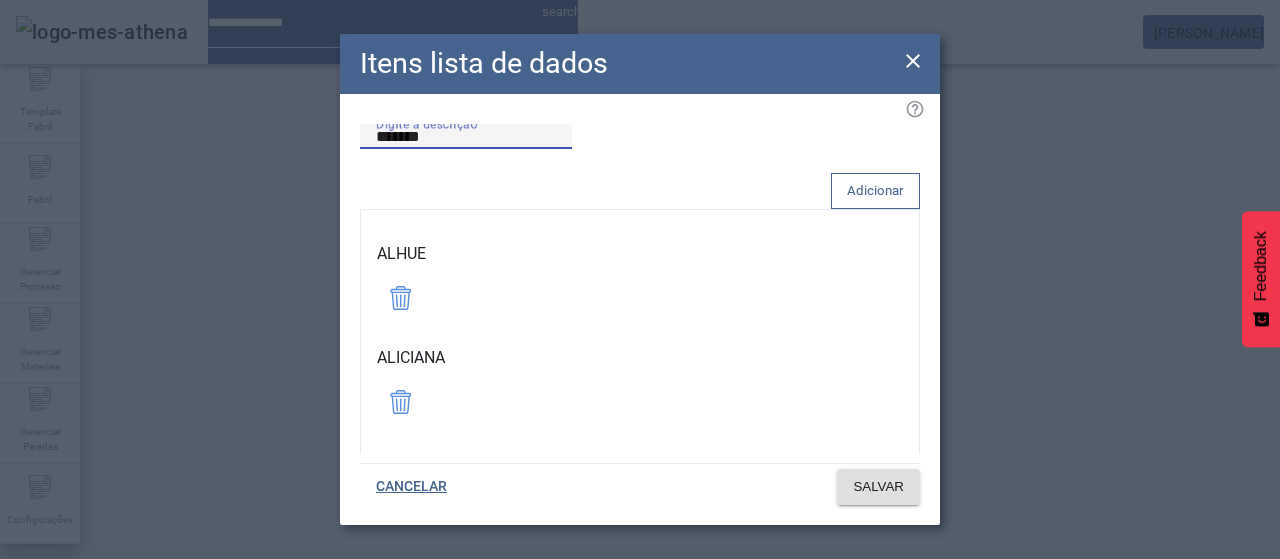 type on "*******" 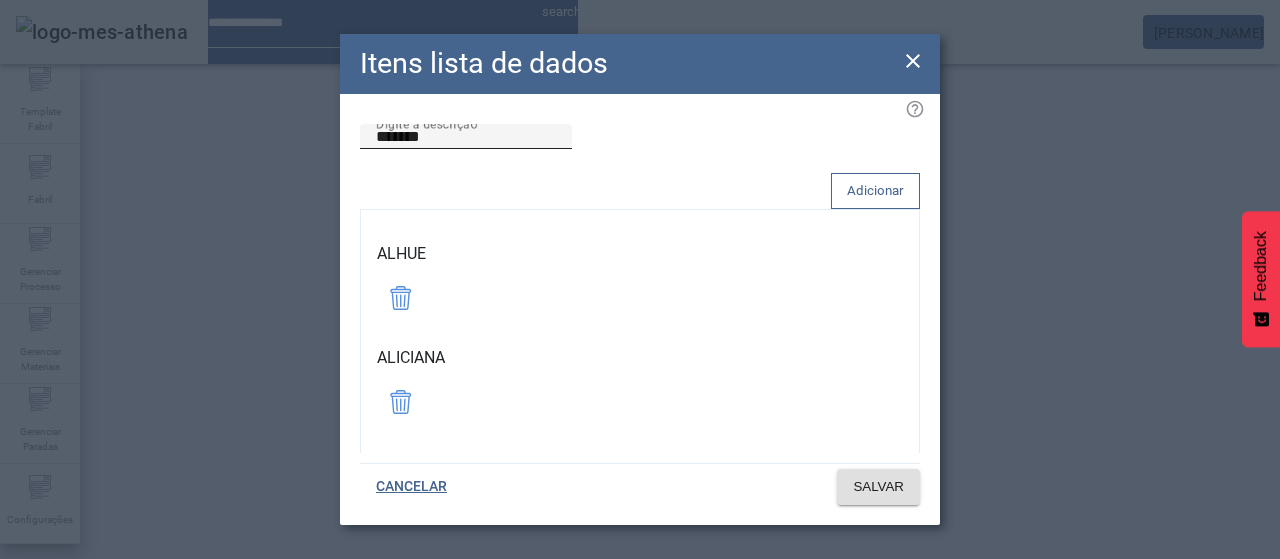 click on "Adicionar" 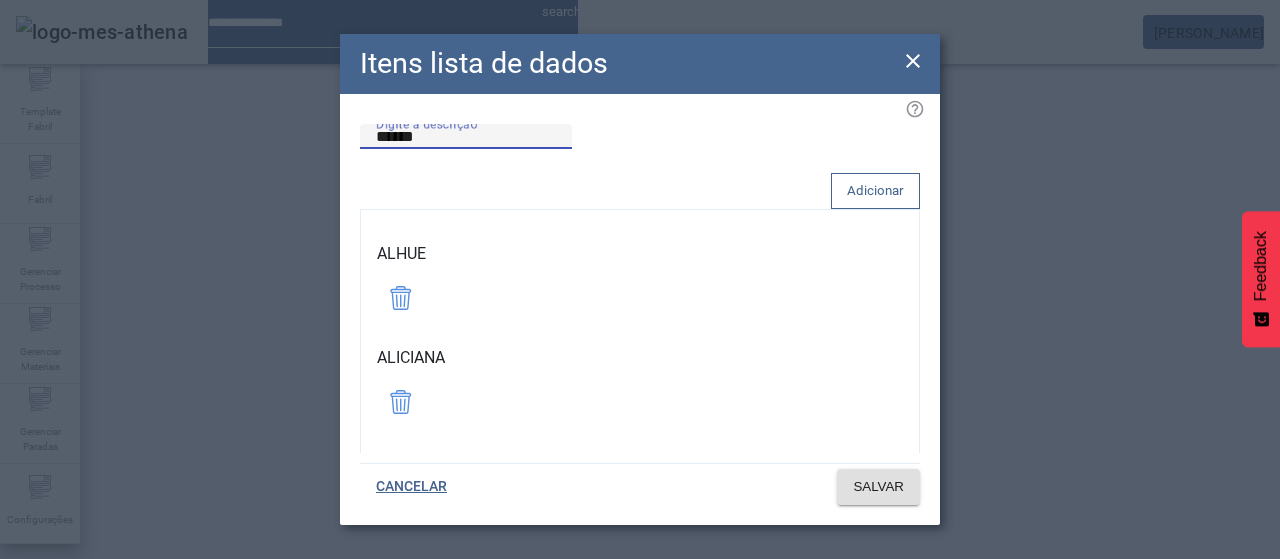 type on "******" 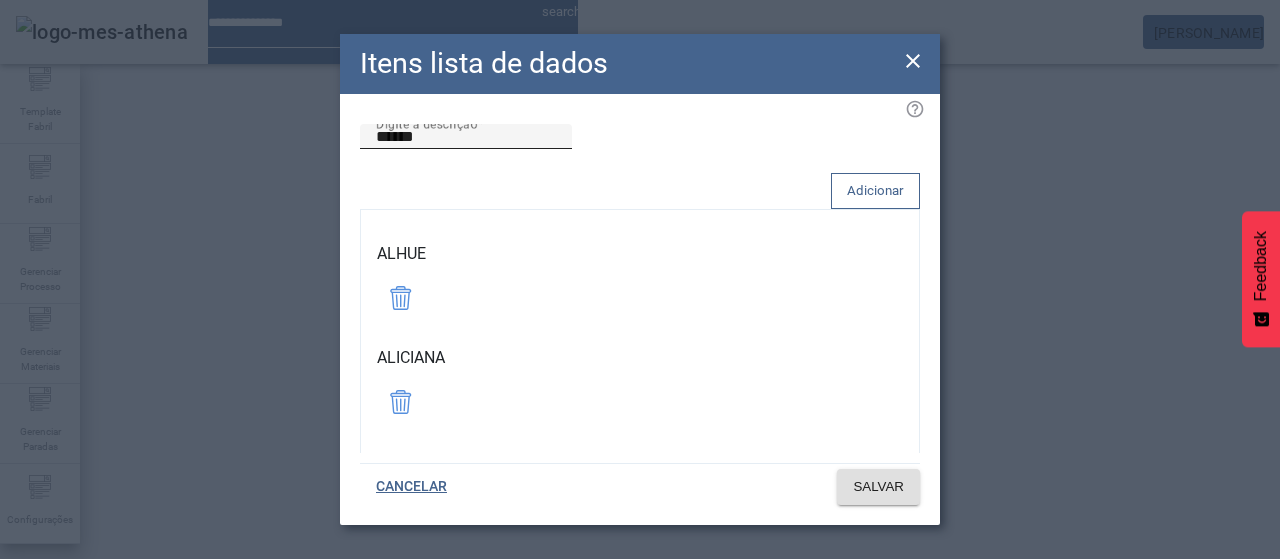 click on "Adicionar" 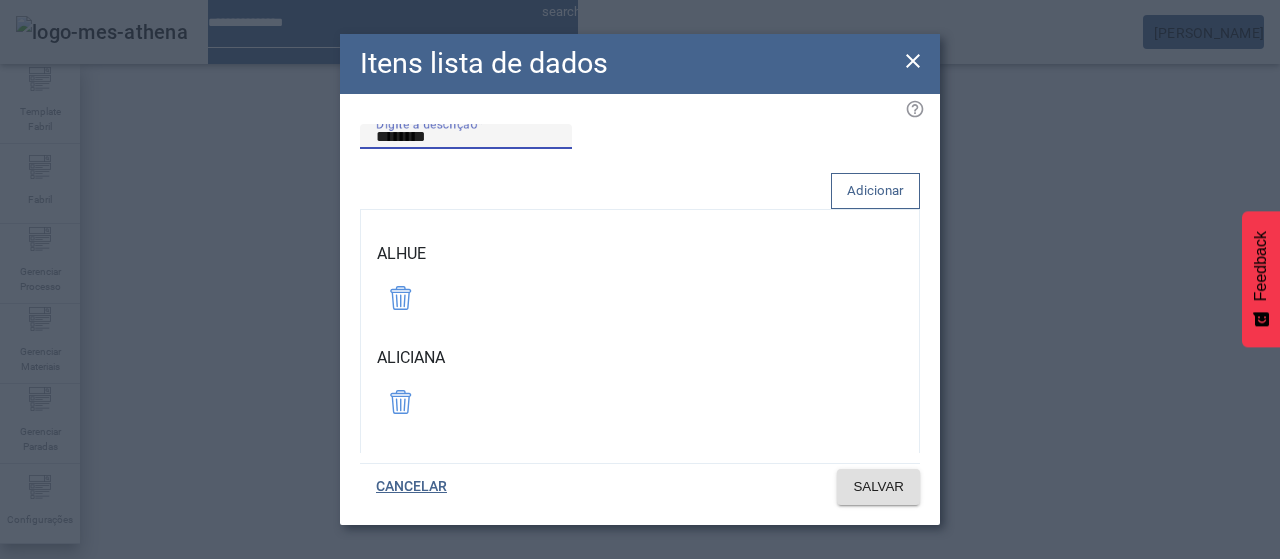 type on "********" 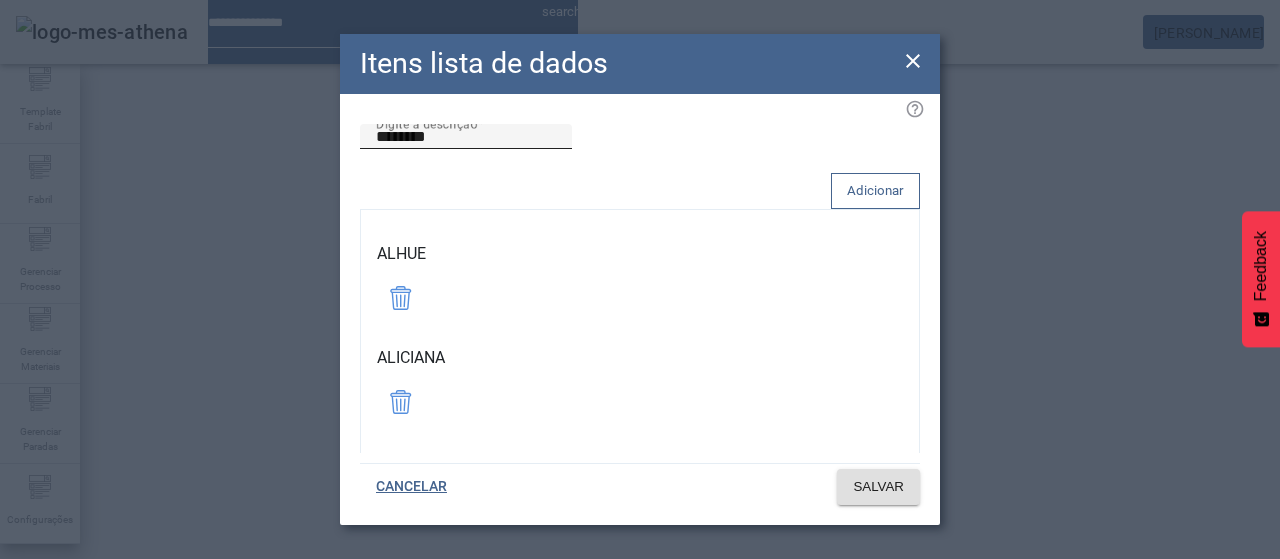 click on "Adicionar" 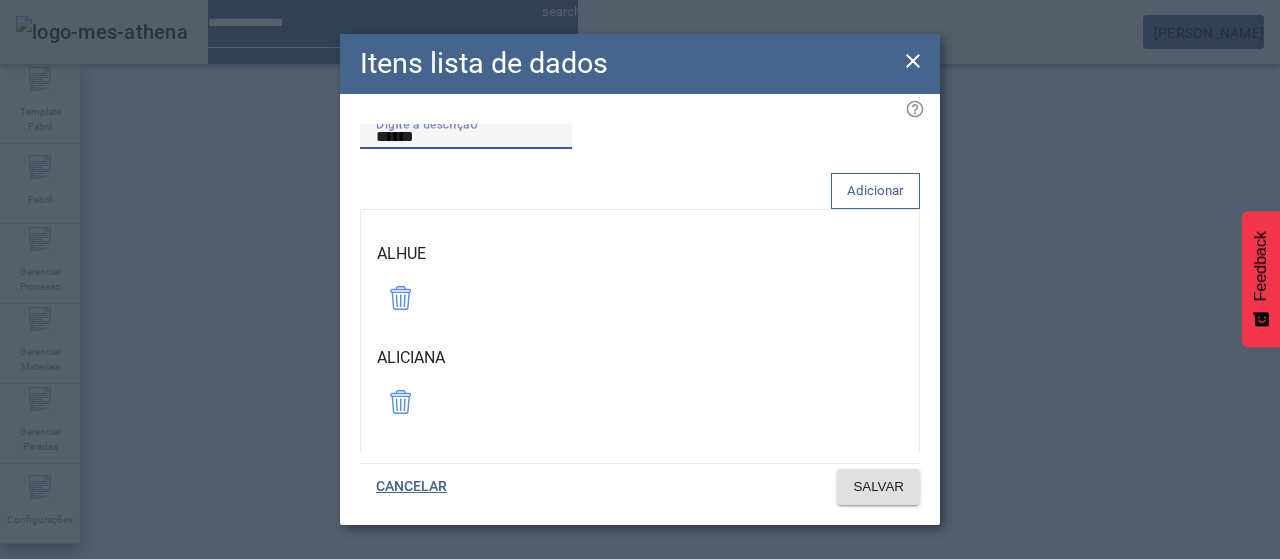 type on "******" 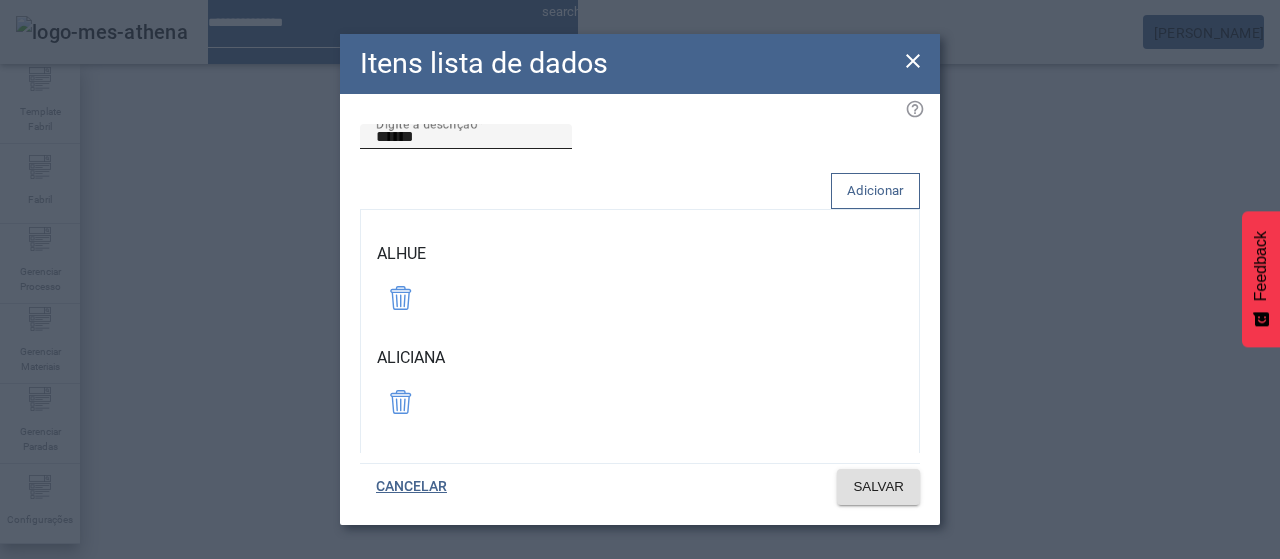 click on "Adicionar" 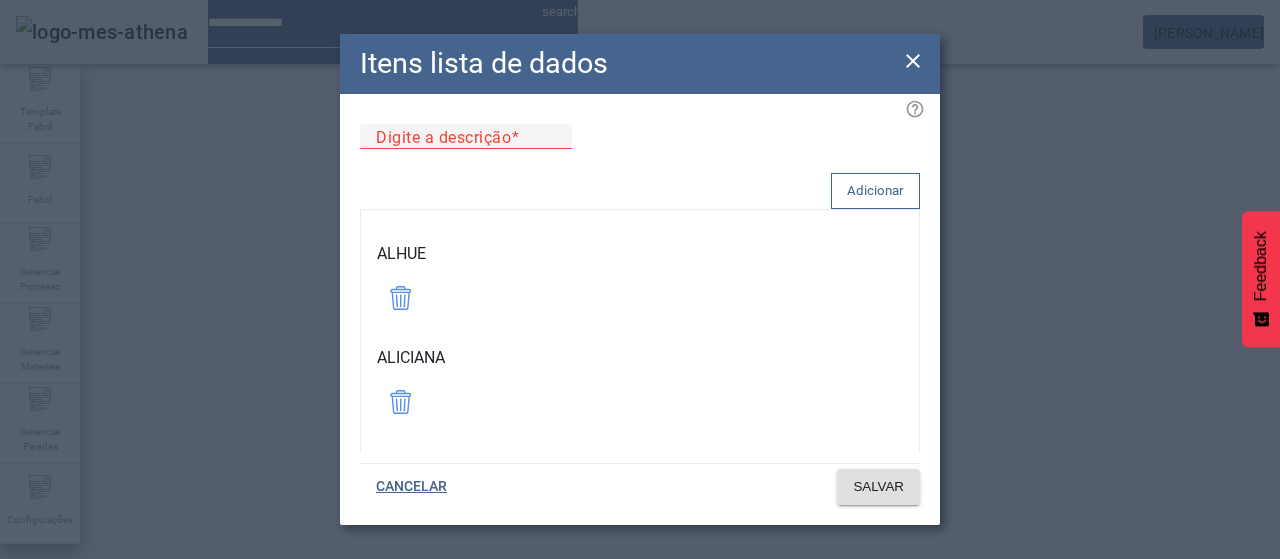 click on "Digite a descrição" at bounding box center [466, 137] 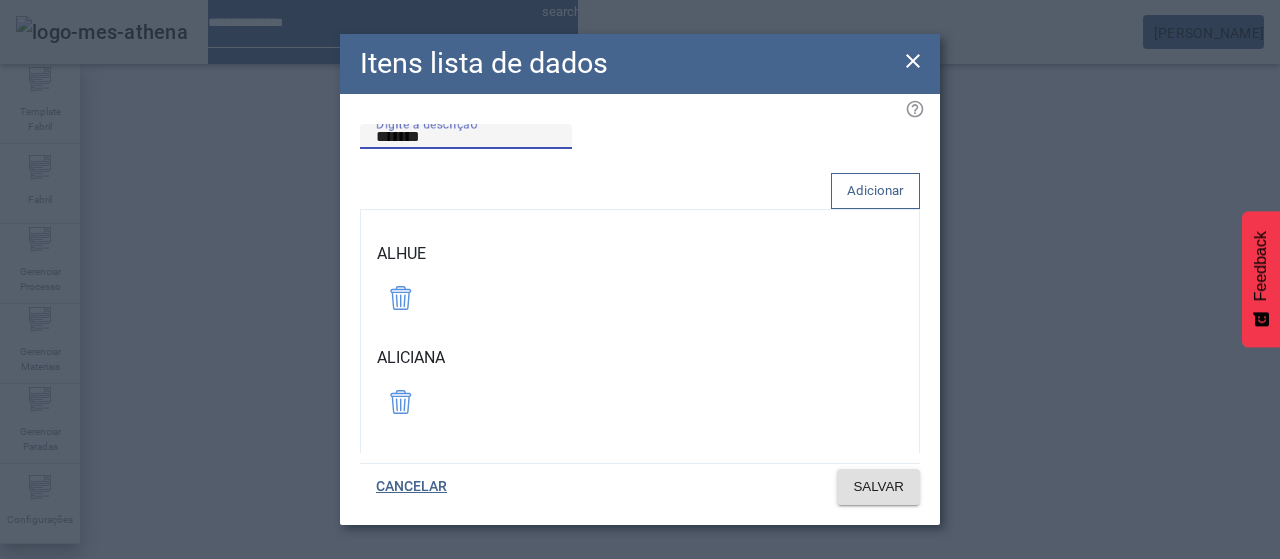 type on "*******" 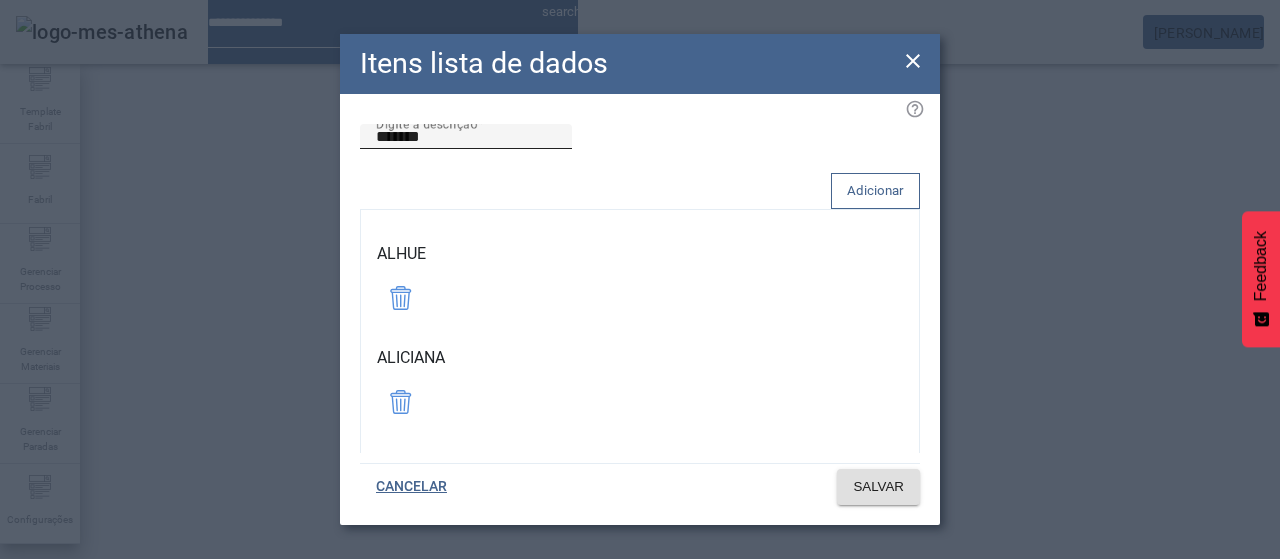 click on "Adicionar" 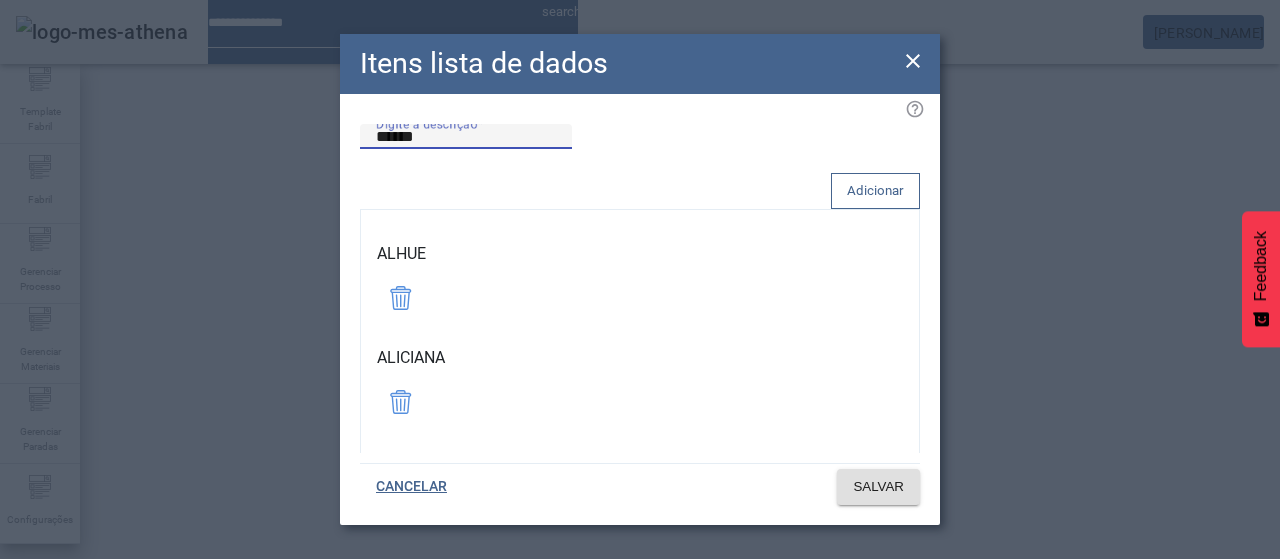 type on "******" 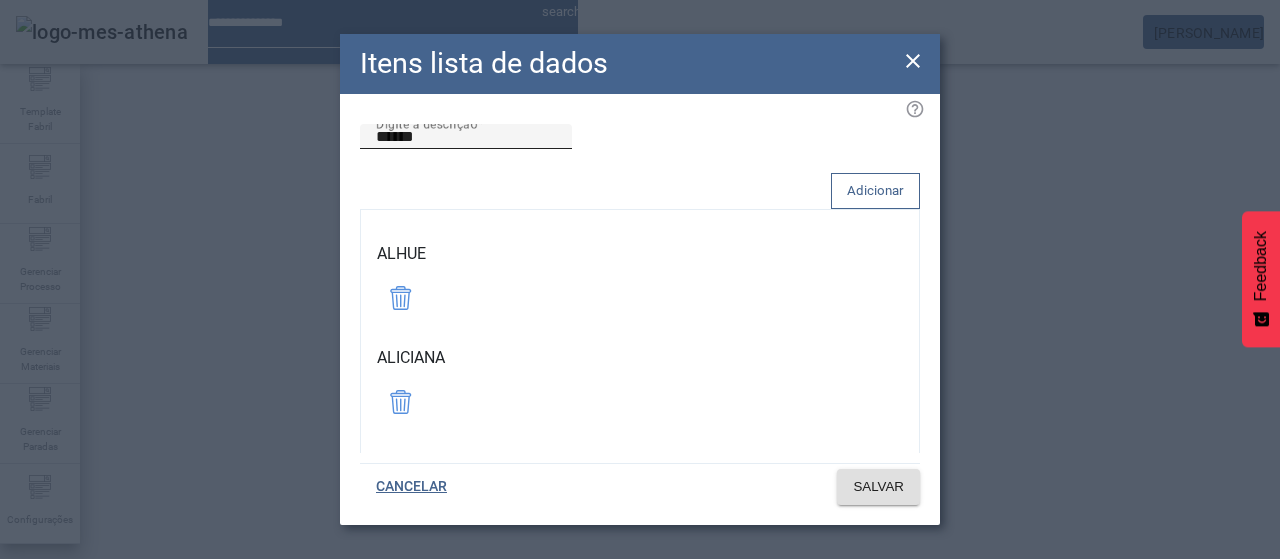 click on "Adicionar" 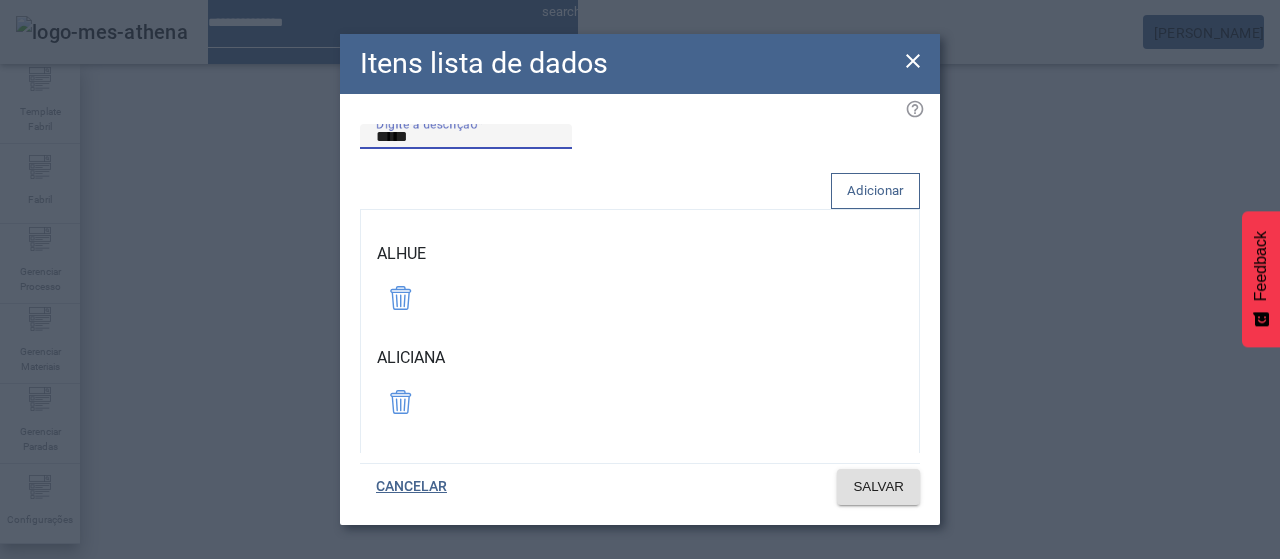 type on "*****" 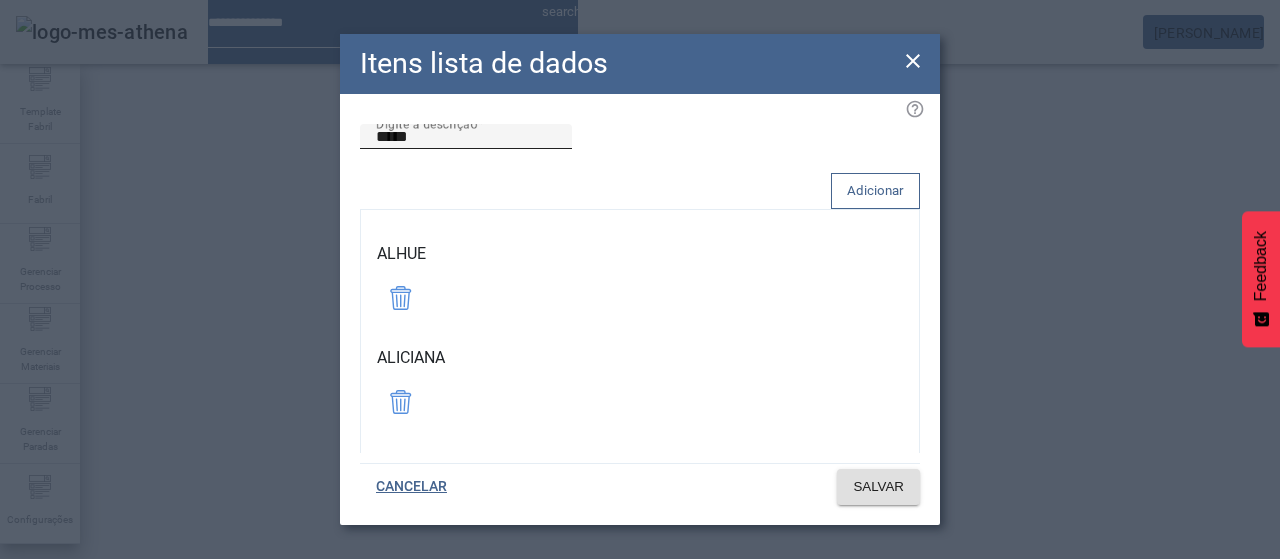click on "Adicionar" 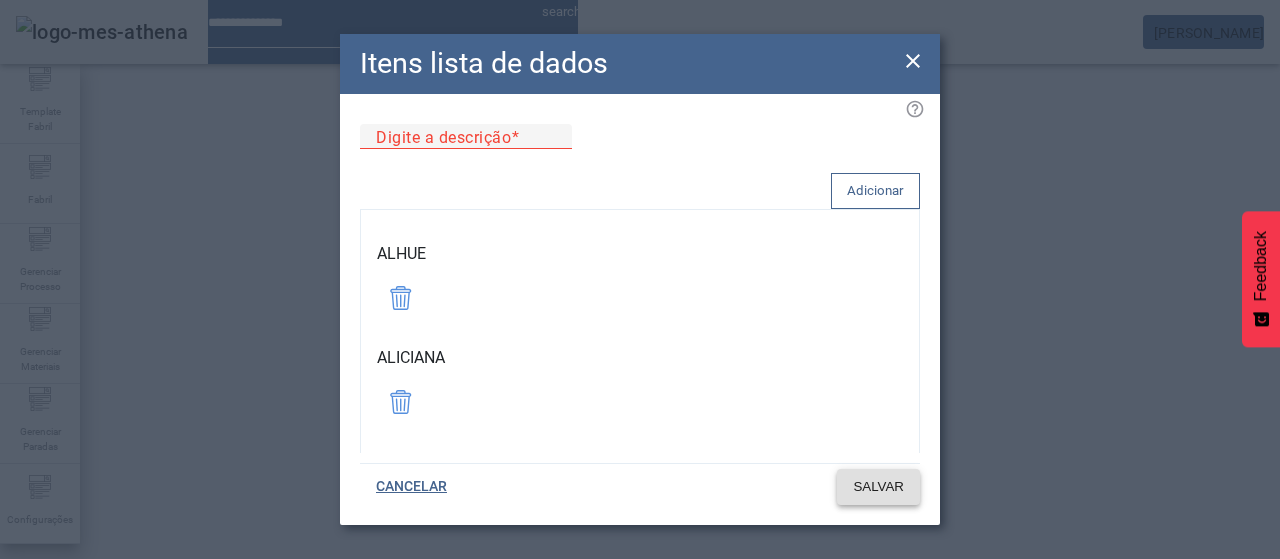 click on "SALVAR" 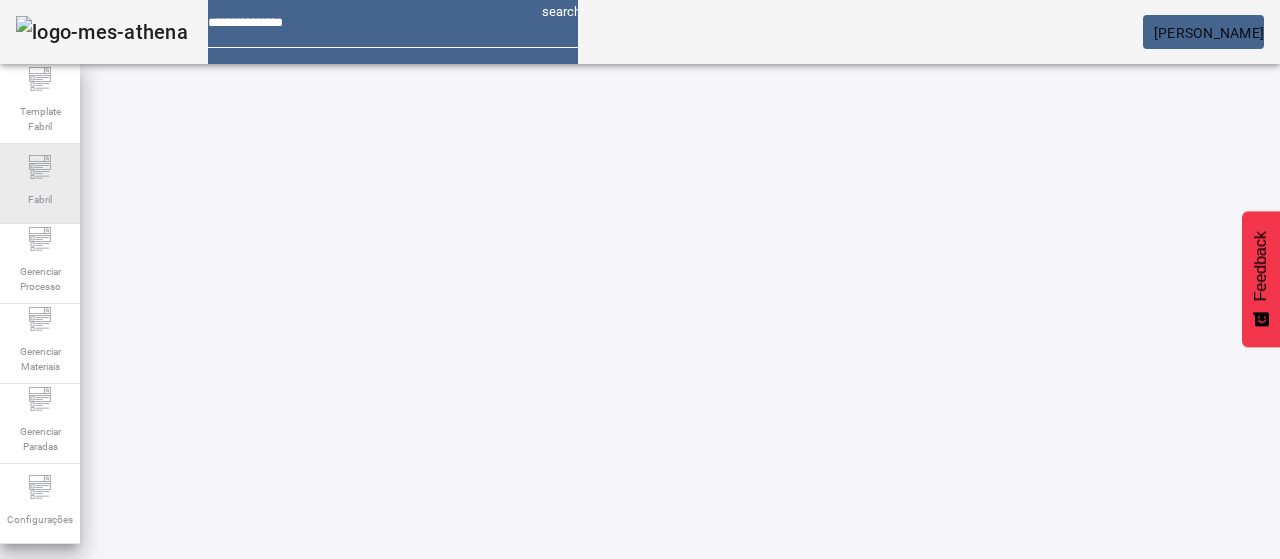 click on "Fabril" 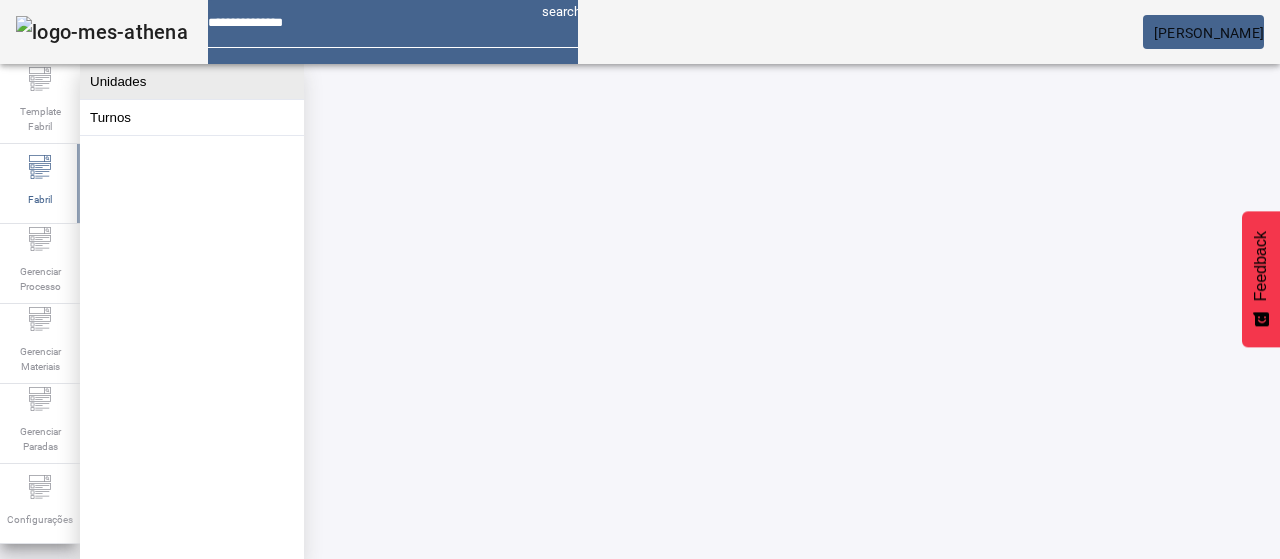 click on "Unidades" 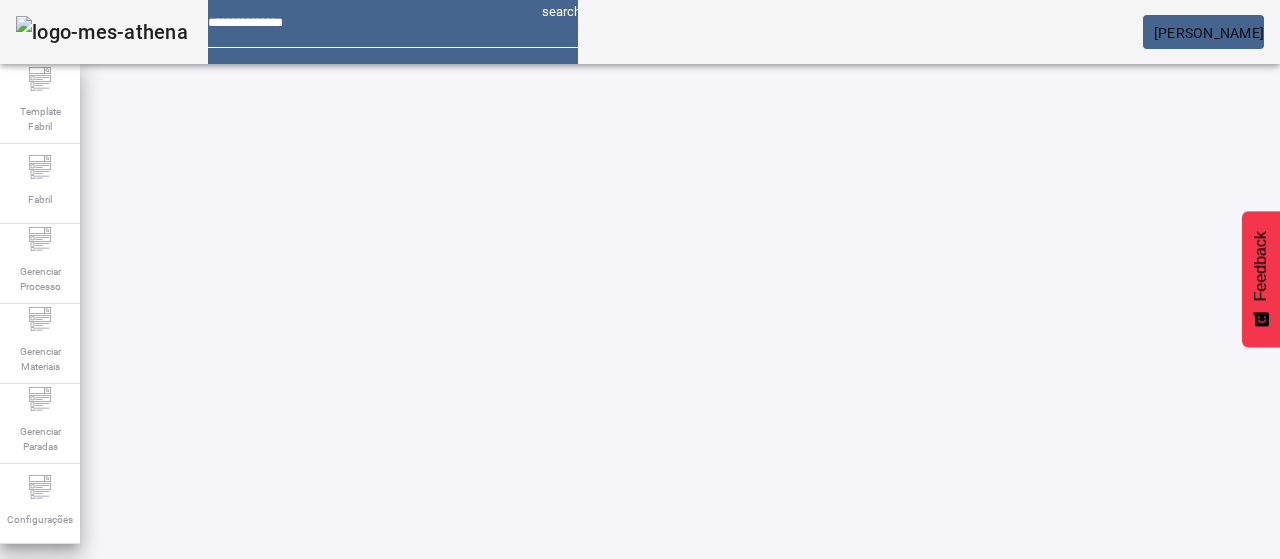 click on "ABRIR FILTROS" 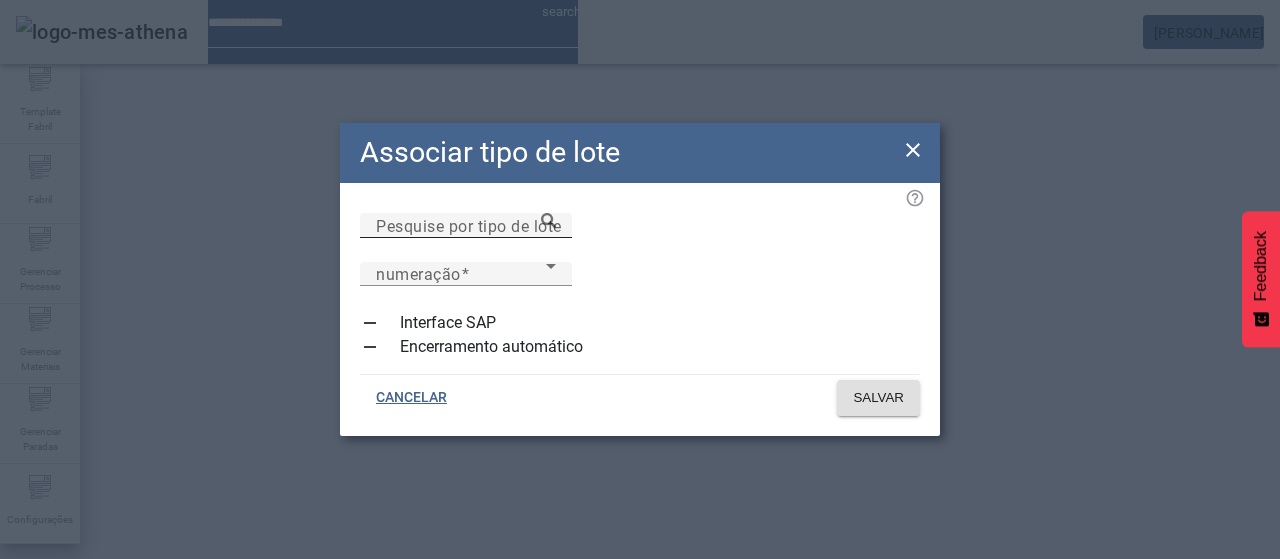 click on "Pesquise por tipo de lote" at bounding box center [466, 226] 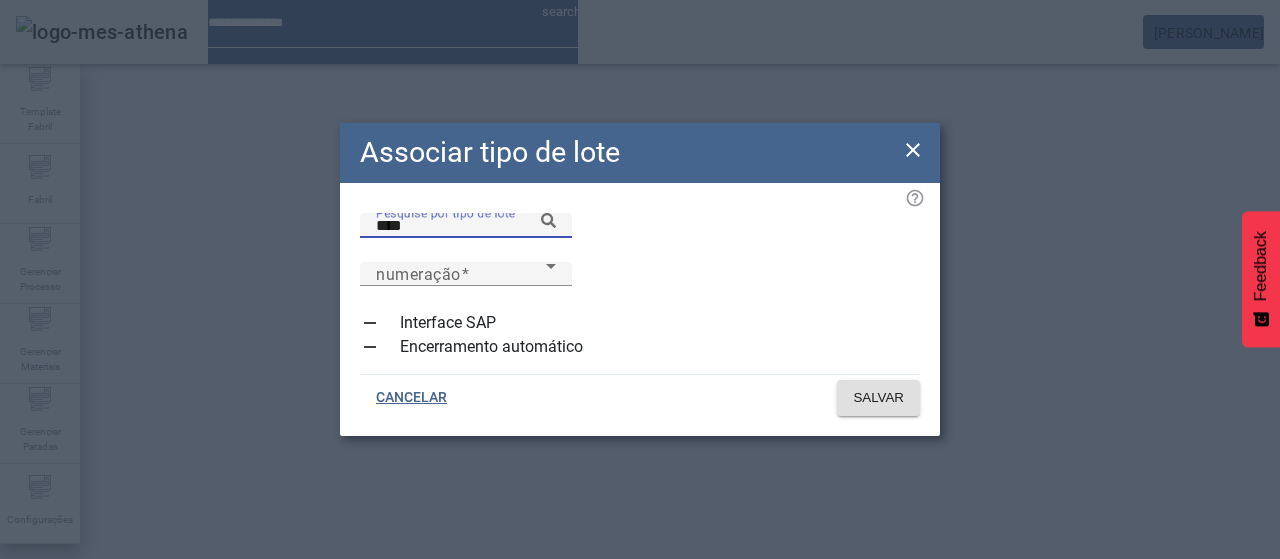 click 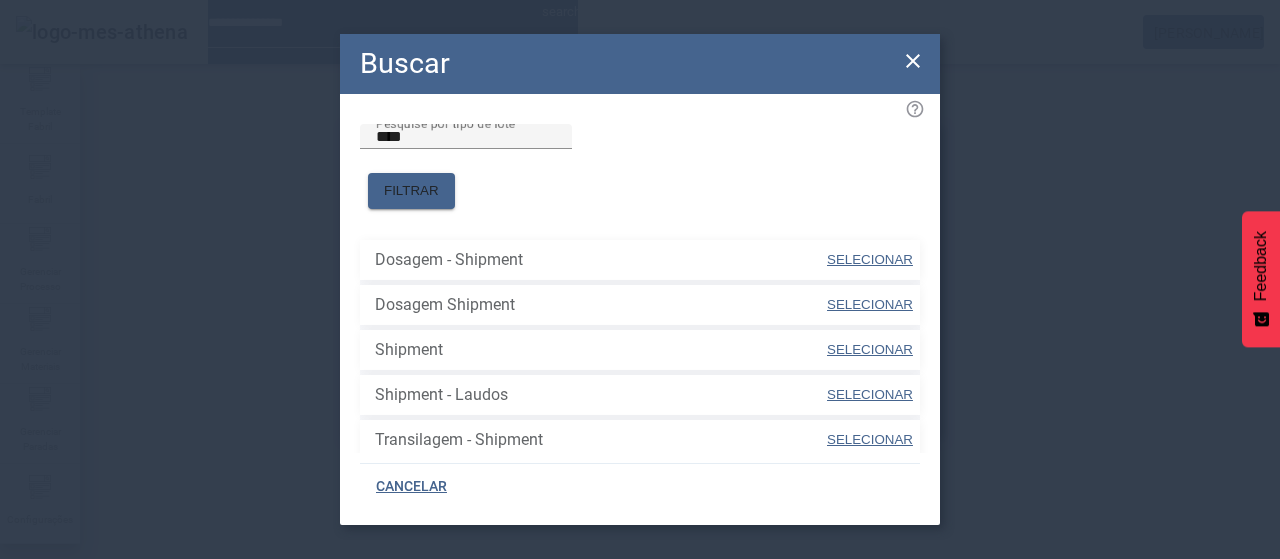 click on "SELECIONAR" at bounding box center (870, 349) 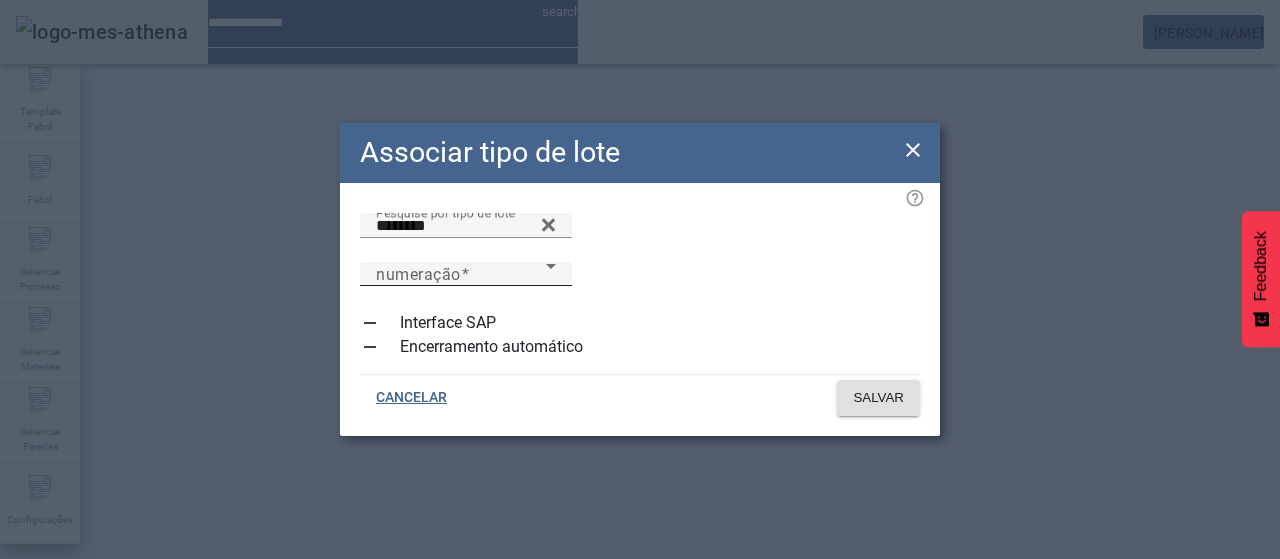 click on "numeração" at bounding box center [461, 274] 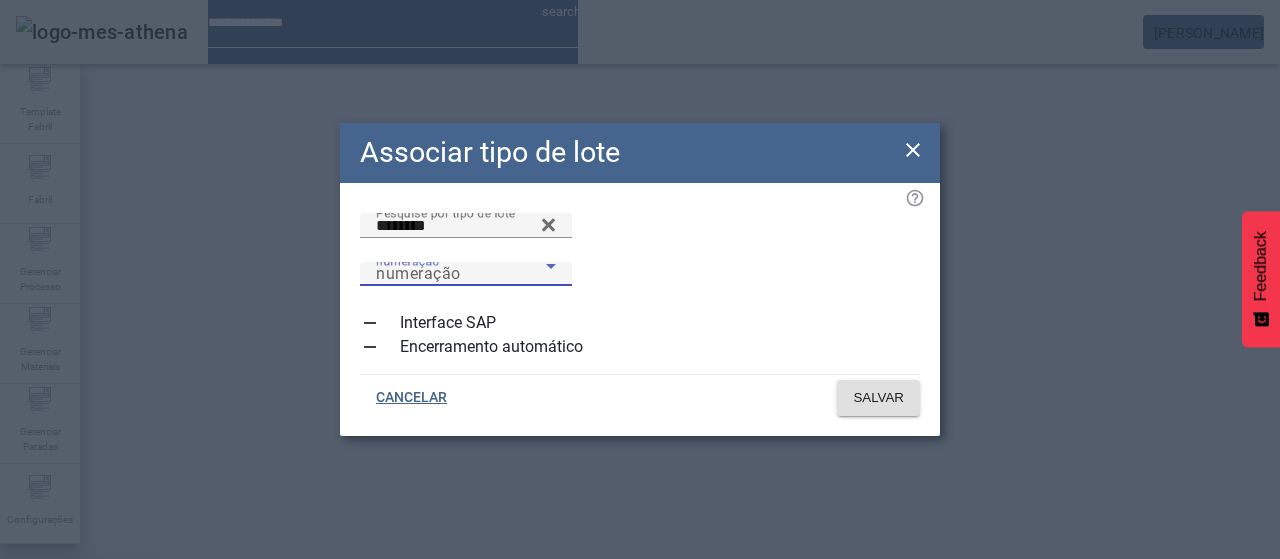 click on "Automática" at bounding box center (59, 639) 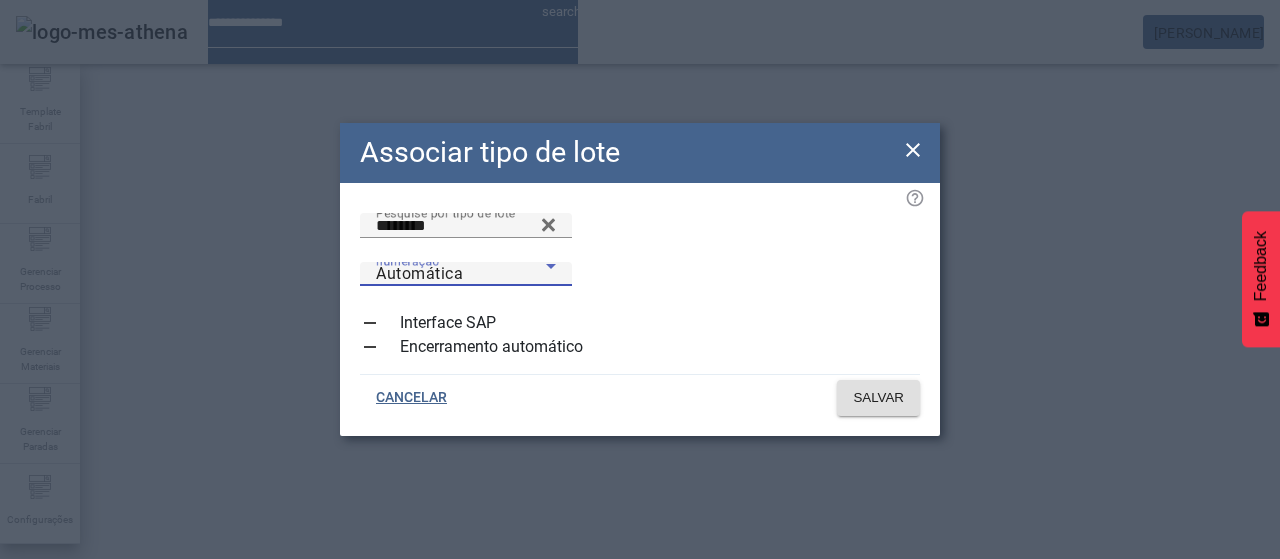 click on "Automática" at bounding box center (419, 273) 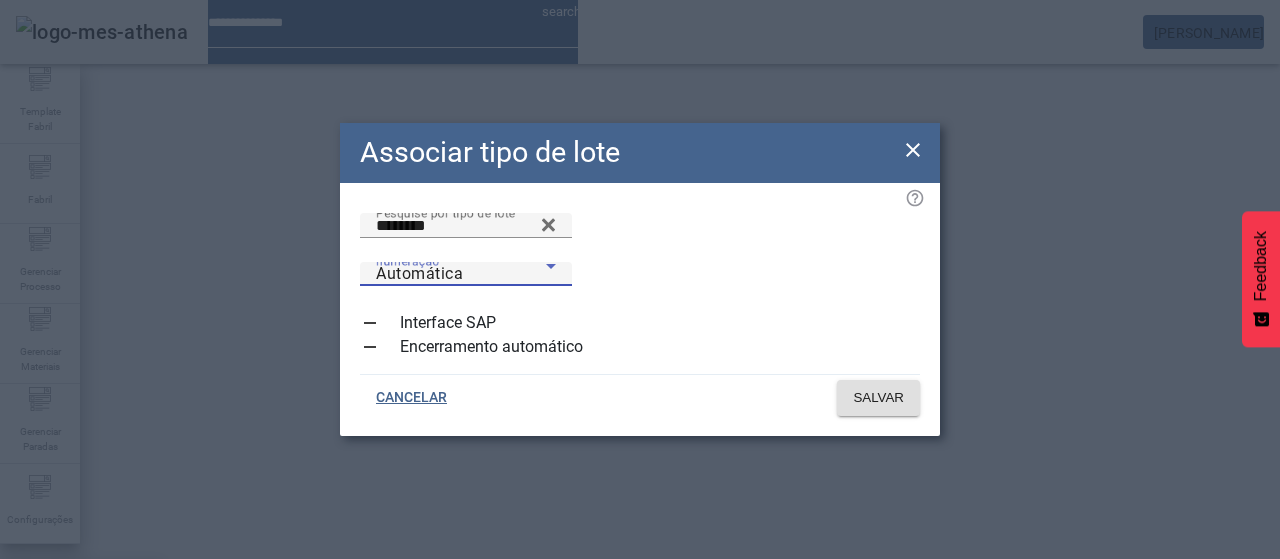 click on "Manual" at bounding box center (81, 687) 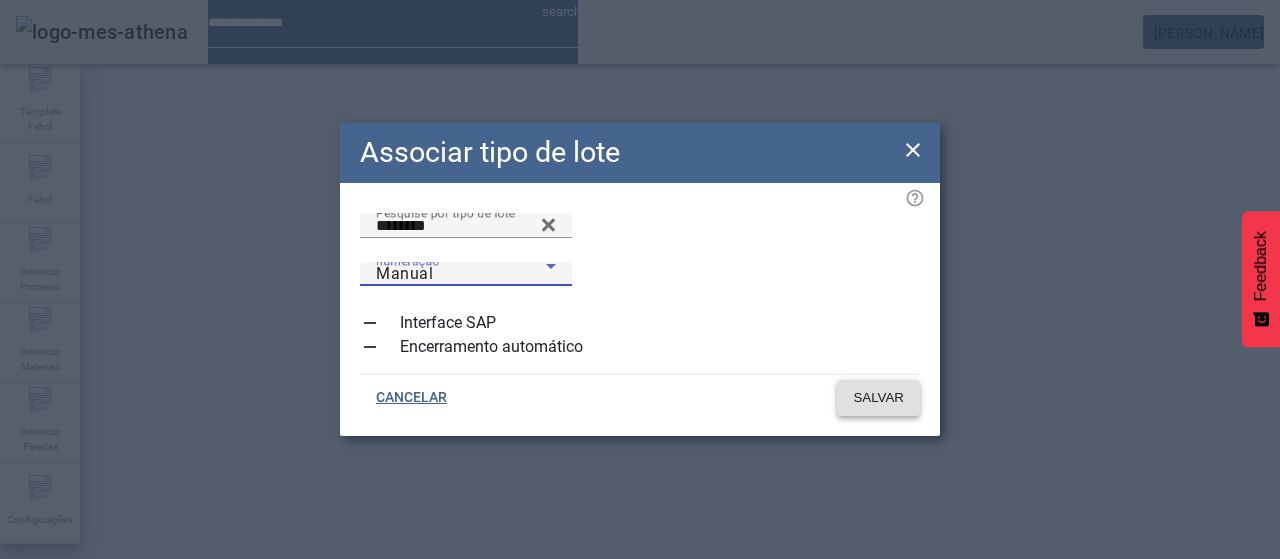 click on "SALVAR" 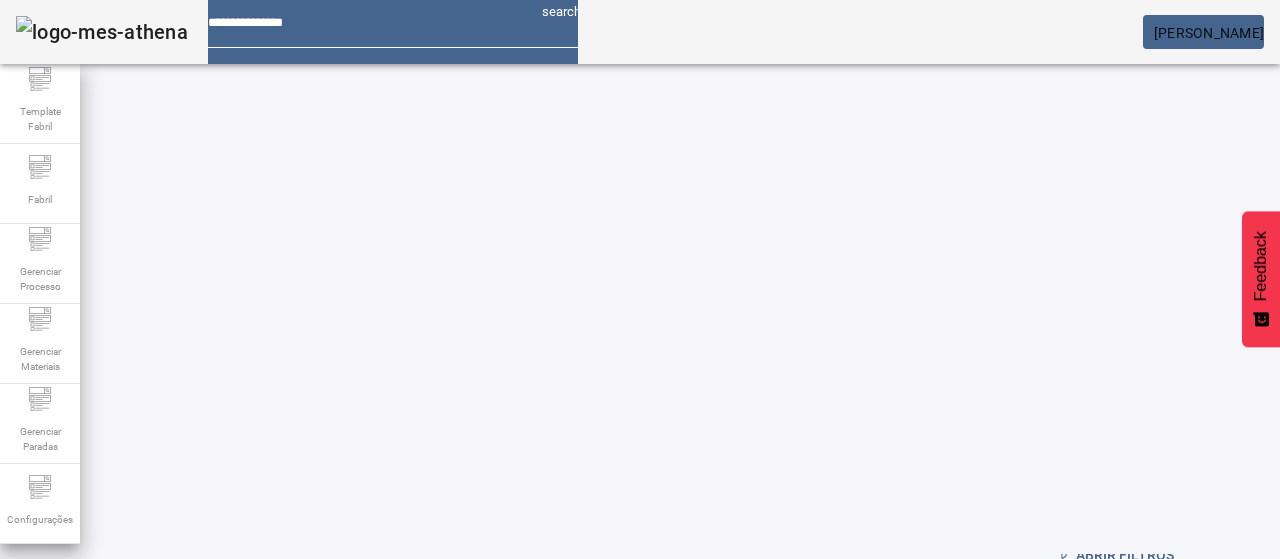 scroll, scrollTop: 100, scrollLeft: 0, axis: vertical 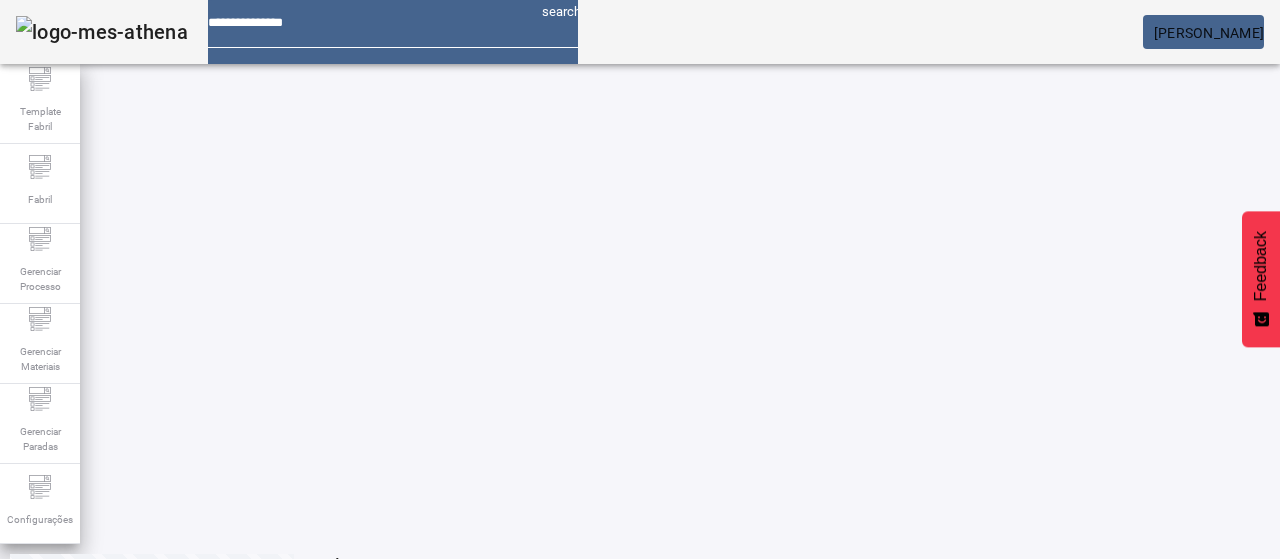 click on "2" 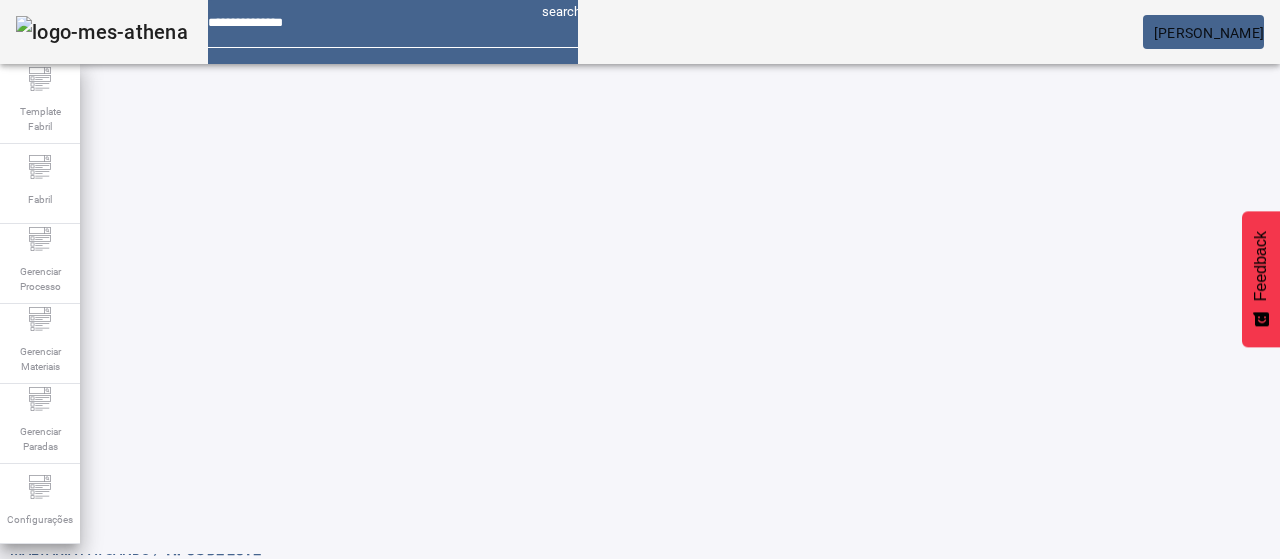 scroll, scrollTop: 10, scrollLeft: 0, axis: vertical 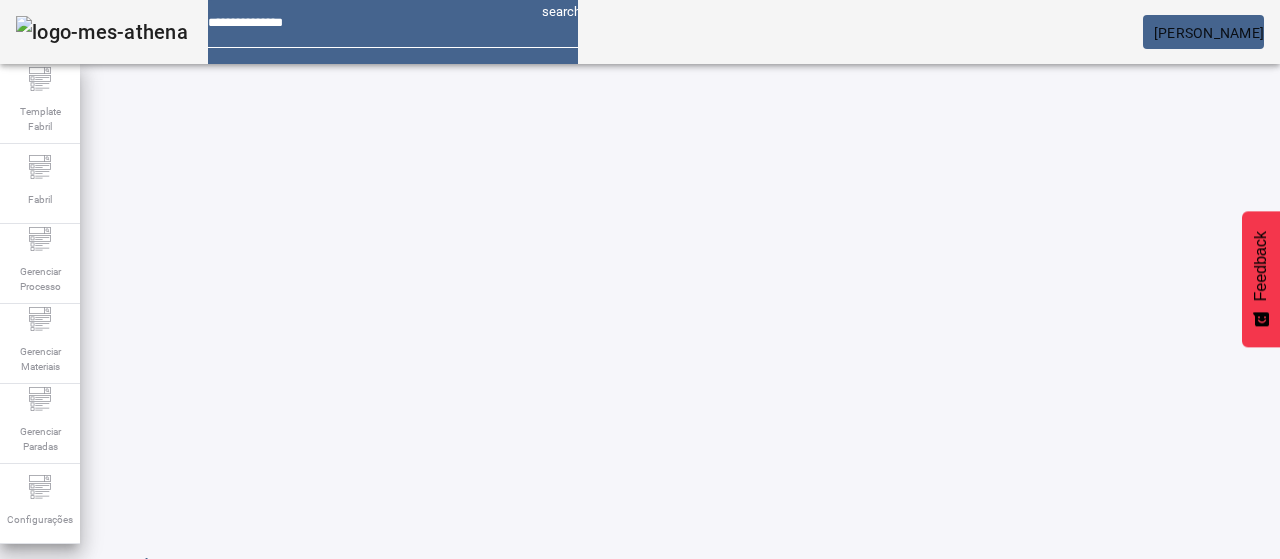 click on "EDITAR" at bounding box center (54, 883) 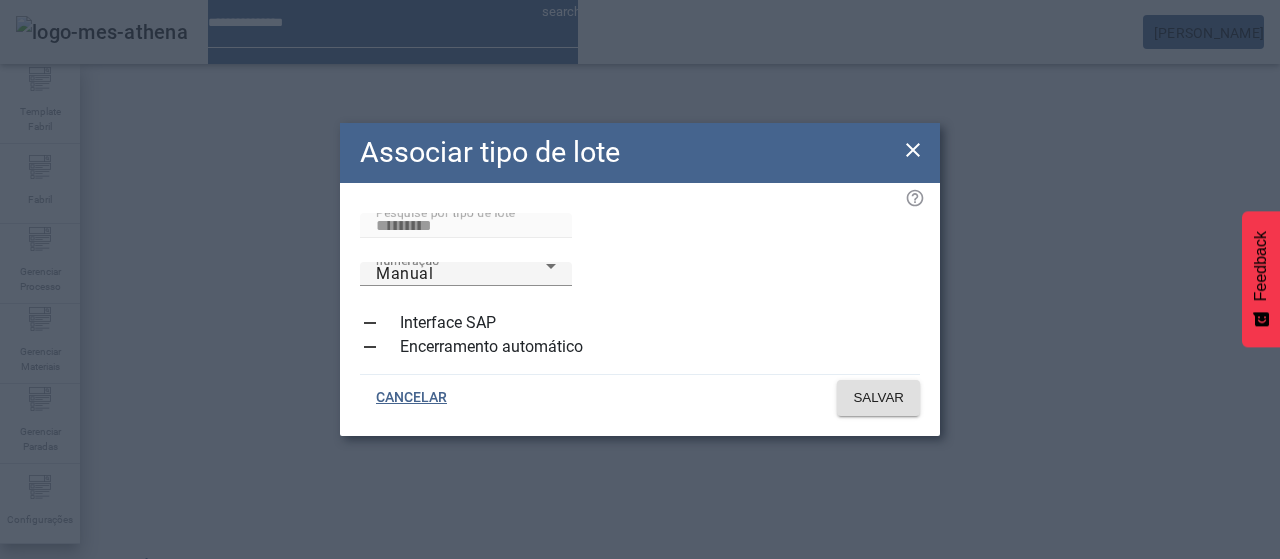 drag, startPoint x: 912, startPoint y: 149, endPoint x: 572, endPoint y: 321, distance: 381.03018 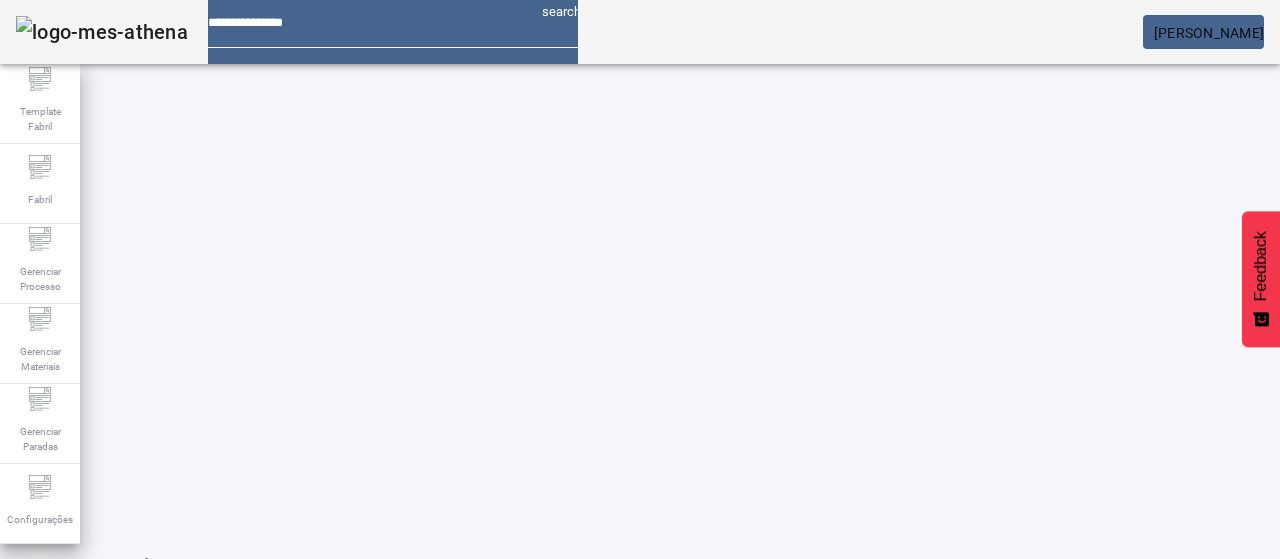 click at bounding box center (273, 883) 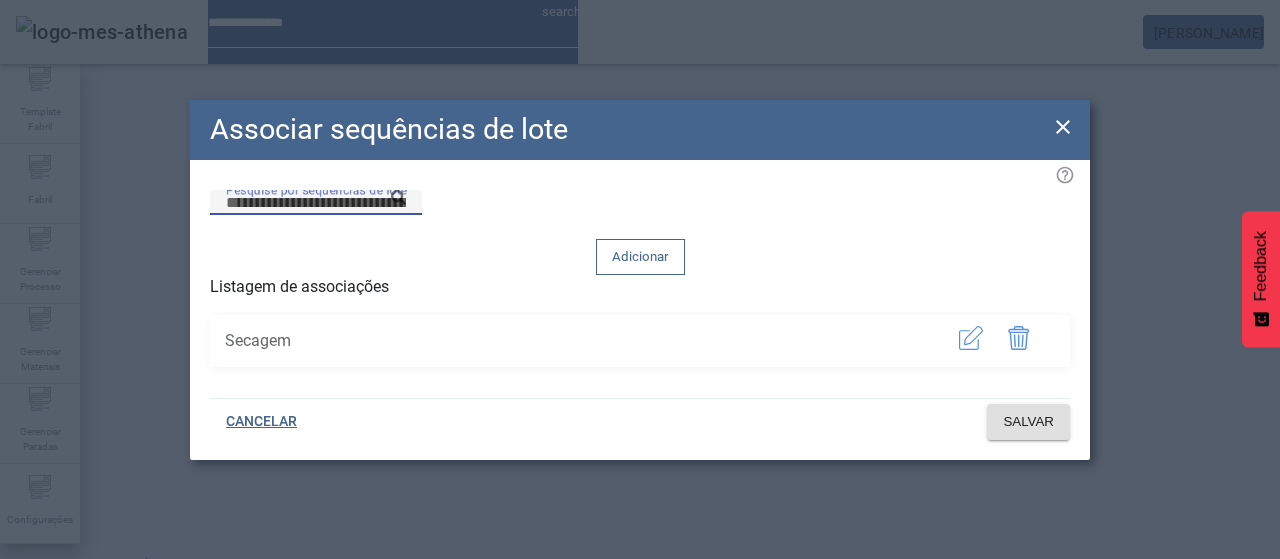 click on "Pesquise por sequências de lote" at bounding box center (316, 203) 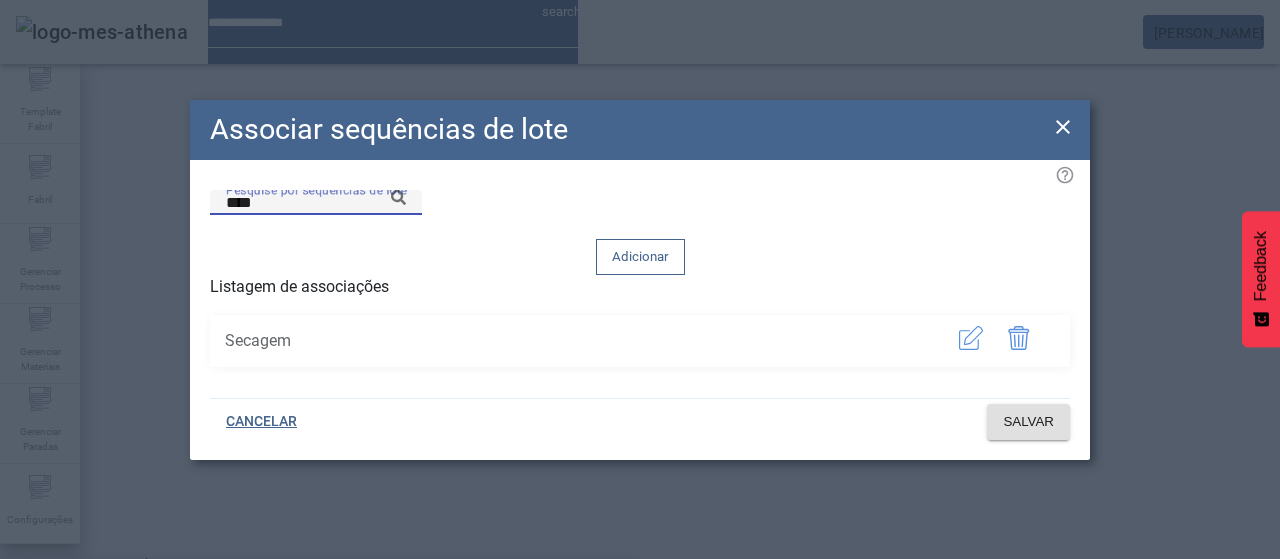 drag, startPoint x: 829, startPoint y: 231, endPoint x: 842, endPoint y: 231, distance: 13 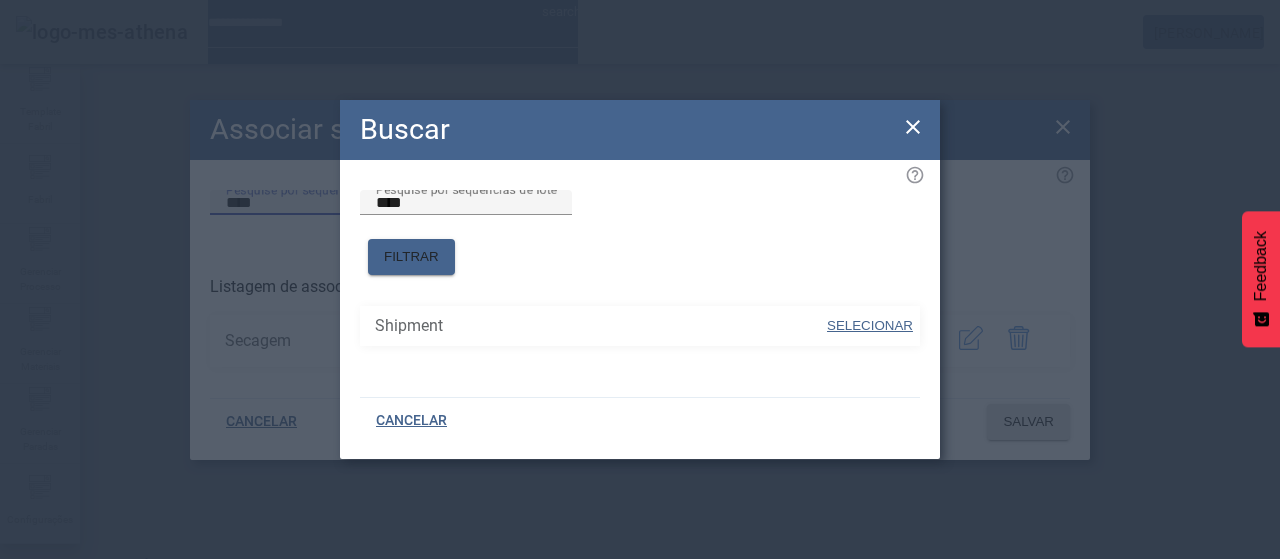 click on "SELECIONAR" at bounding box center (870, 325) 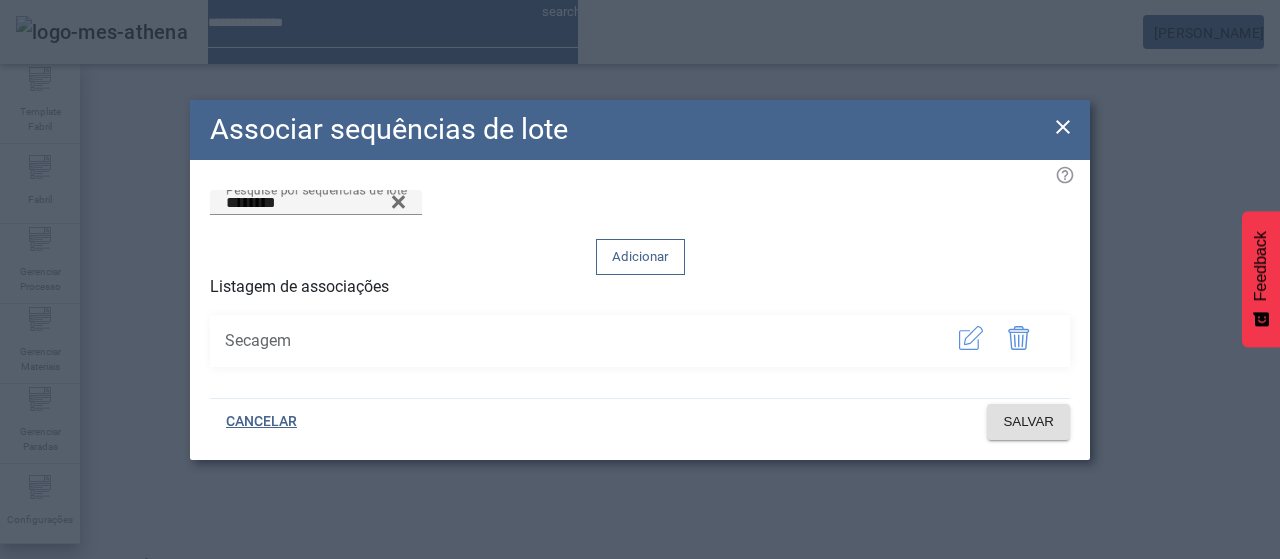 click on "Adicionar" 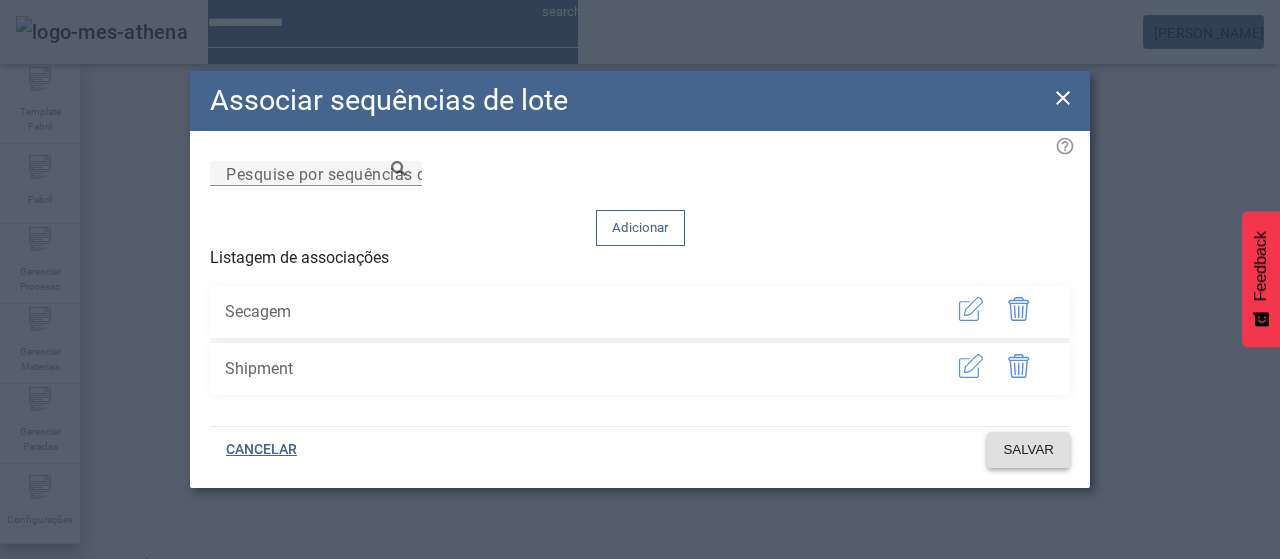 click on "SALVAR" 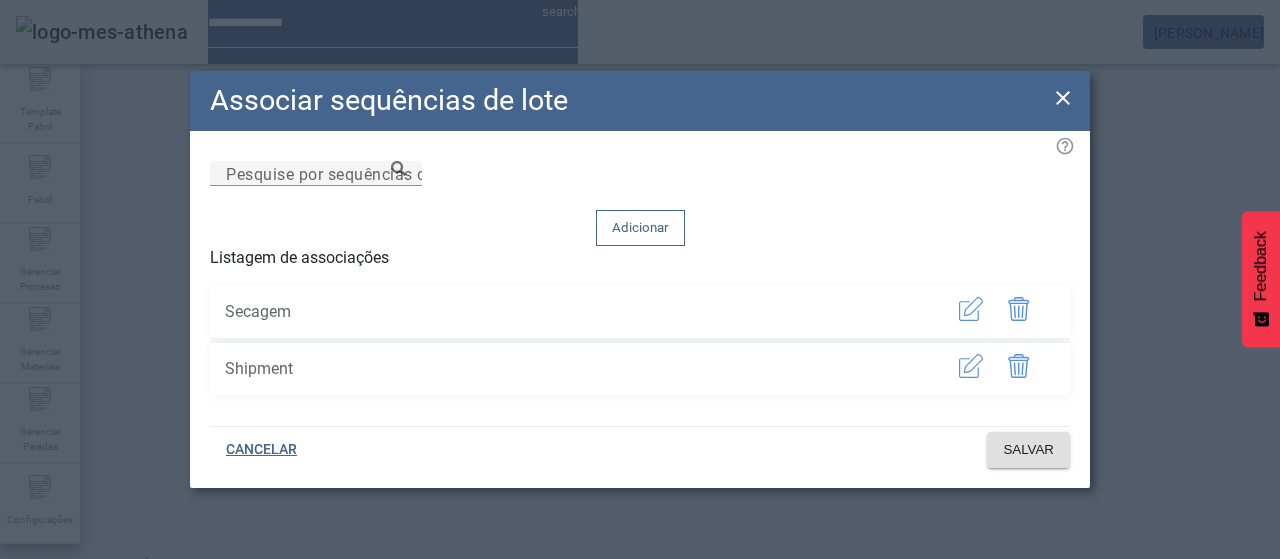 click 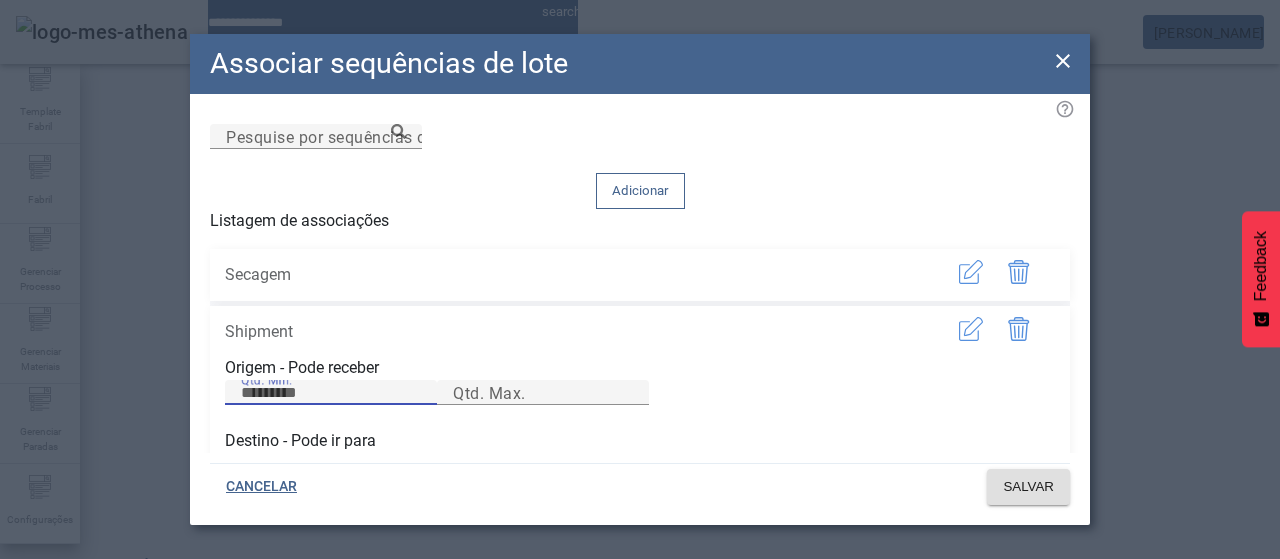 click on "Qtd. Min." at bounding box center [331, 393] 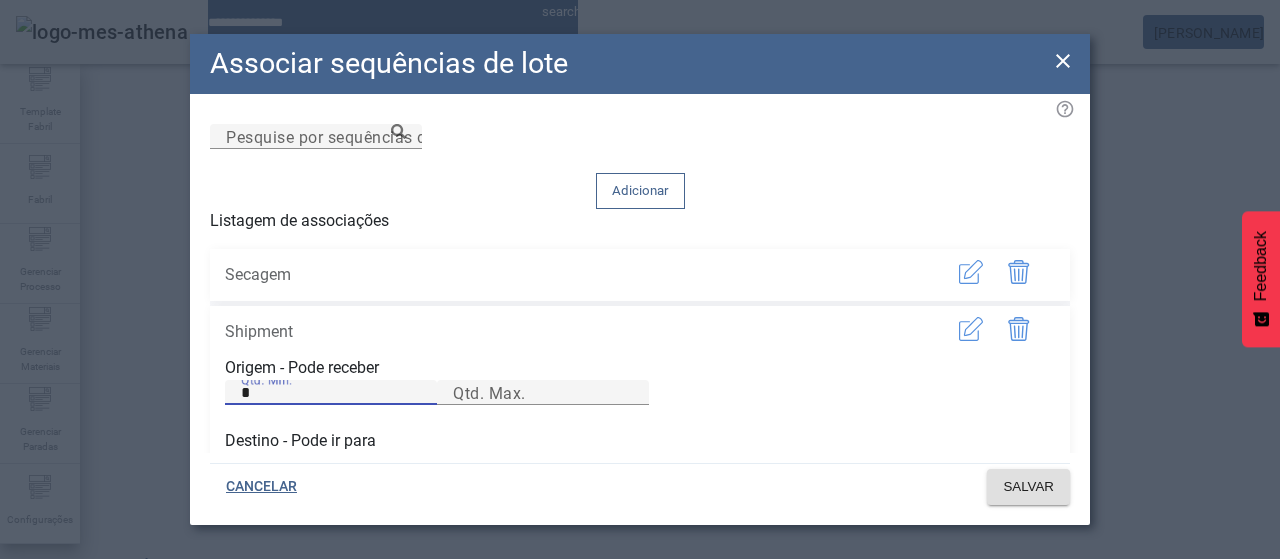 type on "*" 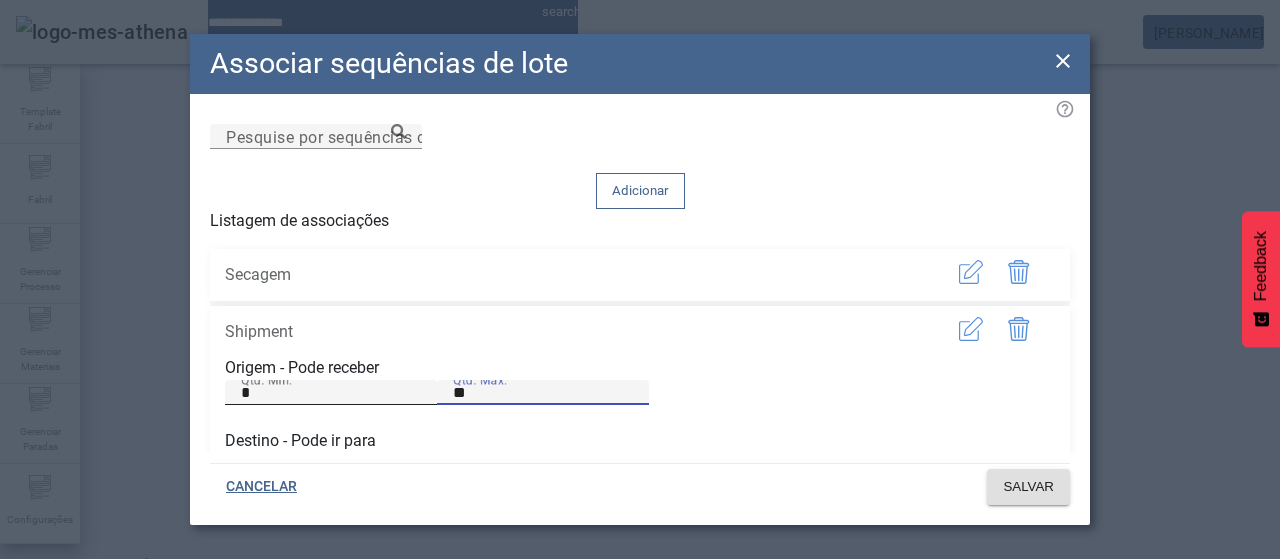 type on "**" 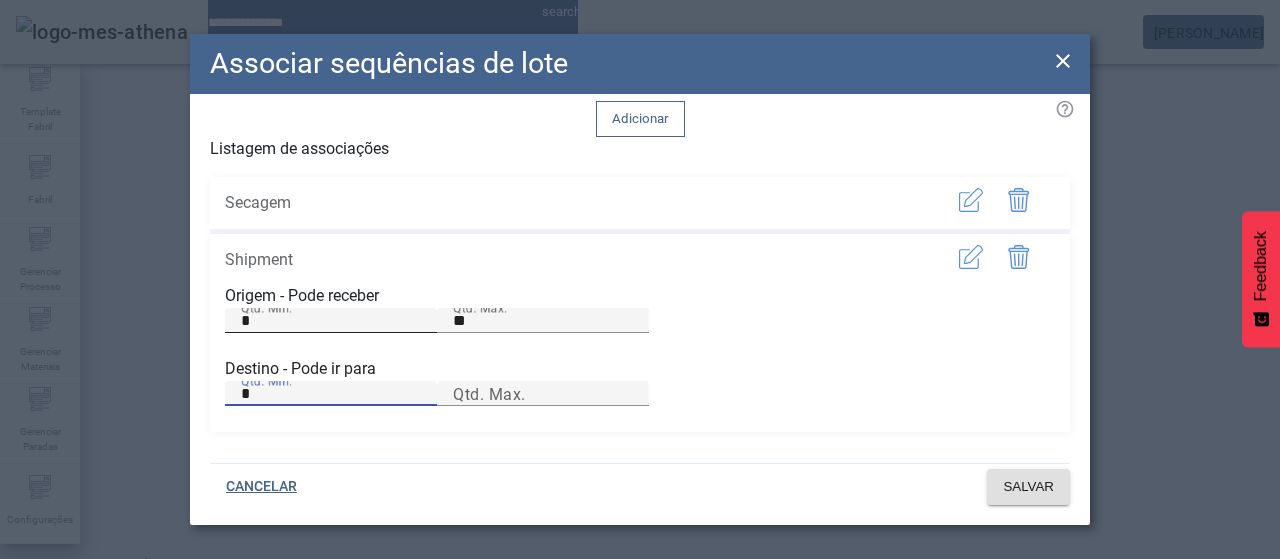 type on "*" 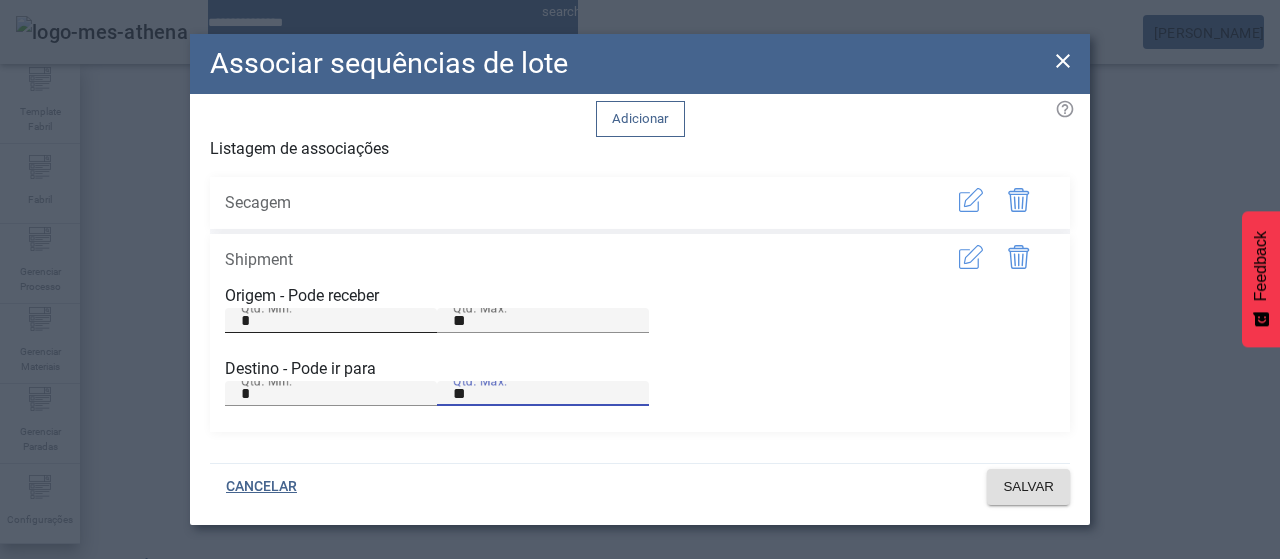 type on "**" 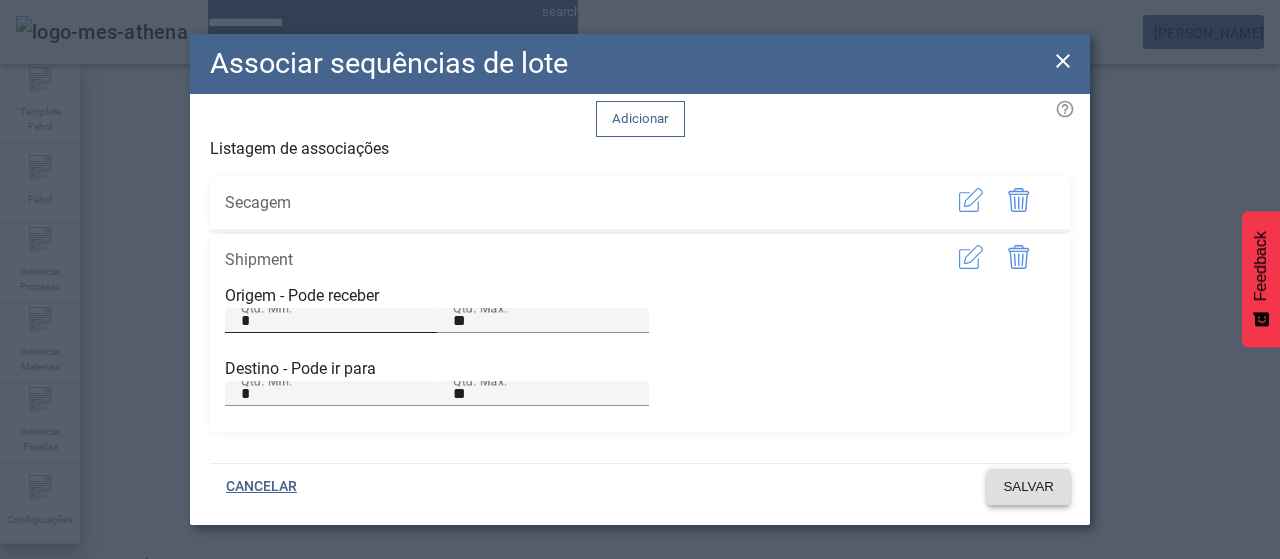 type 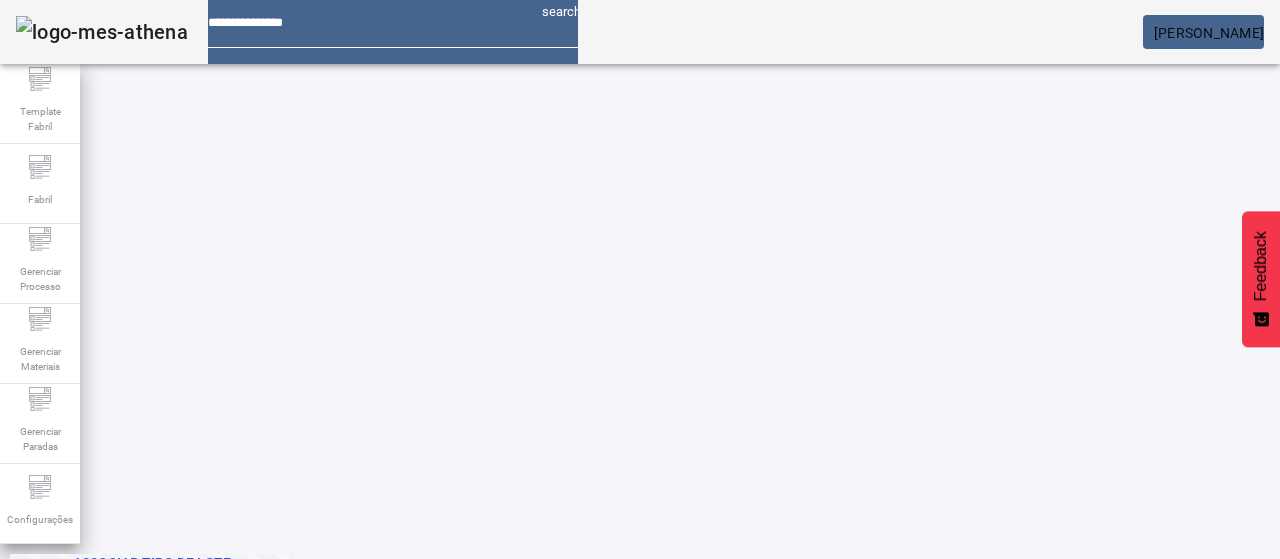 click on "2" 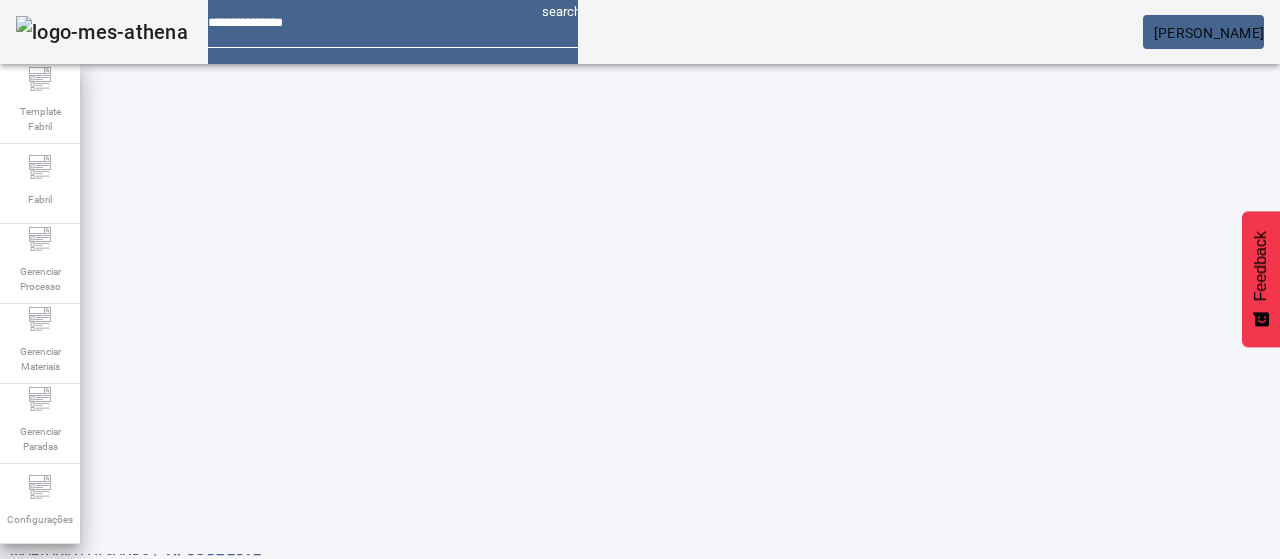 scroll, scrollTop: 10, scrollLeft: 0, axis: vertical 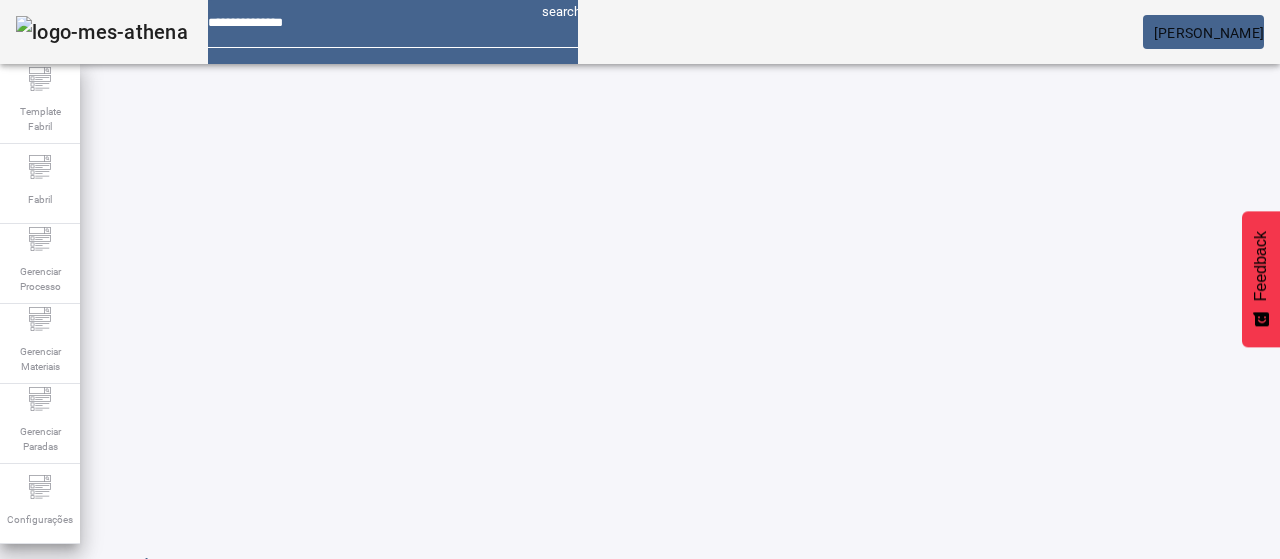click at bounding box center [572, 733] 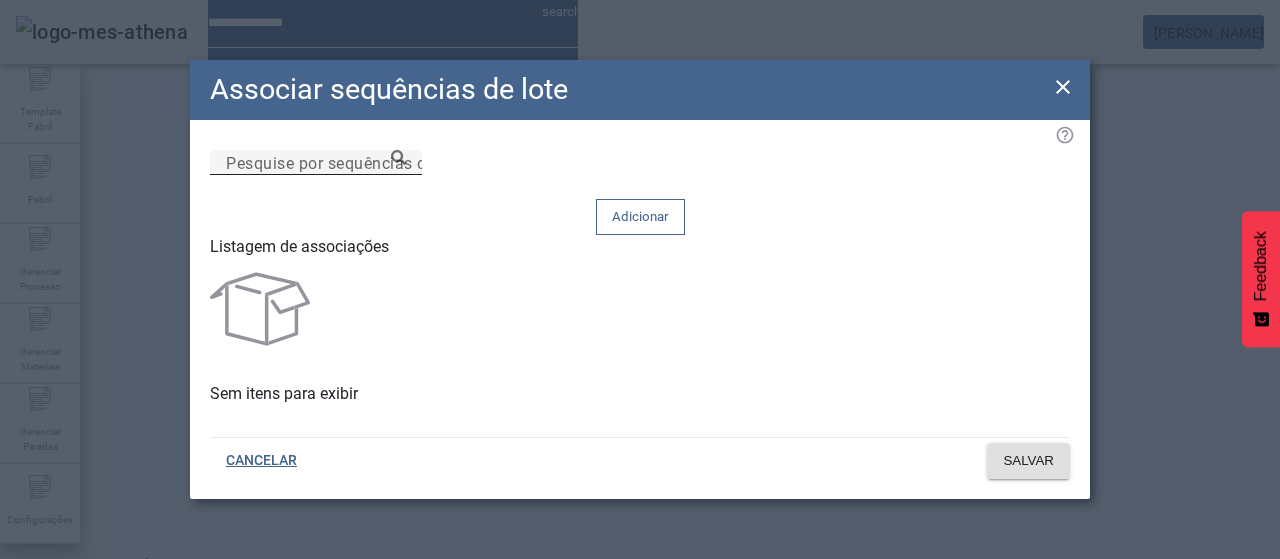 drag, startPoint x: 626, startPoint y: 191, endPoint x: 618, endPoint y: 180, distance: 13.601471 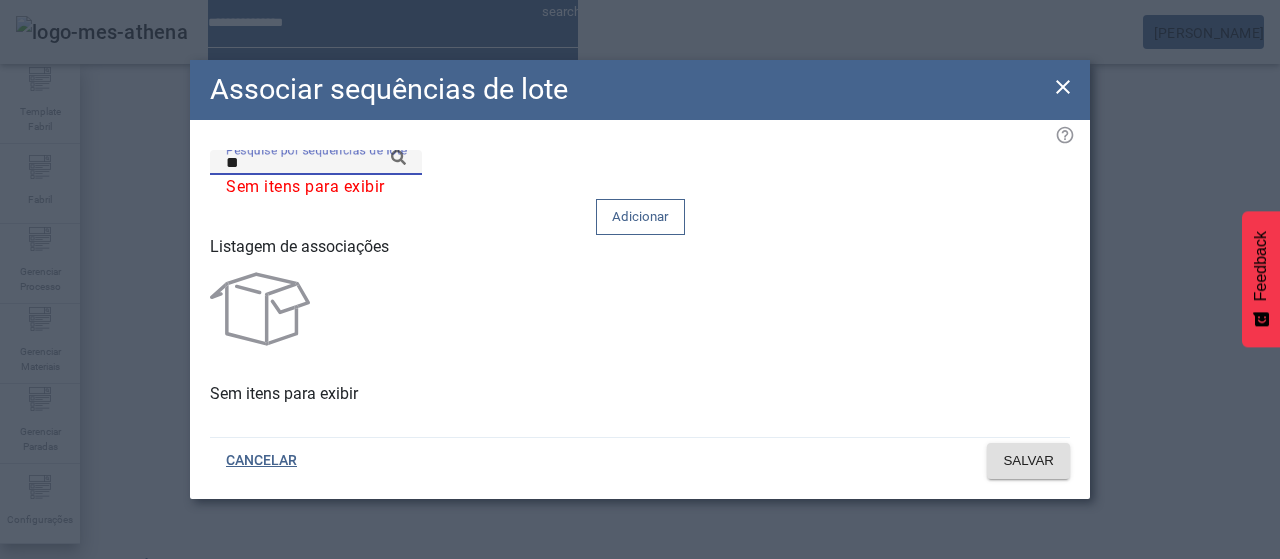 type on "*" 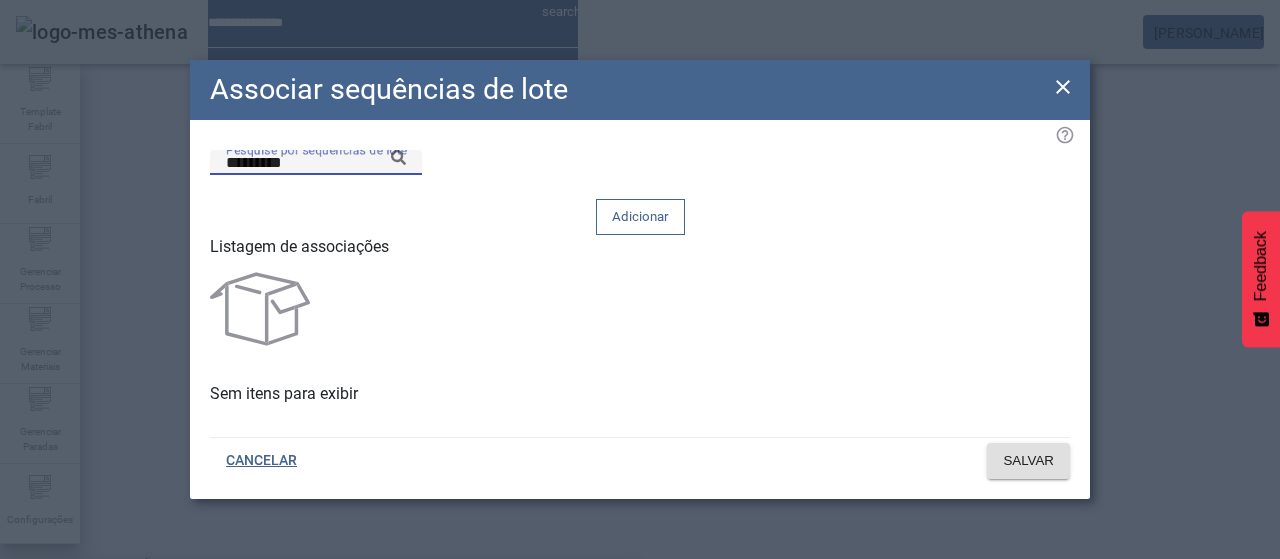 type on "*********" 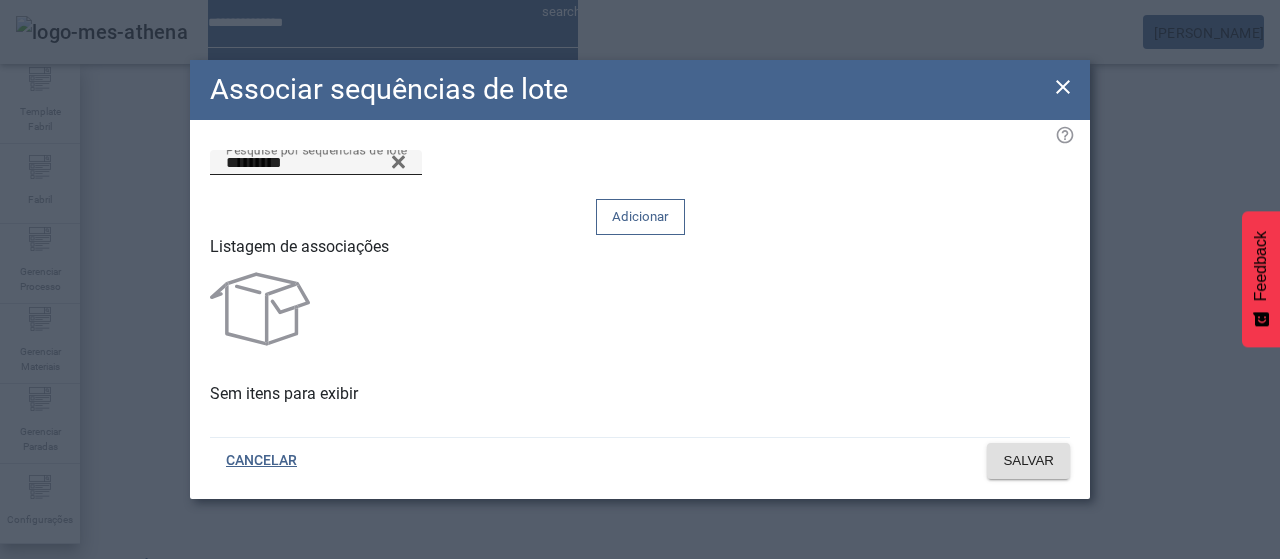 type 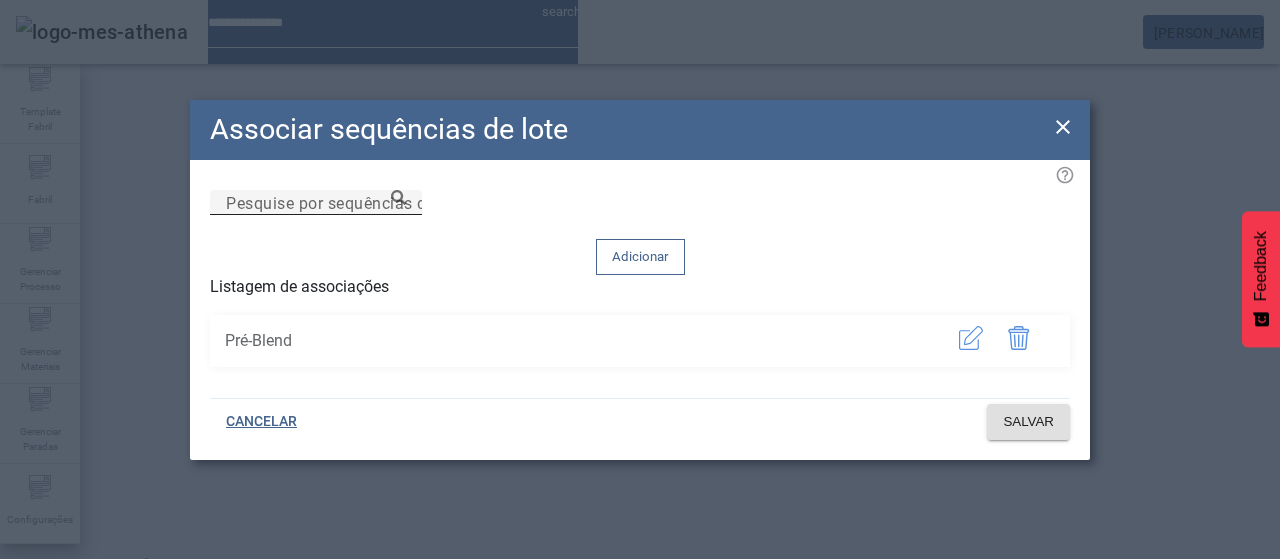 type 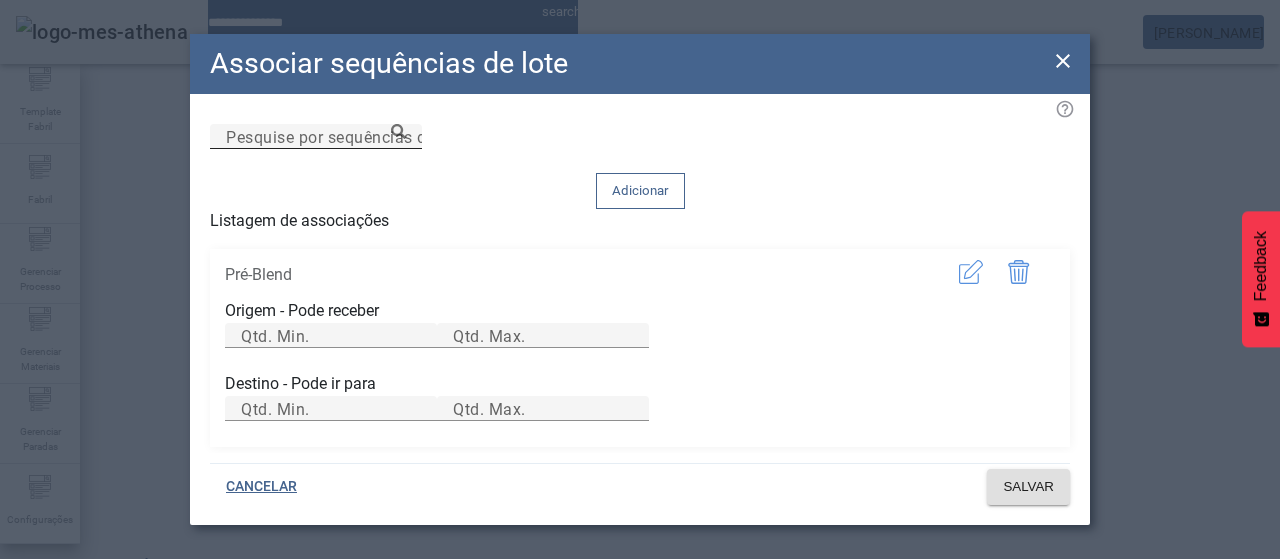 type 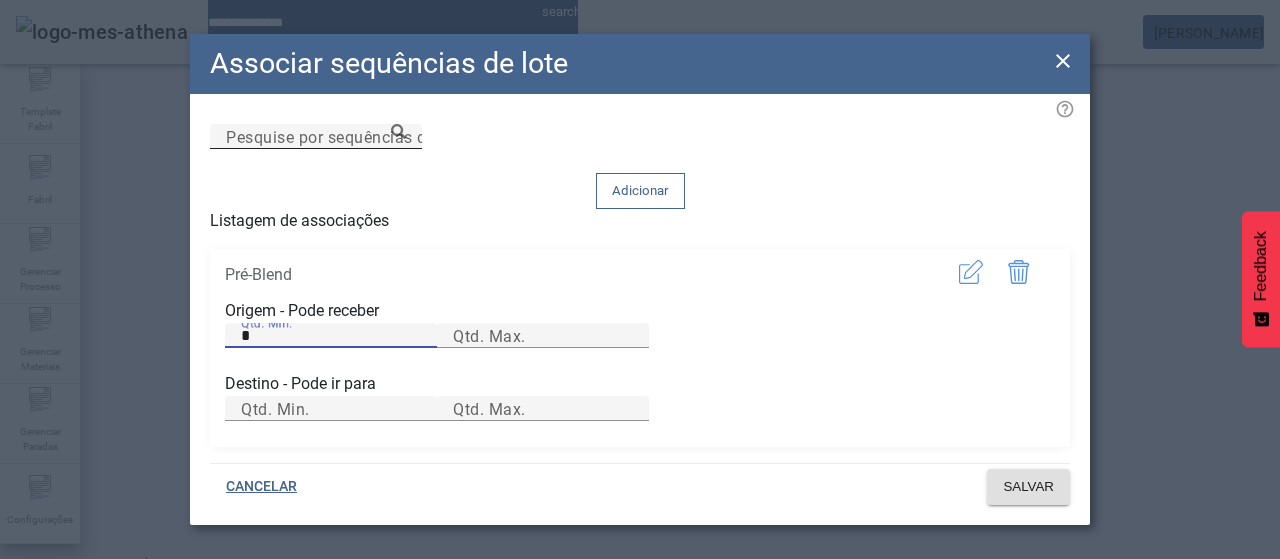 type on "*" 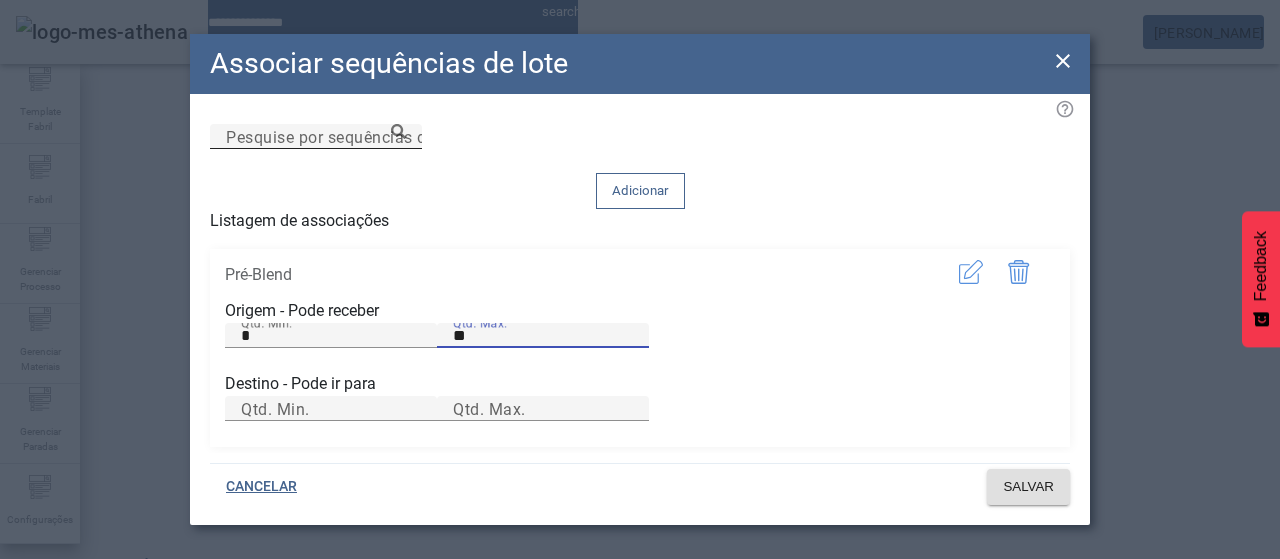 type on "**" 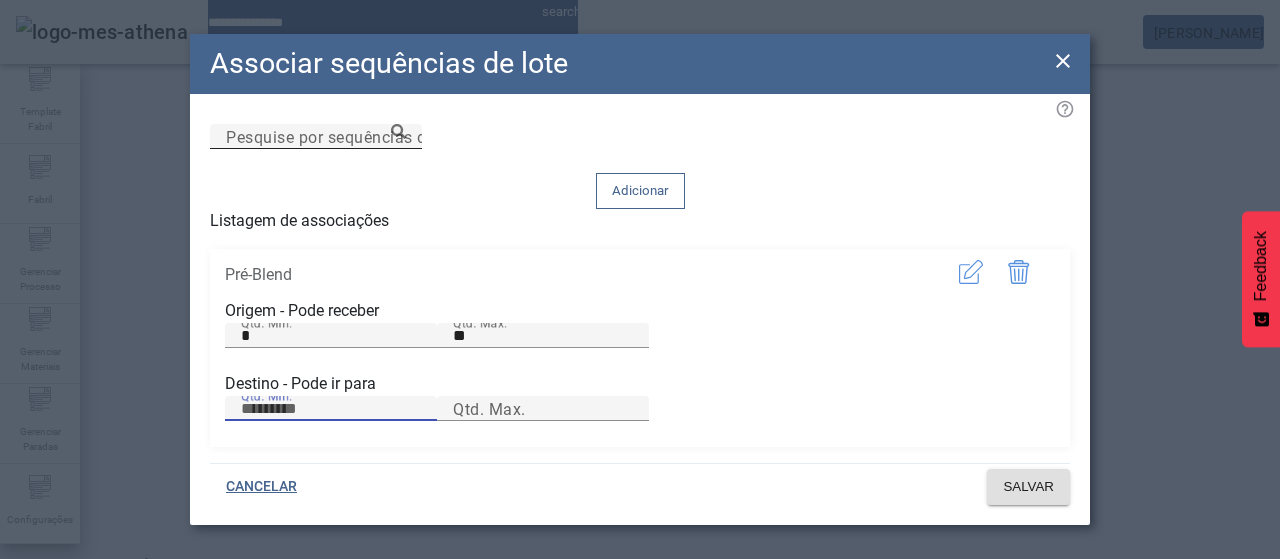 scroll, scrollTop: 90, scrollLeft: 0, axis: vertical 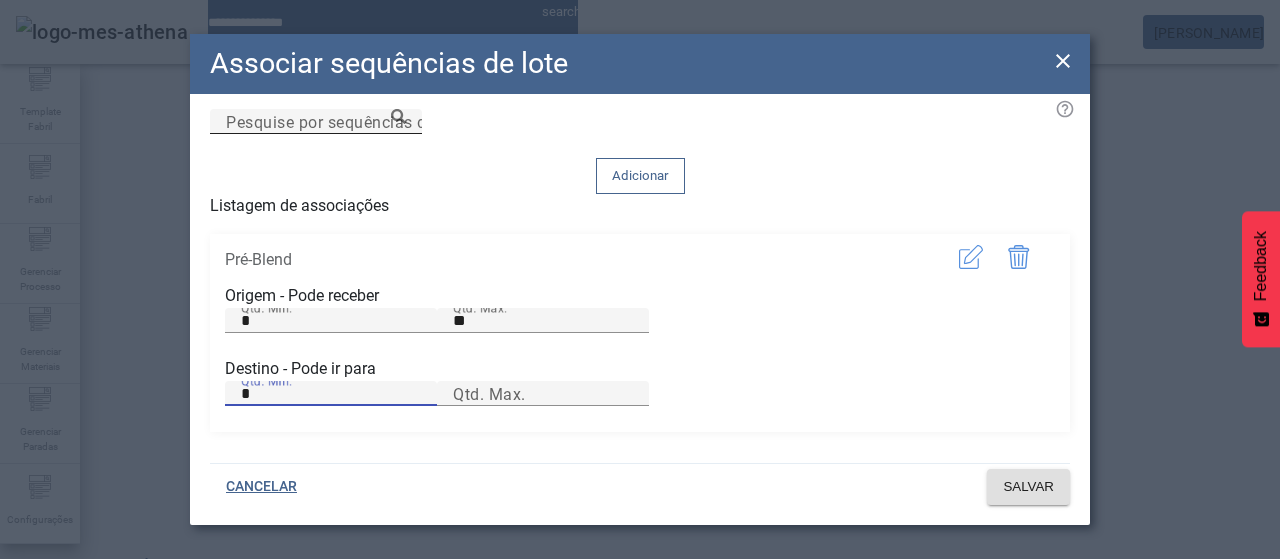type on "*" 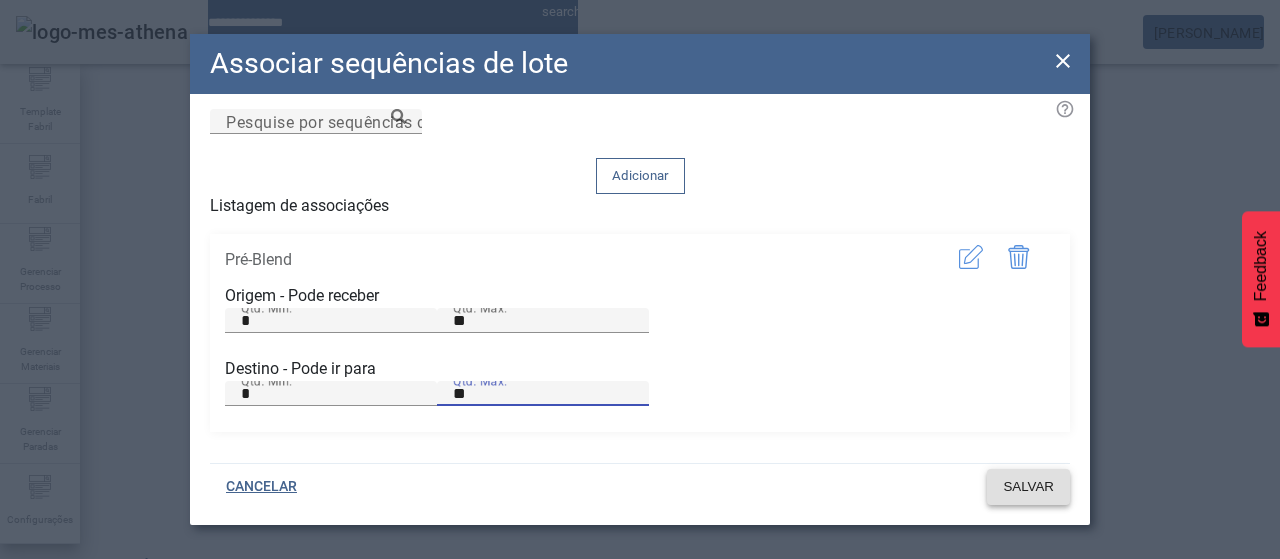 type on "**" 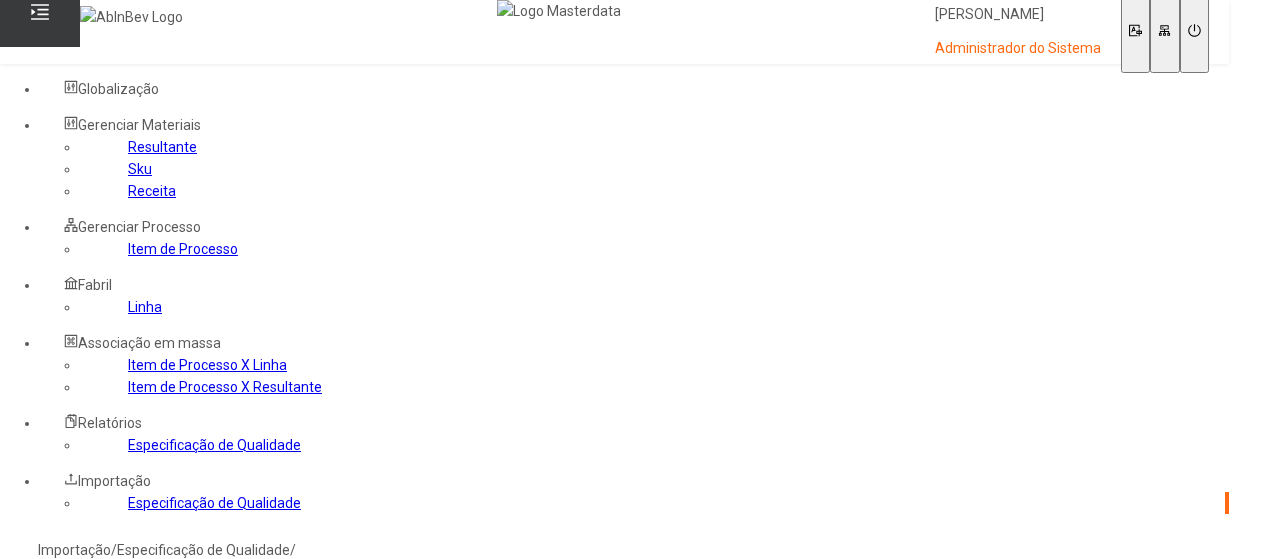 scroll, scrollTop: 272, scrollLeft: 0, axis: vertical 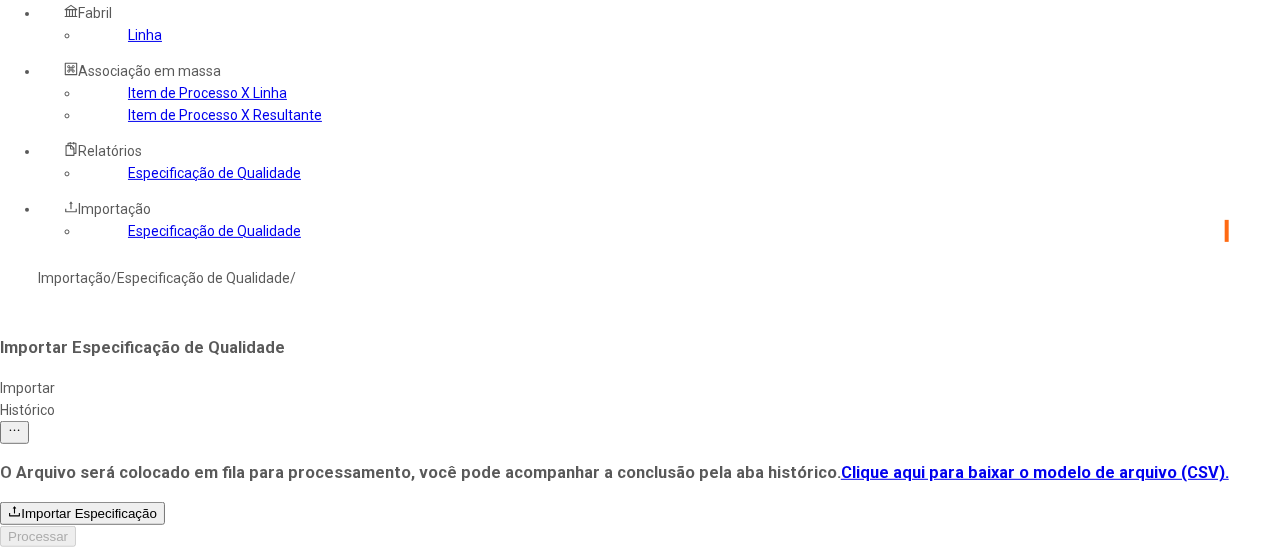 click on "Item de Processo X Linha" 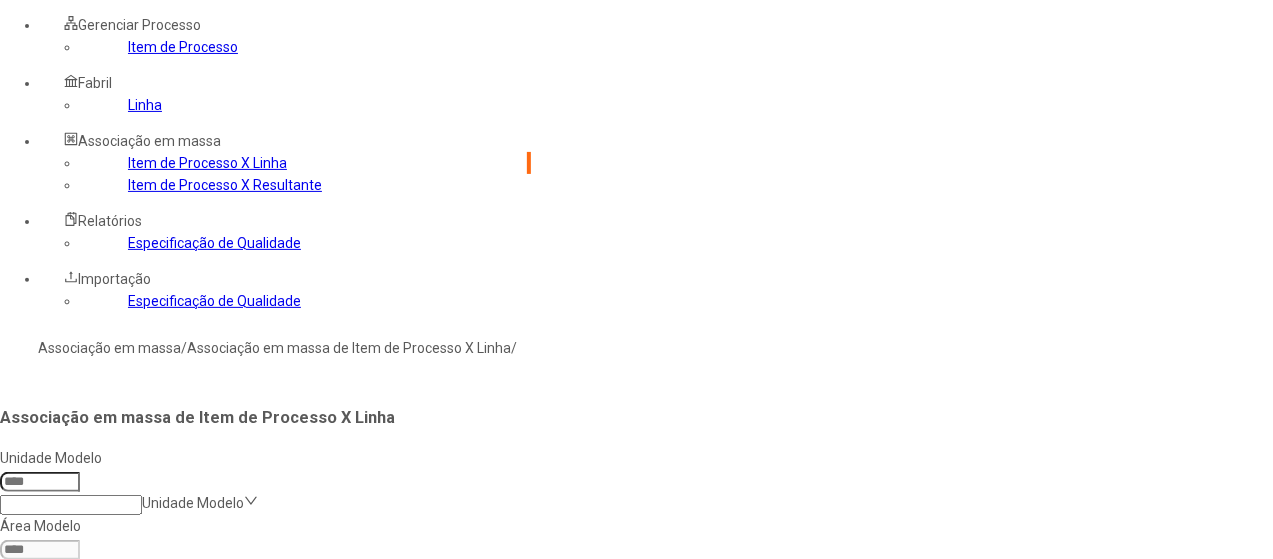 scroll, scrollTop: 172, scrollLeft: 0, axis: vertical 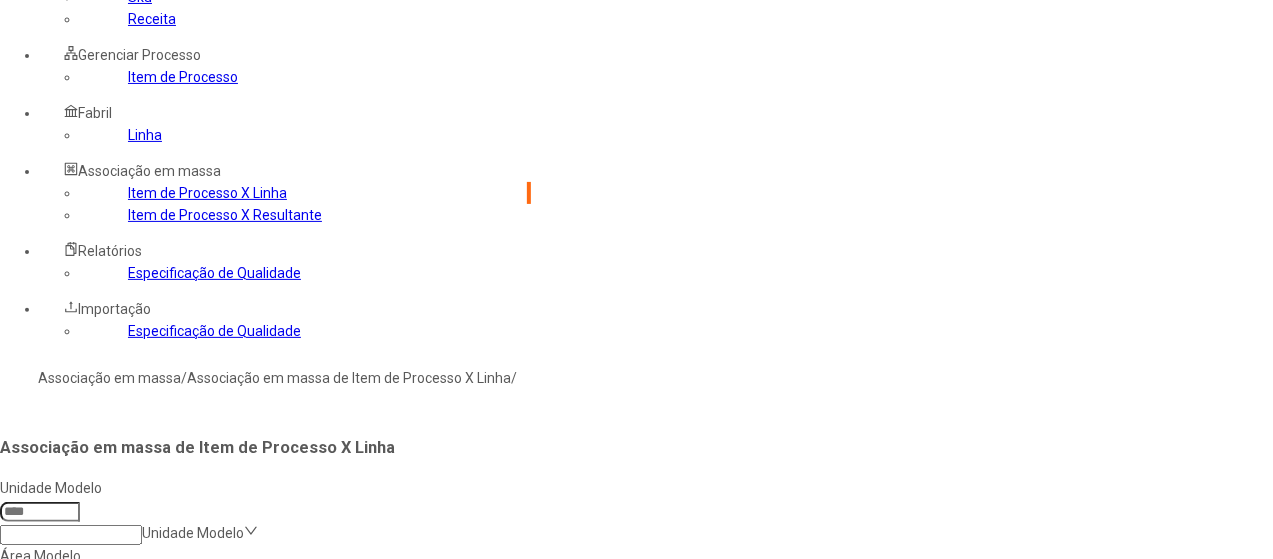 click 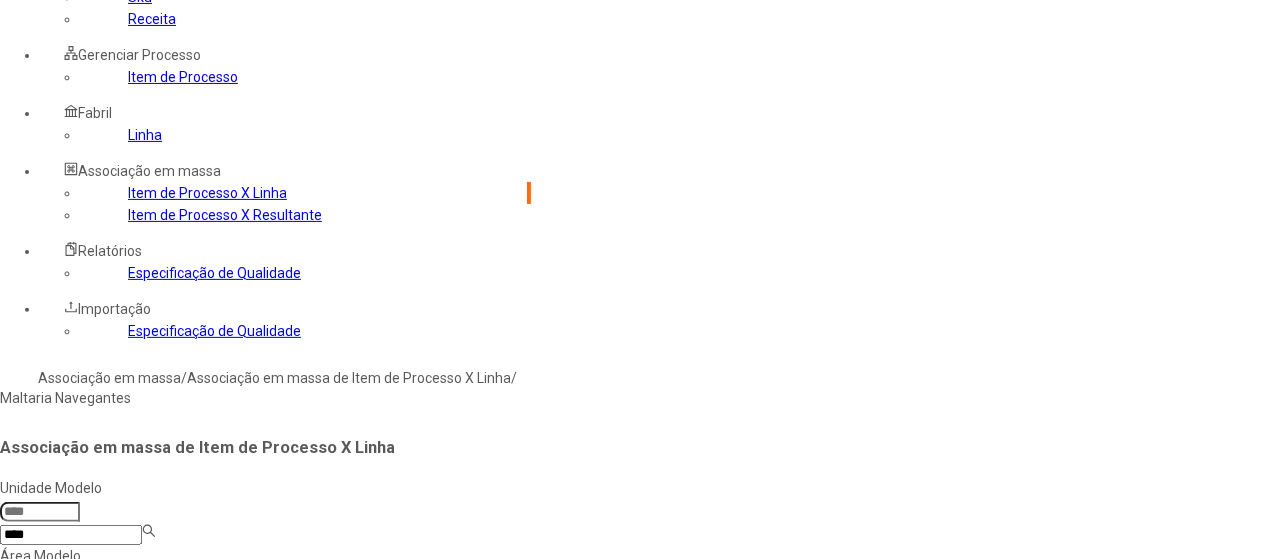 type on "****" 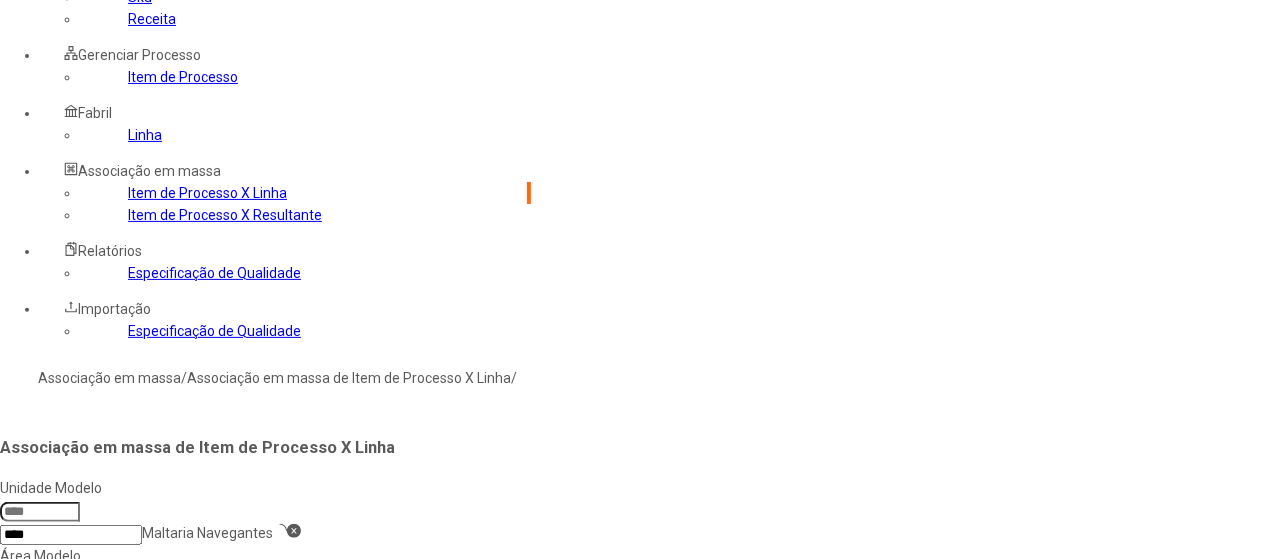 type on "***" 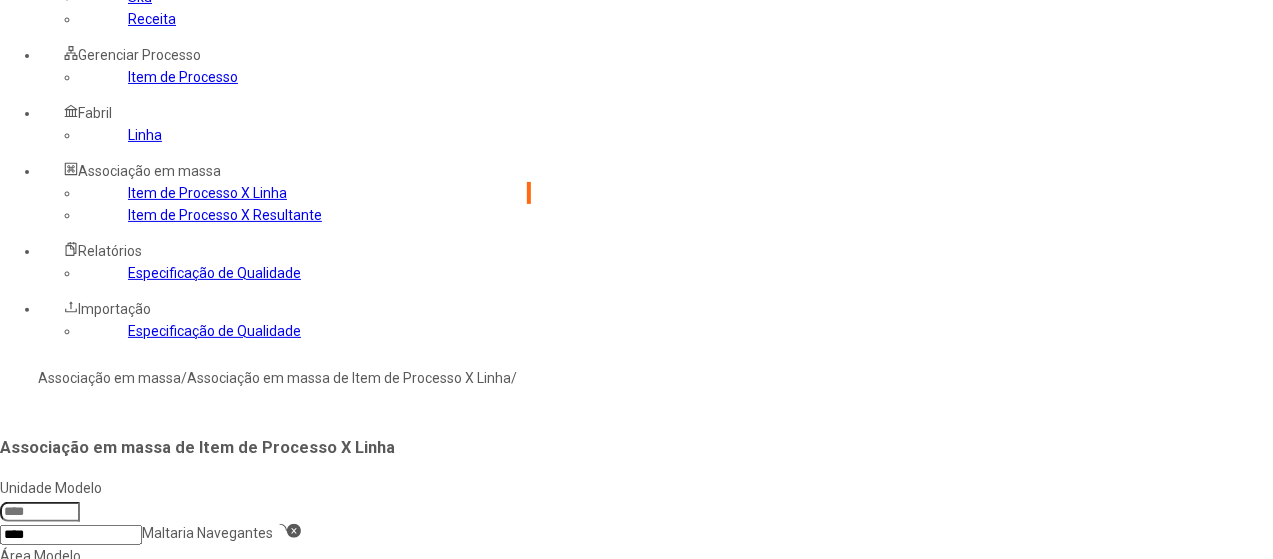 type 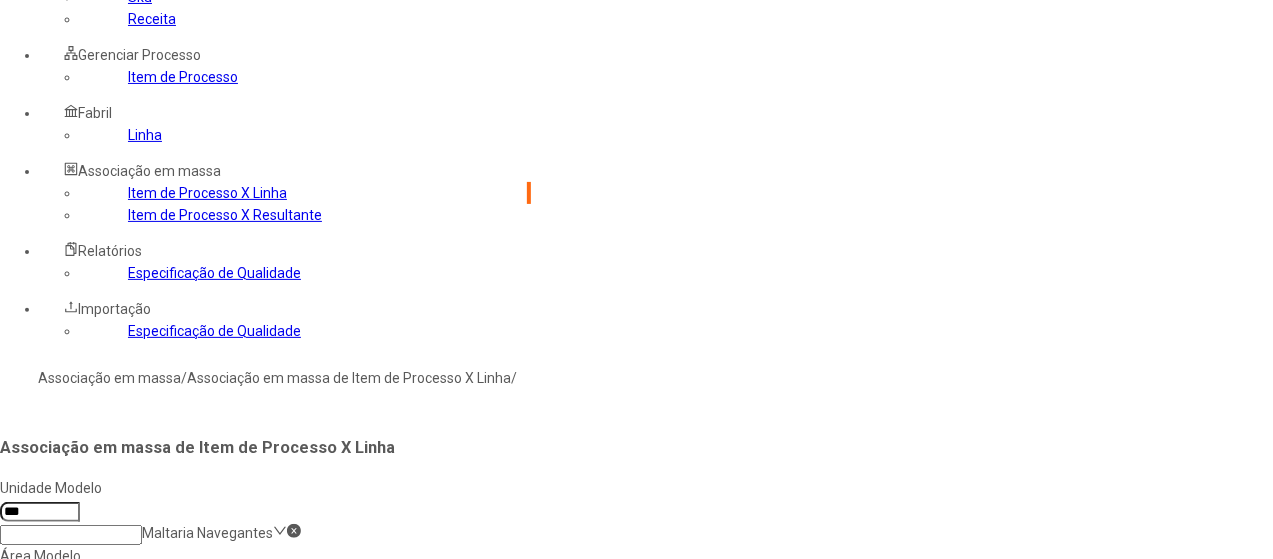click 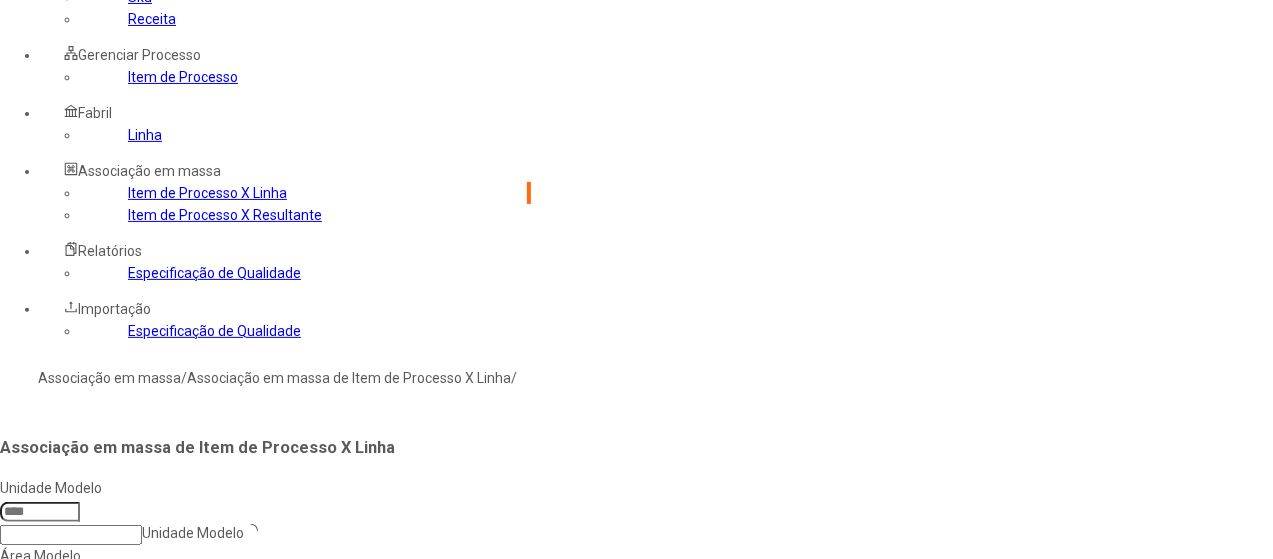 click at bounding box center (40, 512) 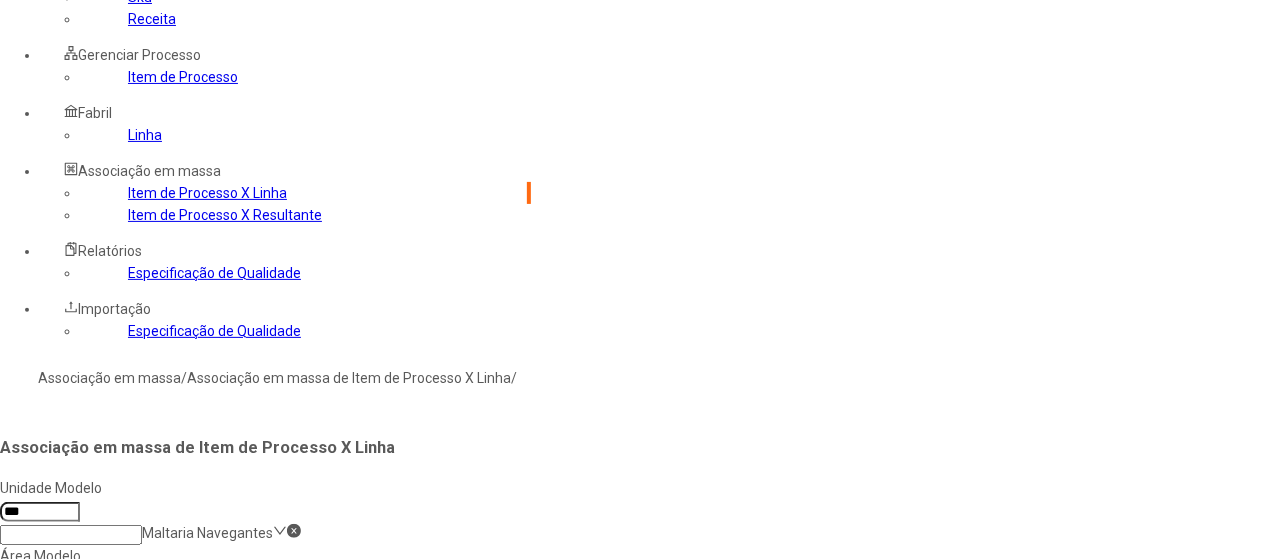 type on "***" 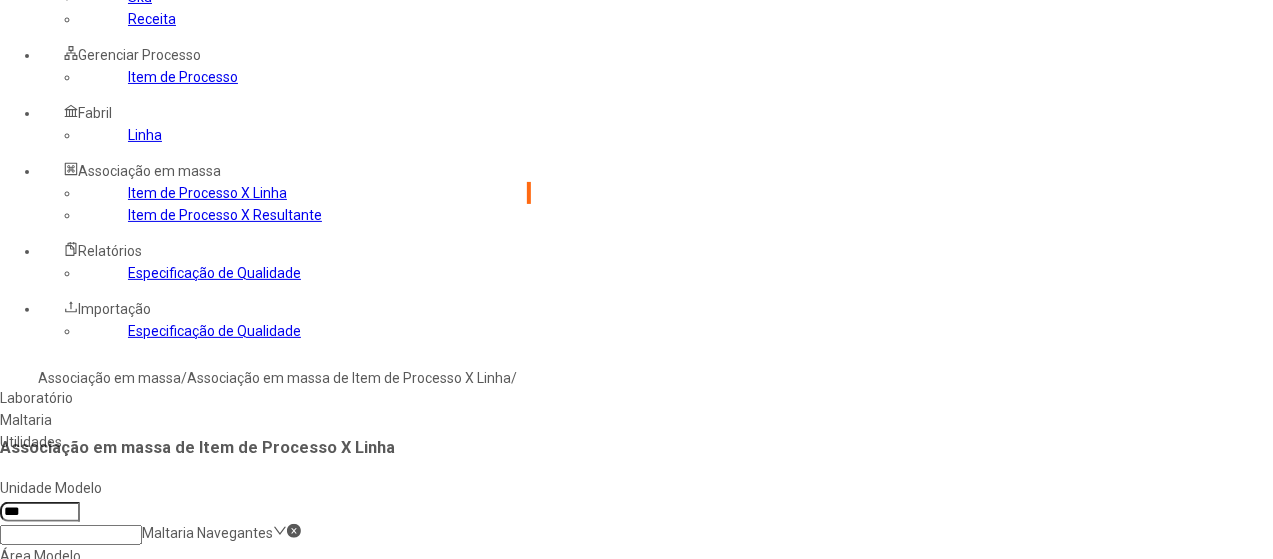 click on "Maltaria" at bounding box center [190, 420] 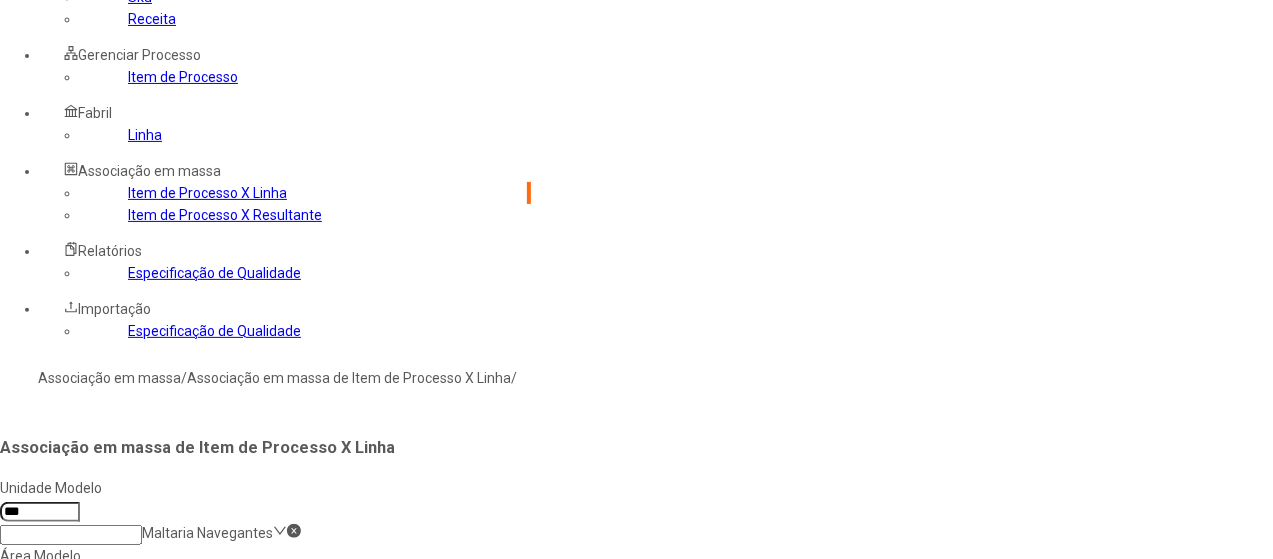 click 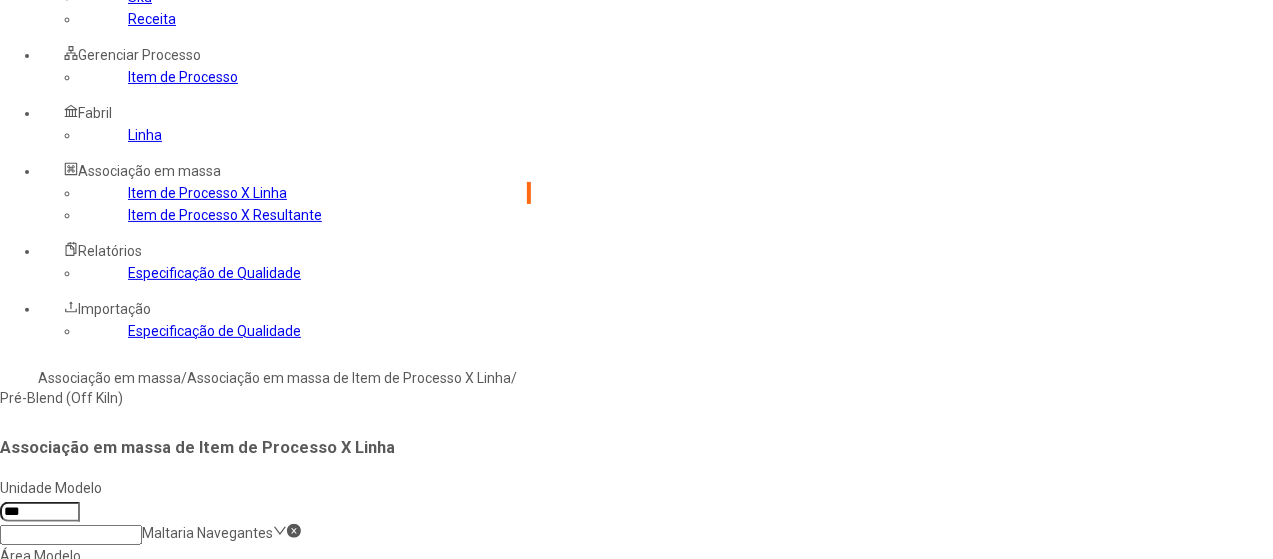 type on "***" 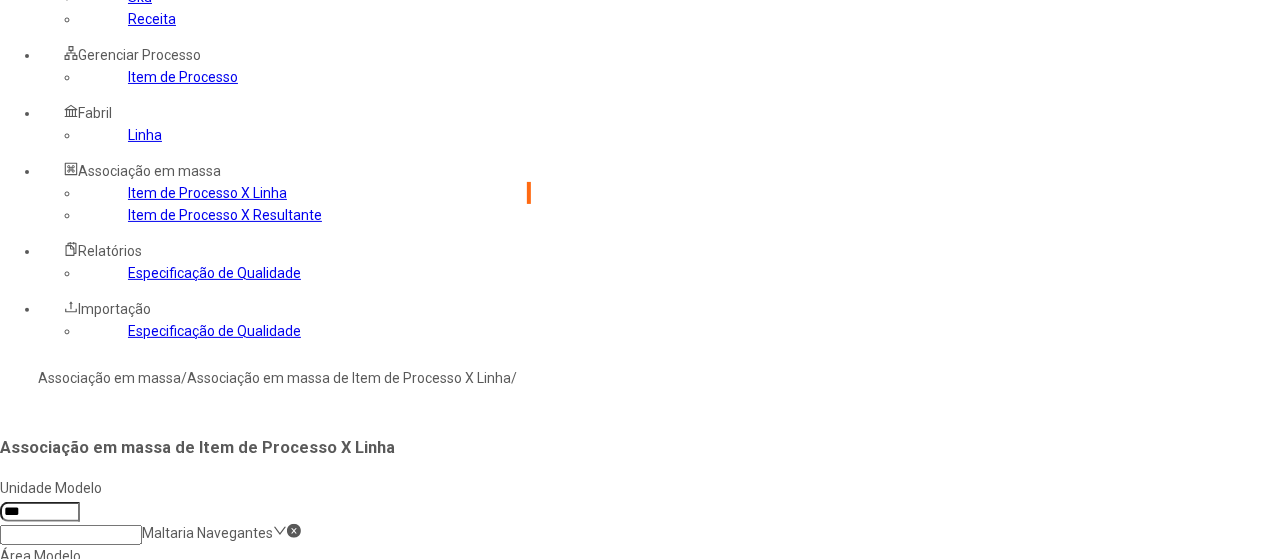 type on "*****" 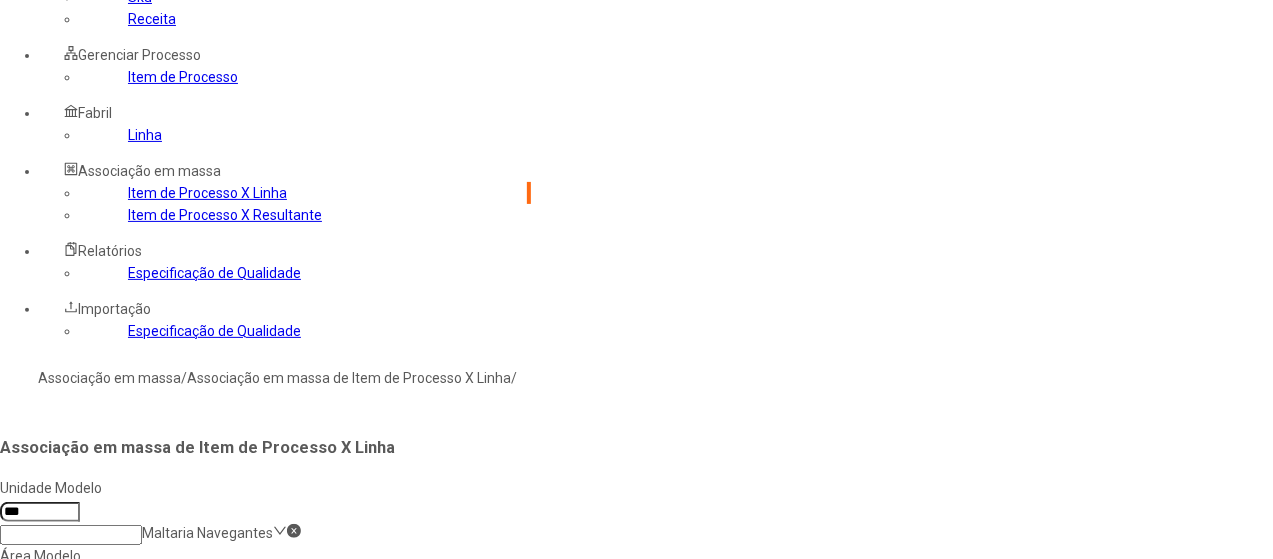 click on "Selecione os processos desejados" 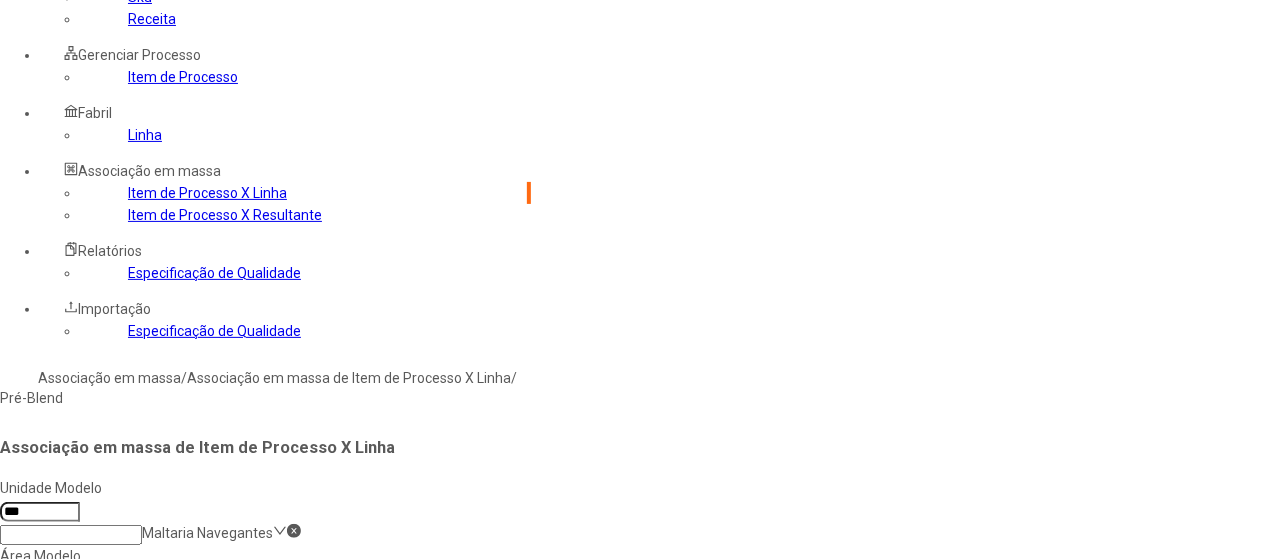 click on "Pré-Blend" at bounding box center [226, 398] 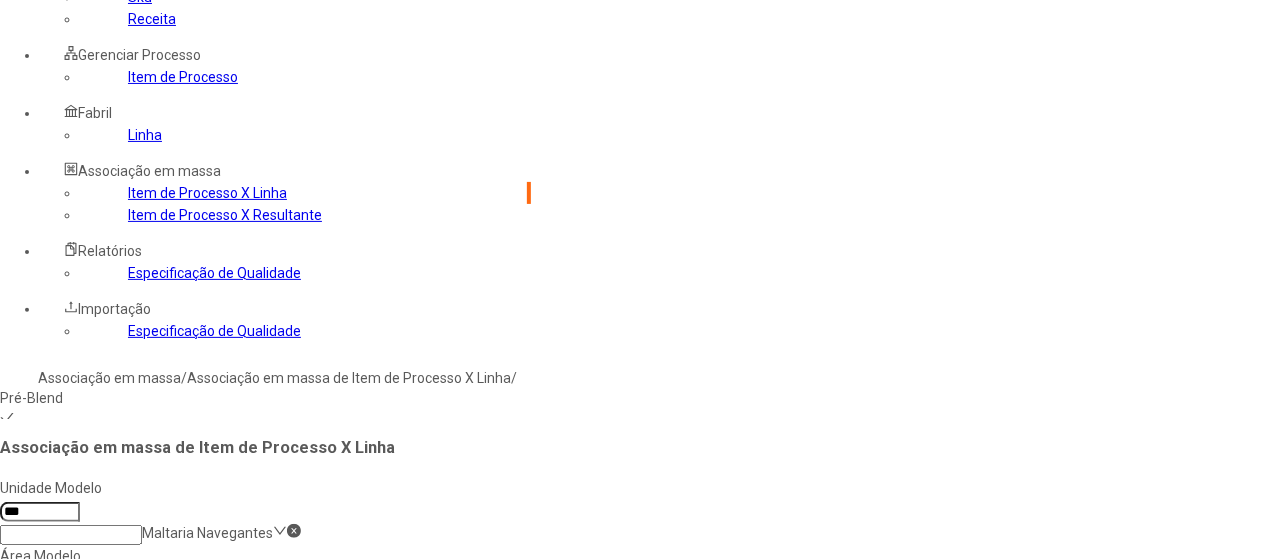 click at bounding box center (40, 783) 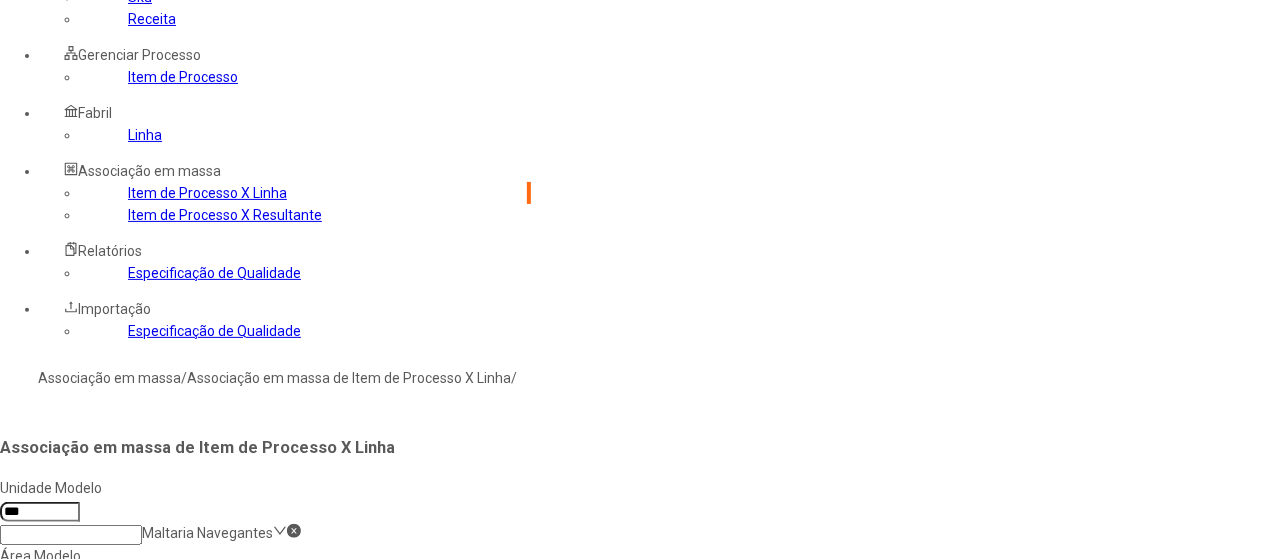 click 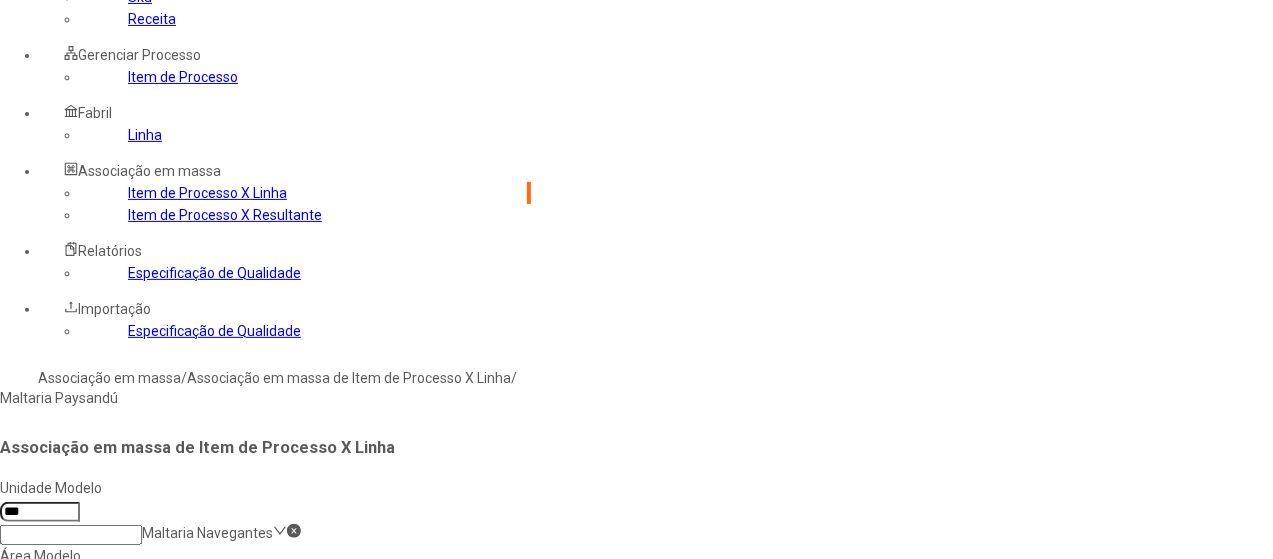 type on "***" 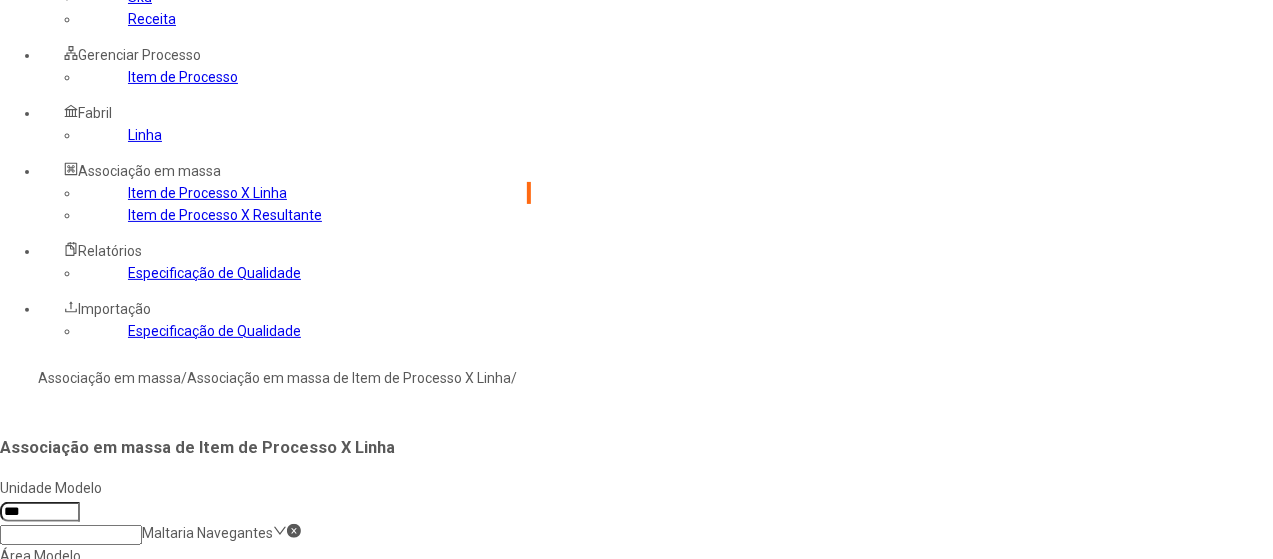 type on "***" 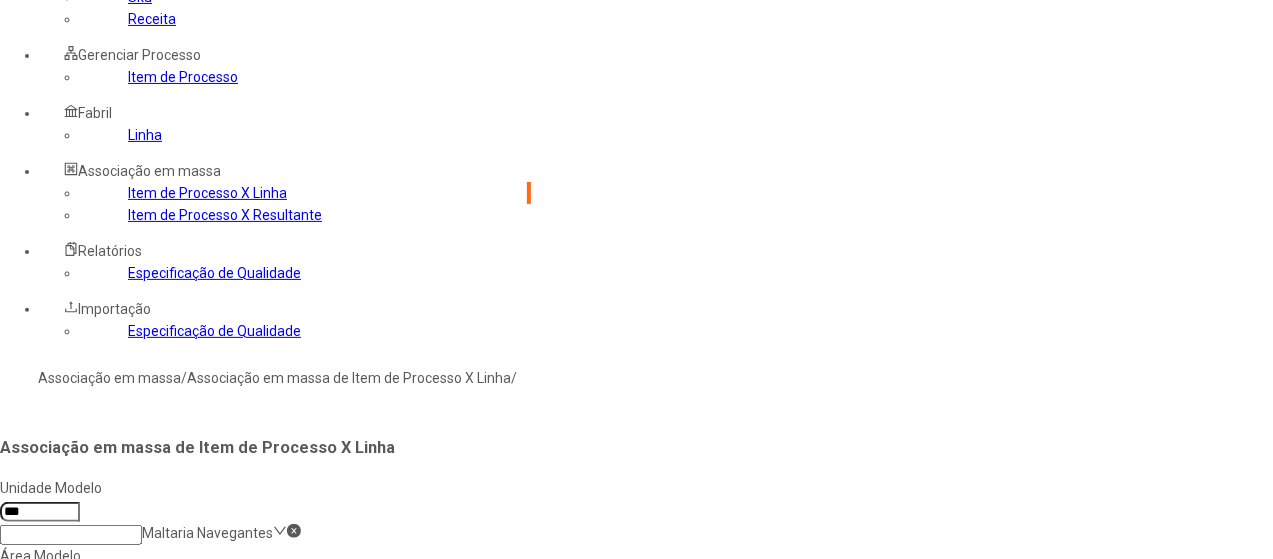 click at bounding box center [71, 874] 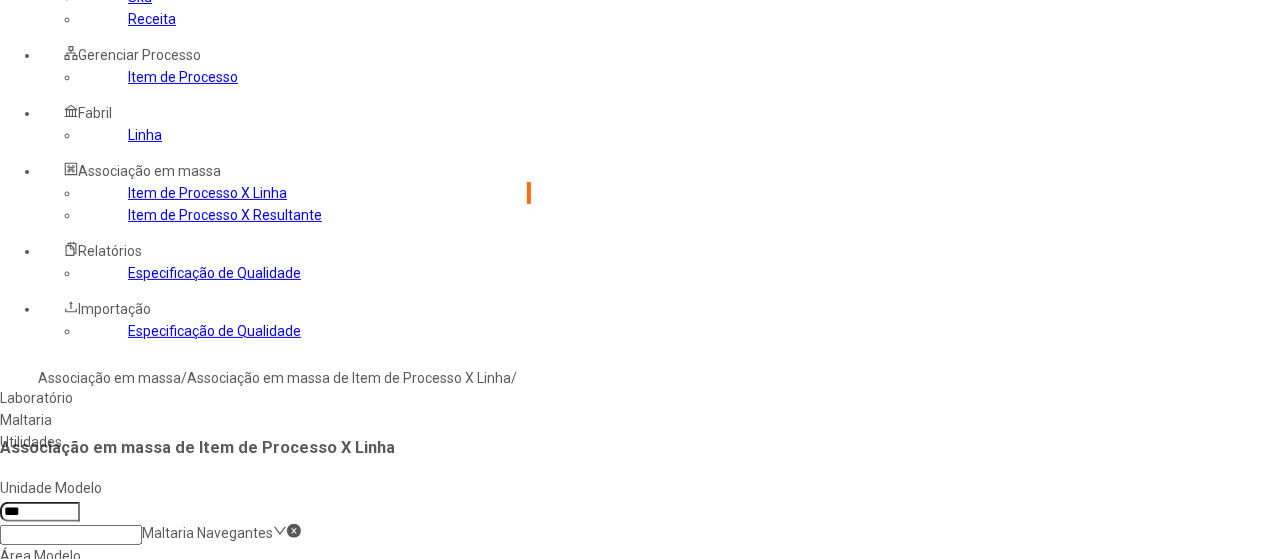 click on "Maltaria" at bounding box center [190, 420] 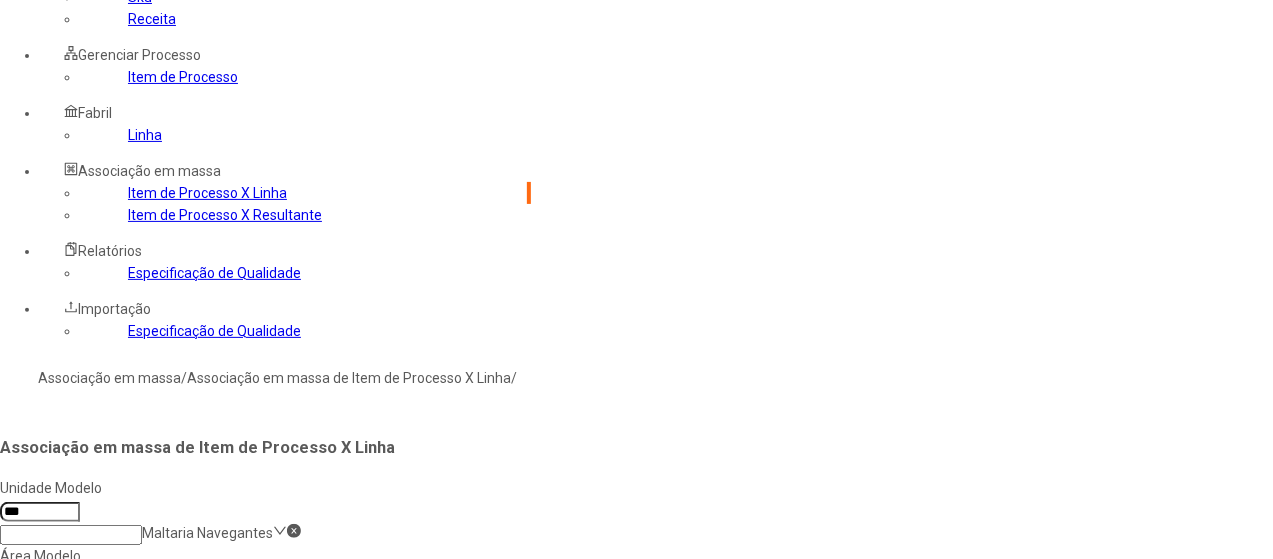 click 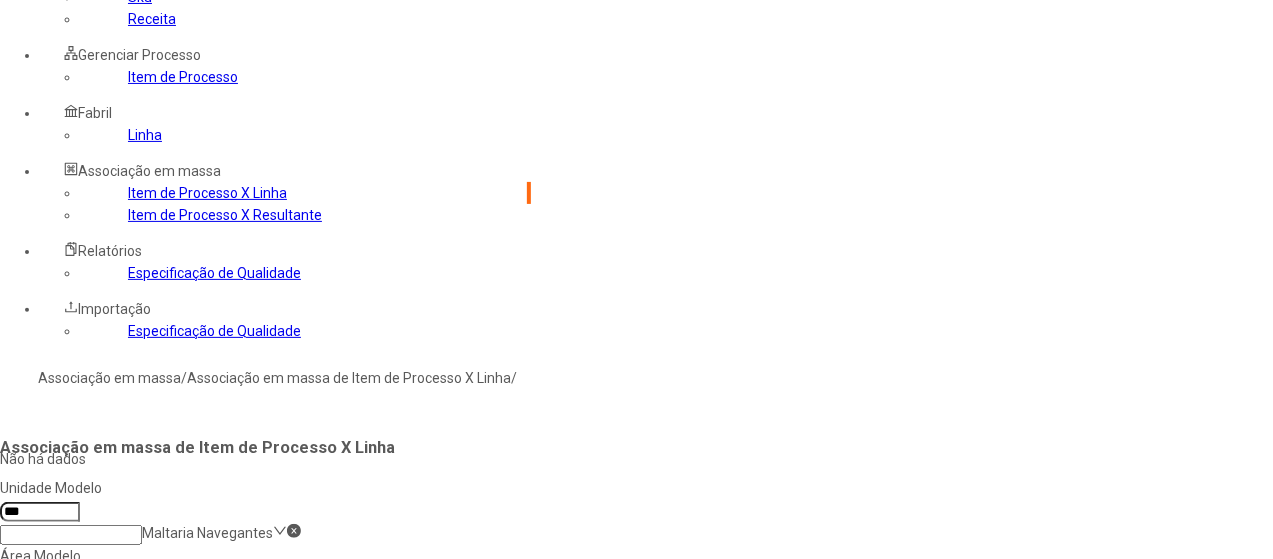 type on "***" 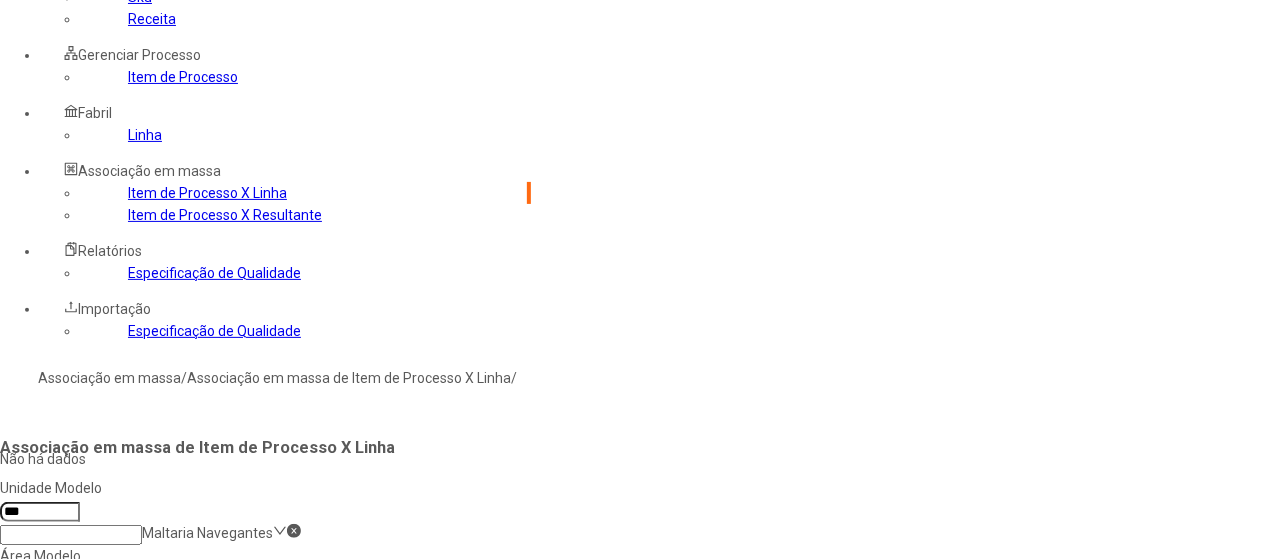 click at bounding box center (40, 919) 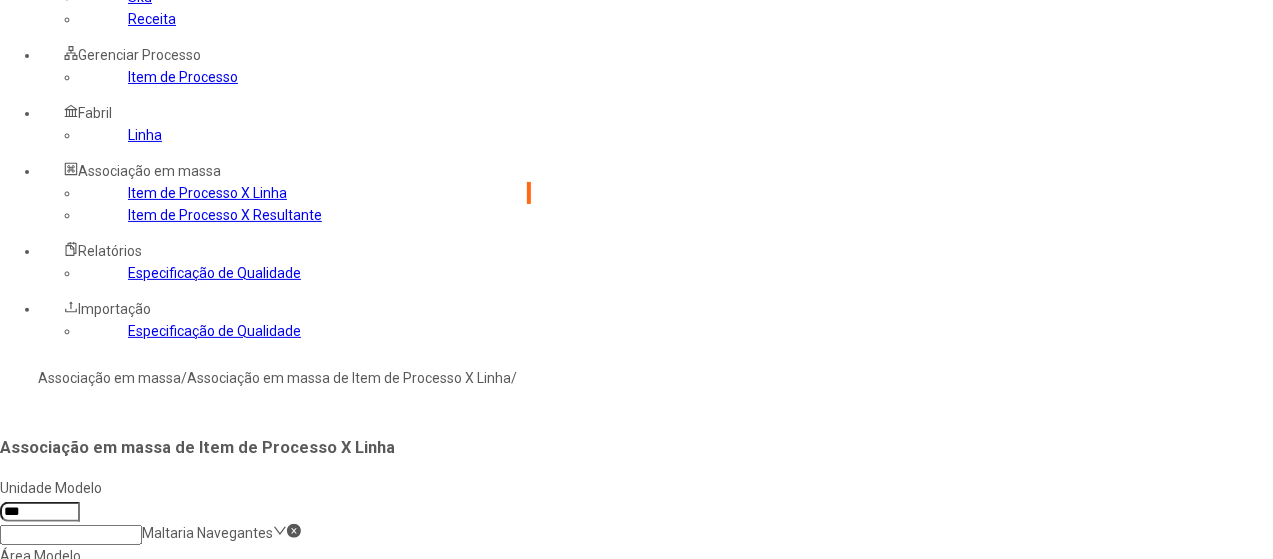 type 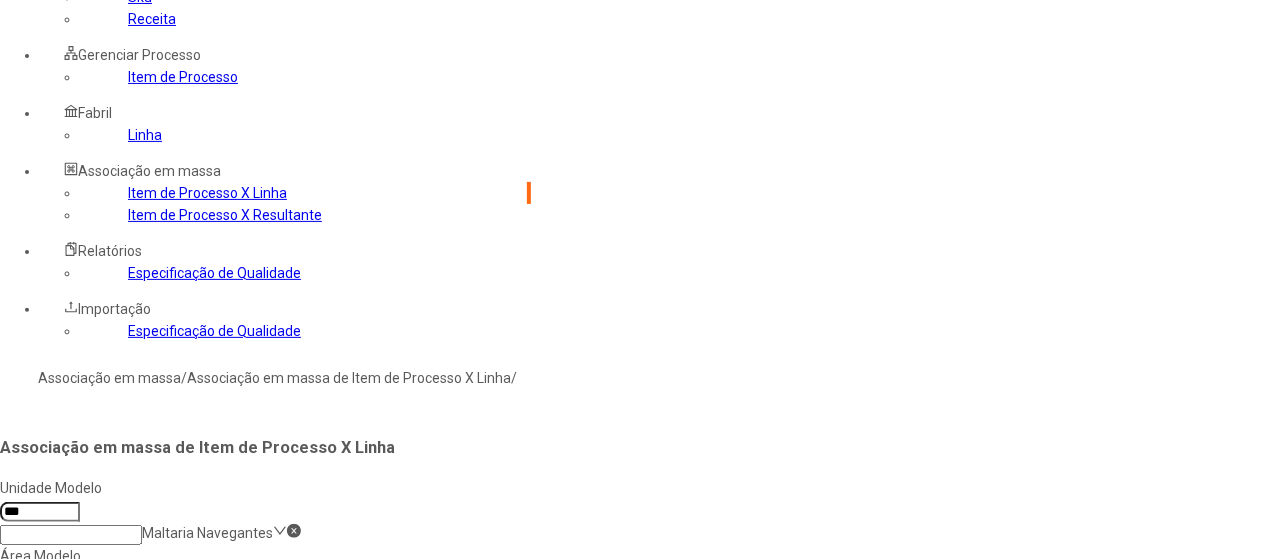 type on "*****" 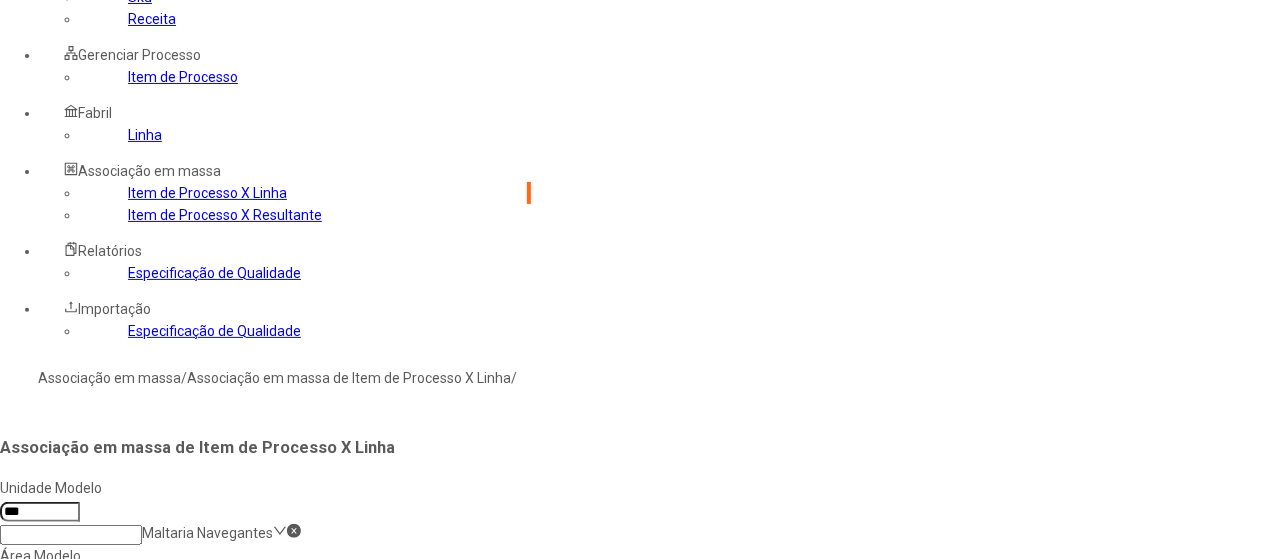 click on "Unidade Modelo *** Maltaria Navegantes Área Modelo Maltaria Linha Modelo ***** Pré-Blend (Off Kiln) Processos Modelo  Pré-Blend   Unidade Destino *** [GEOGRAPHIC_DATA] [GEOGRAPHIC_DATA] Área Destino [GEOGRAPHIC_DATA] Linha Destino ***** Off Kiln Concluir associação" 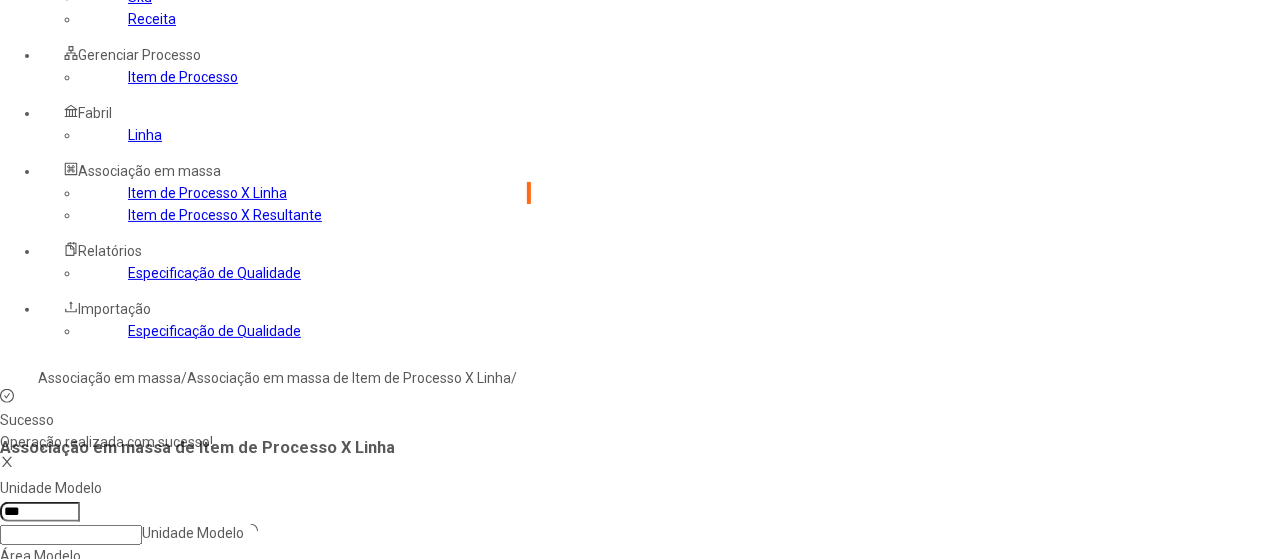 type 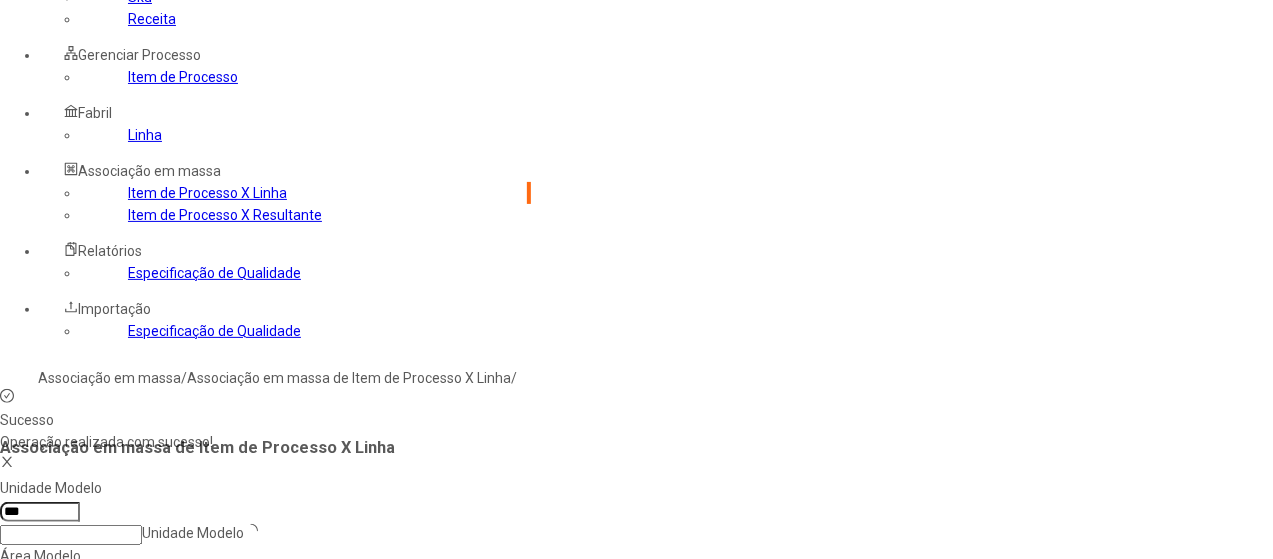 type 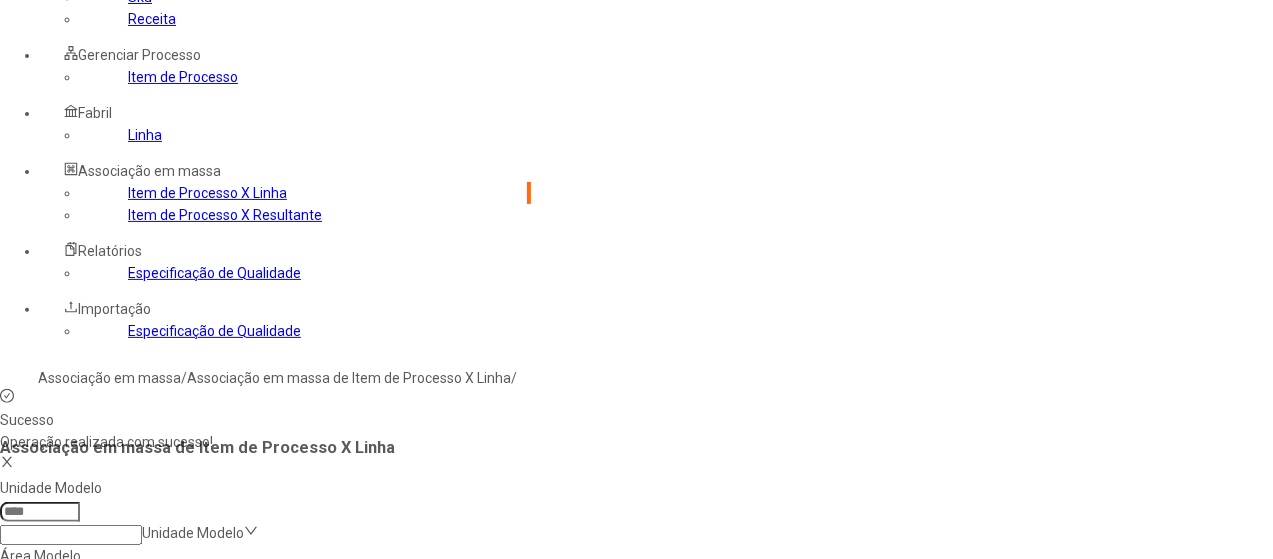 click 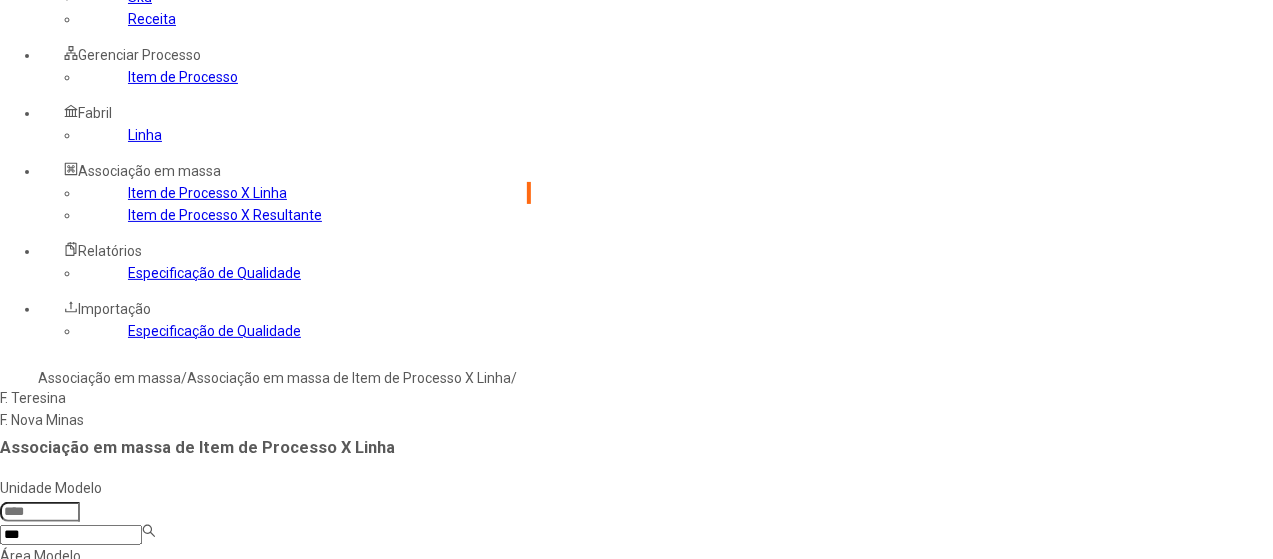 type on "****" 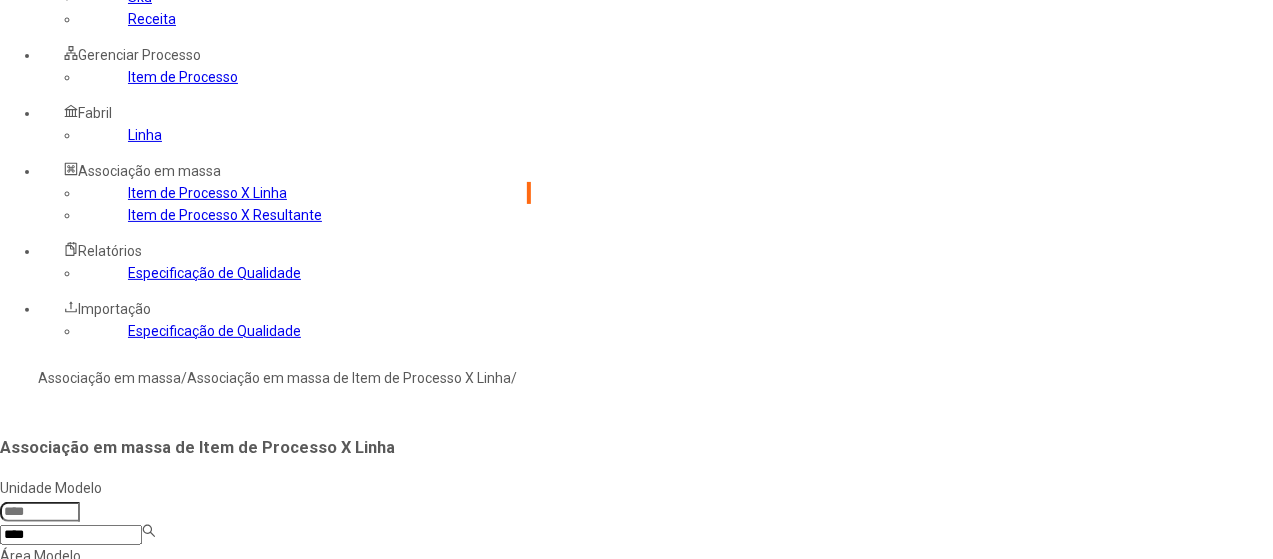 type 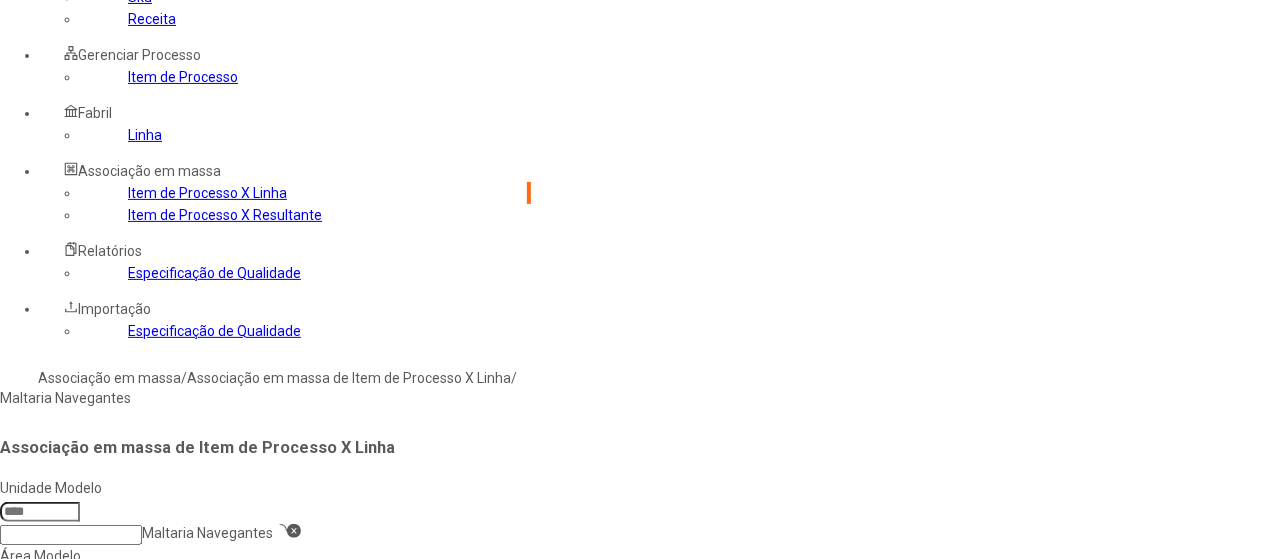 type on "***" 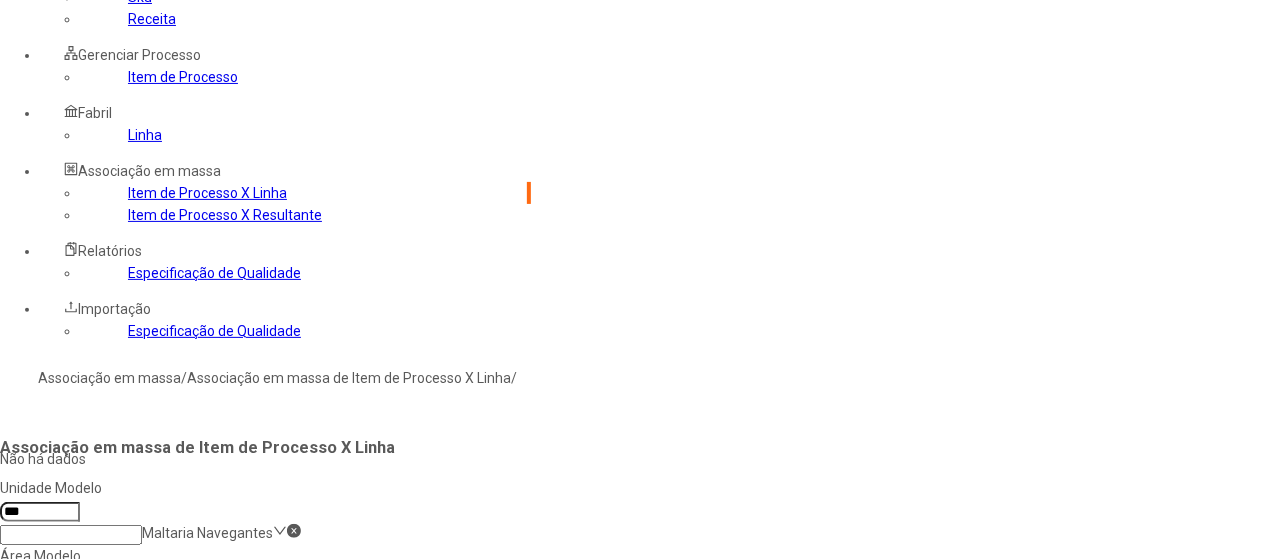 type on "*" 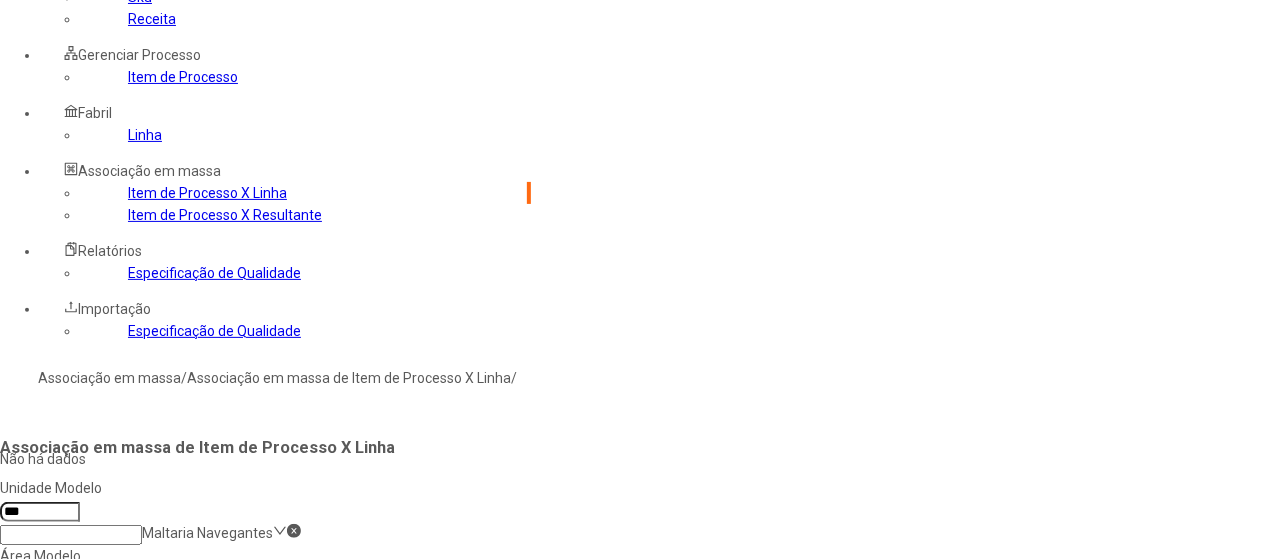 type on "***" 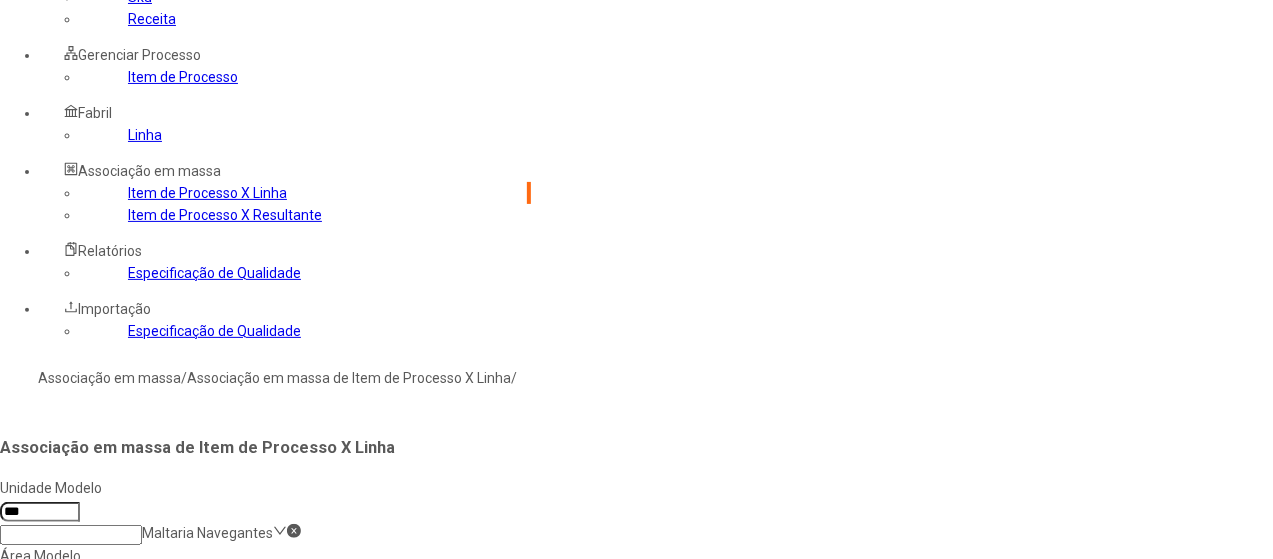 type 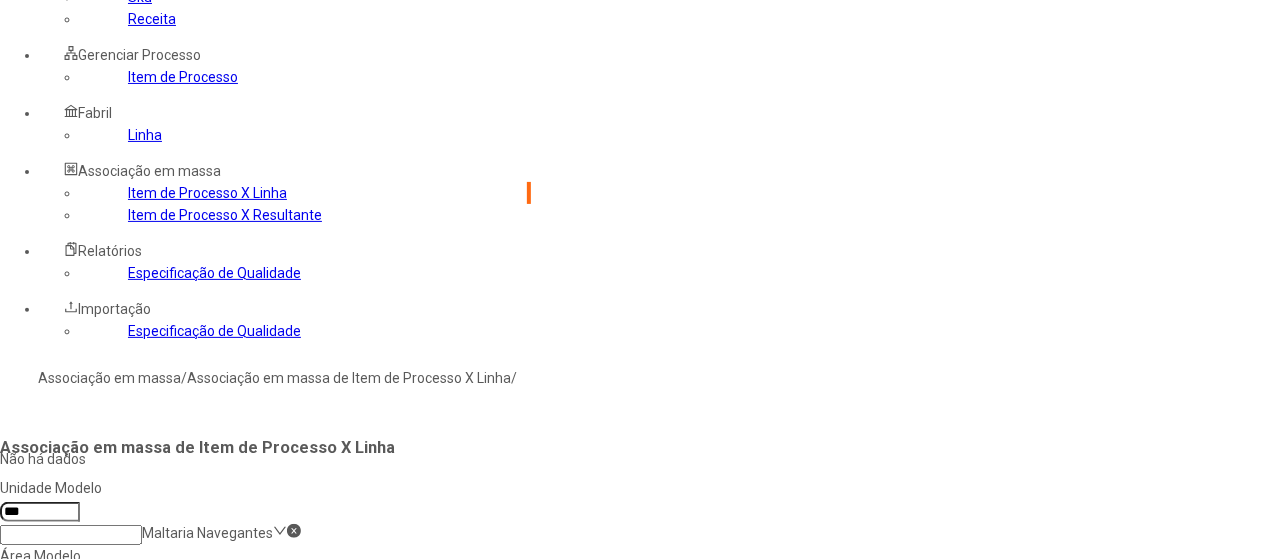 type on "*" 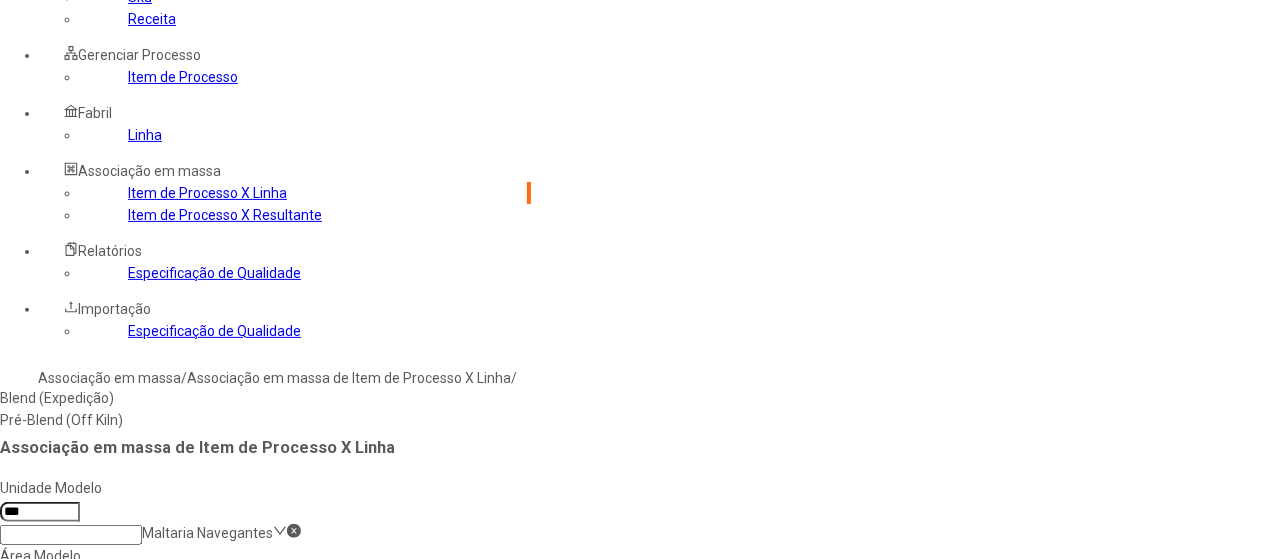 type on "*****" 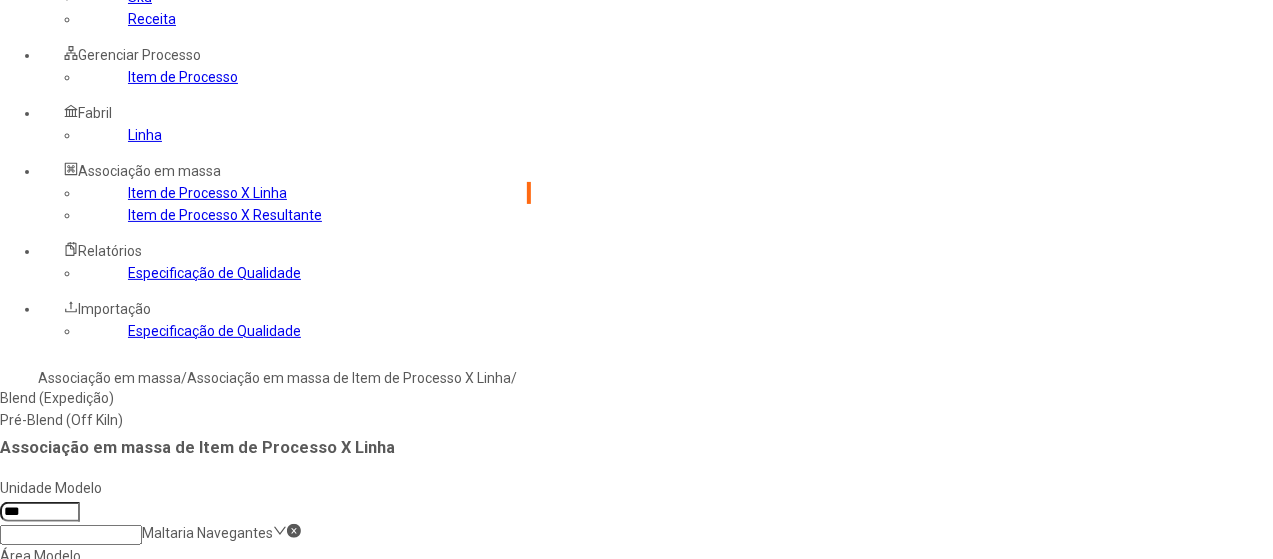 click on "Blend (Expedição)" at bounding box center (190, 398) 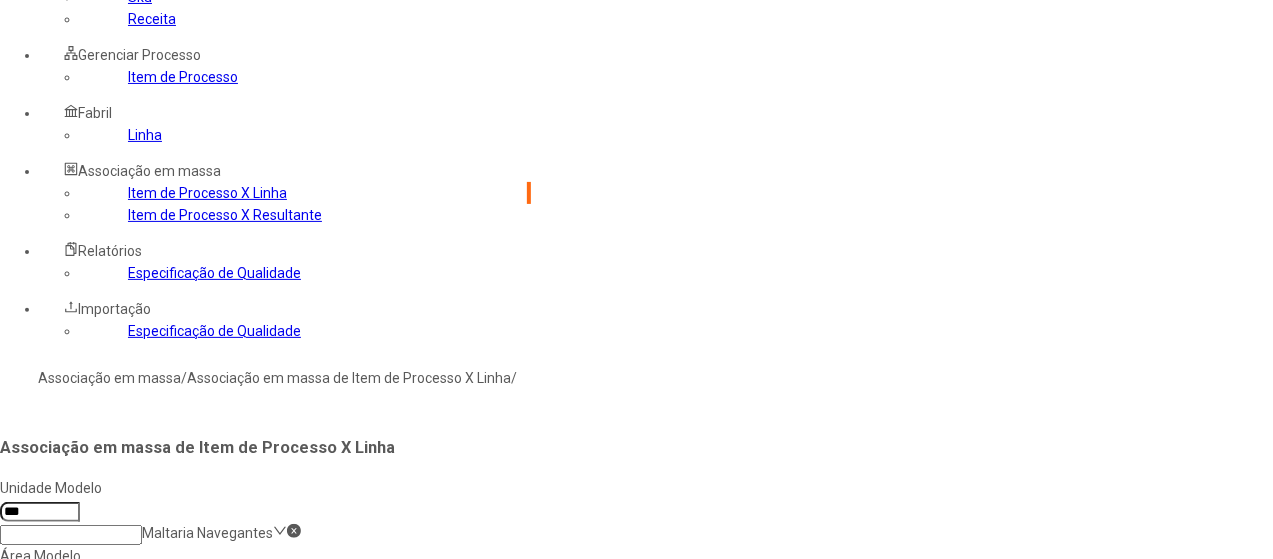type on "*****" 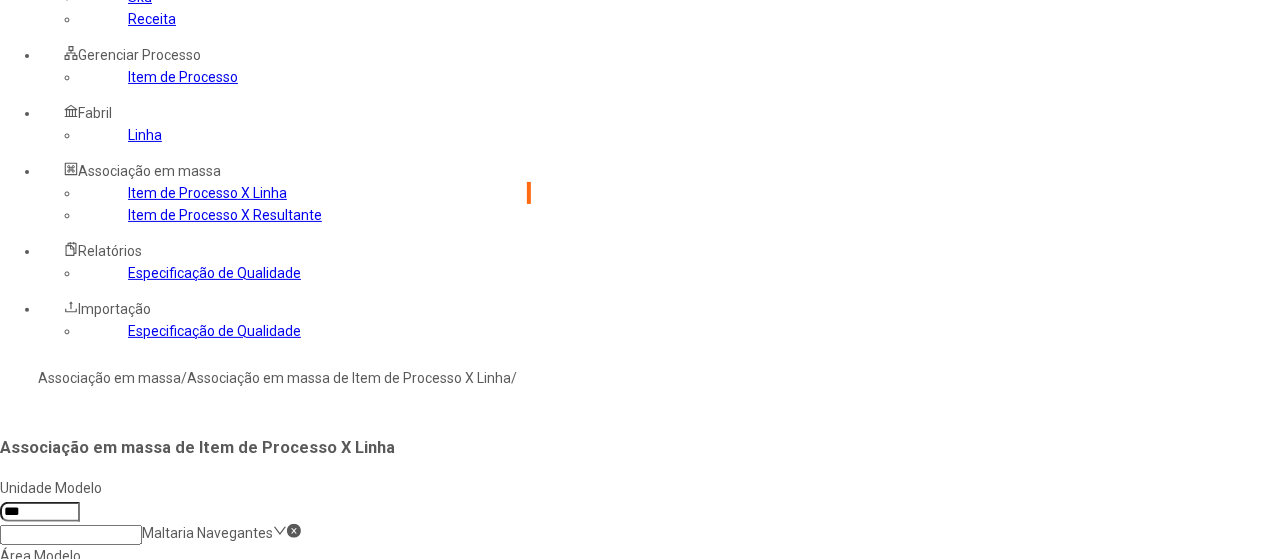 click on "Selecione os processos desejados" 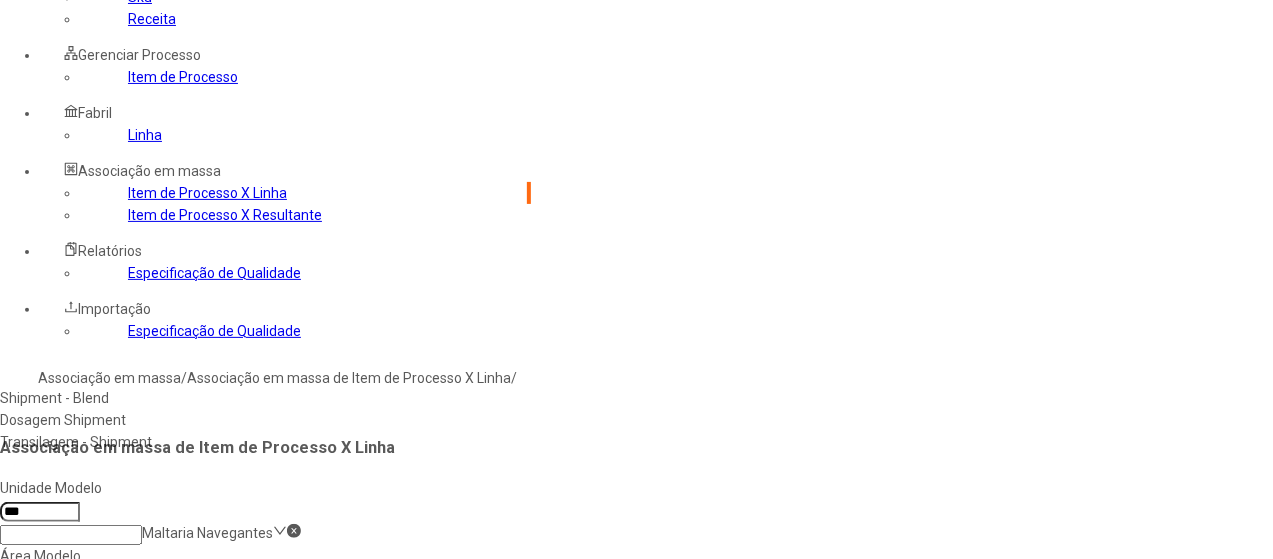 click on "Shipment - Blend" at bounding box center [226, 398] 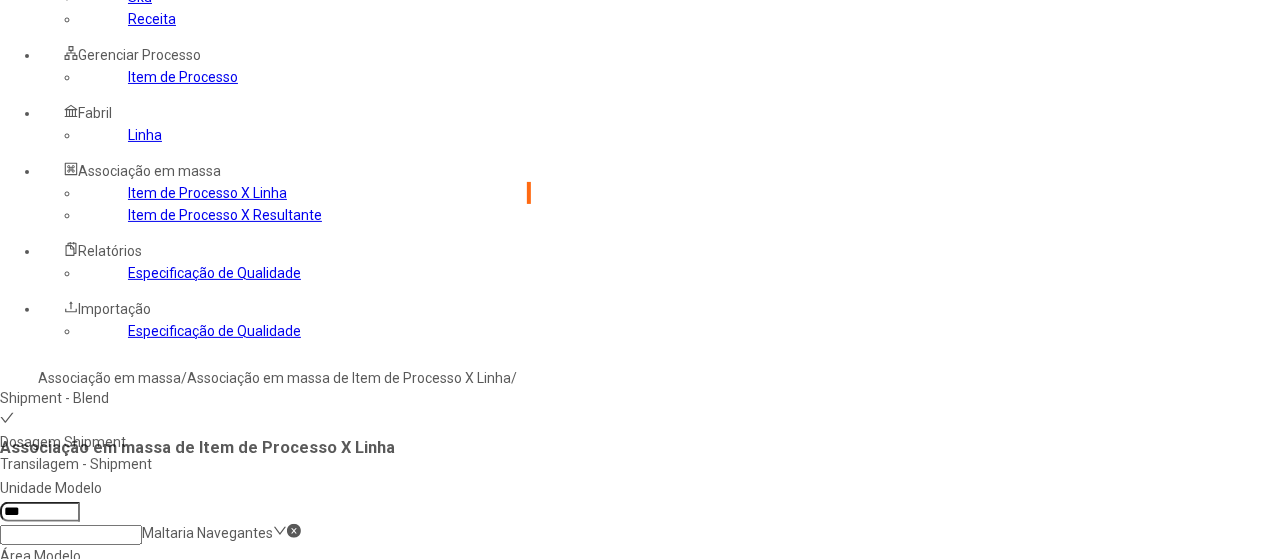 click 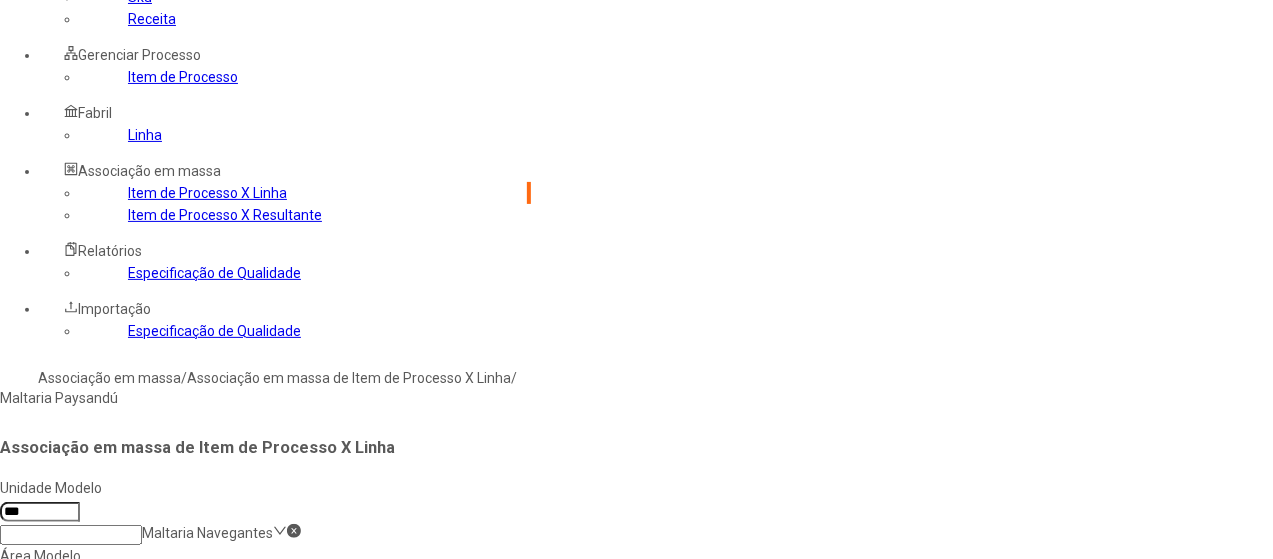 type on "***" 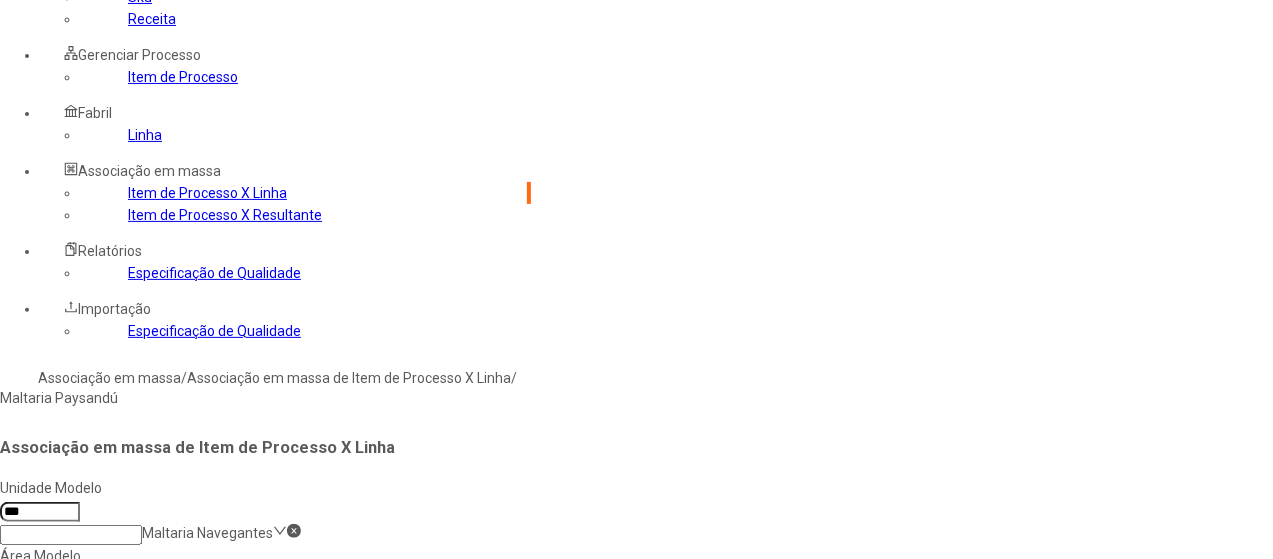 click on "Maltaria Paysandú" at bounding box center (190, 398) 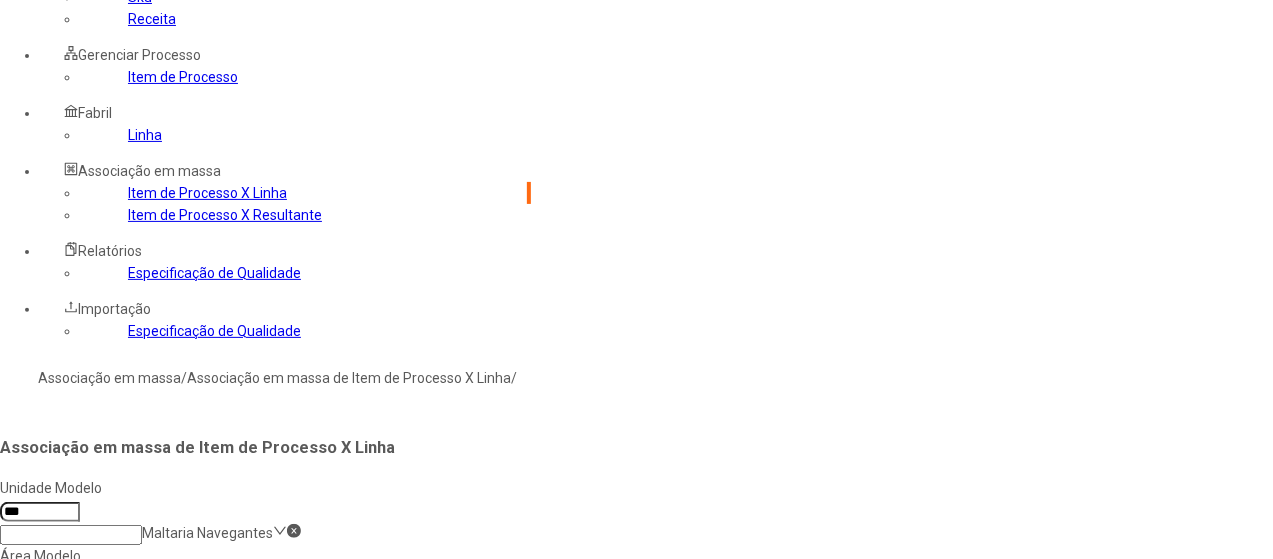 type on "***" 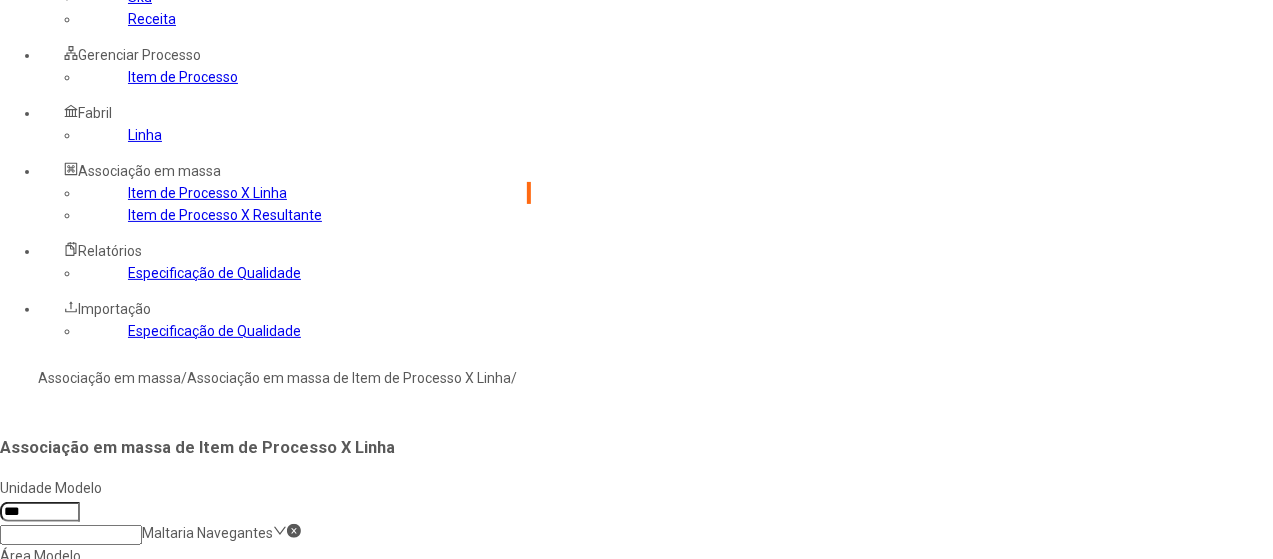 click at bounding box center (71, 874) 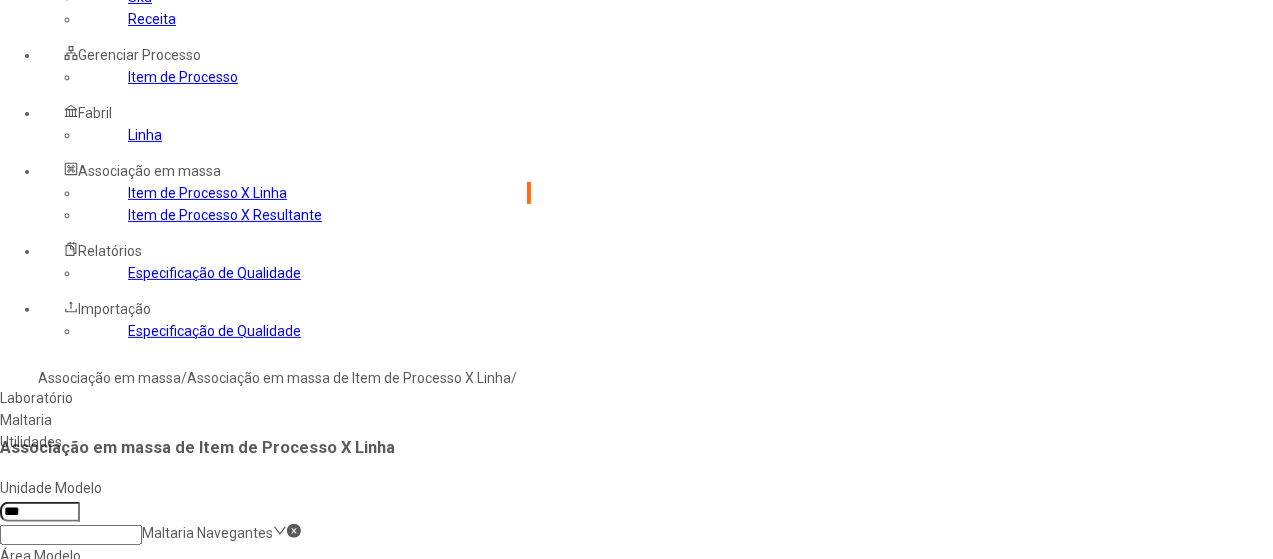 click on "Maltaria" at bounding box center [190, 420] 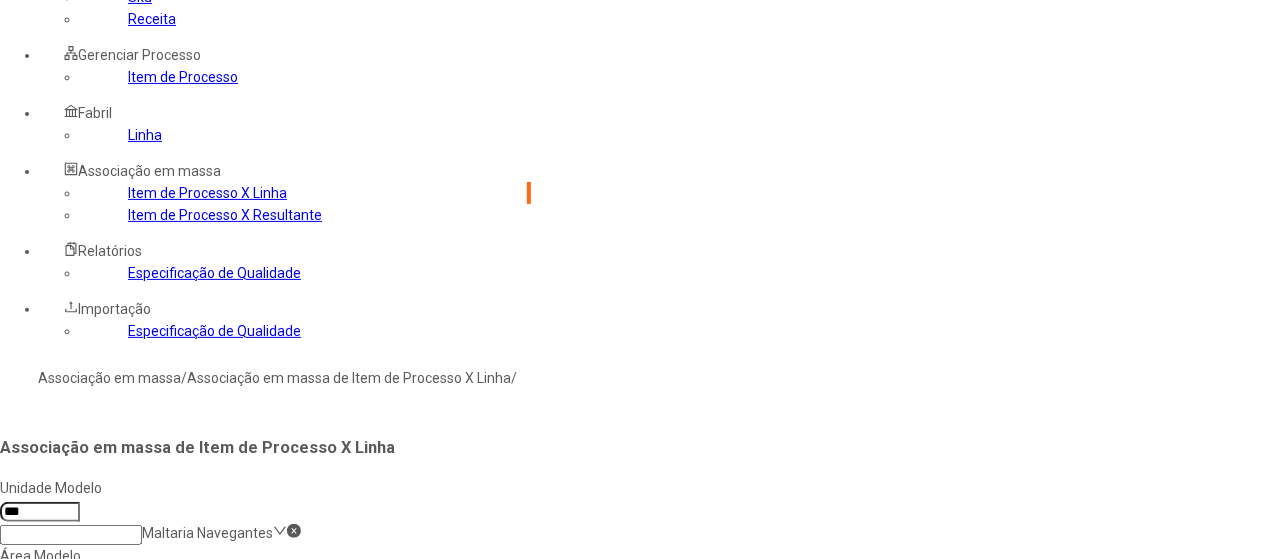 click 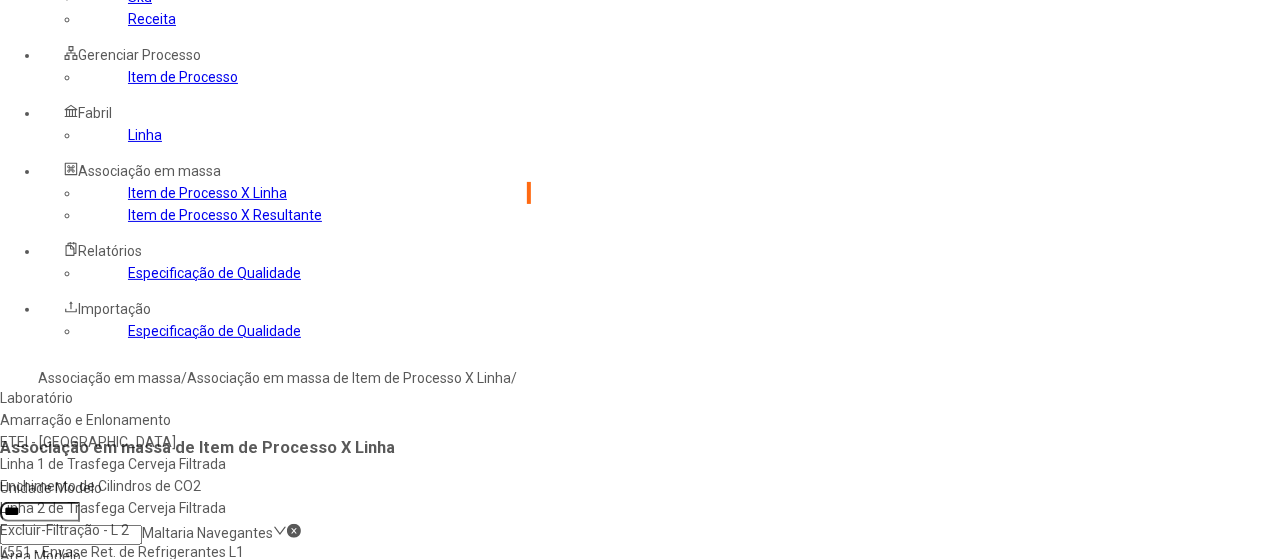 click at bounding box center (40, 919) 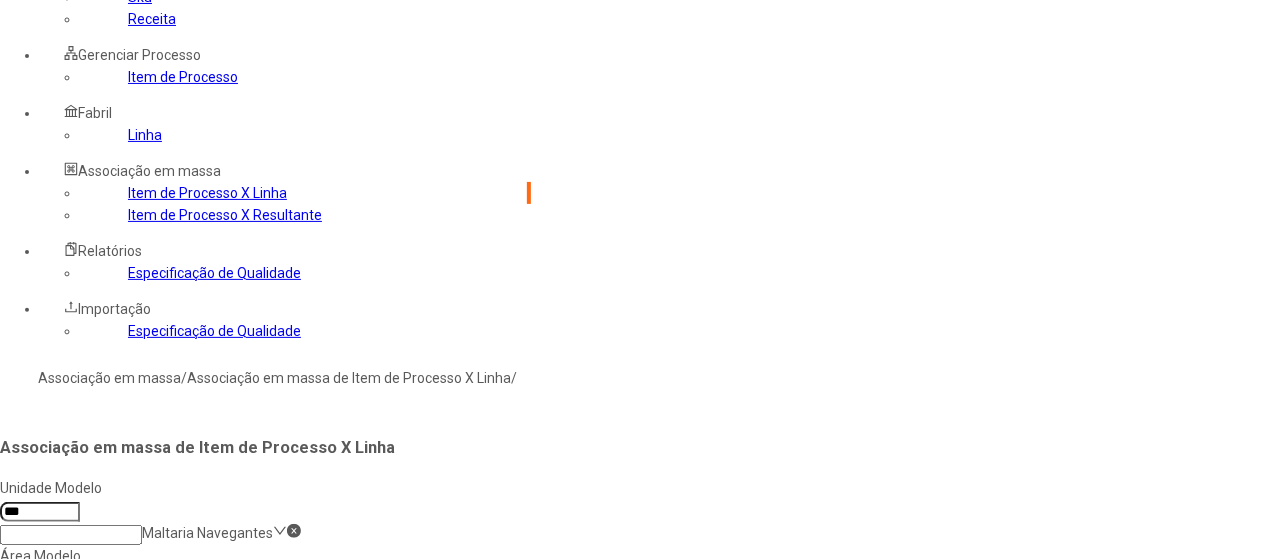 type on "*****" 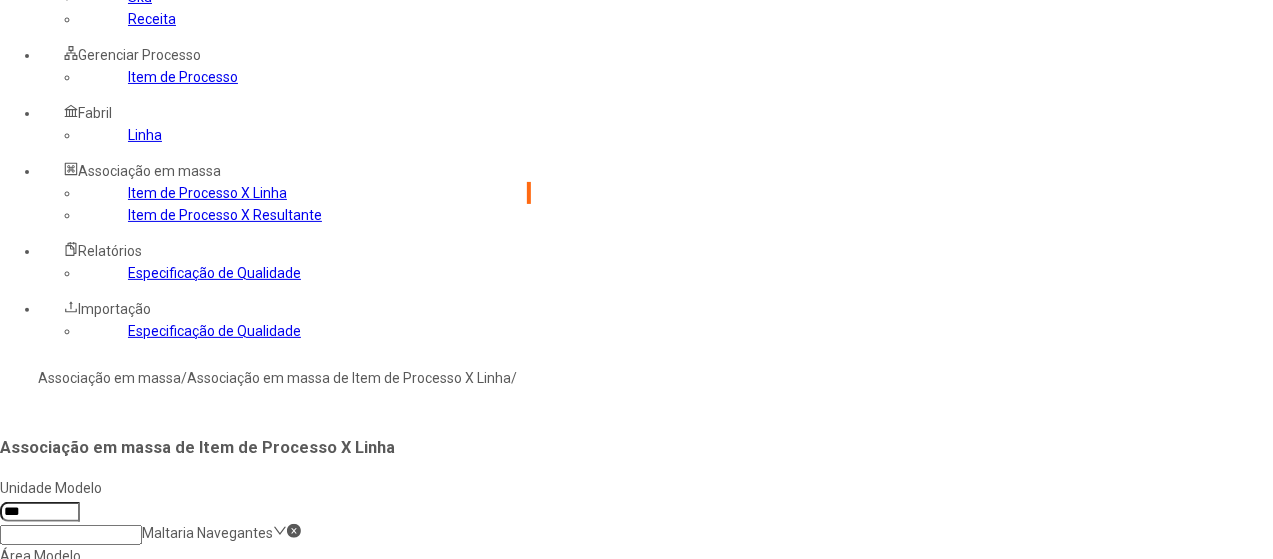 click on "Concluir associação" at bounding box center (67, 963) 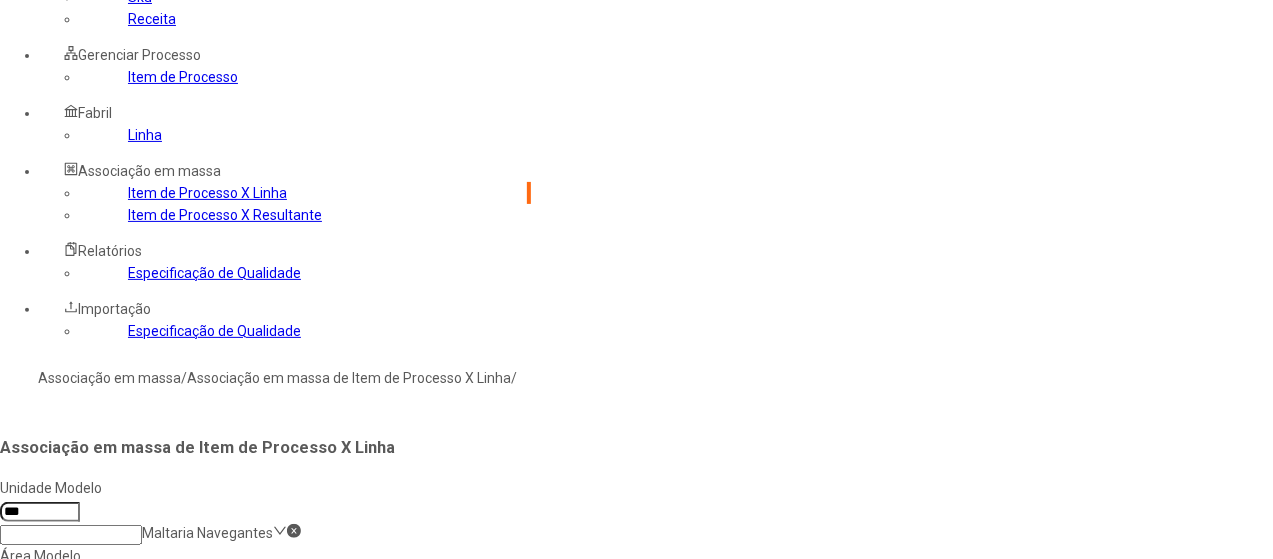 type 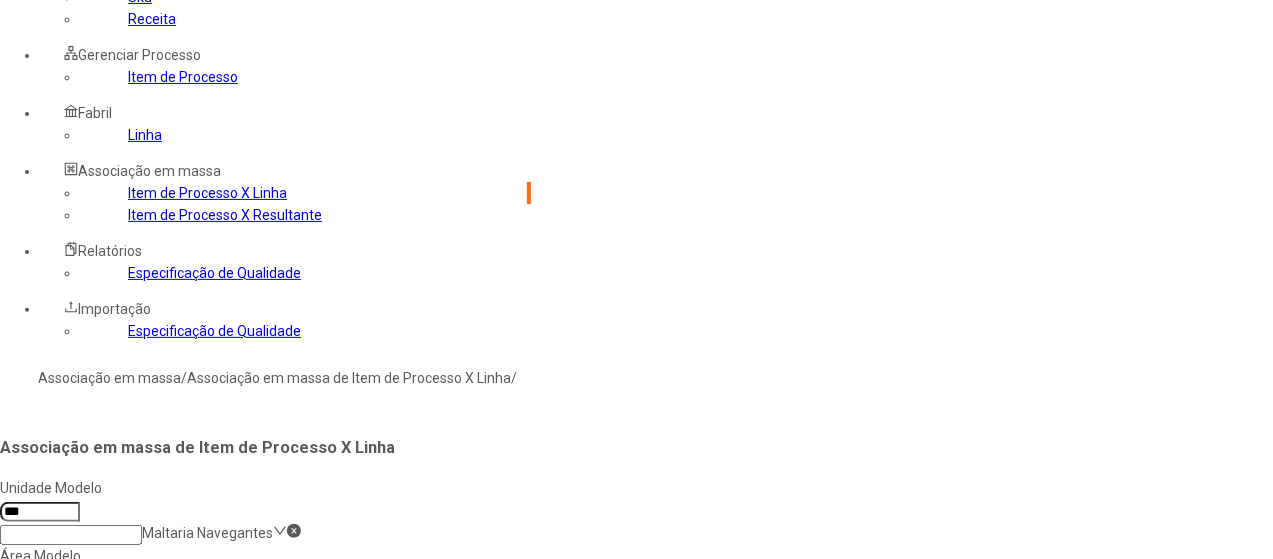type 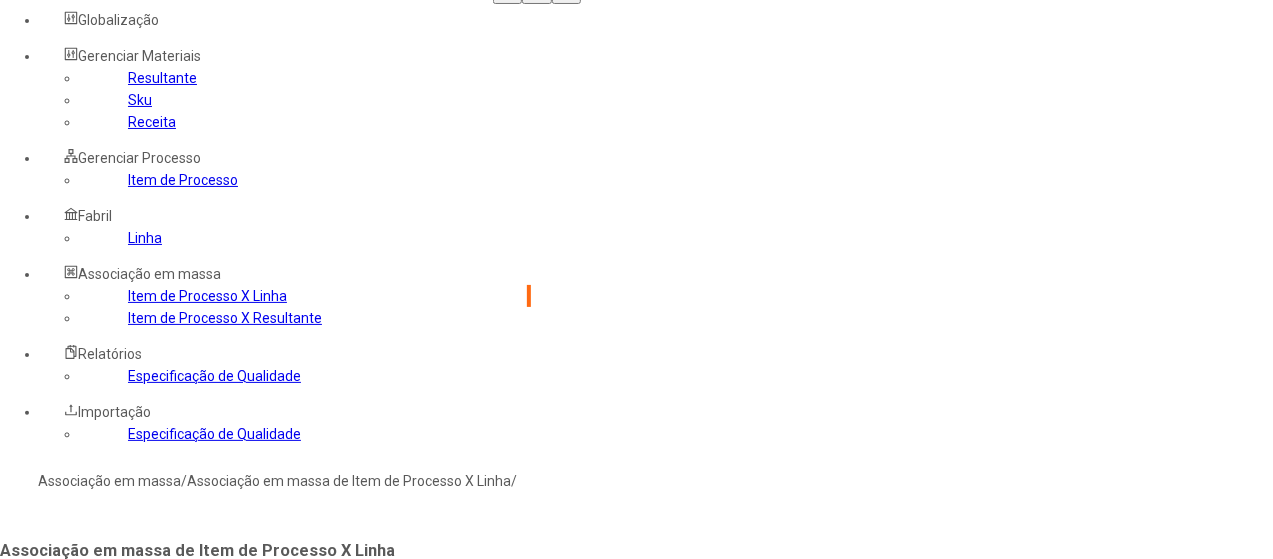 scroll, scrollTop: 0, scrollLeft: 0, axis: both 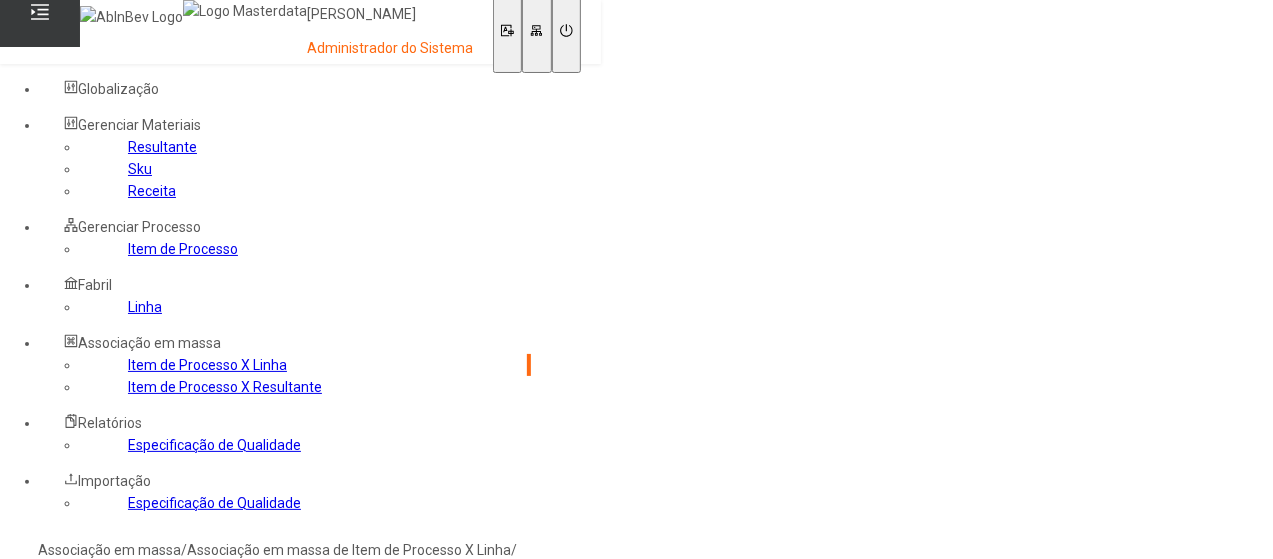 click on "Item de Processo" 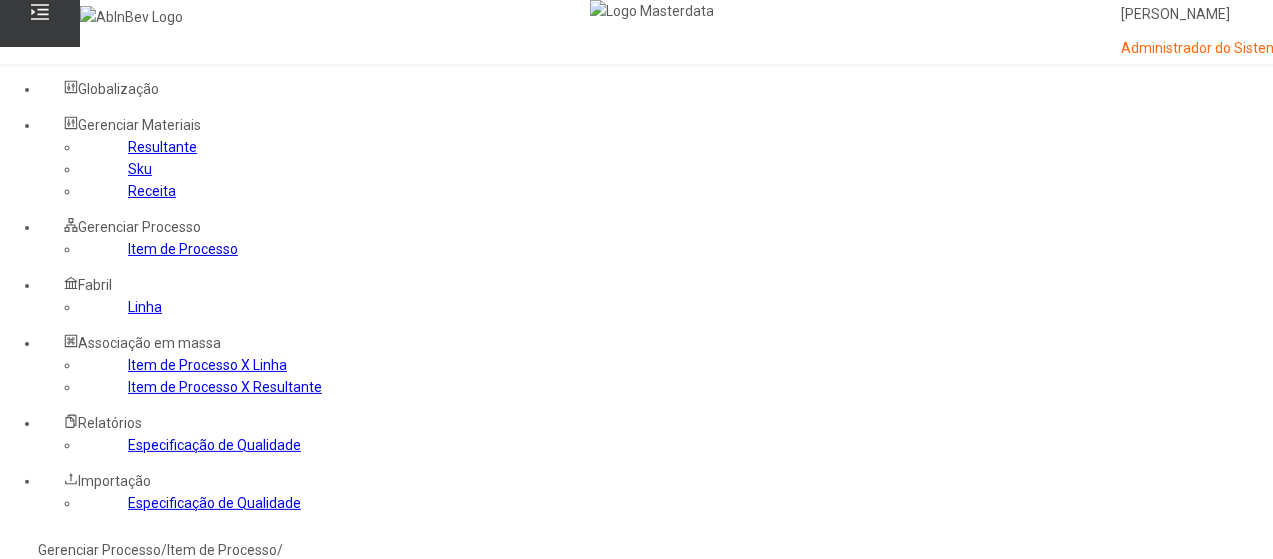 click on "Item de controle Item de Processo Filtrar" 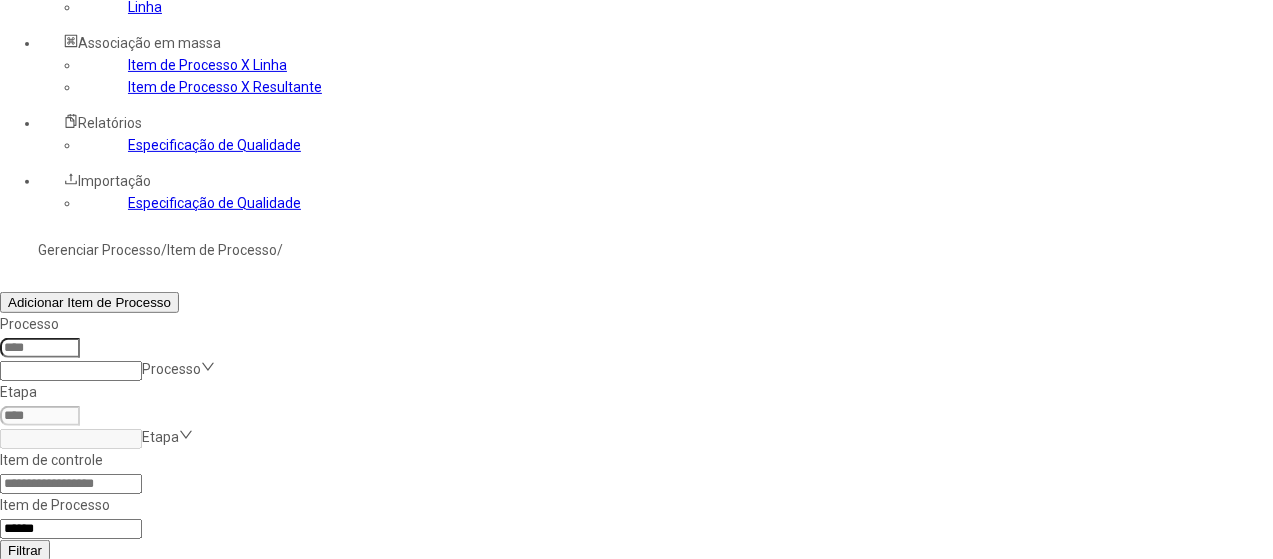 scroll, scrollTop: 272, scrollLeft: 0, axis: vertical 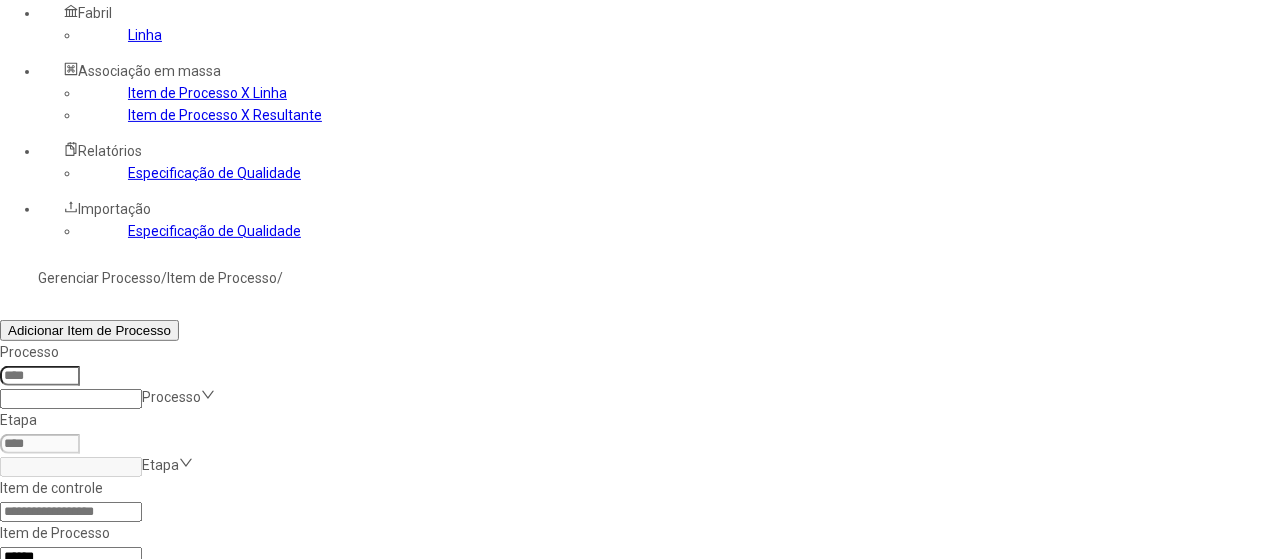 click 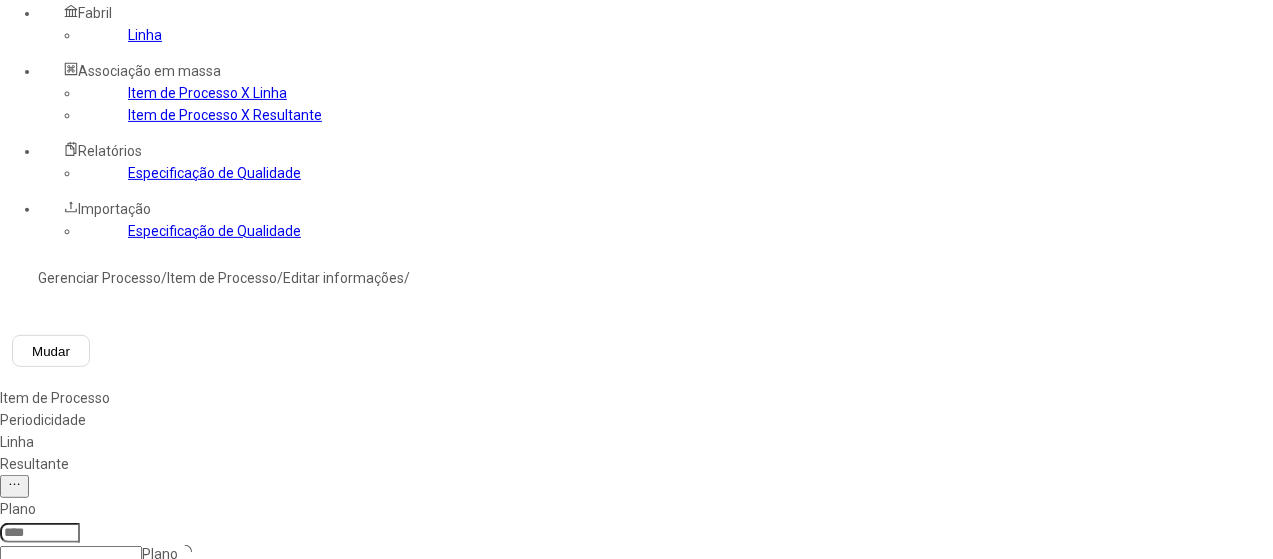 type on "****" 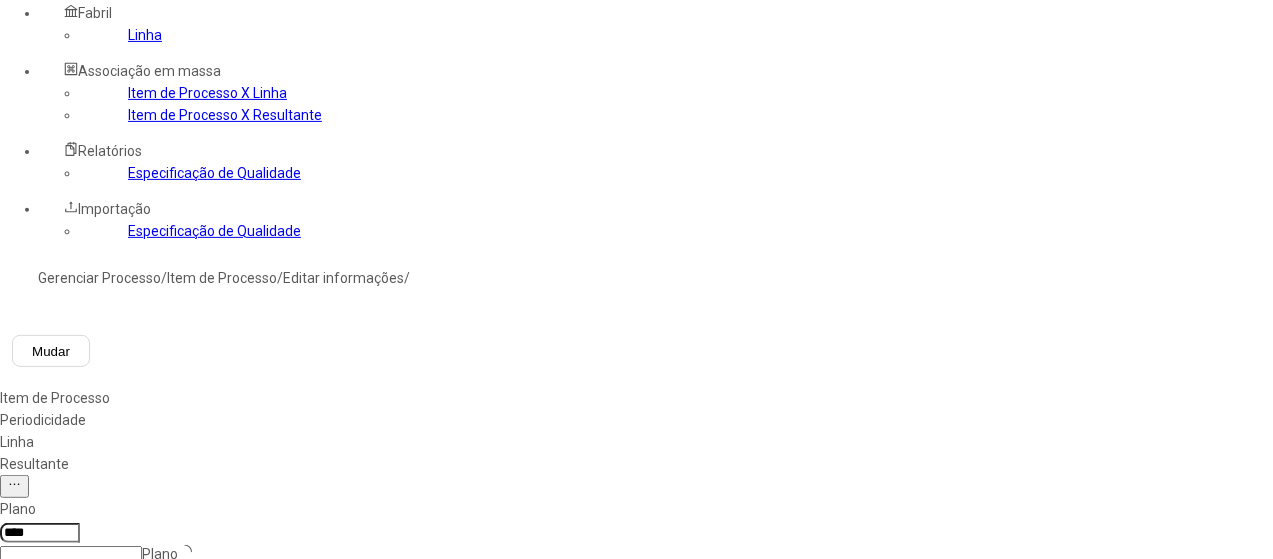 type on "*****" 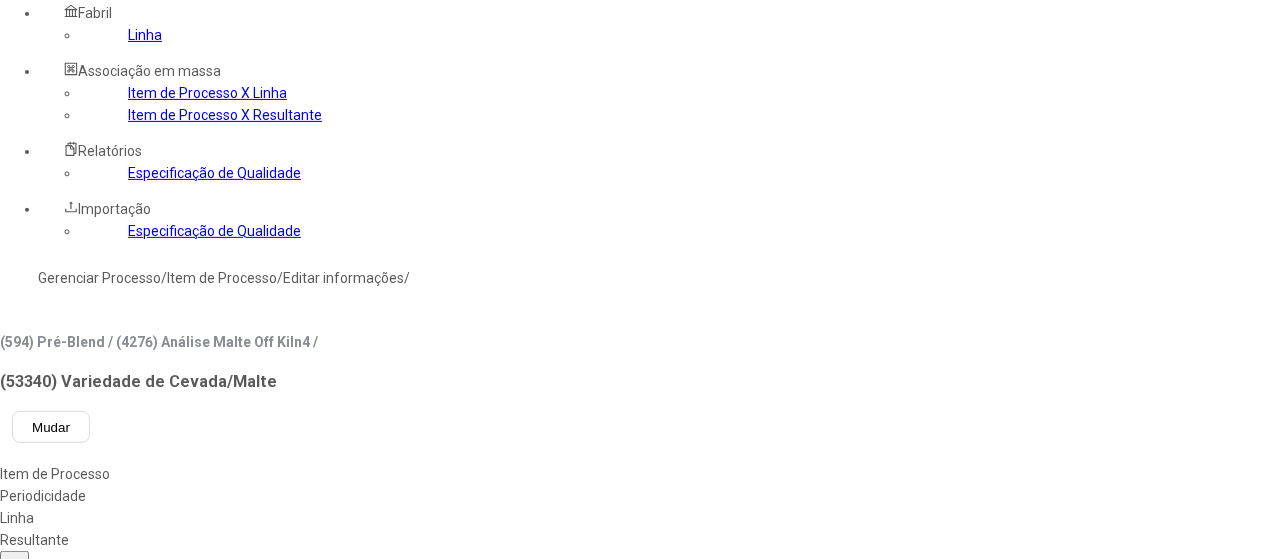click on "pt-BR" 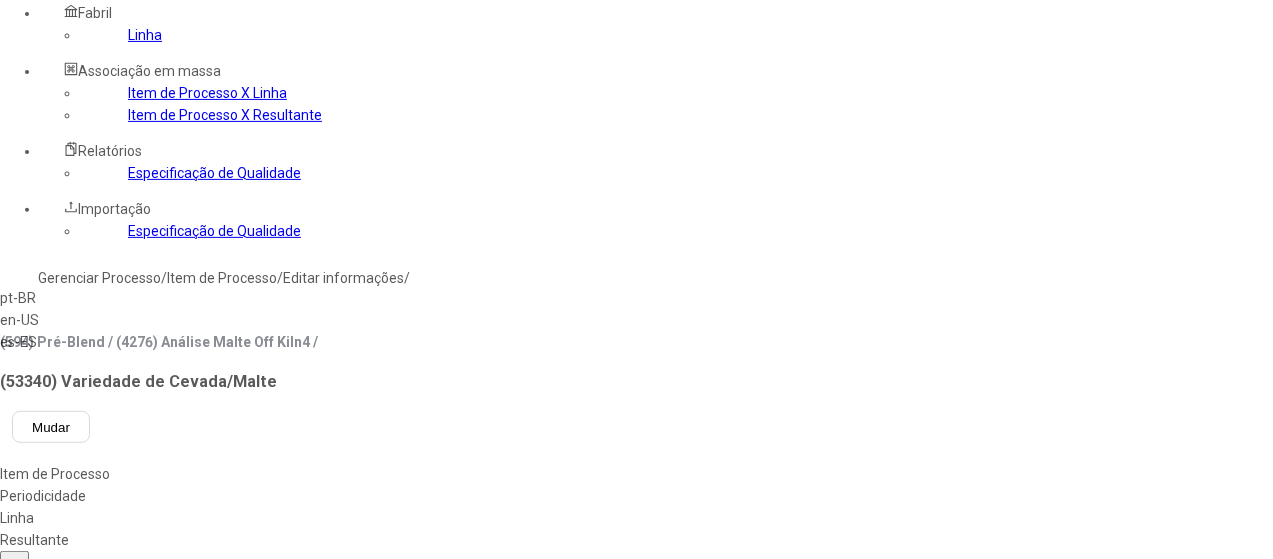 click on "es-ES" at bounding box center [57, 342] 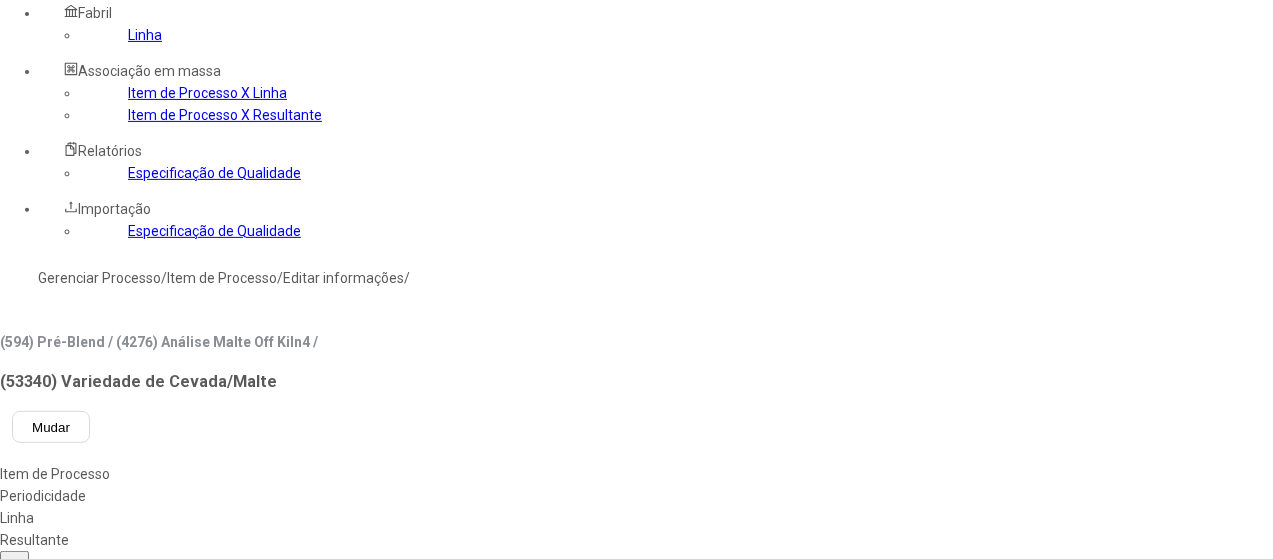 click 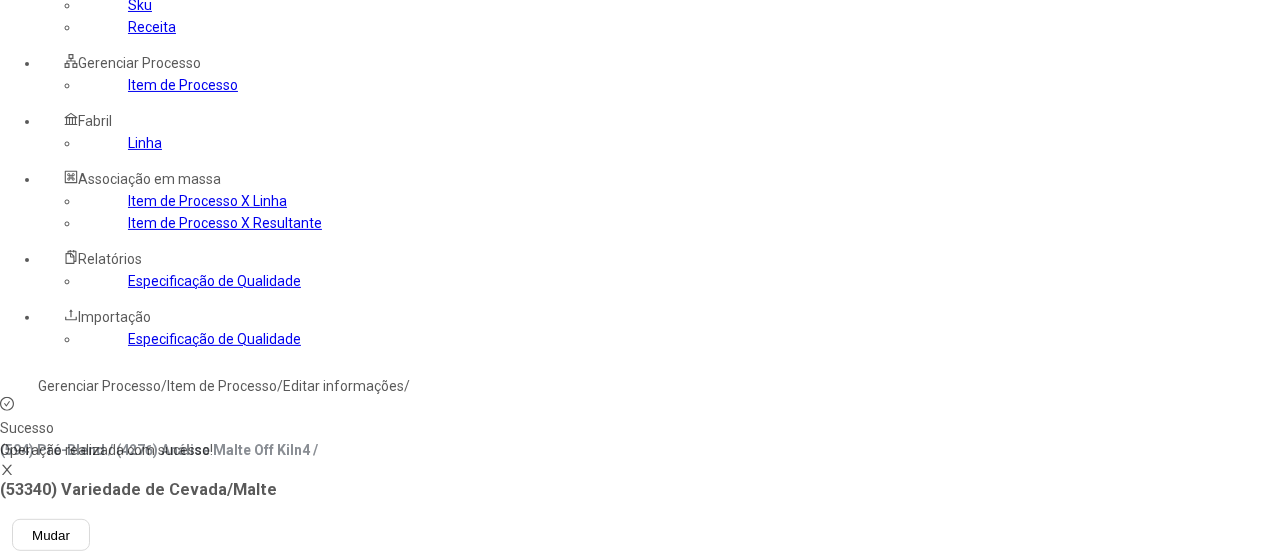 scroll, scrollTop: 72, scrollLeft: 0, axis: vertical 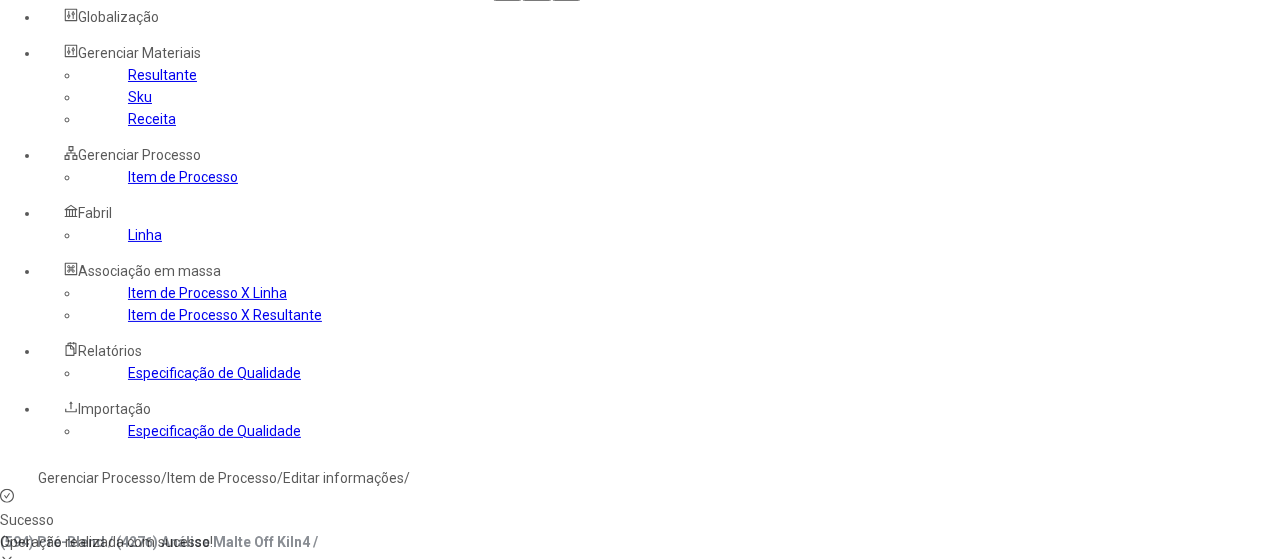 click on "Linha" 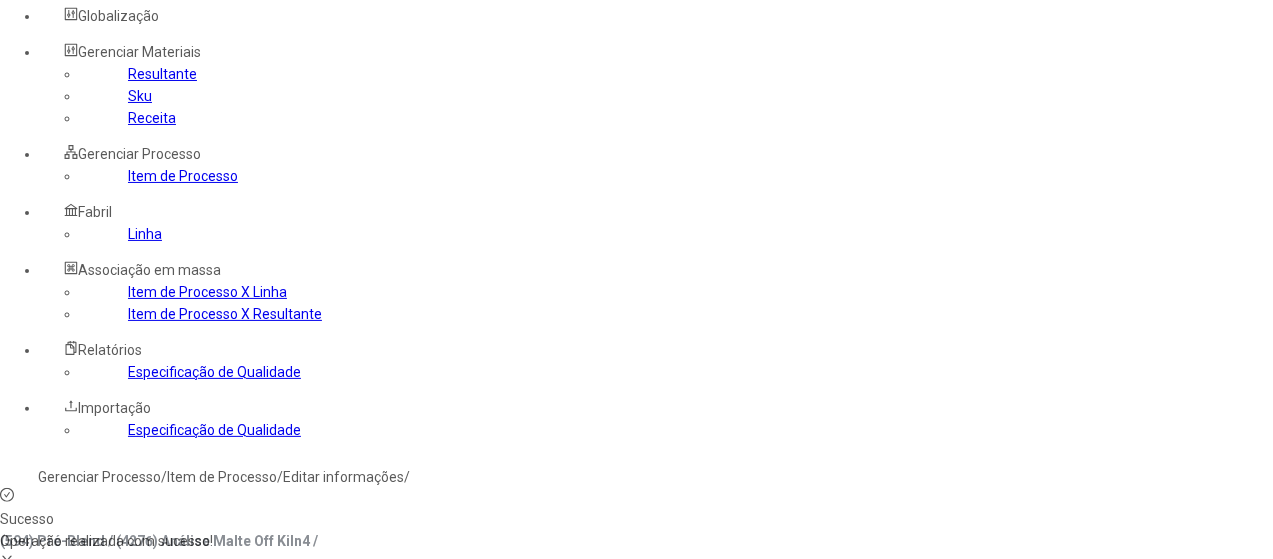 scroll, scrollTop: 72, scrollLeft: 0, axis: vertical 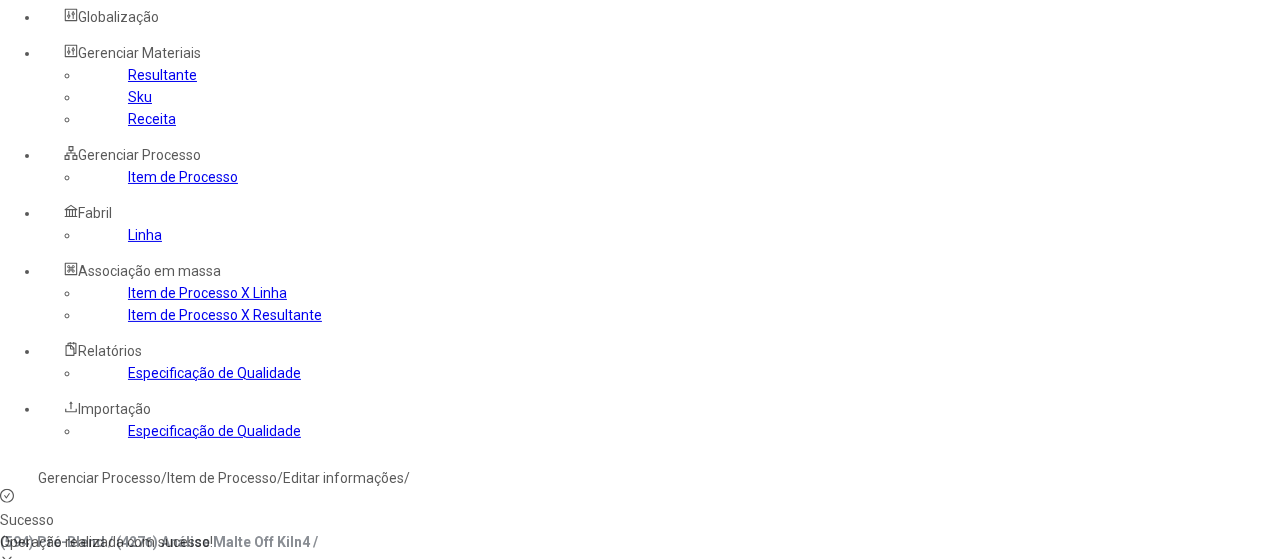 click on "Resultante" 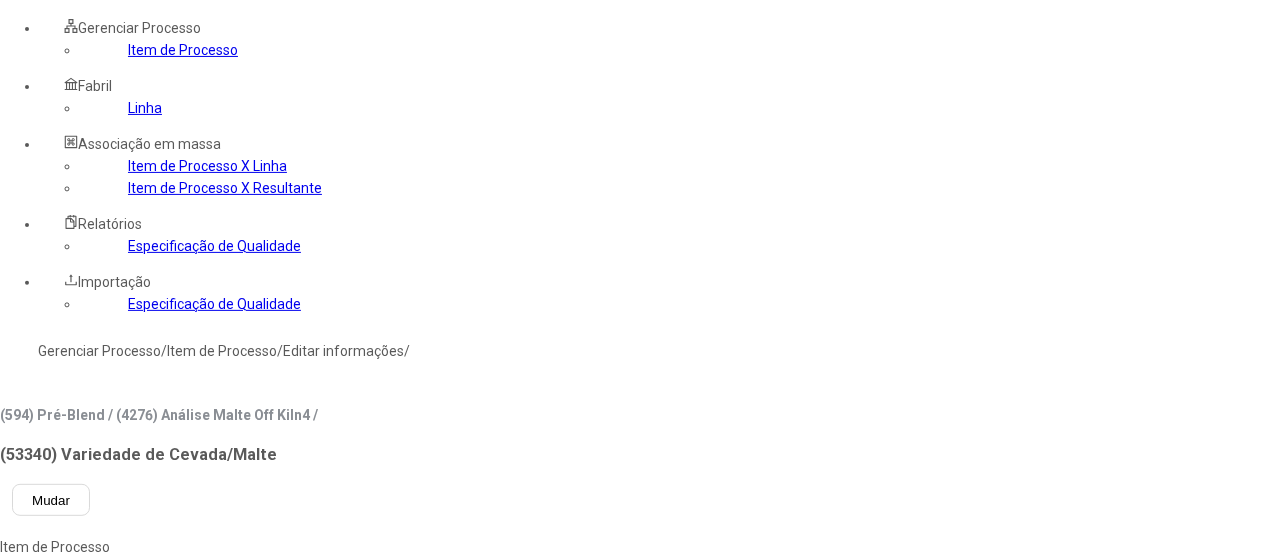 scroll, scrollTop: 0, scrollLeft: 0, axis: both 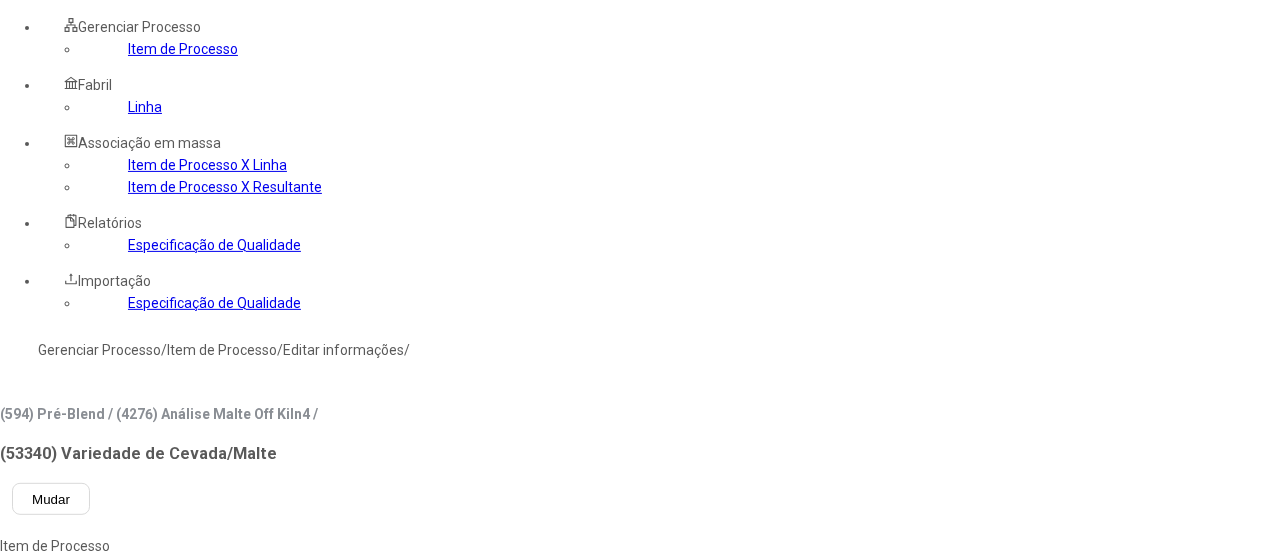 click 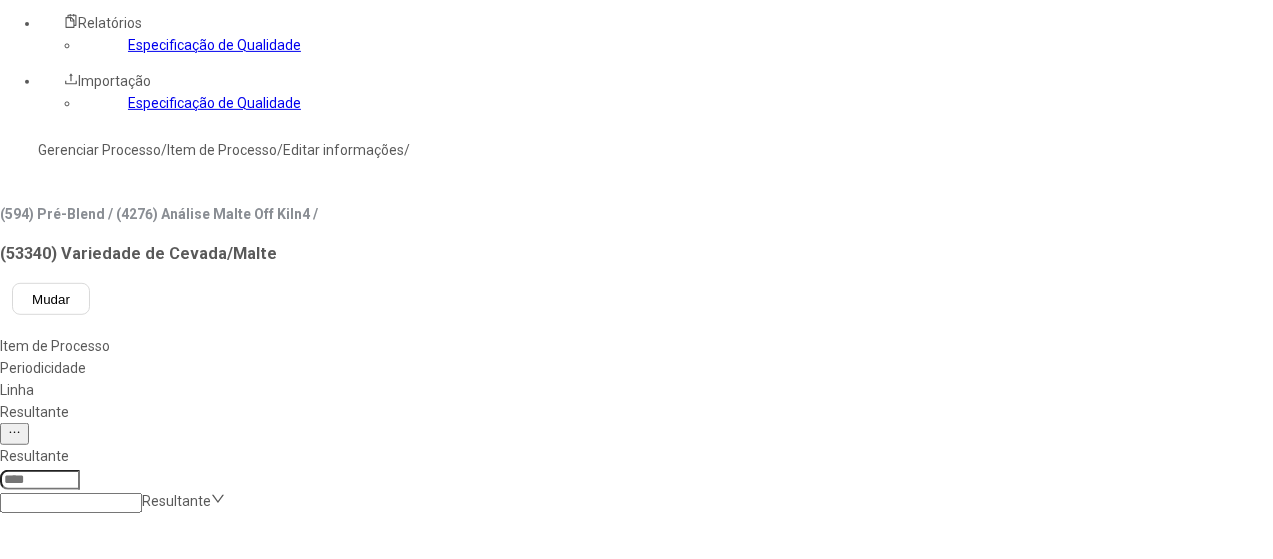 click on "Concluir associação" at bounding box center (124, 1399) 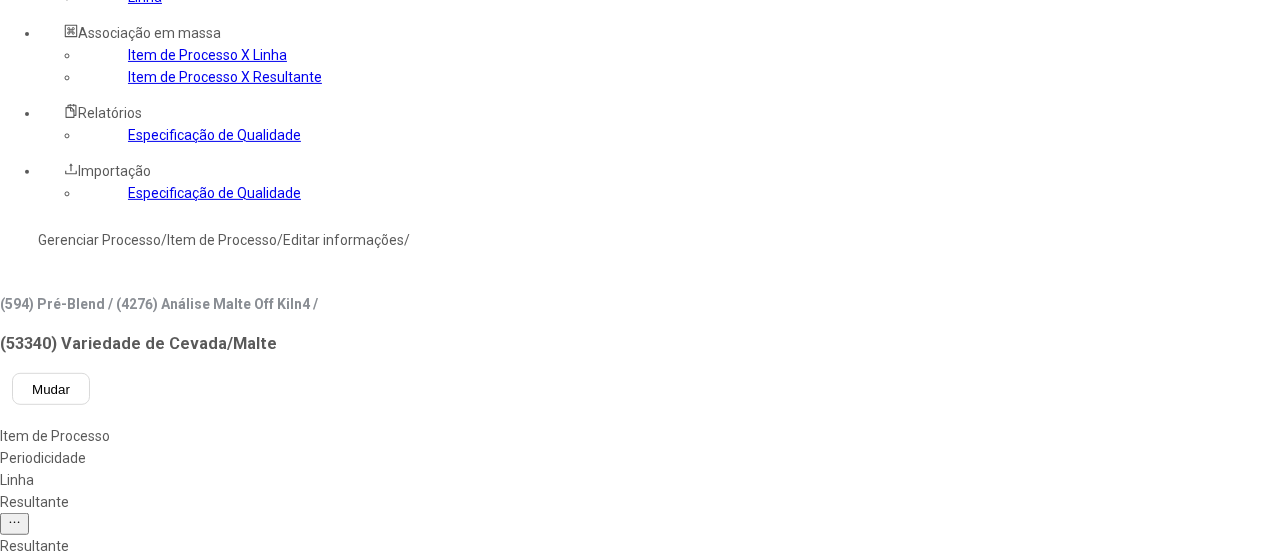 scroll, scrollTop: 0, scrollLeft: 0, axis: both 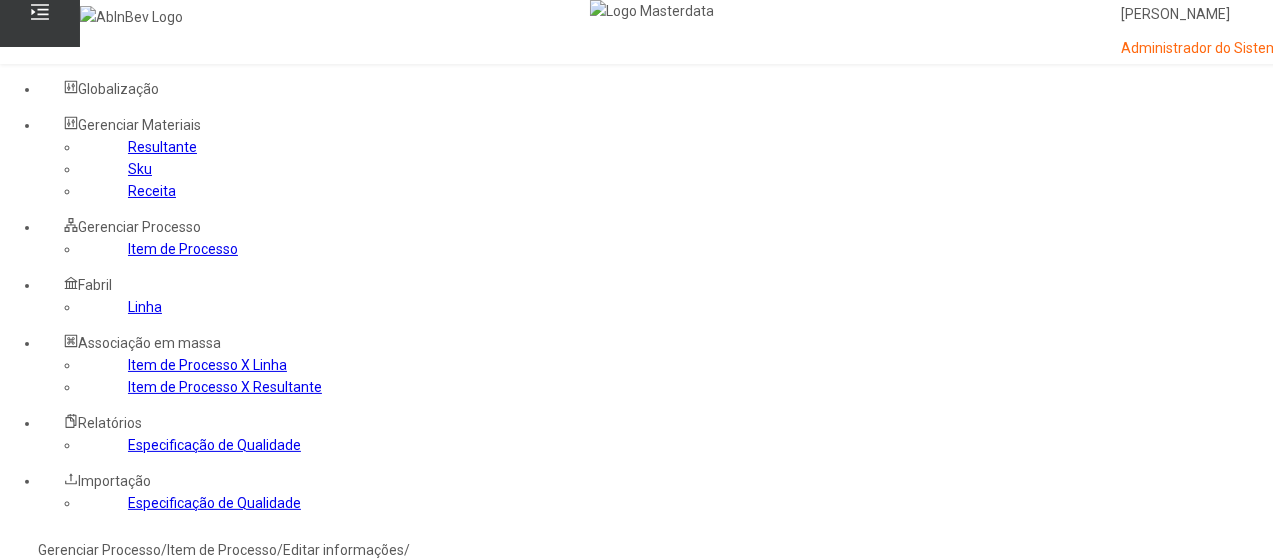 click on "Item de Processo" 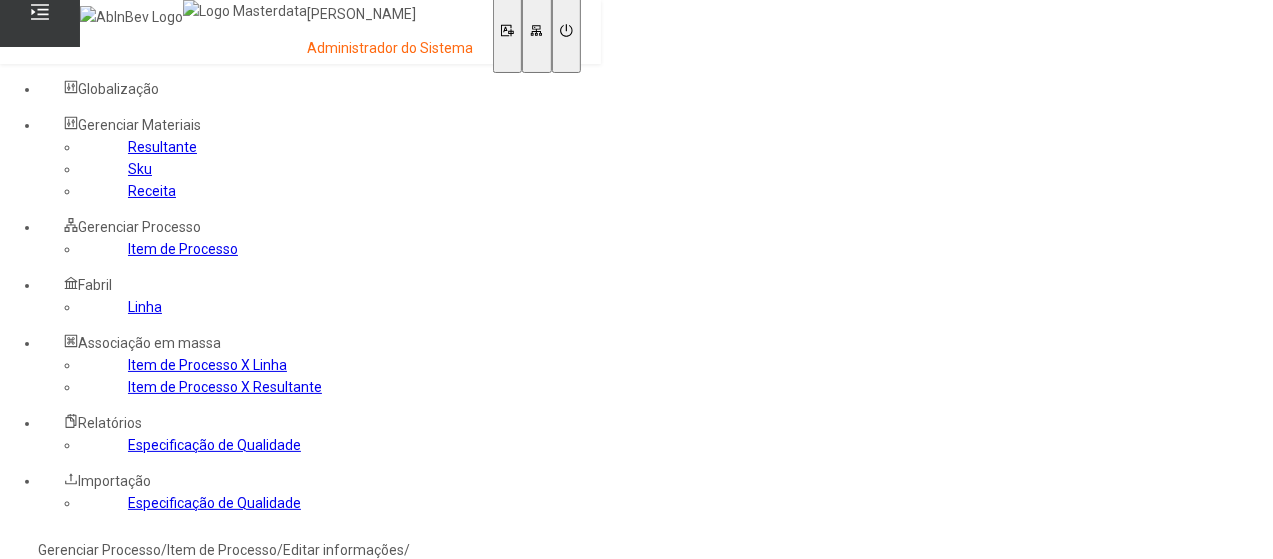type on "****" 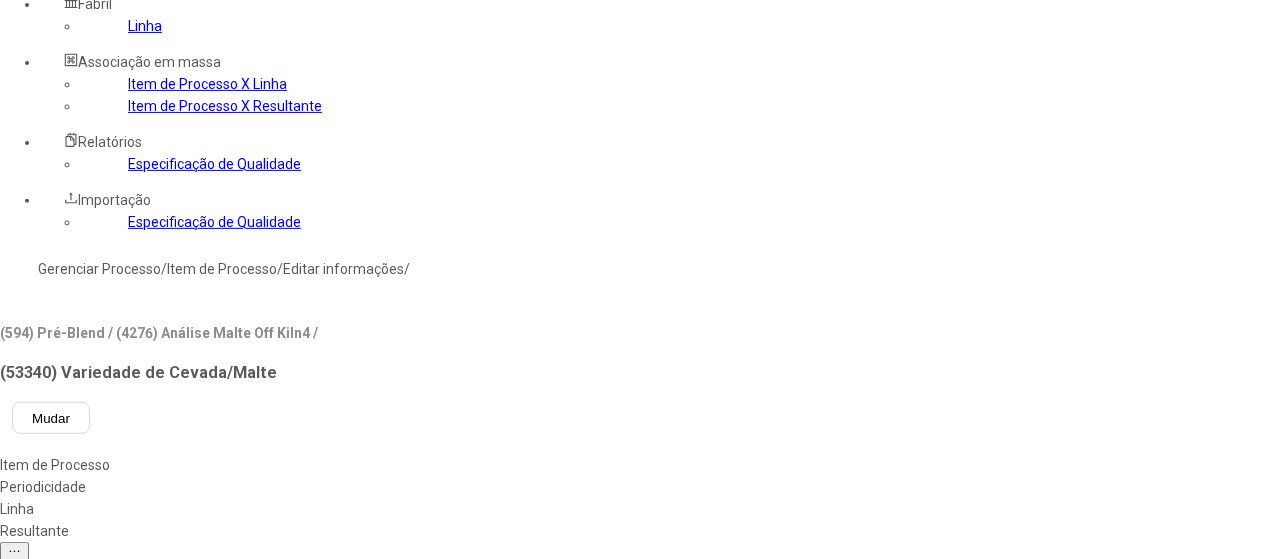 scroll, scrollTop: 300, scrollLeft: 0, axis: vertical 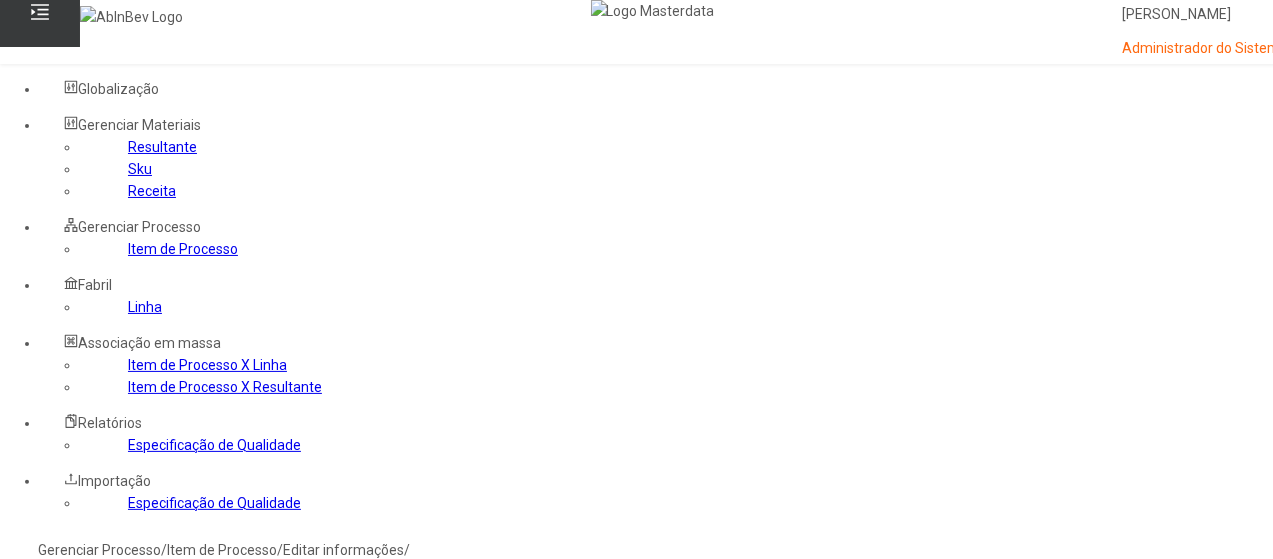 click on "Resultante" 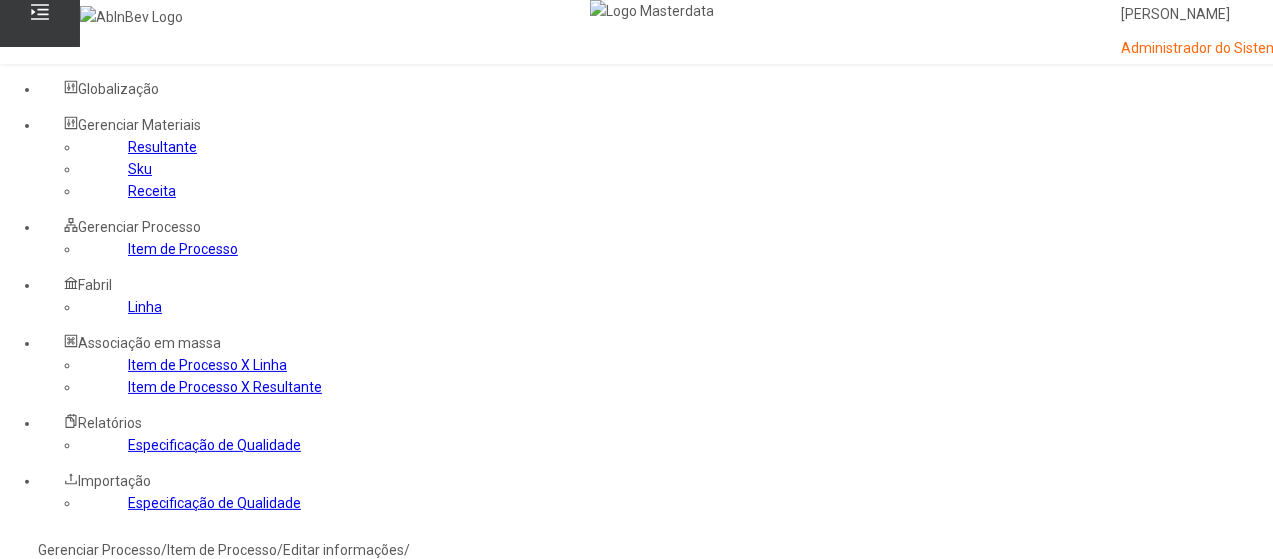 scroll, scrollTop: 200, scrollLeft: 0, axis: vertical 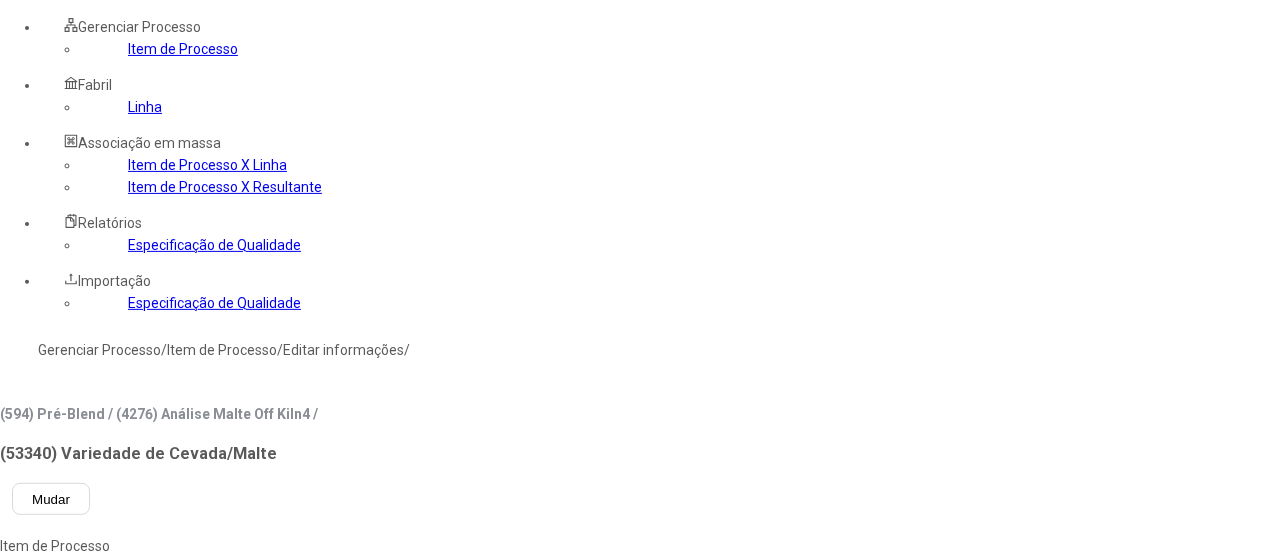 click 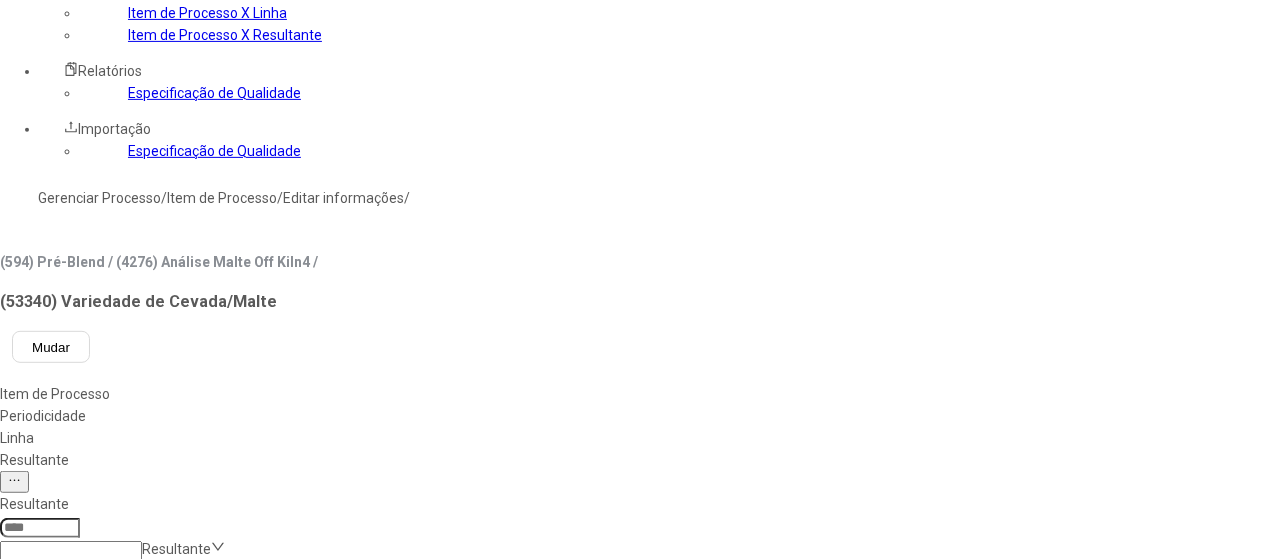 scroll, scrollTop: 400, scrollLeft: 0, axis: vertical 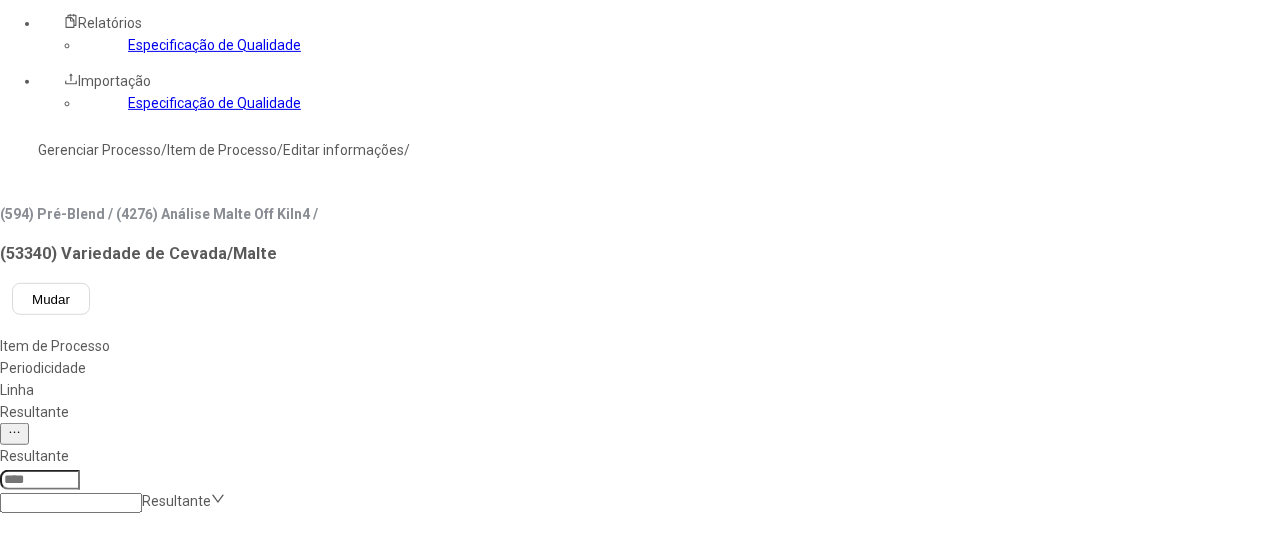 drag, startPoint x: 390, startPoint y: 91, endPoint x: 335, endPoint y: 86, distance: 55.226807 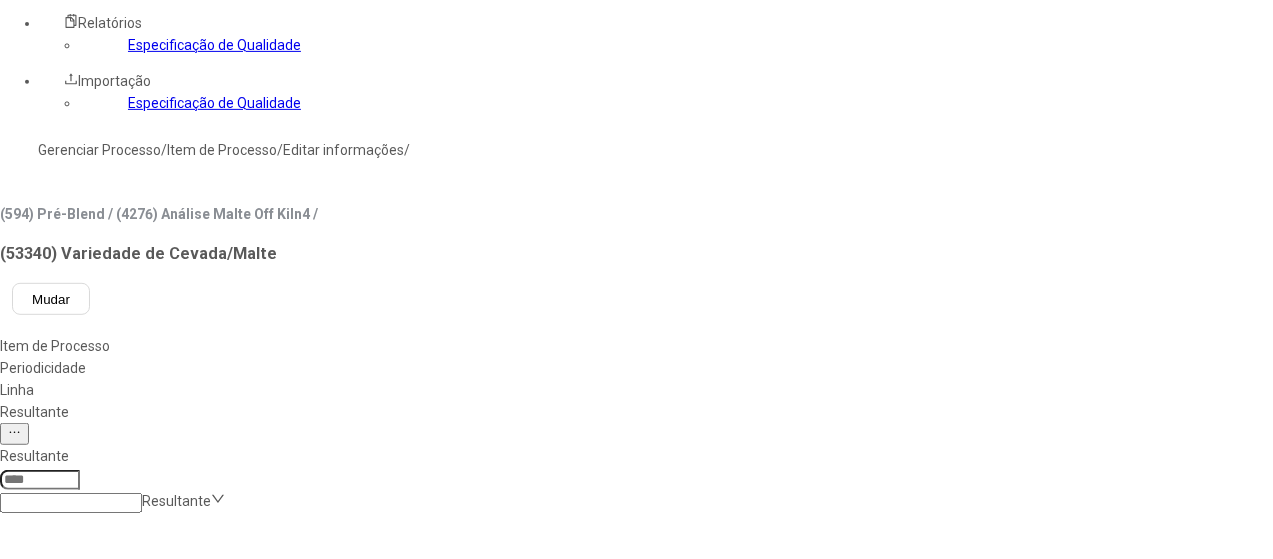 scroll, scrollTop: 2700, scrollLeft: 0, axis: vertical 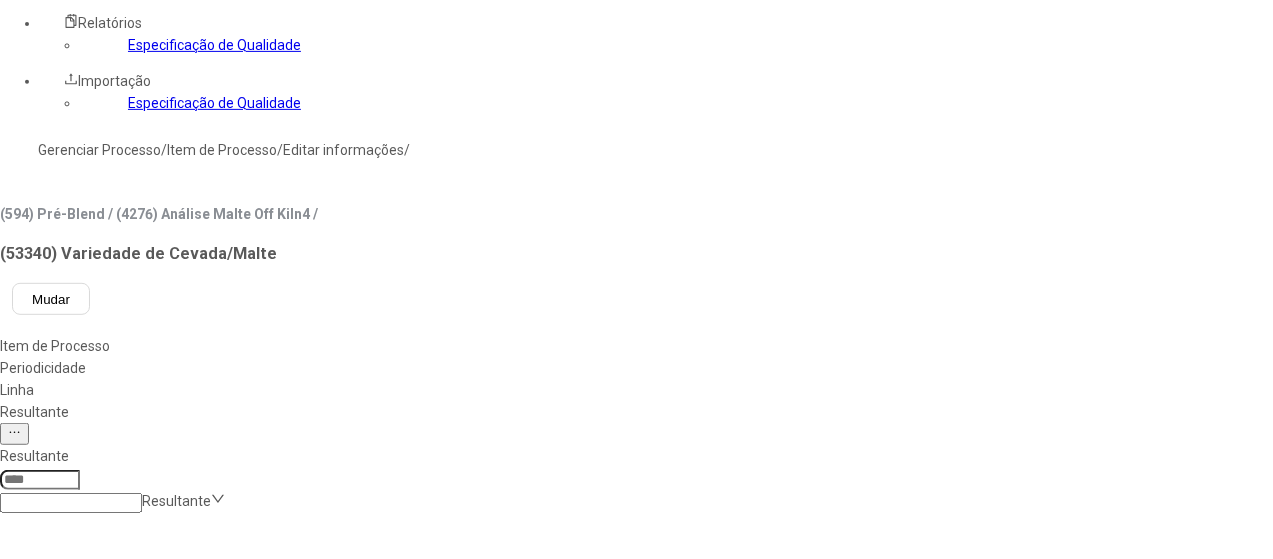 click on "*****" 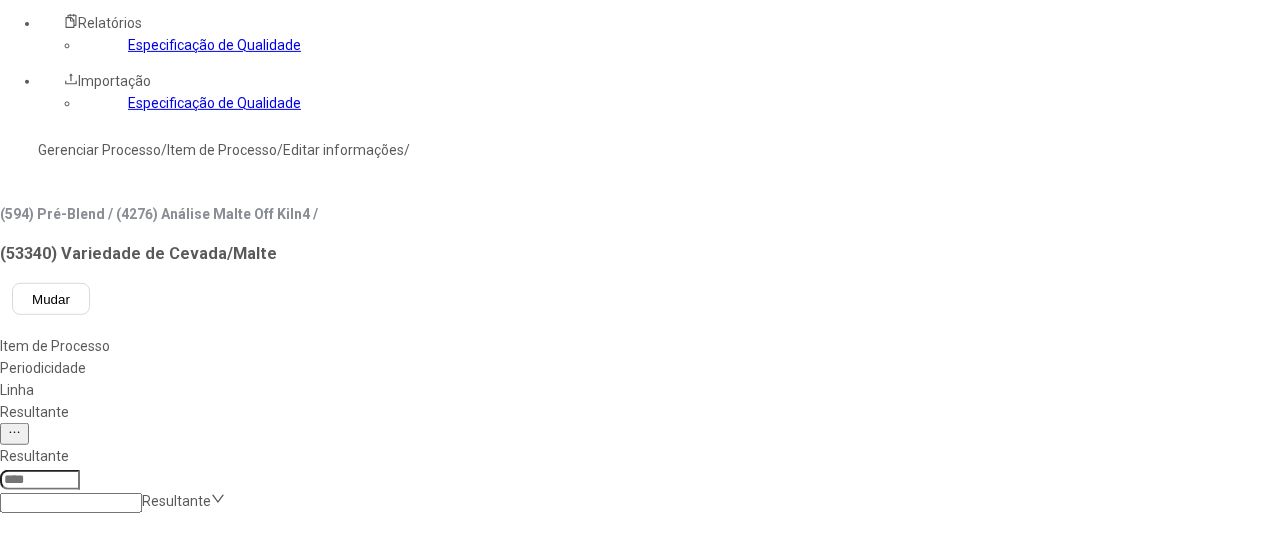 scroll, scrollTop: 1200, scrollLeft: 0, axis: vertical 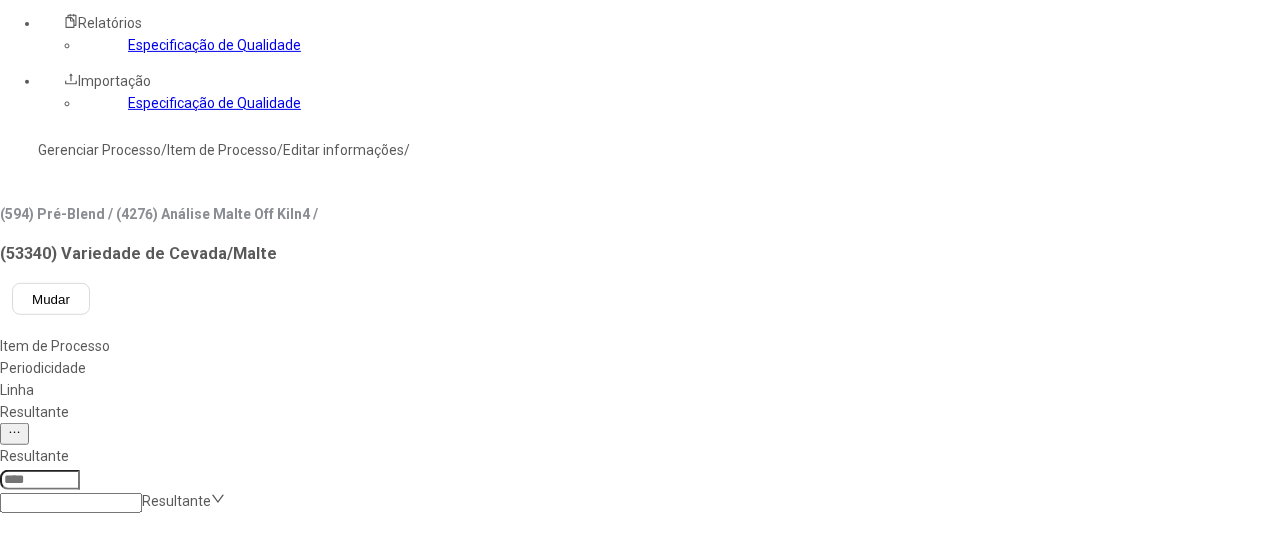 drag, startPoint x: 392, startPoint y: 85, endPoint x: 298, endPoint y: 66, distance: 95.90099 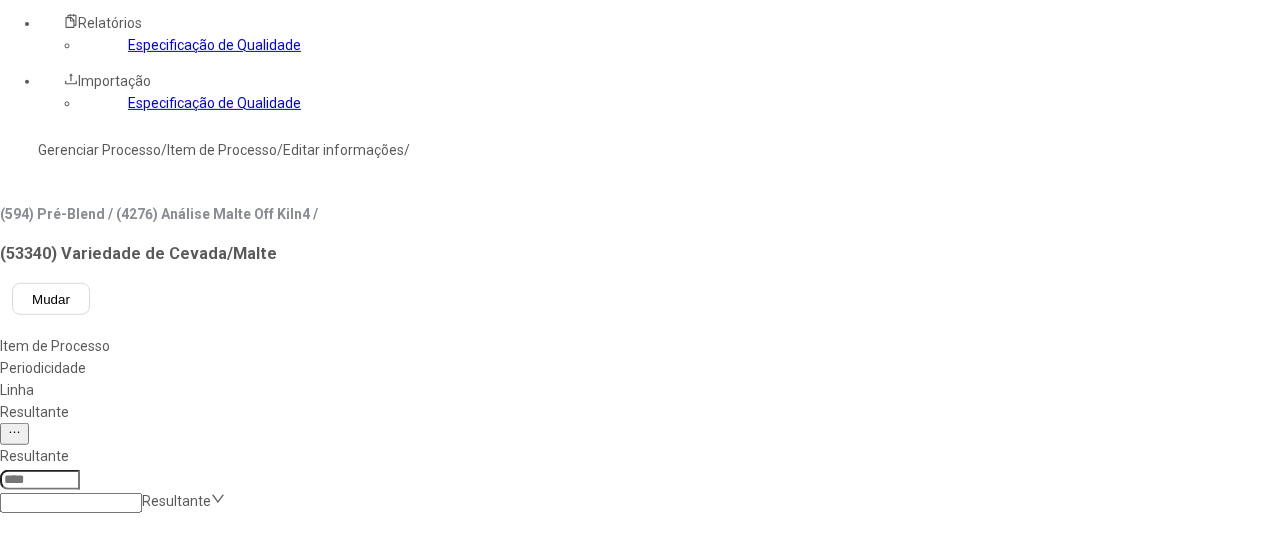 type on "****" 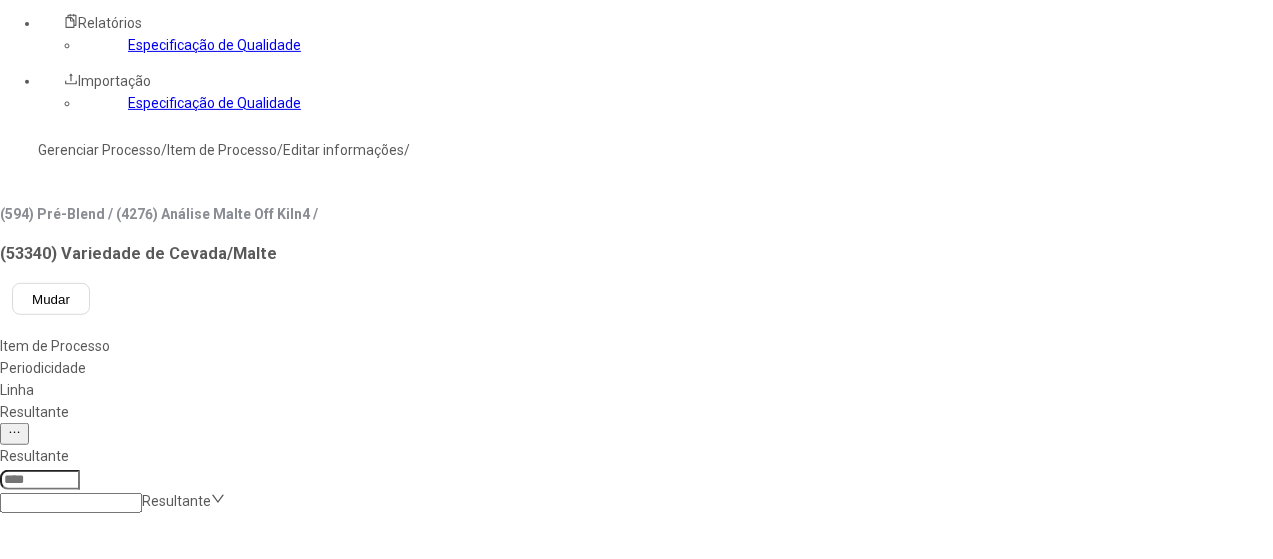 click 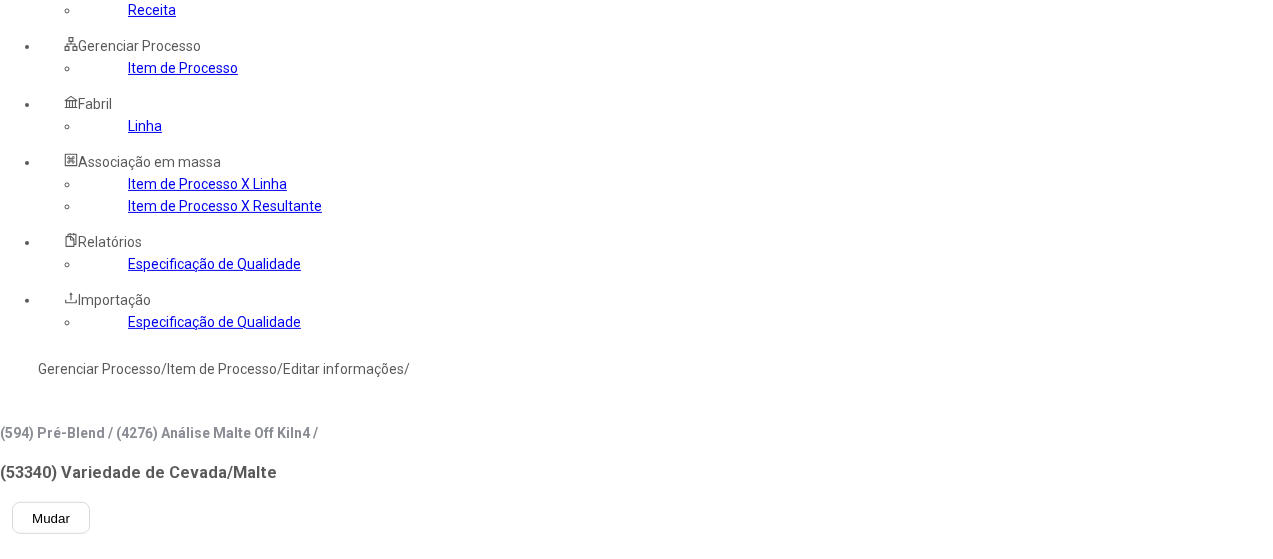 scroll, scrollTop: 0, scrollLeft: 0, axis: both 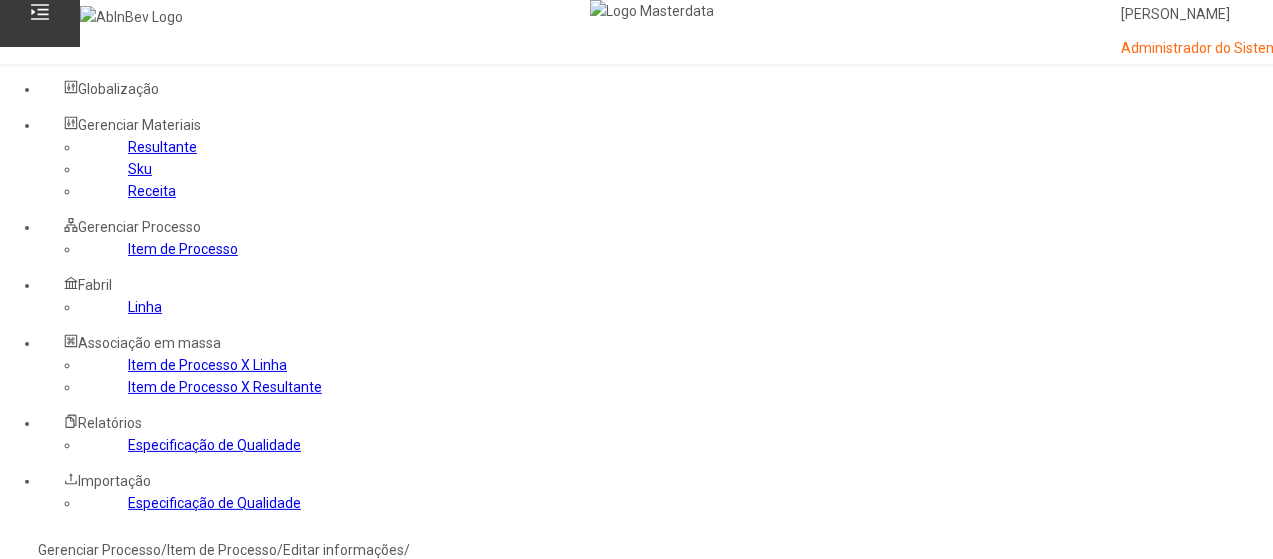 click on "Gerenciar Processo" 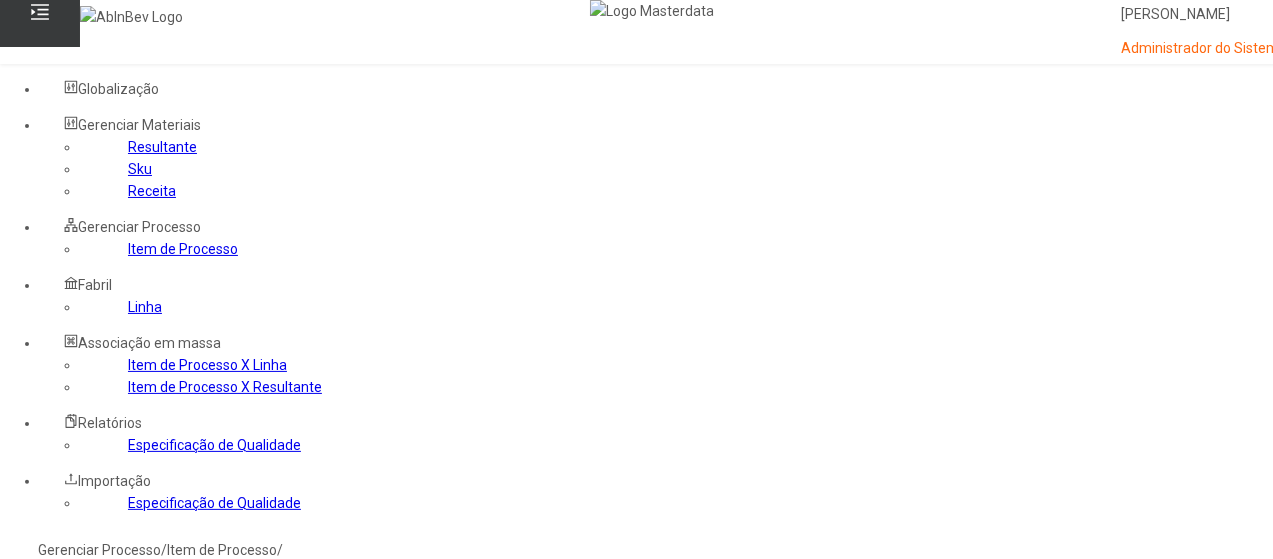 click 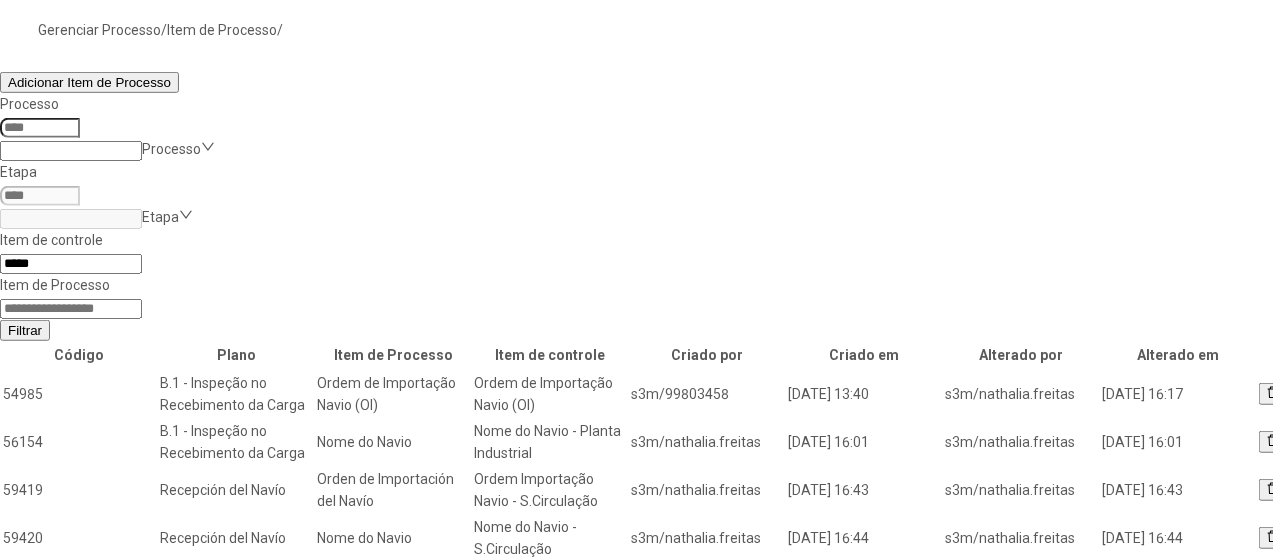 scroll, scrollTop: 520, scrollLeft: 0, axis: vertical 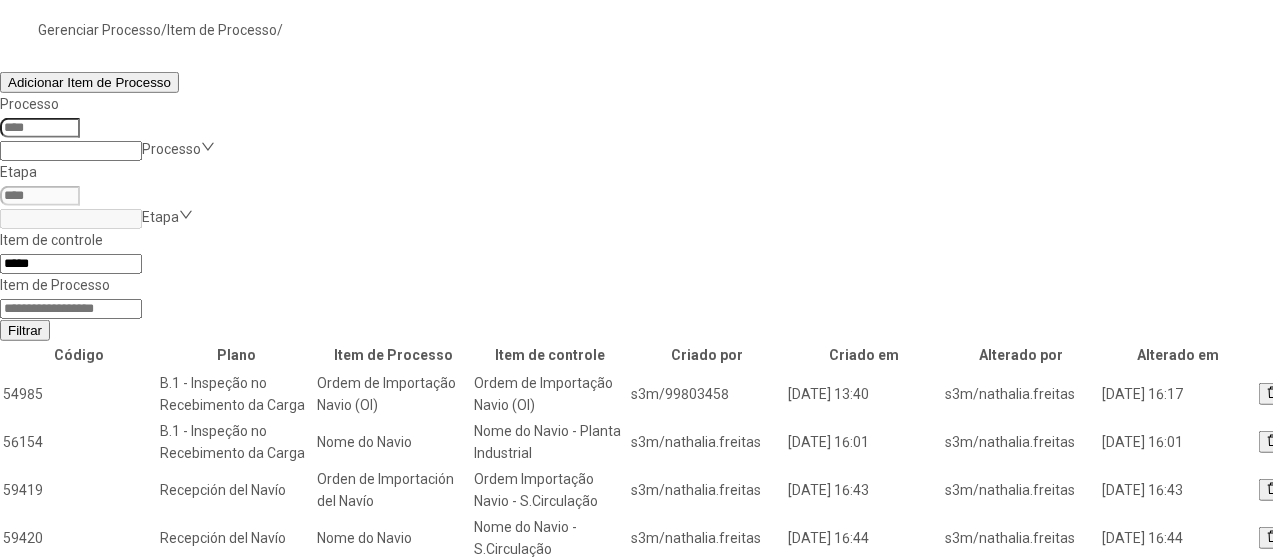 click 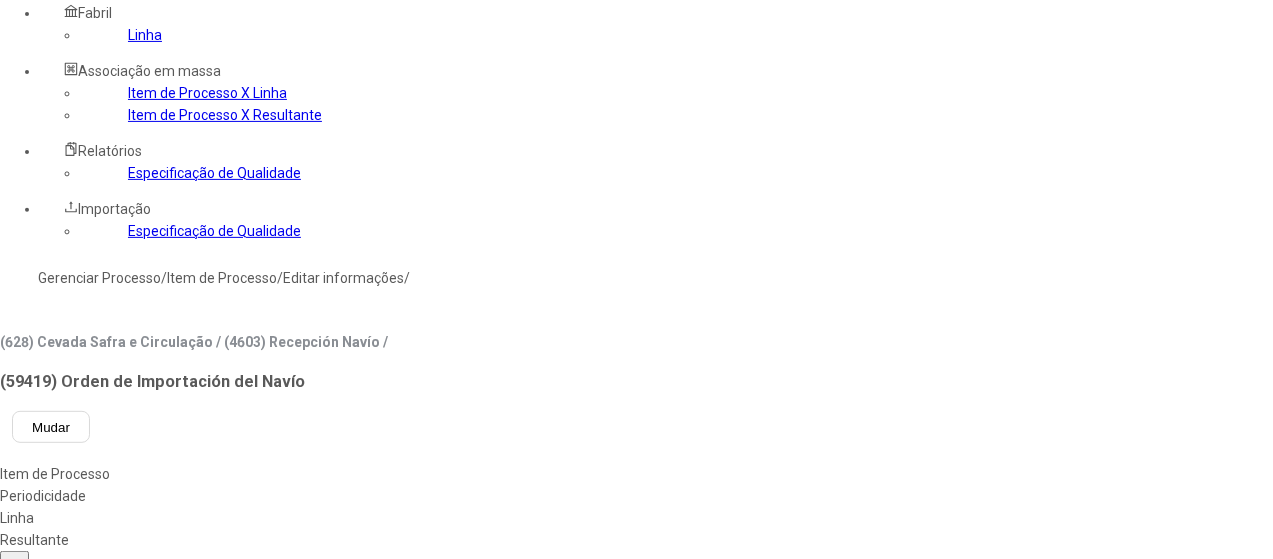 type on "****" 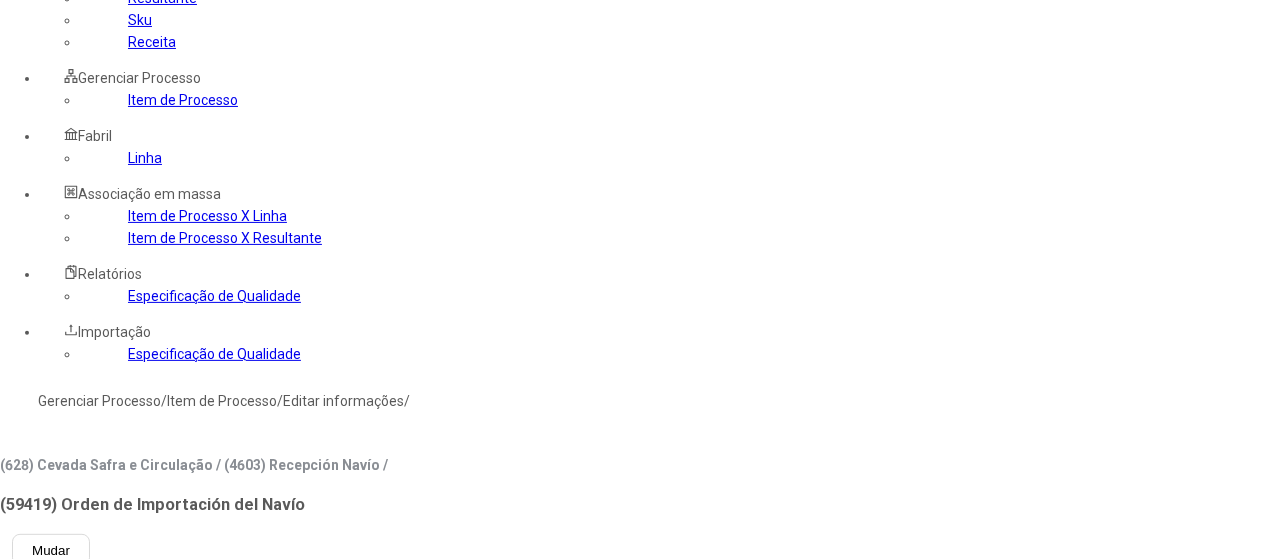 scroll, scrollTop: 0, scrollLeft: 0, axis: both 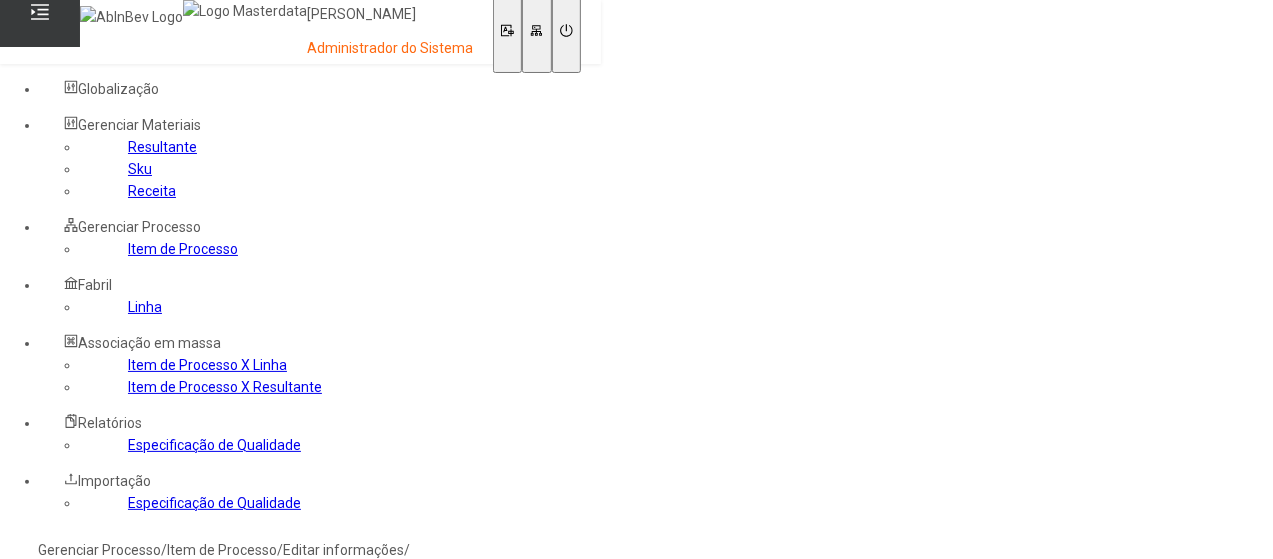 click on "Linha" 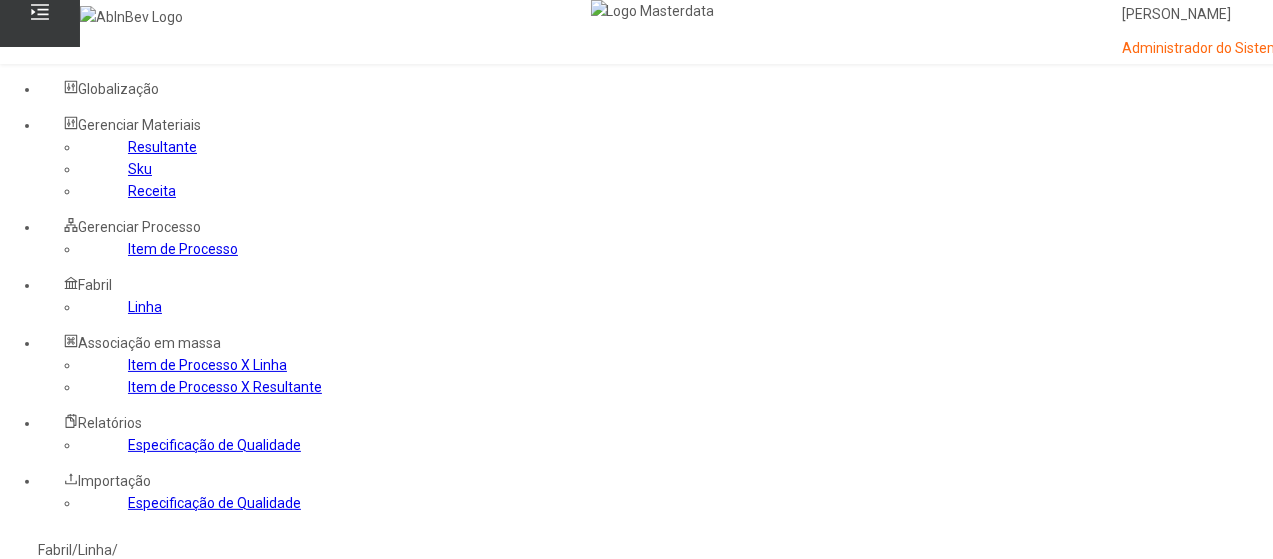 click at bounding box center [40, 648] 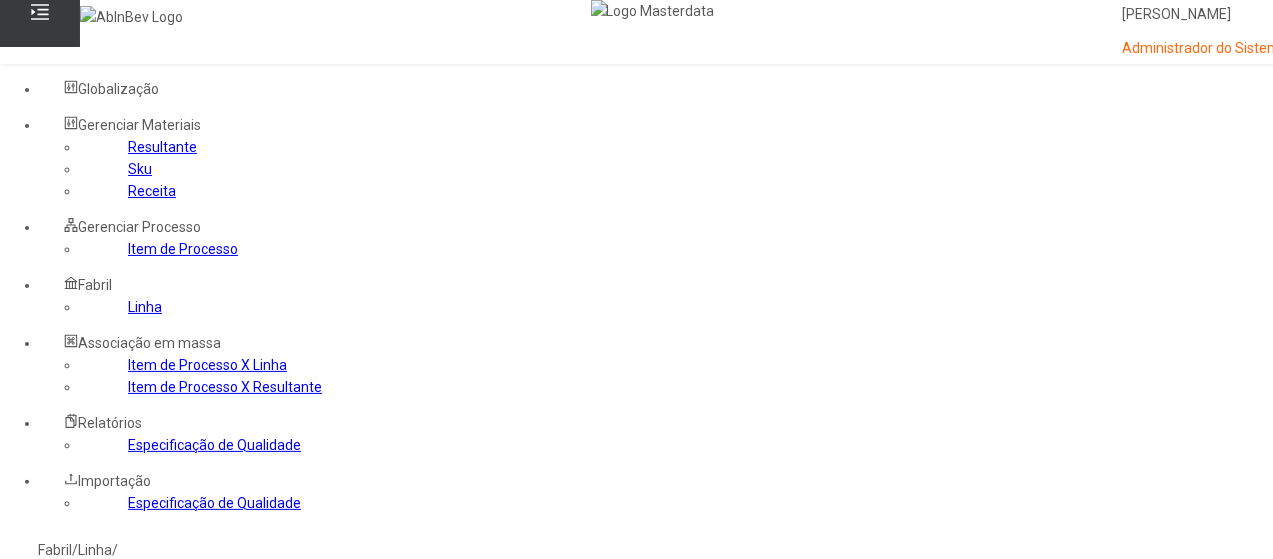 type on "***" 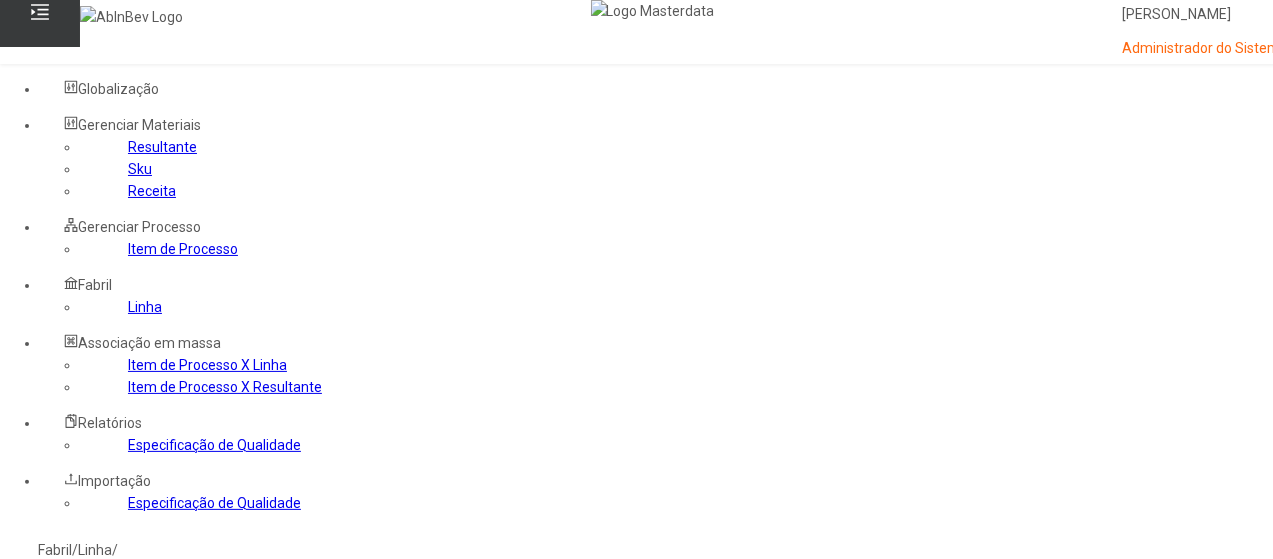 click at bounding box center (71, 739) 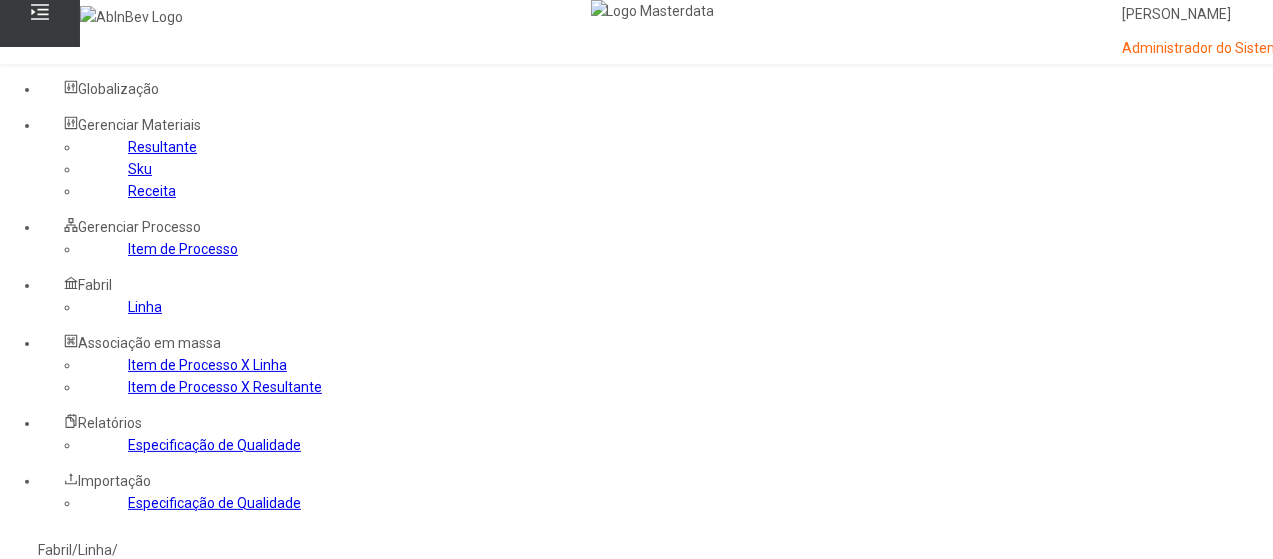 click on "Maltaria" at bounding box center (113, 592) 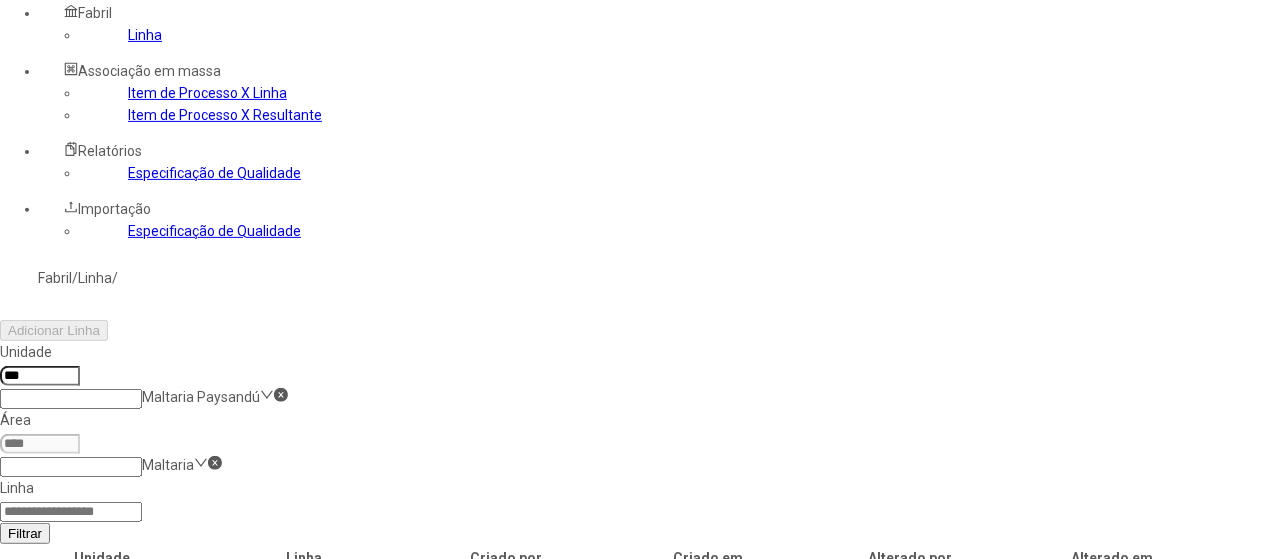 scroll, scrollTop: 400, scrollLeft: 0, axis: vertical 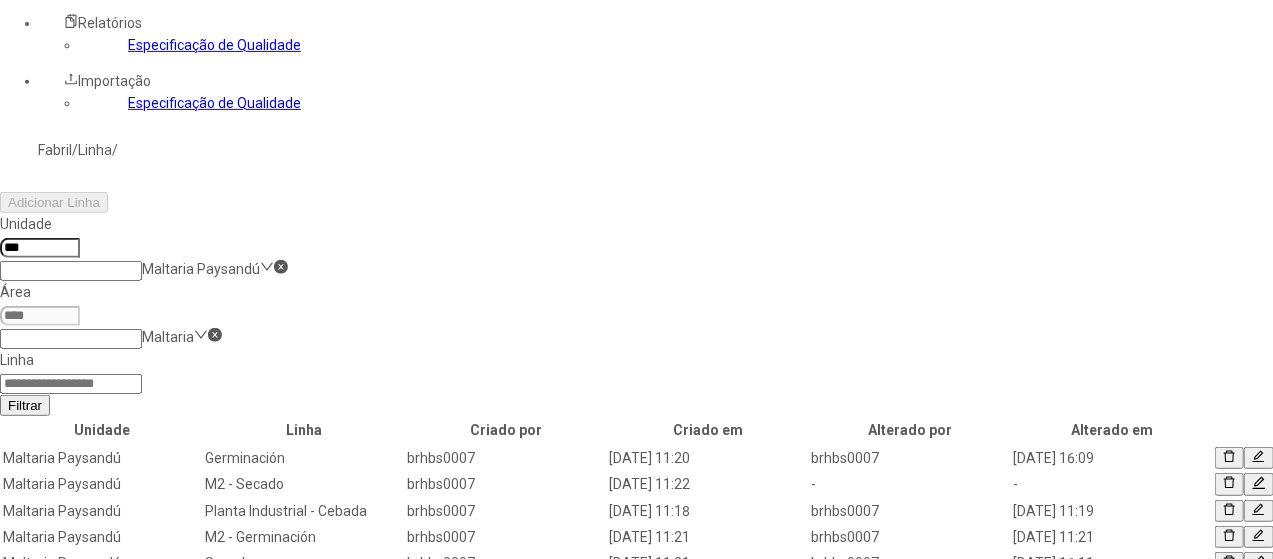 click 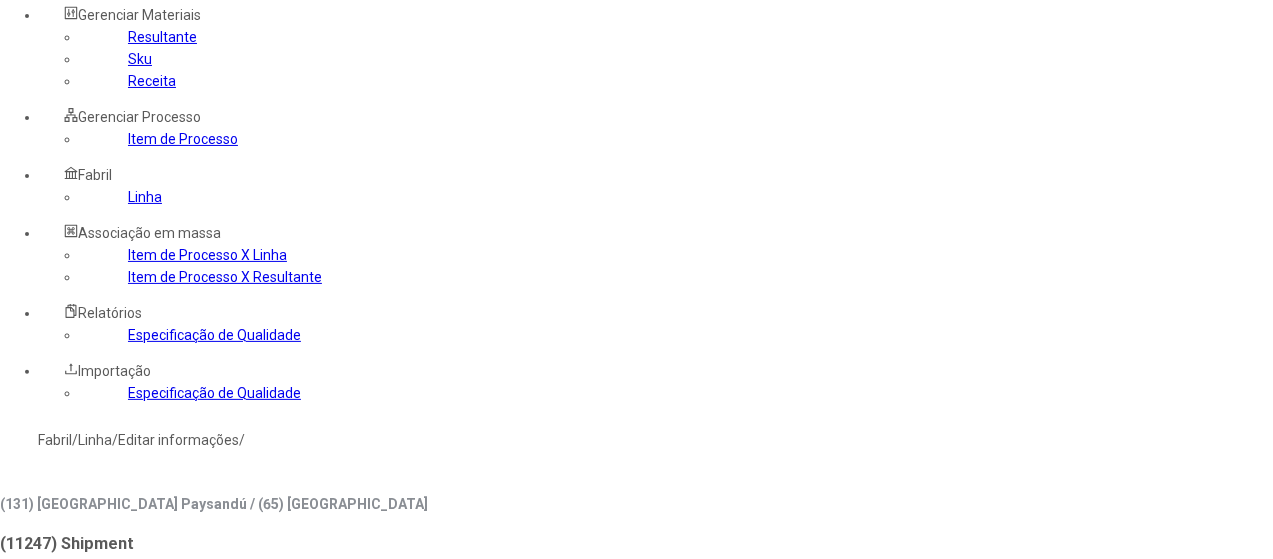 scroll, scrollTop: 100, scrollLeft: 0, axis: vertical 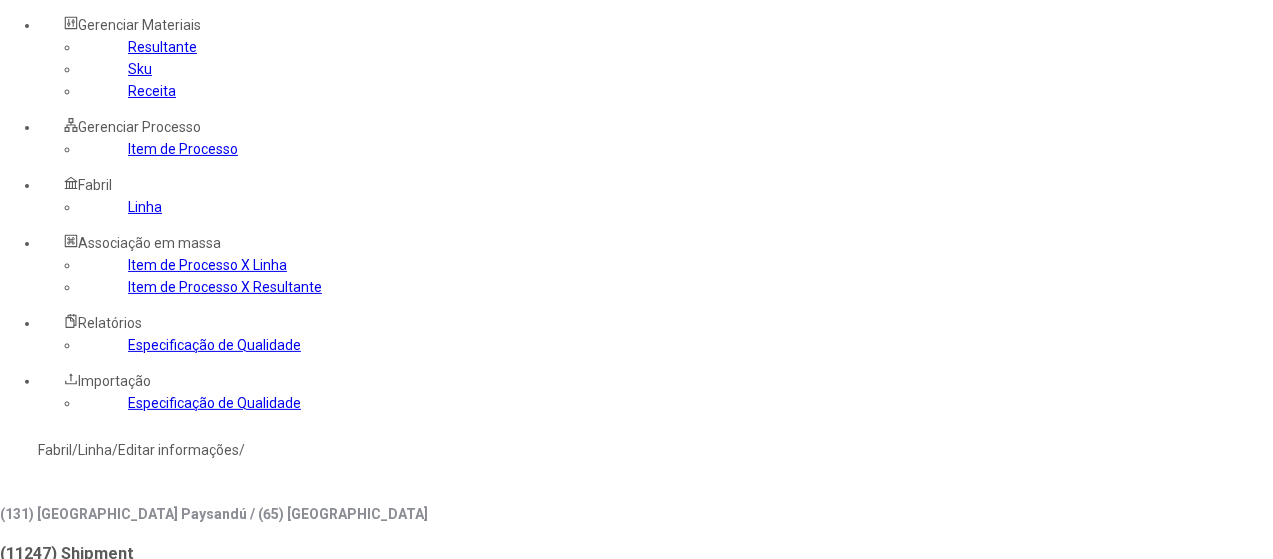 click on "Item de Processo" 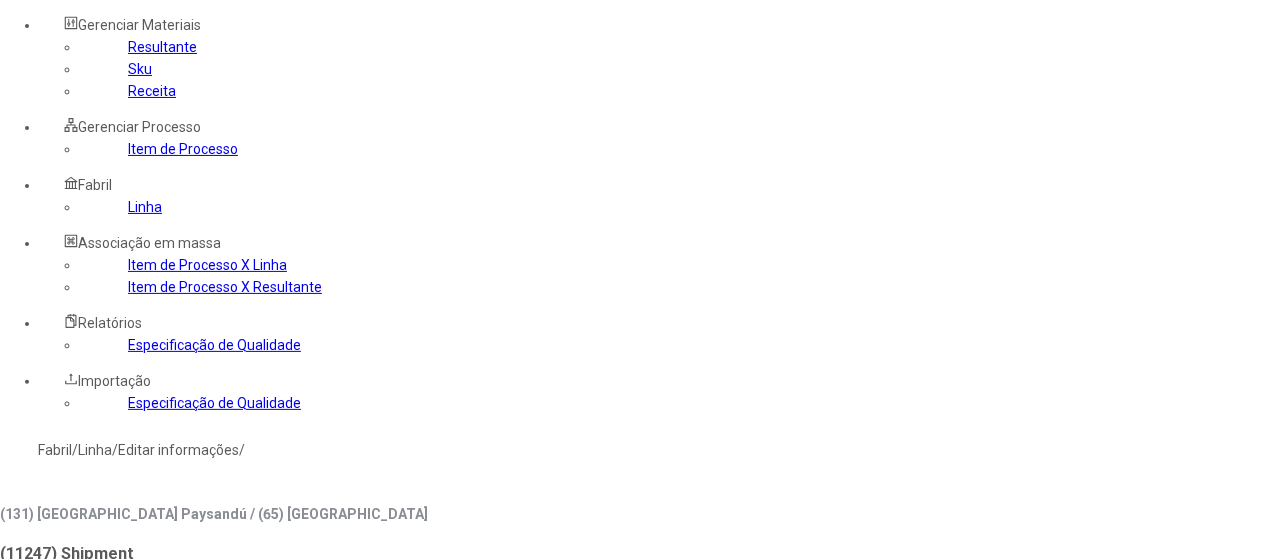 drag, startPoint x: 336, startPoint y: 287, endPoint x: 324, endPoint y: 285, distance: 12.165525 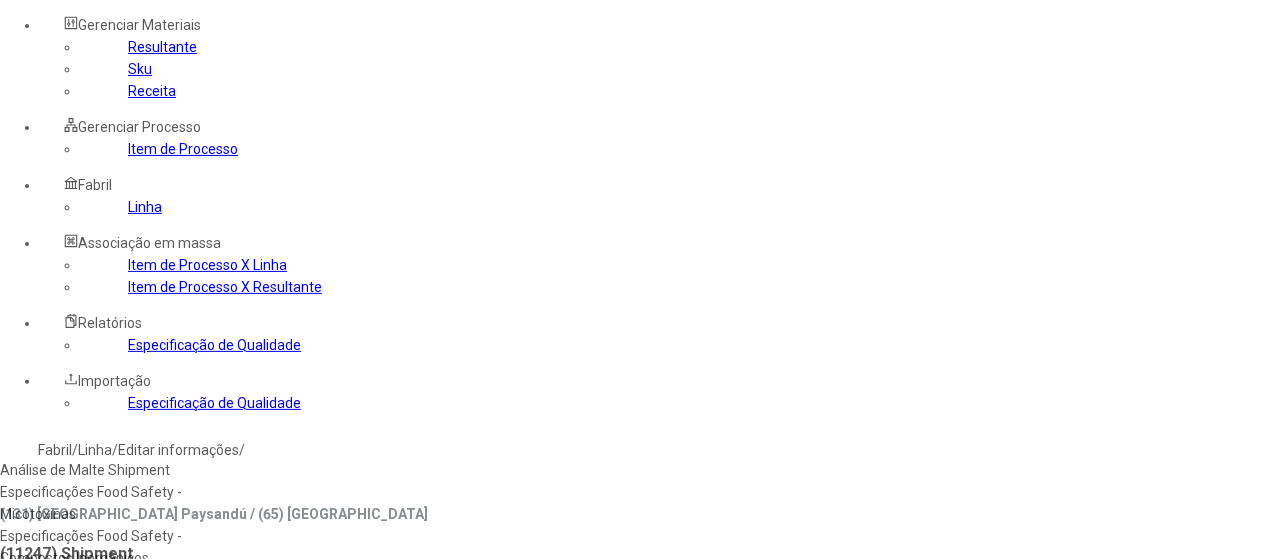click on "Análise de Malte Shipment" at bounding box center (115, 470) 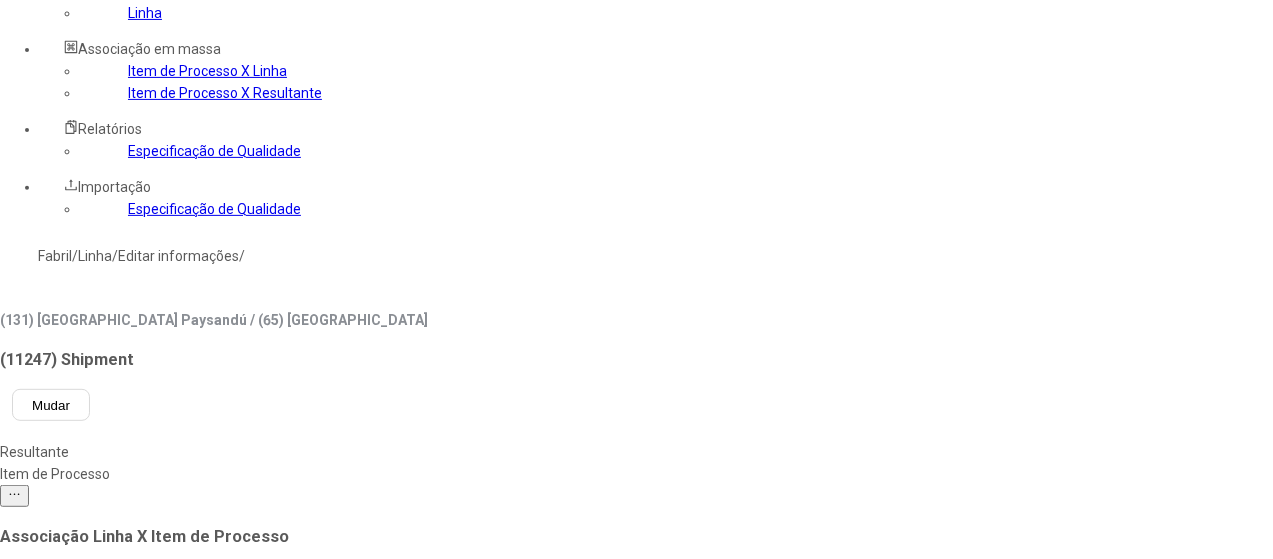 scroll, scrollTop: 400, scrollLeft: 0, axis: vertical 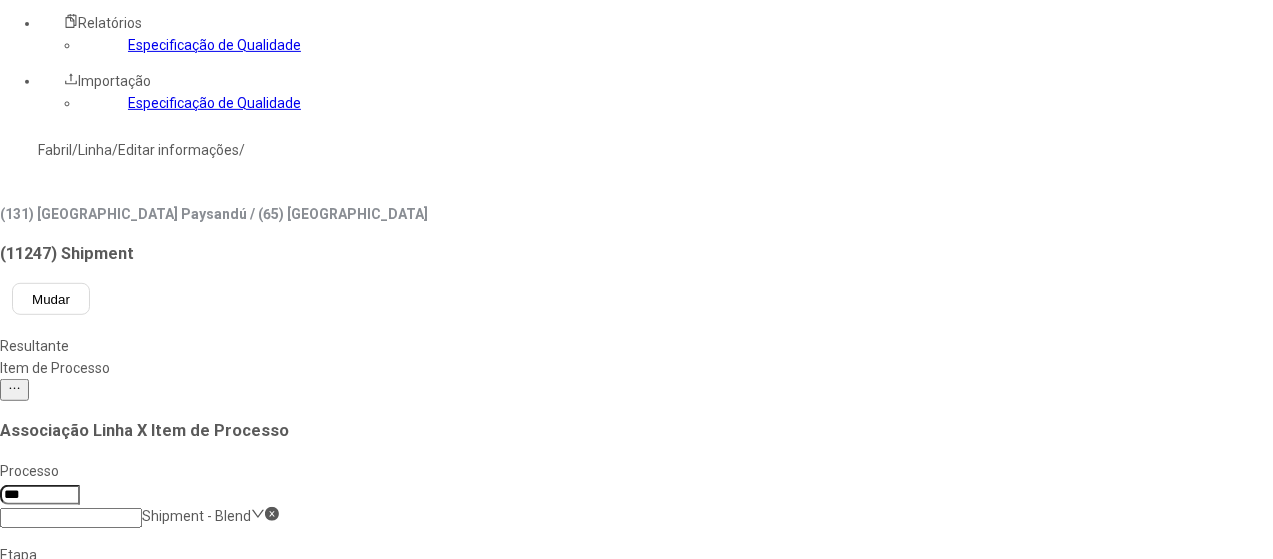click 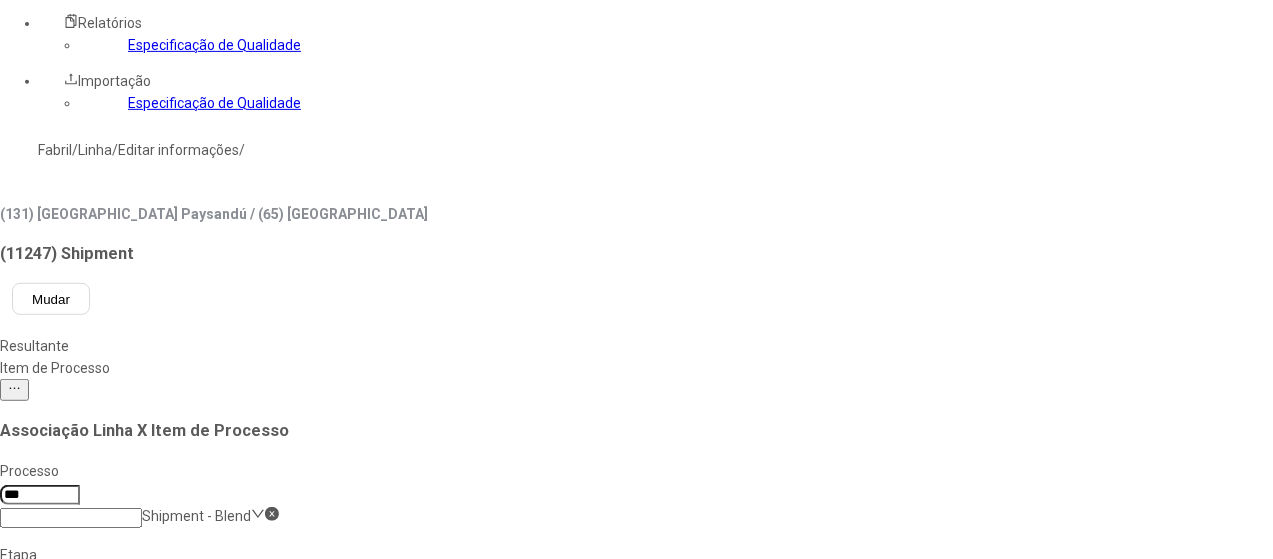 scroll, scrollTop: 200, scrollLeft: 0, axis: vertical 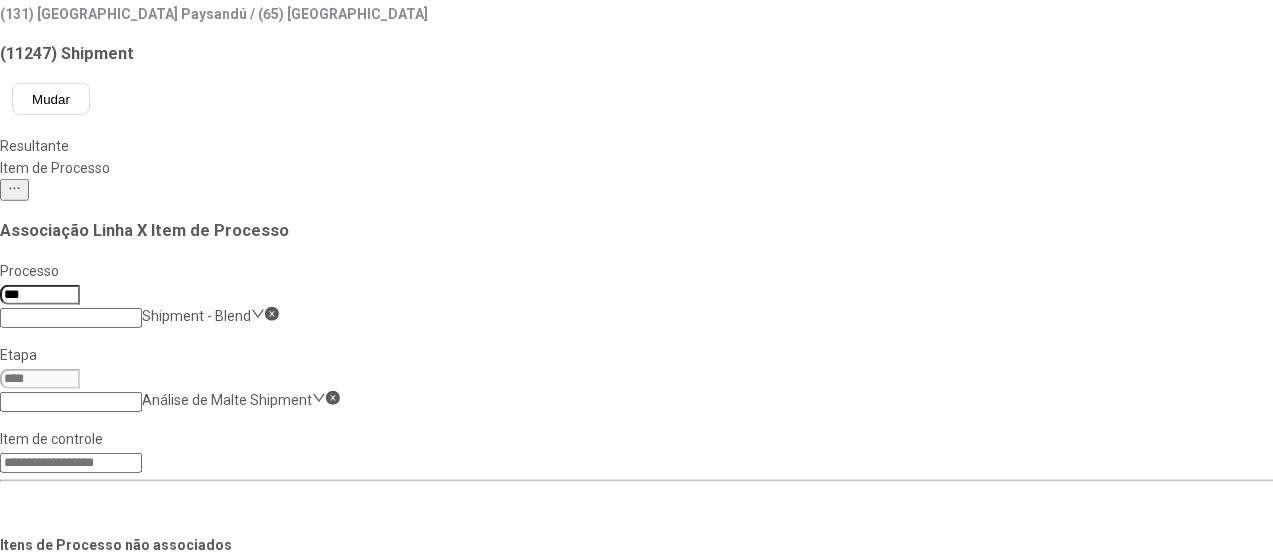 click on "Salvar Alterações" 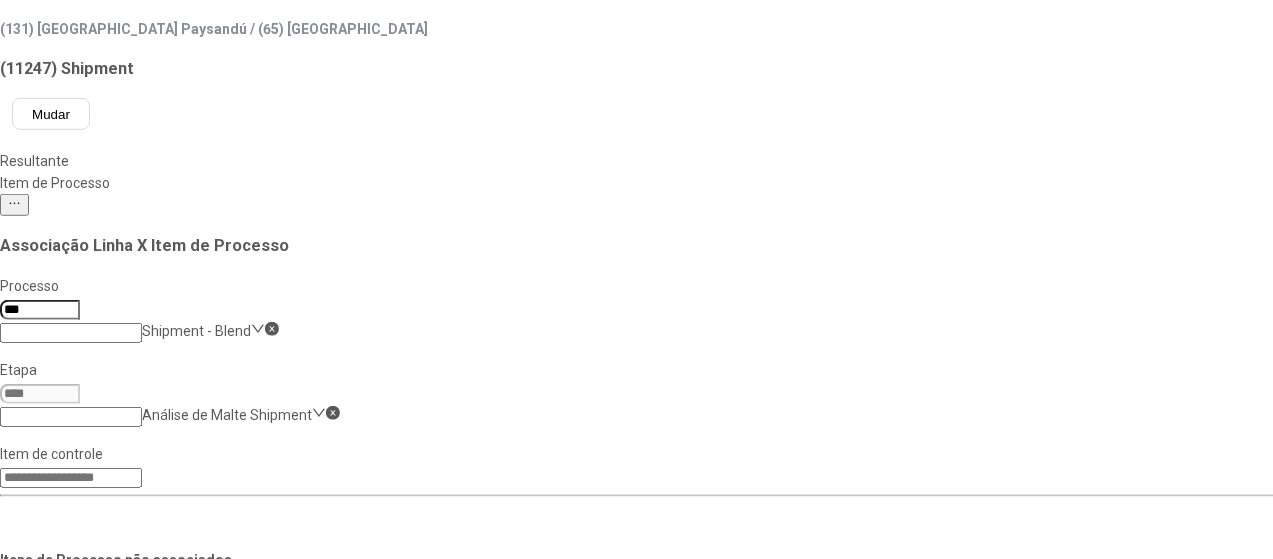 scroll, scrollTop: 600, scrollLeft: 0, axis: vertical 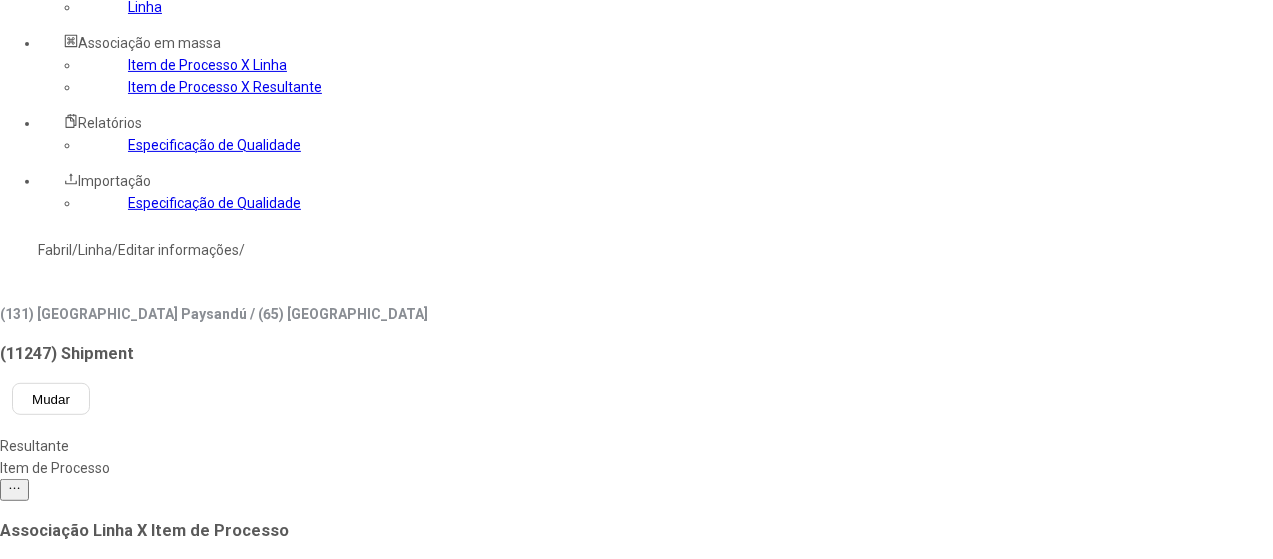 click on "49288" 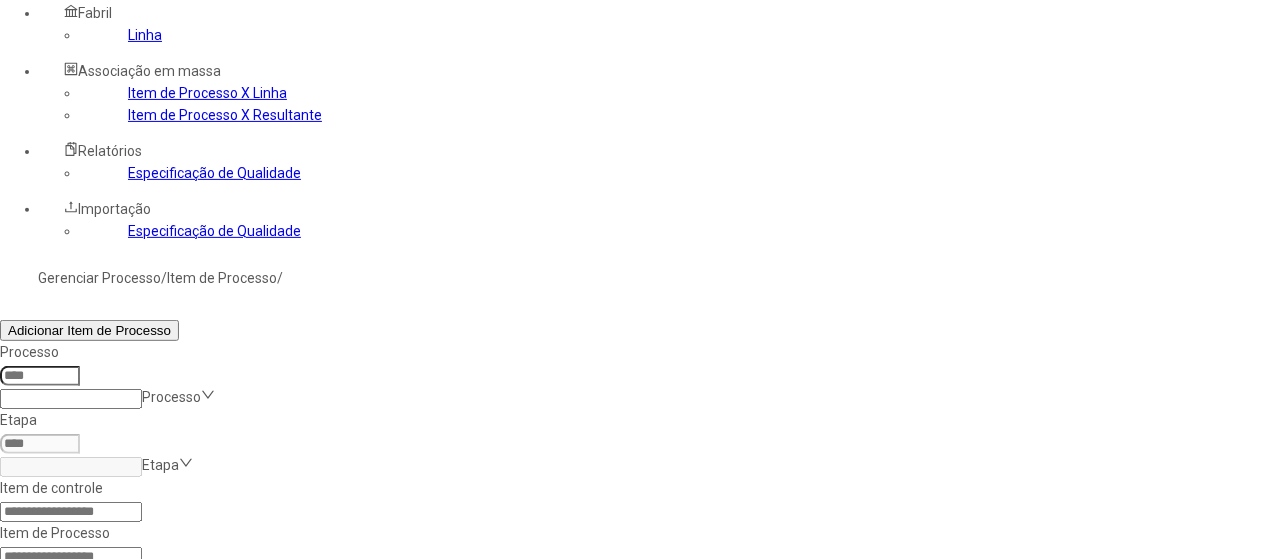 scroll, scrollTop: 300, scrollLeft: 0, axis: vertical 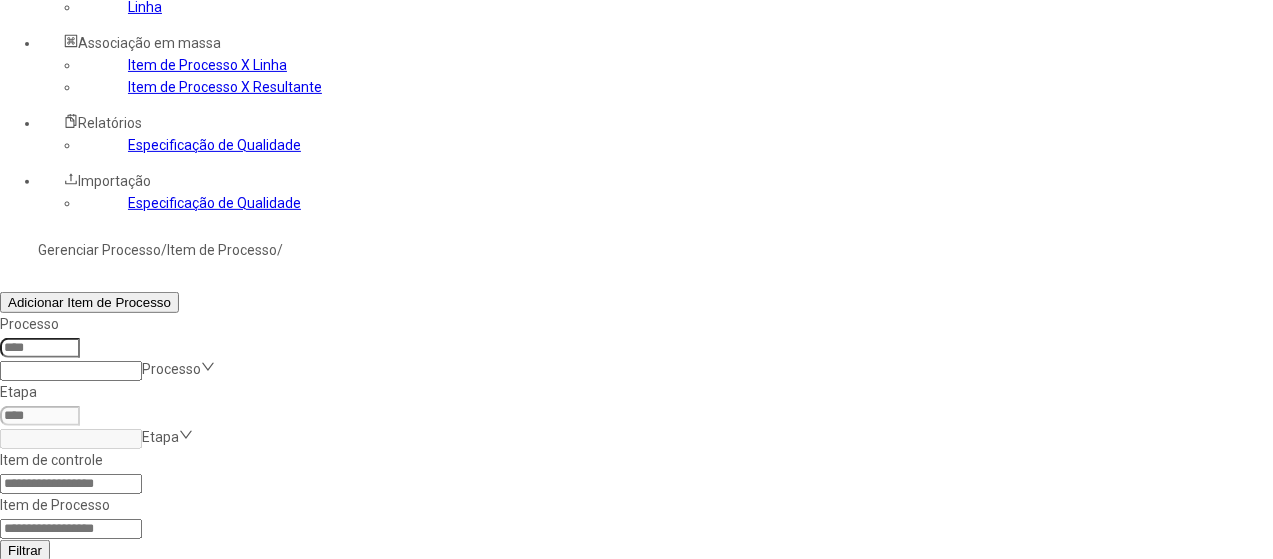 drag, startPoint x: 883, startPoint y: 34, endPoint x: 875, endPoint y: 16, distance: 19.697716 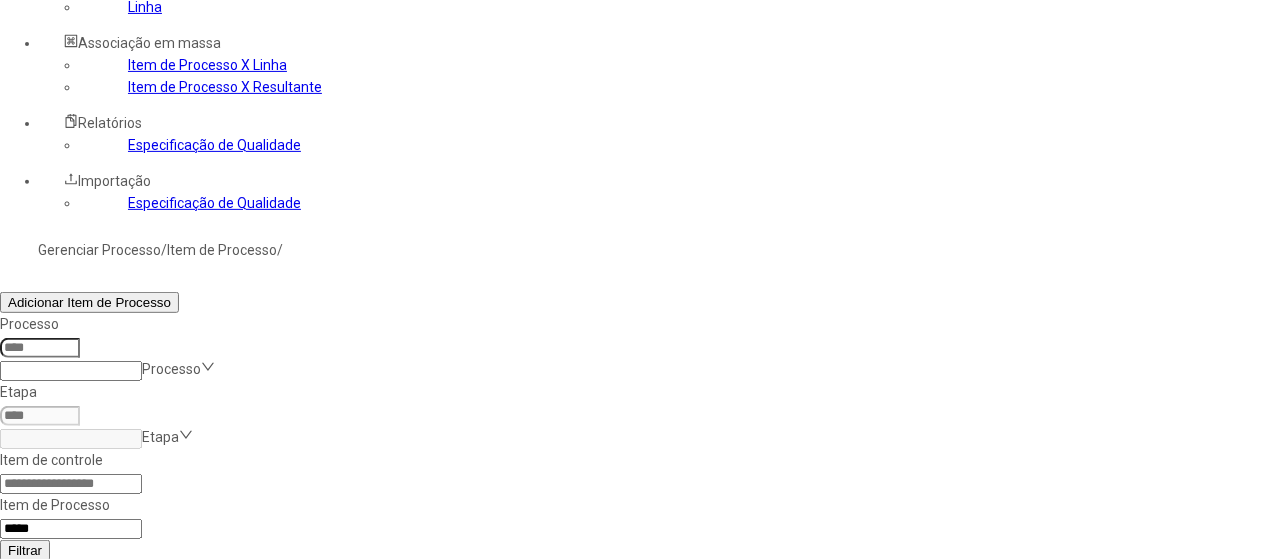 type on "*****" 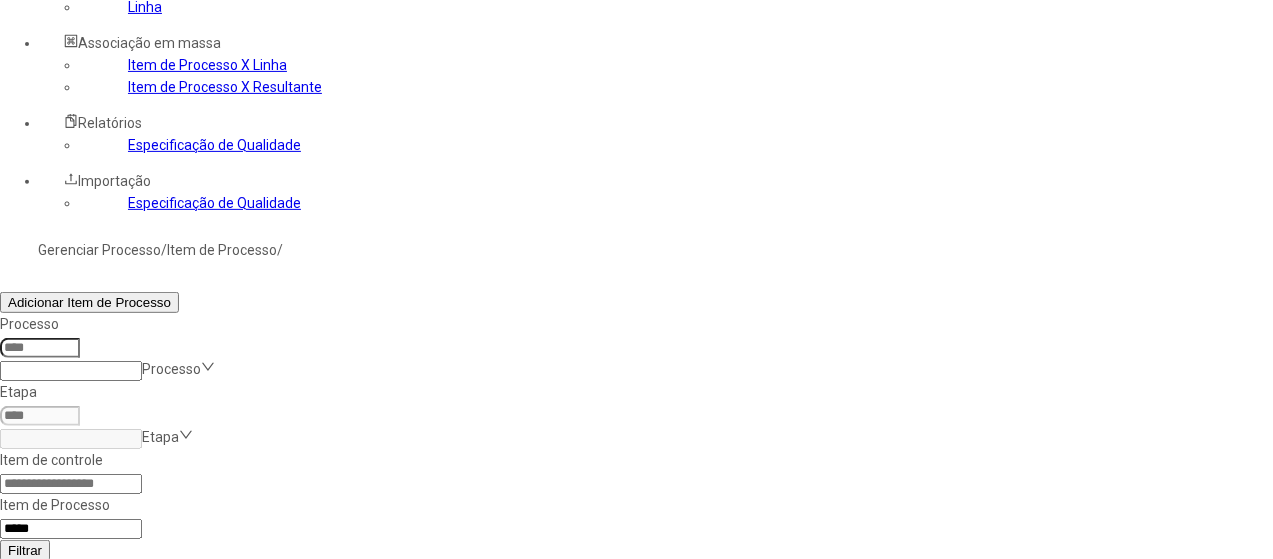 scroll, scrollTop: 272, scrollLeft: 0, axis: vertical 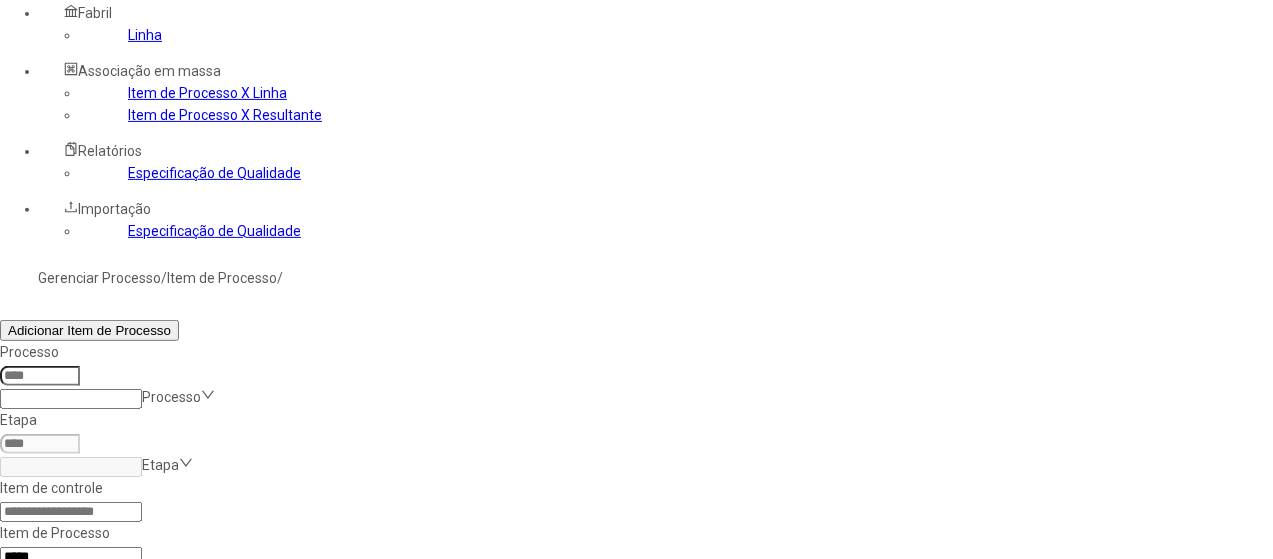 click 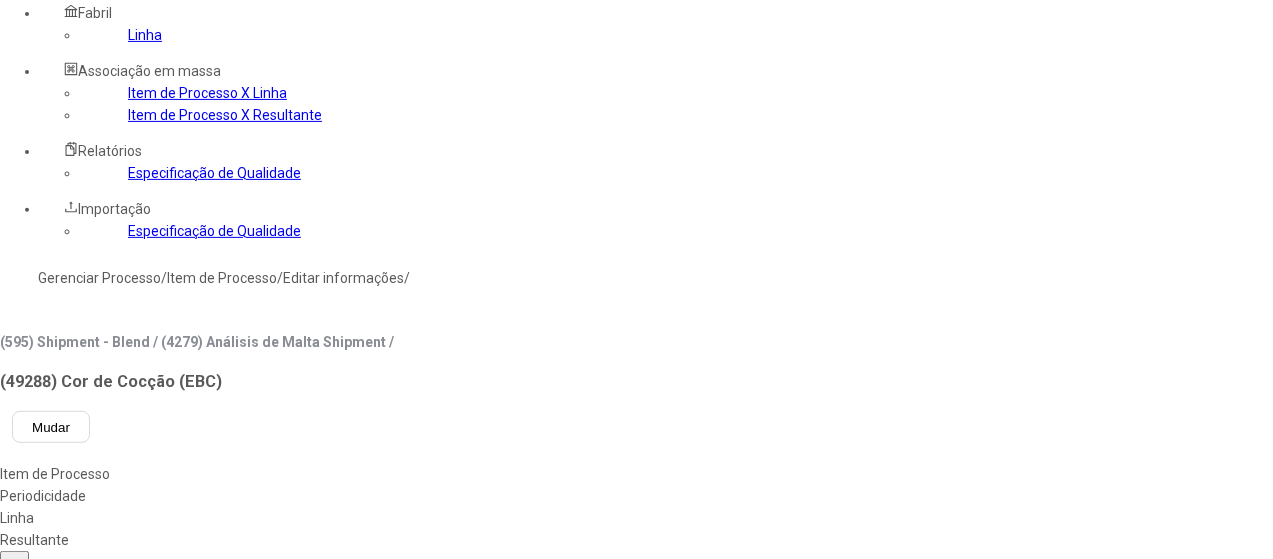 type on "*****" 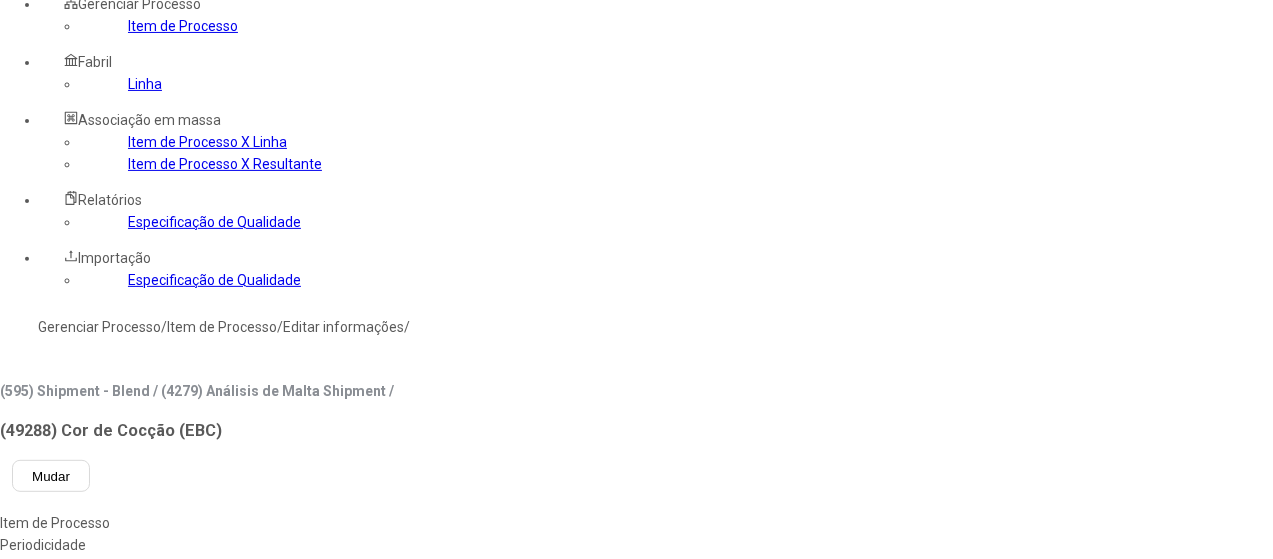 scroll, scrollTop: 72, scrollLeft: 0, axis: vertical 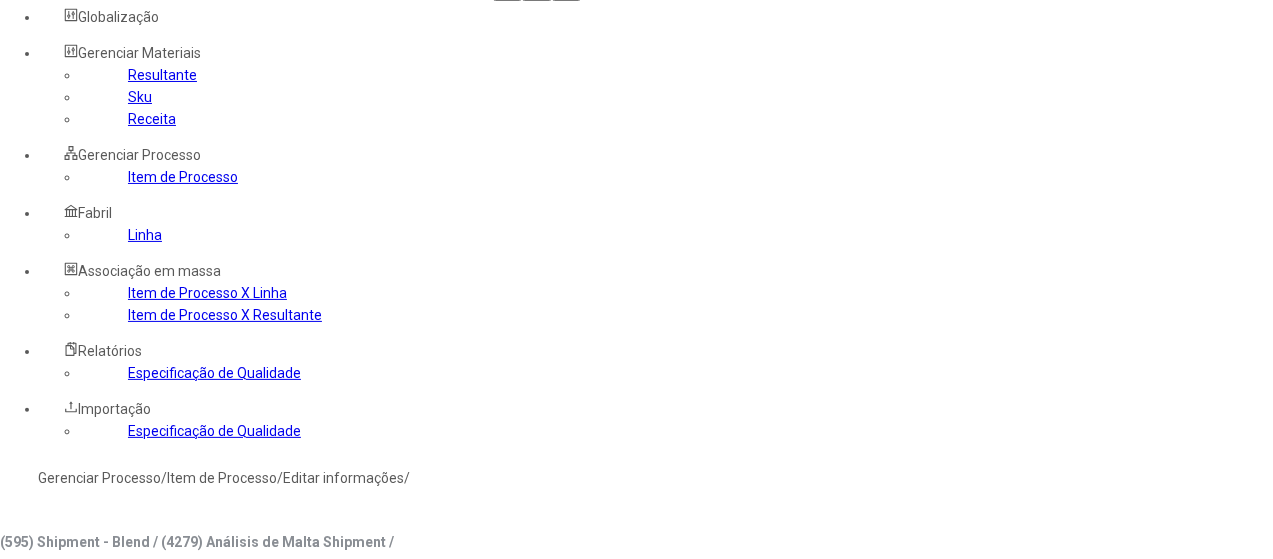 click on "Resultante" 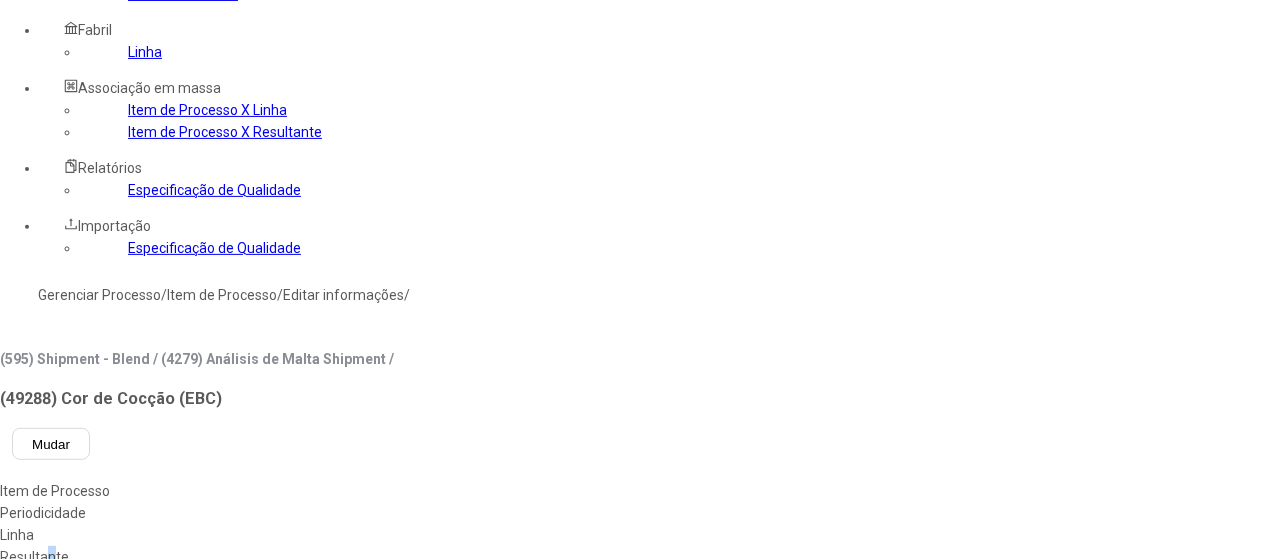 scroll, scrollTop: 272, scrollLeft: 0, axis: vertical 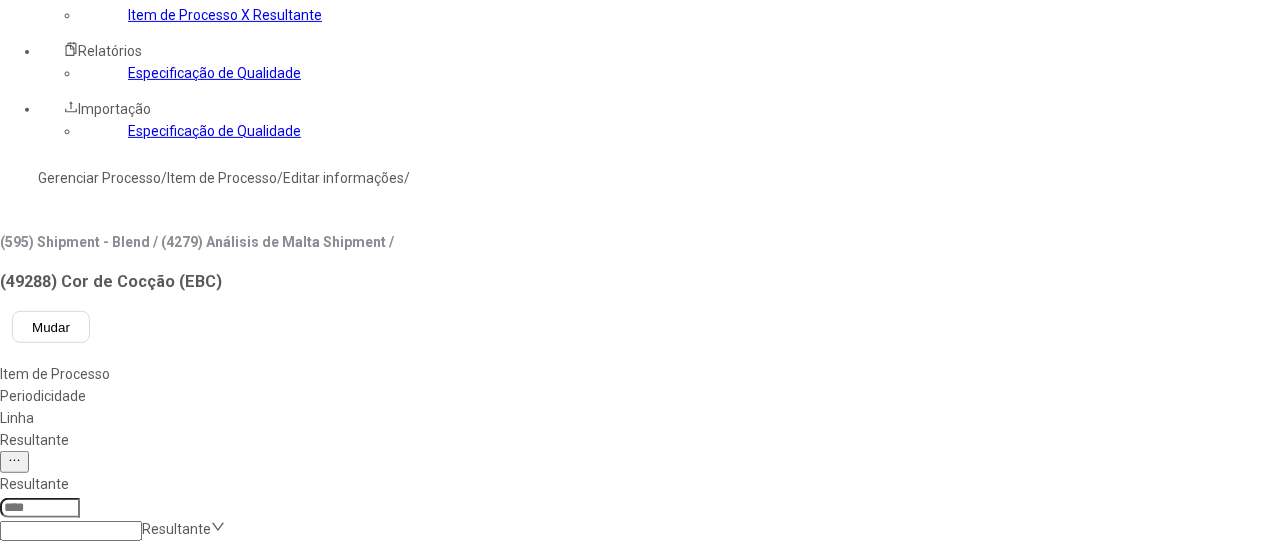drag, startPoint x: 1092, startPoint y: 349, endPoint x: 888, endPoint y: 363, distance: 204.47983 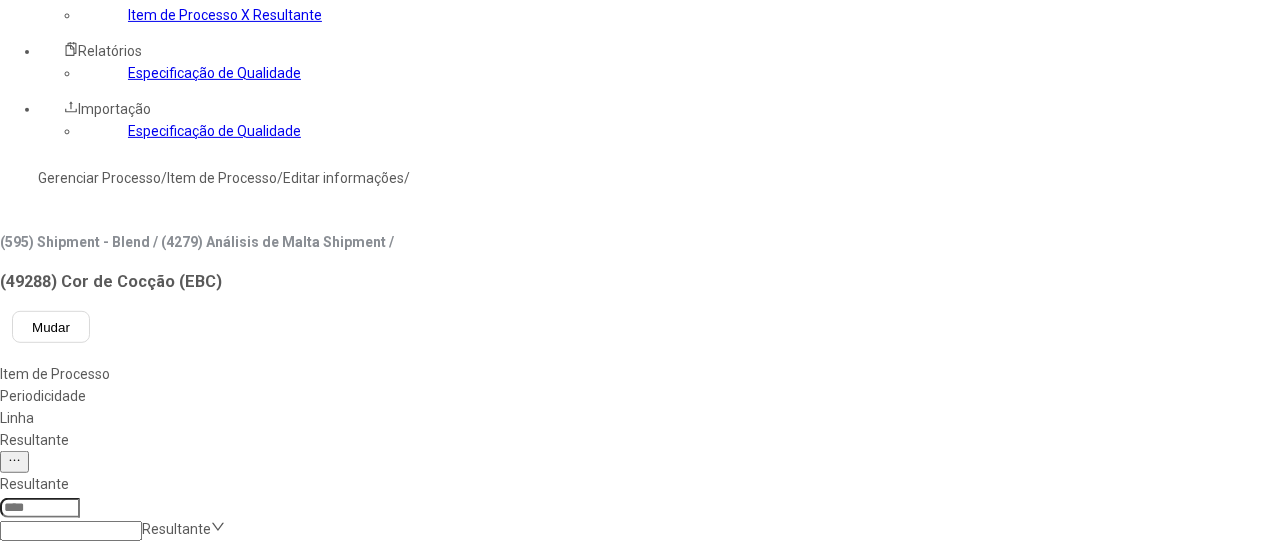 click on "8585 Malte Standart Desbrotada RT SEM MARCA (NOVOMES)" 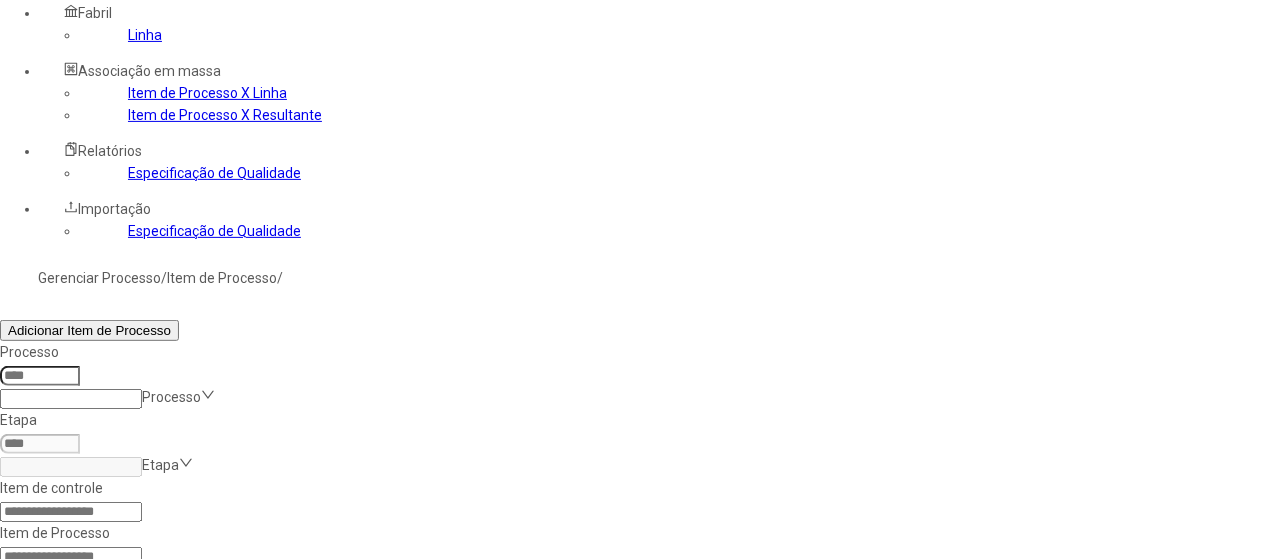 scroll, scrollTop: 300, scrollLeft: 0, axis: vertical 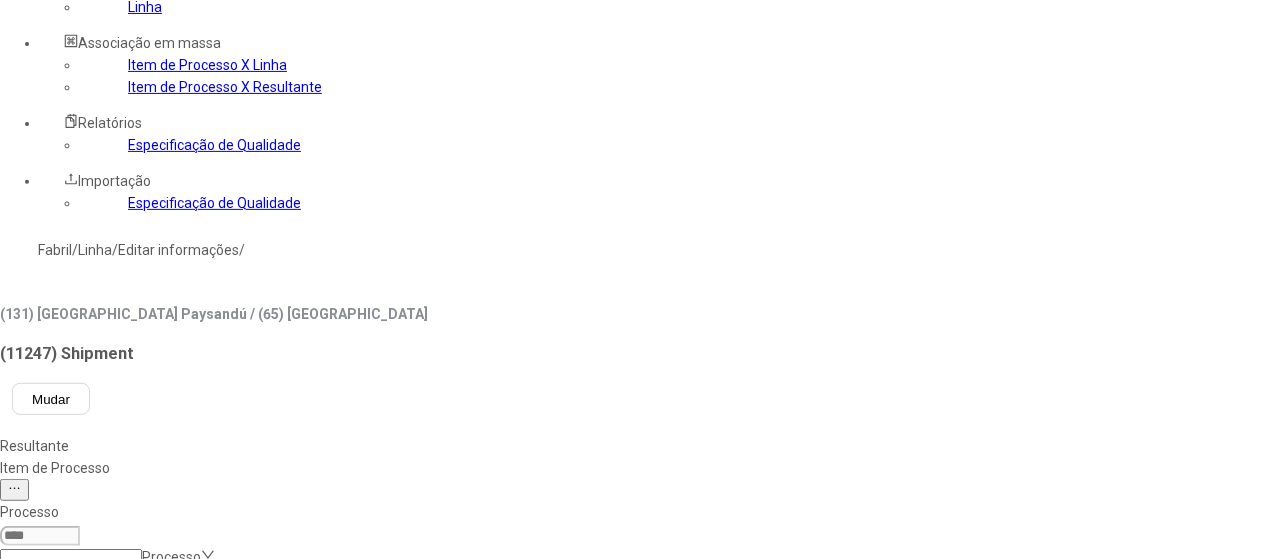 click 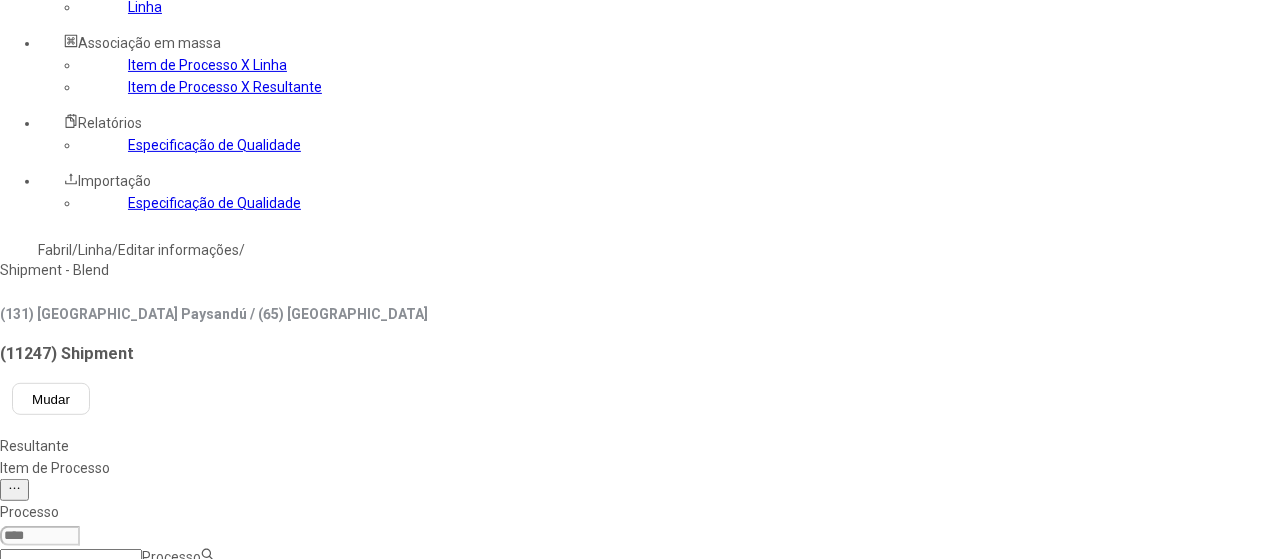 drag, startPoint x: 431, startPoint y: 78, endPoint x: 476, endPoint y: 144, distance: 79.881165 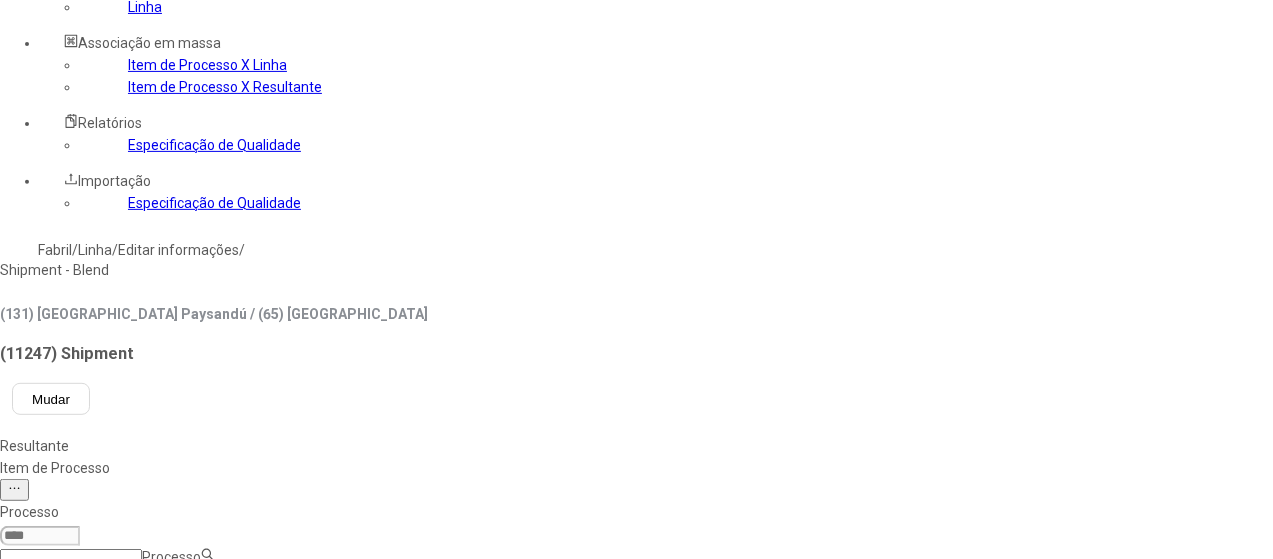click on "Shipment - Blend" at bounding box center (113, 270) 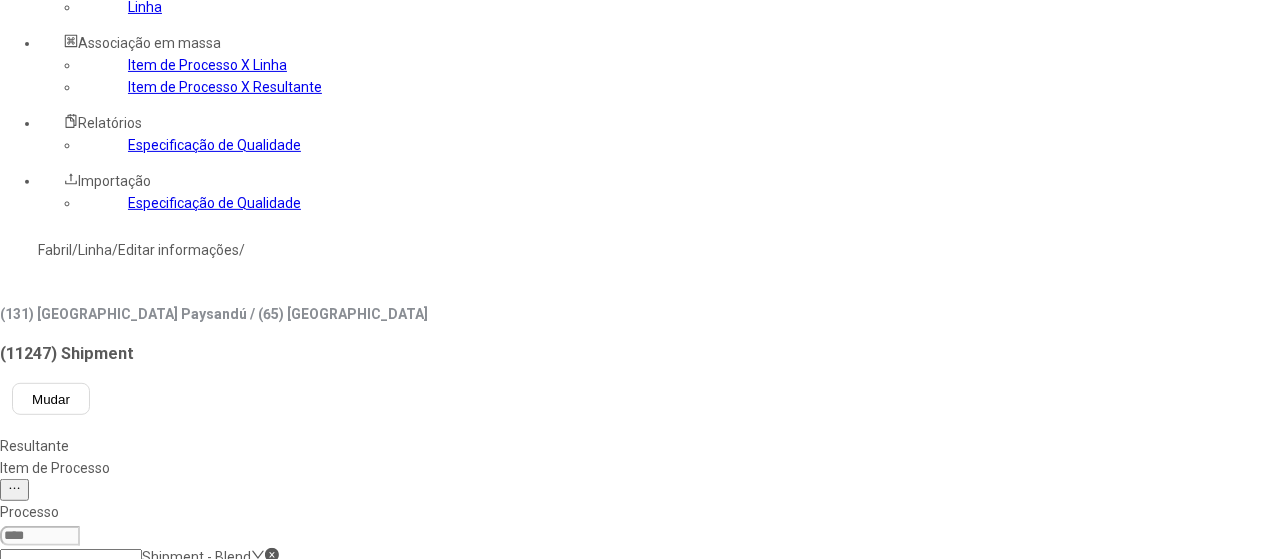 select 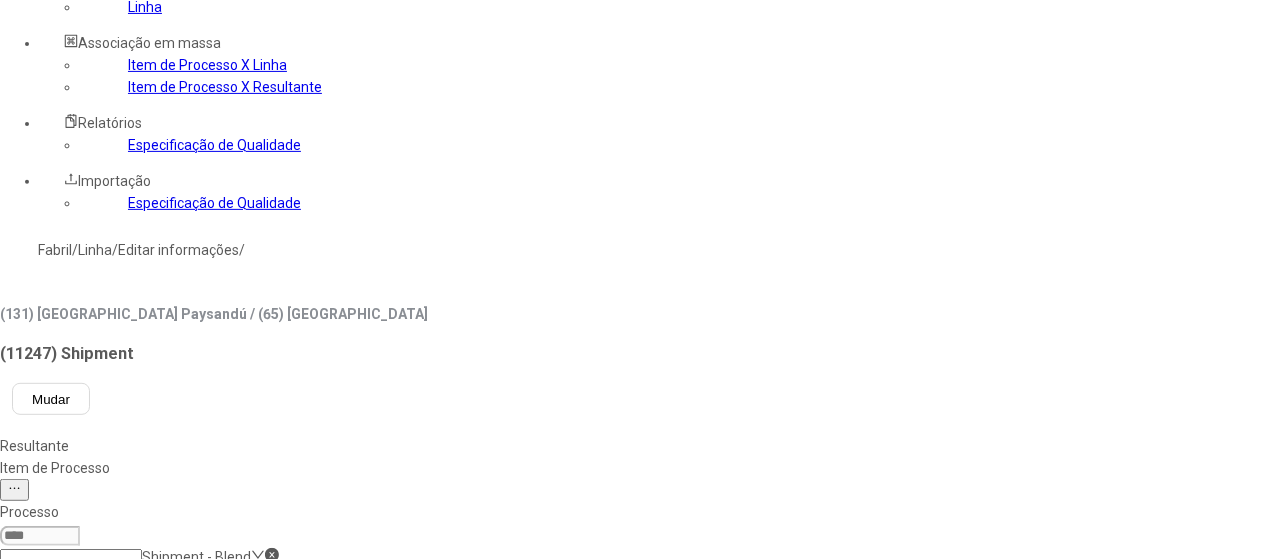 click 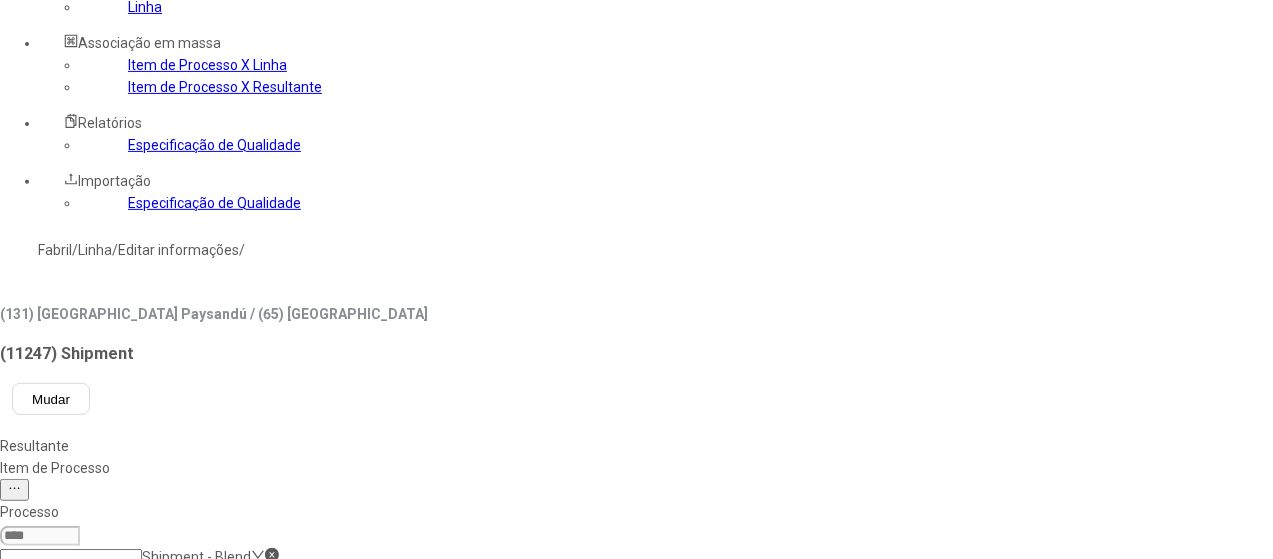 type on "**********" 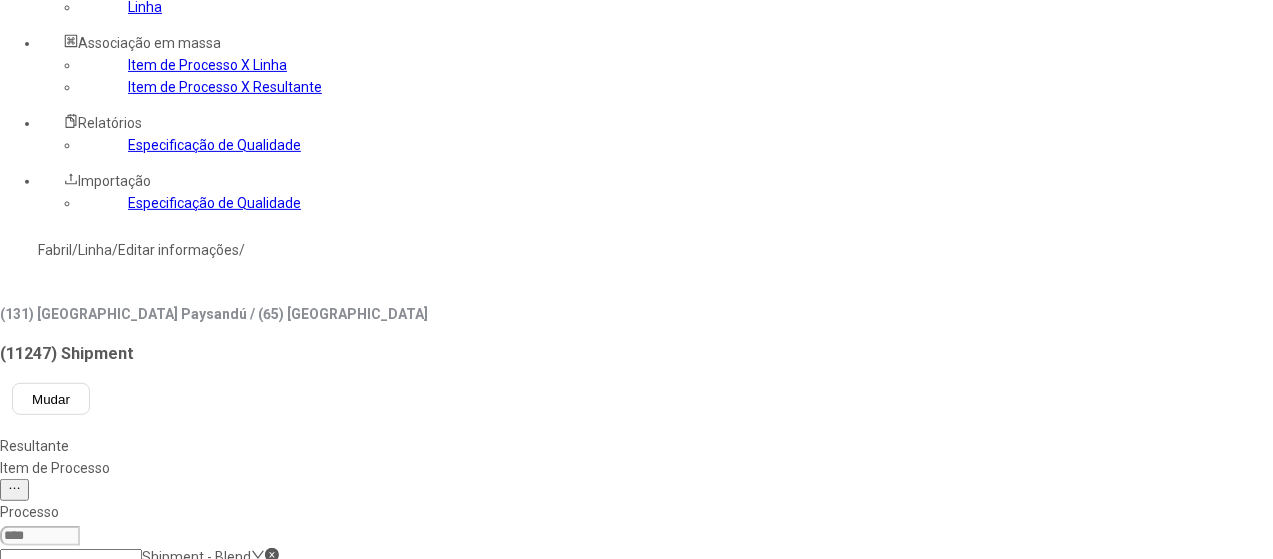 select on "**********" 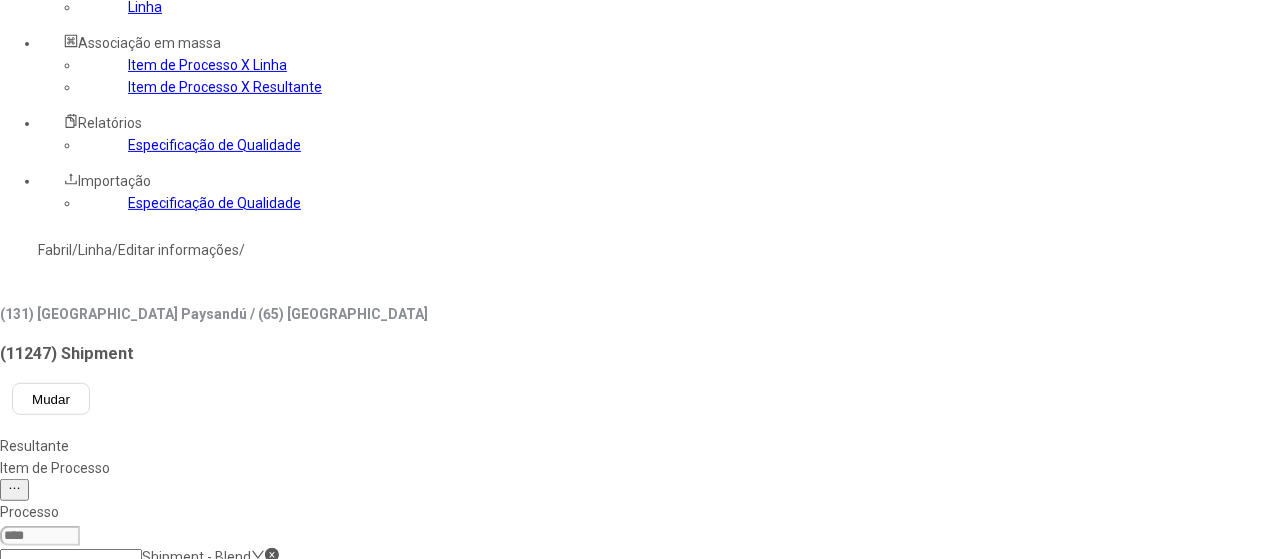 click on "**********" 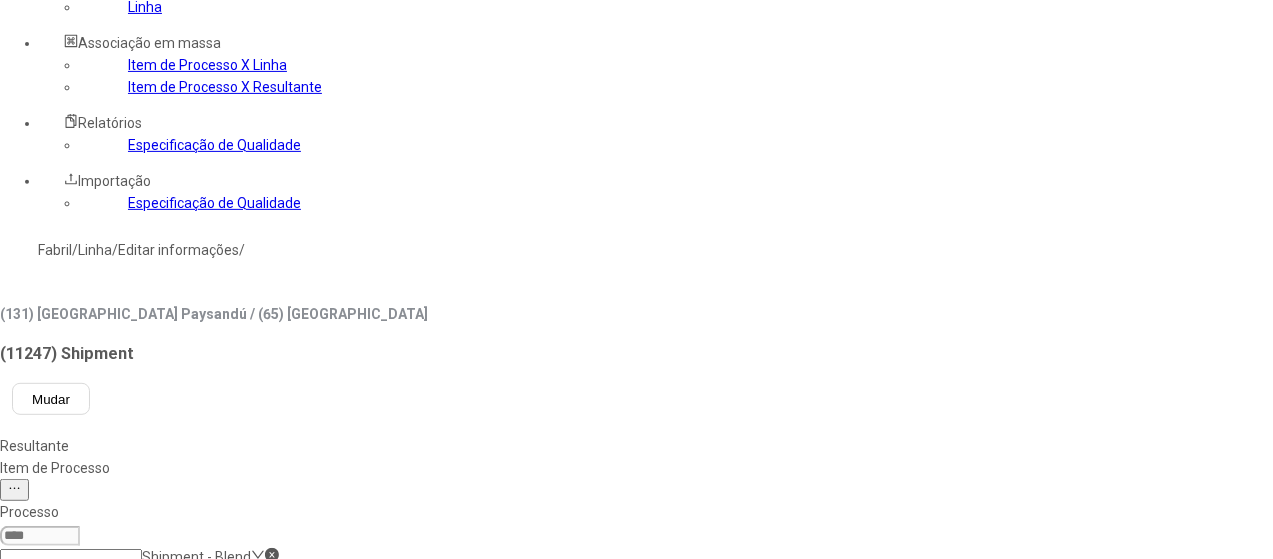 click at bounding box center [548, 825] 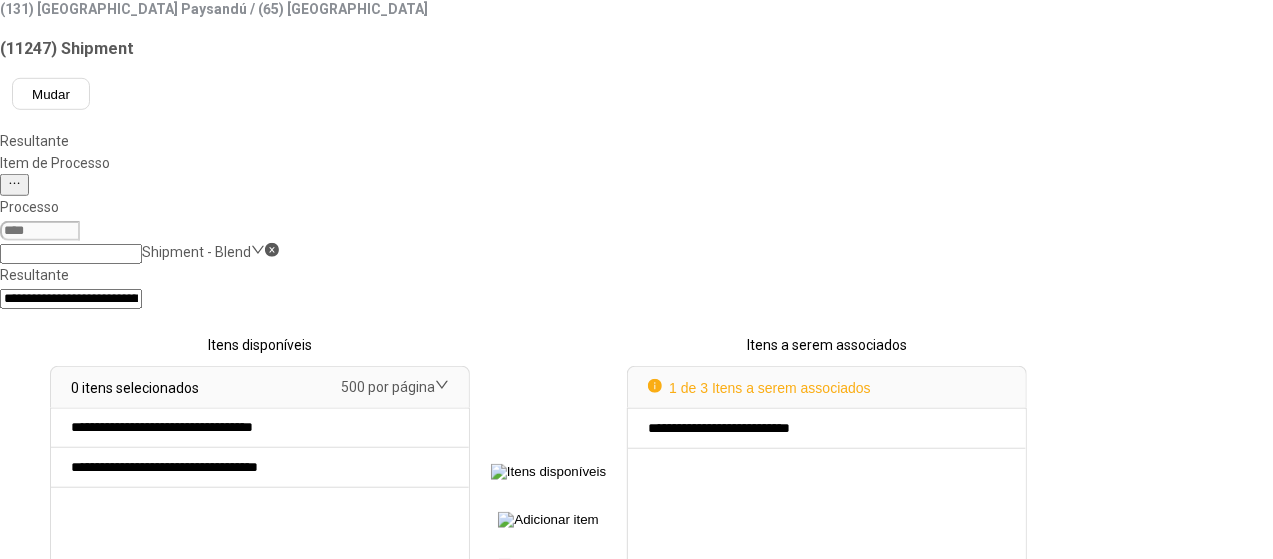 scroll, scrollTop: 608, scrollLeft: 0, axis: vertical 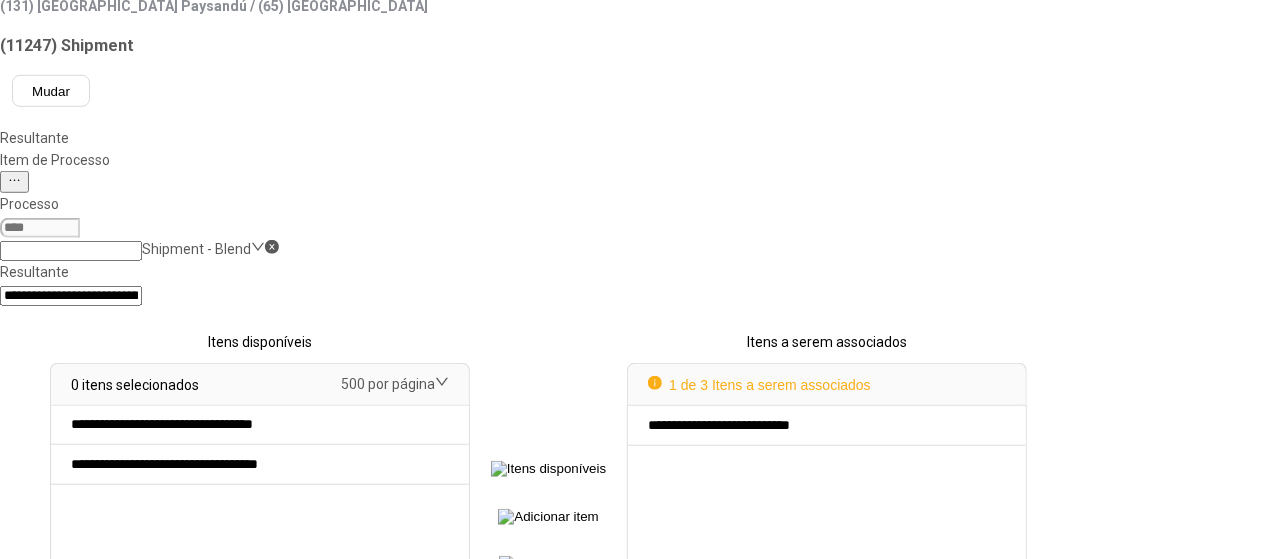 select 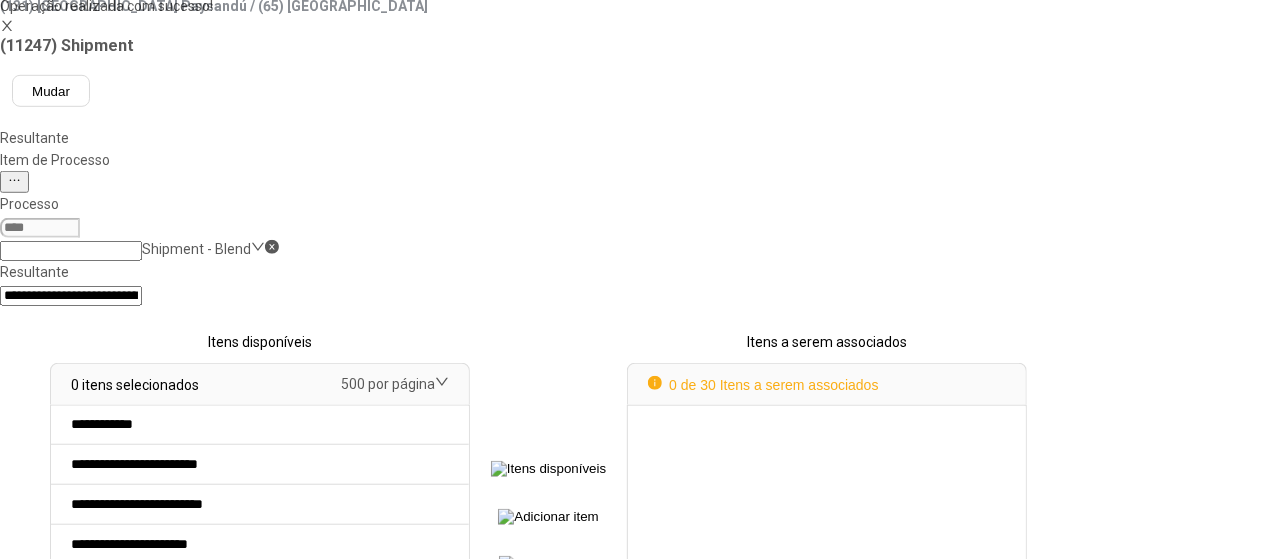 click 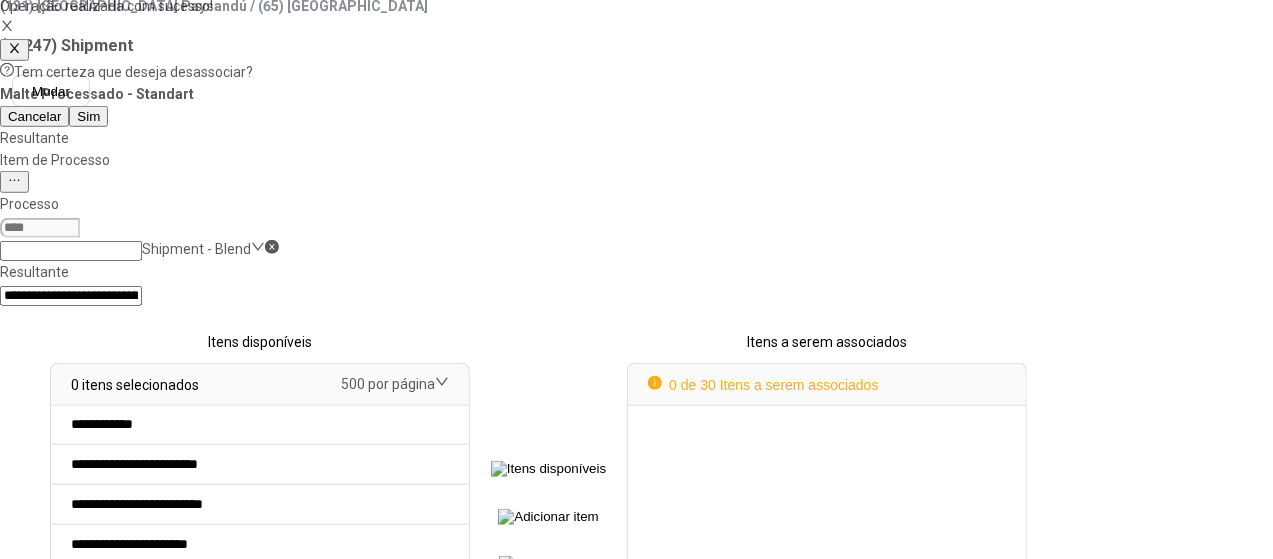 scroll, scrollTop: 0, scrollLeft: 0, axis: both 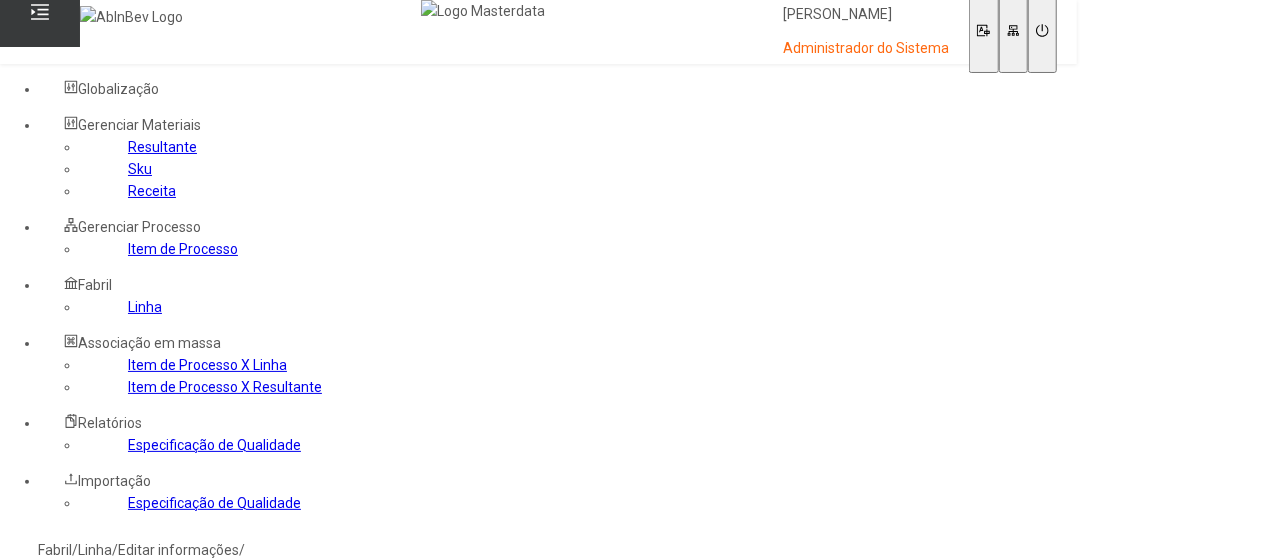 click on "Sim" at bounding box center [88, 724] 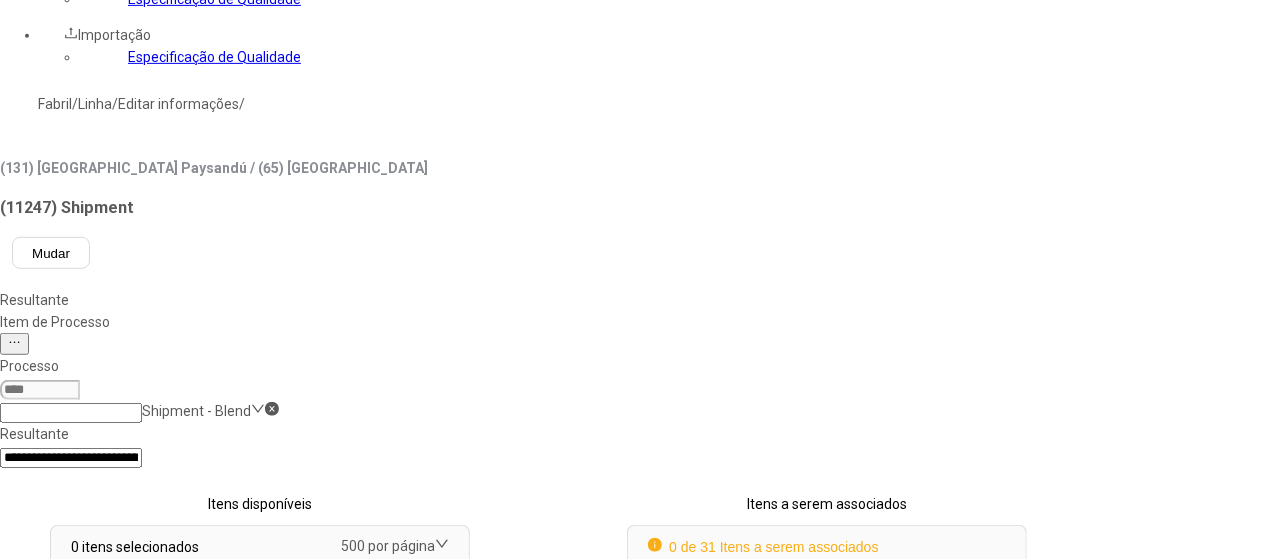 scroll, scrollTop: 208, scrollLeft: 0, axis: vertical 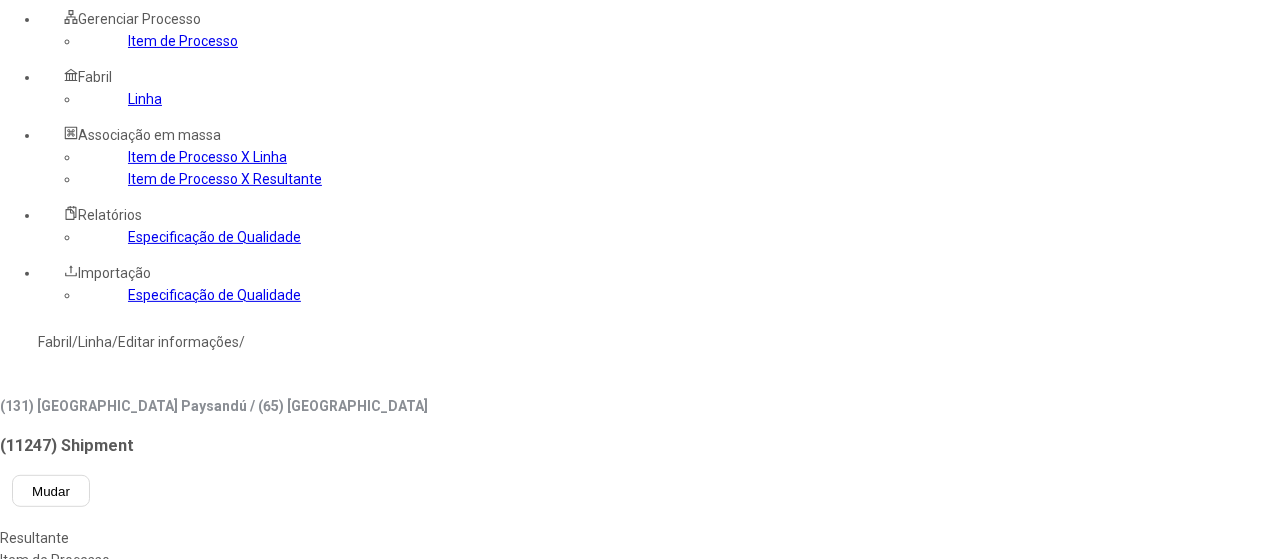 click on "Item de Processo" 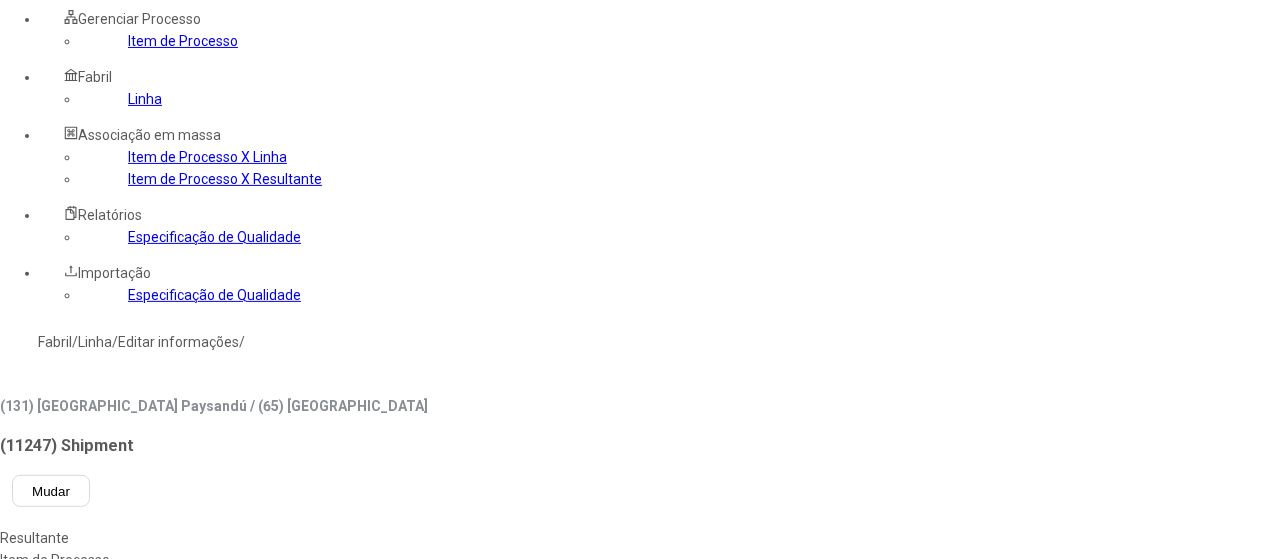 click at bounding box center [40, 687] 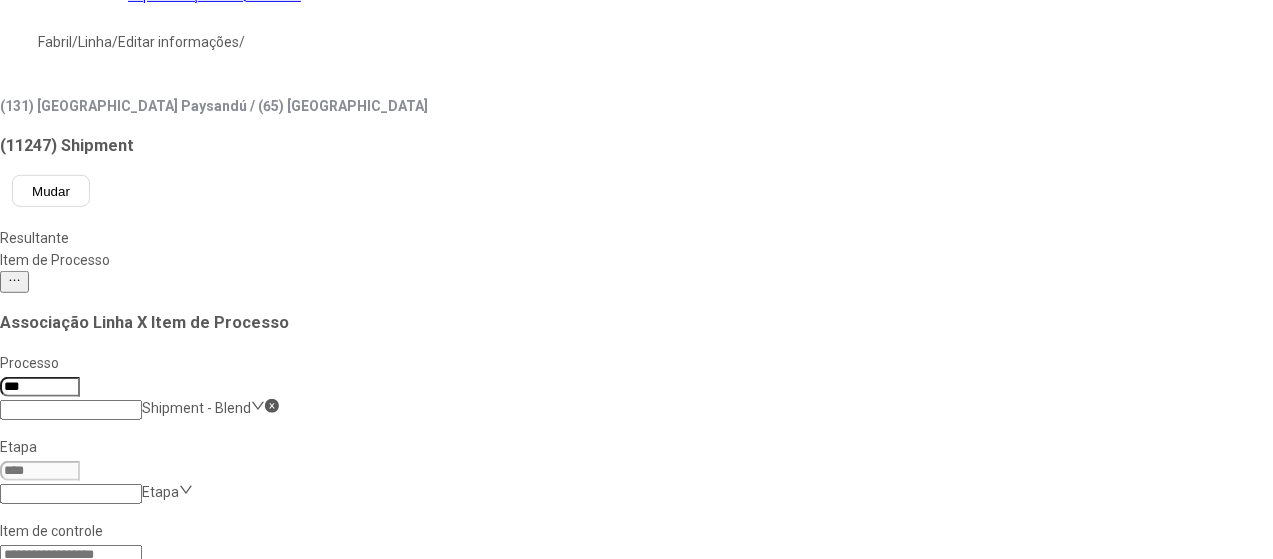 scroll, scrollTop: 308, scrollLeft: 0, axis: vertical 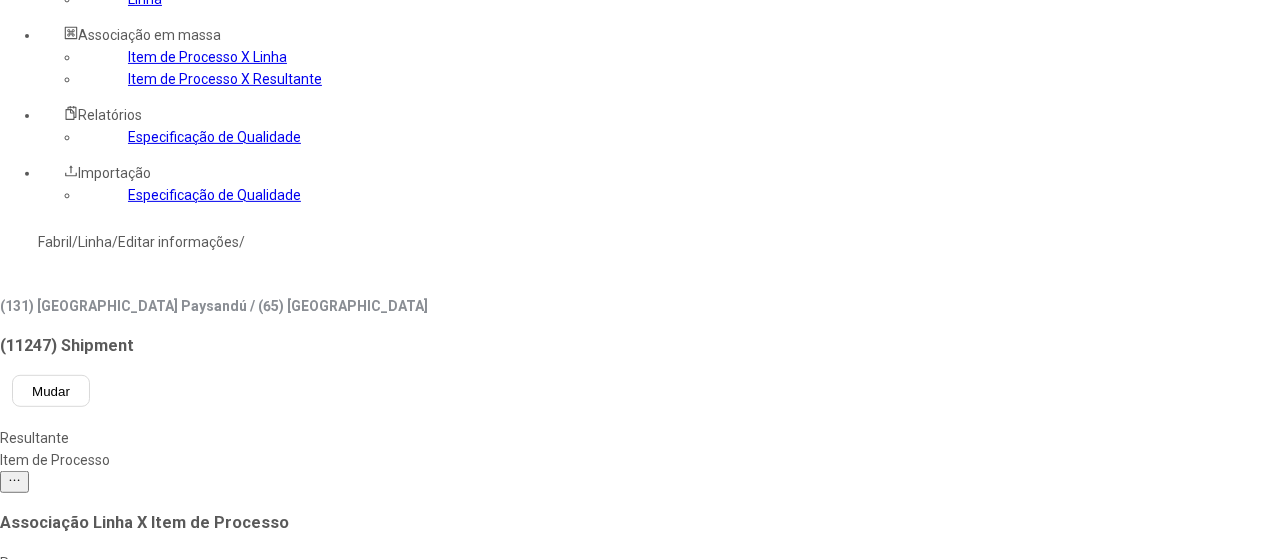 type on "***" 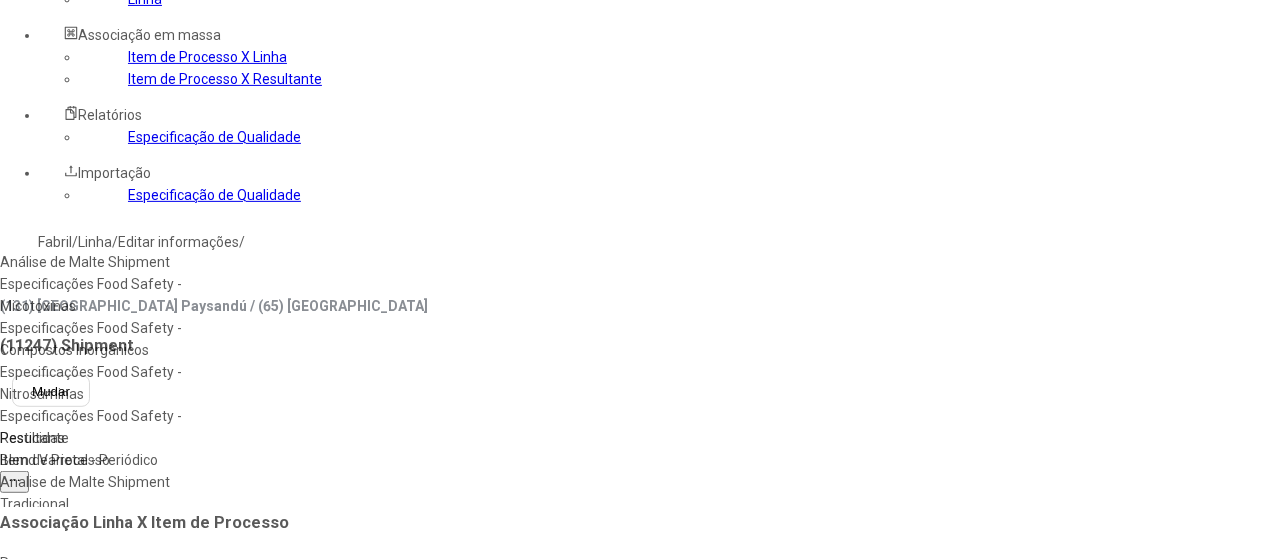 click on "Análise de Malte Shipment" at bounding box center [115, 262] 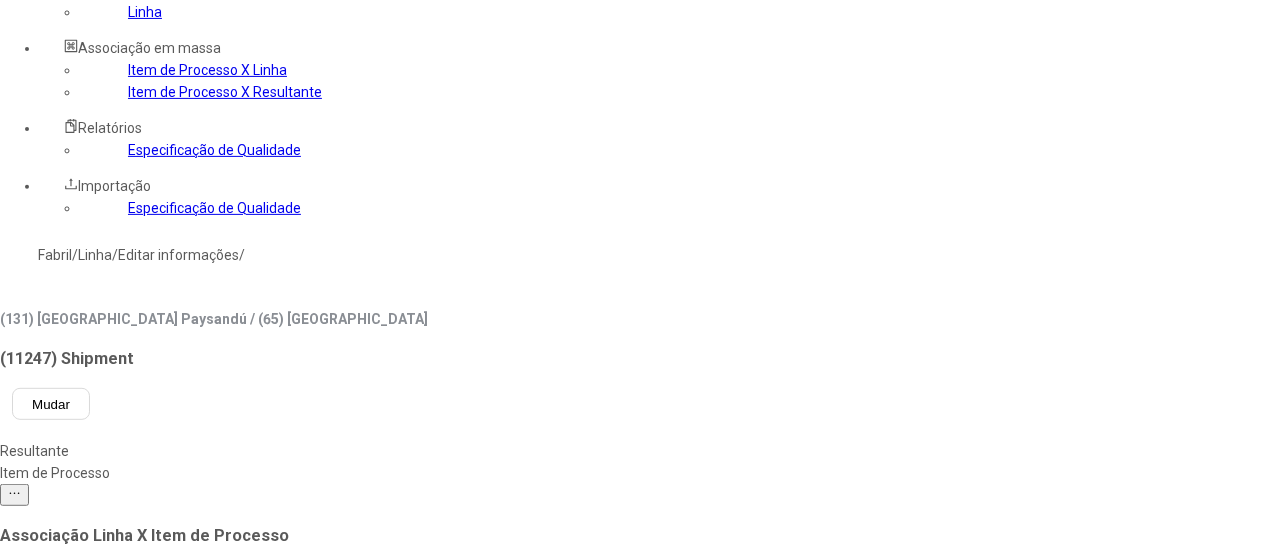 scroll, scrollTop: 400, scrollLeft: 0, axis: vertical 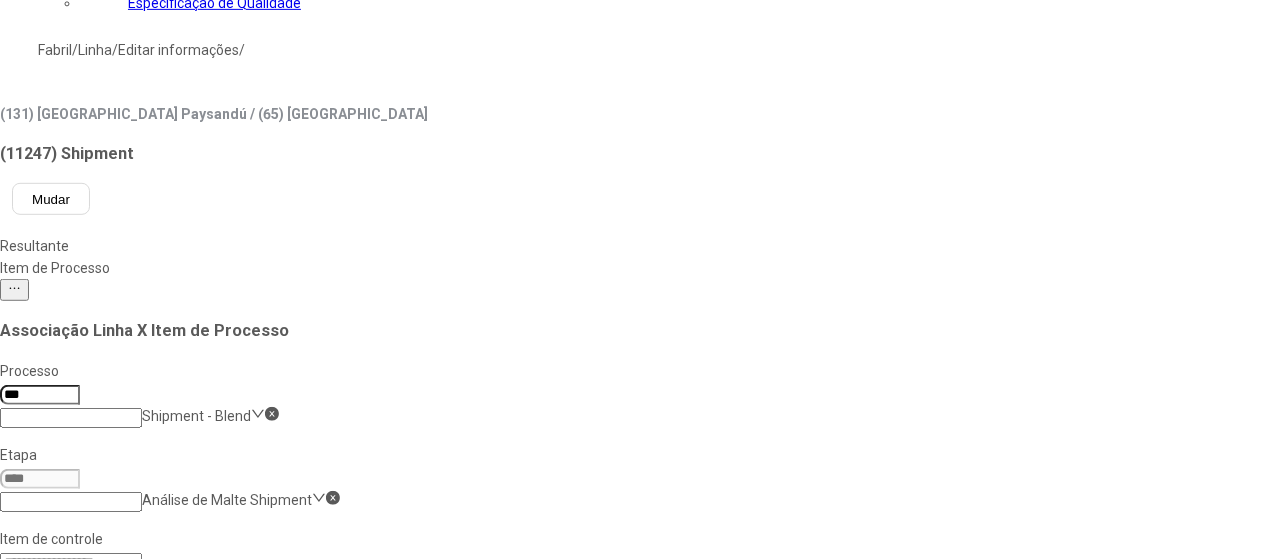 click 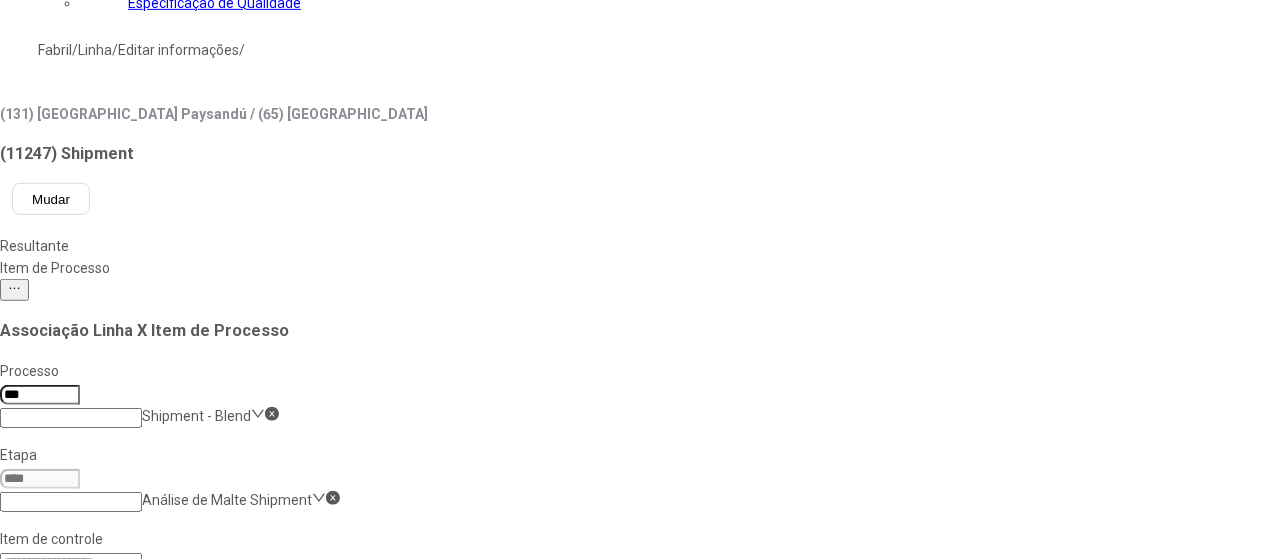 scroll, scrollTop: 0, scrollLeft: 0, axis: both 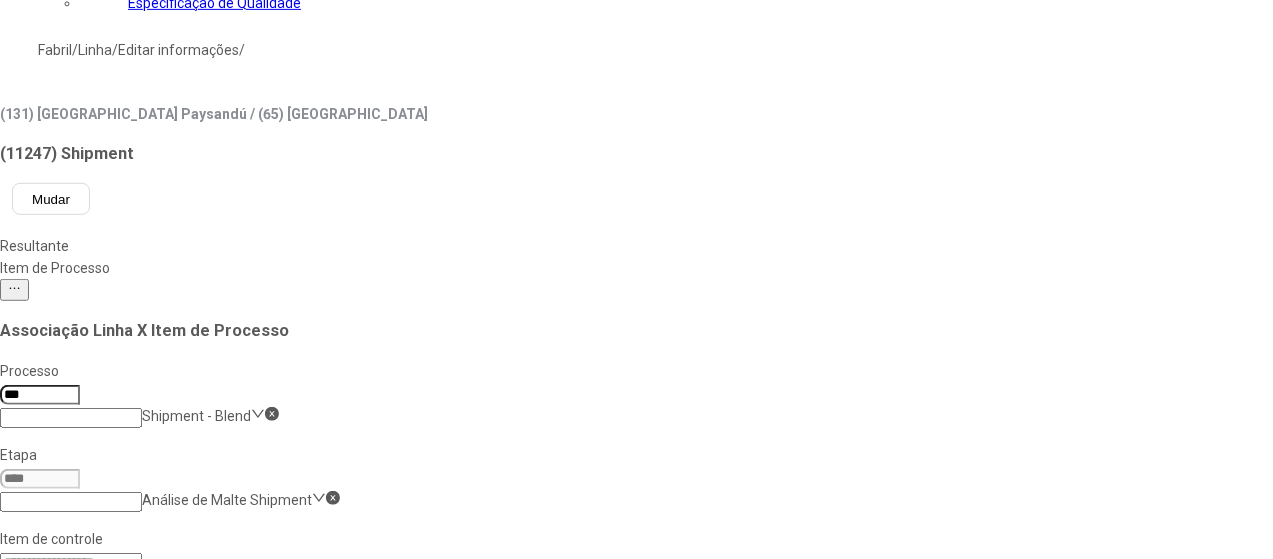 type on "****" 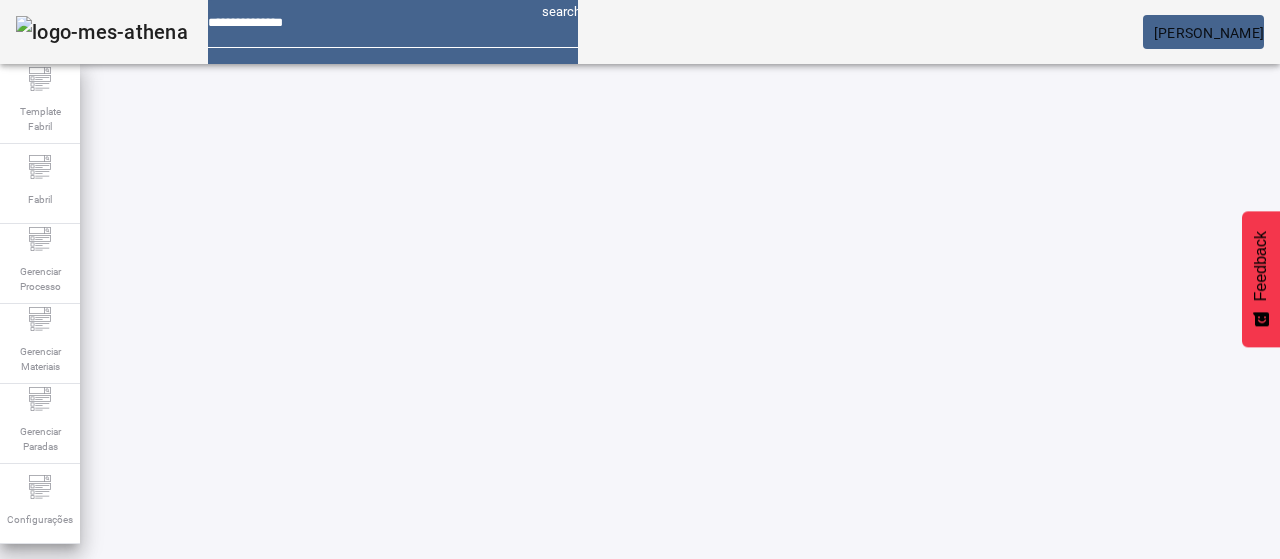 scroll, scrollTop: 0, scrollLeft: 0, axis: both 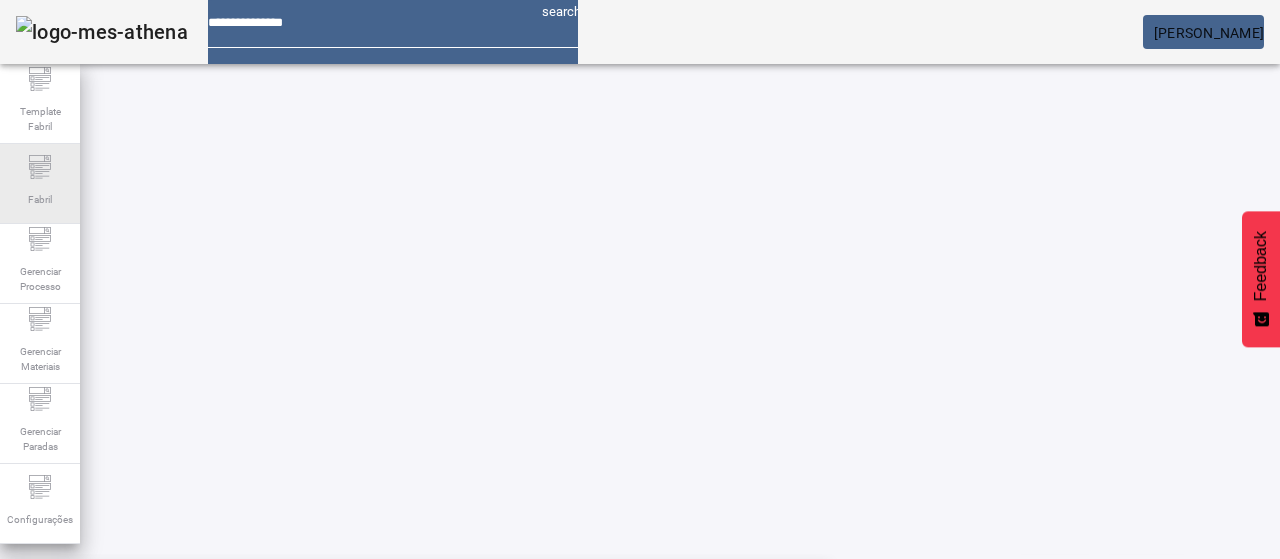 drag, startPoint x: 62, startPoint y: 181, endPoint x: 70, endPoint y: 169, distance: 14.422205 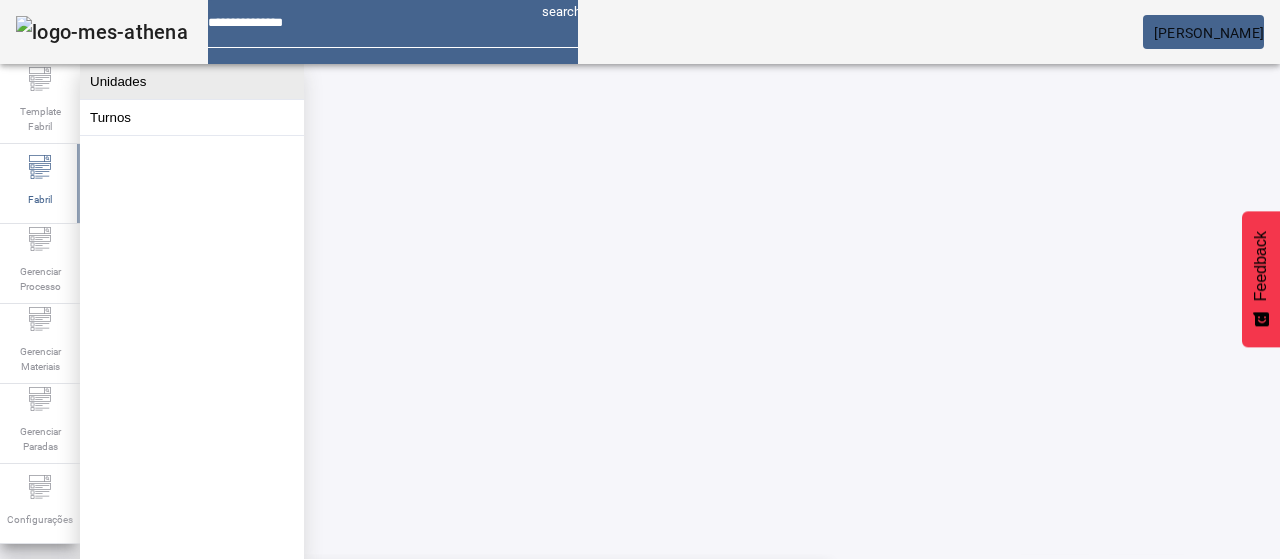 click on "Unidades" 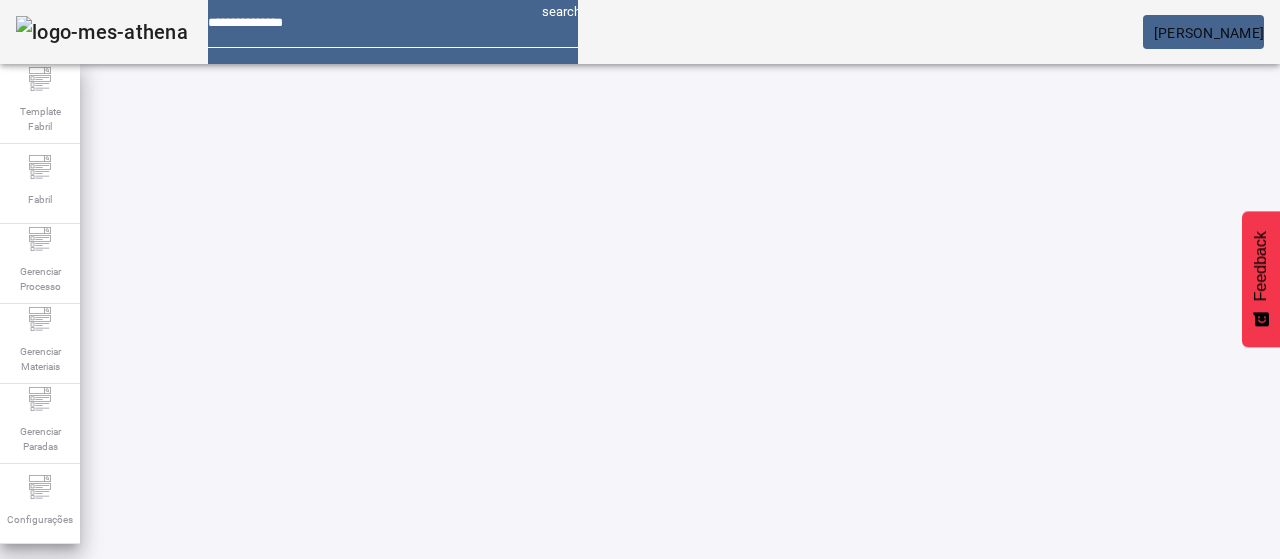 click 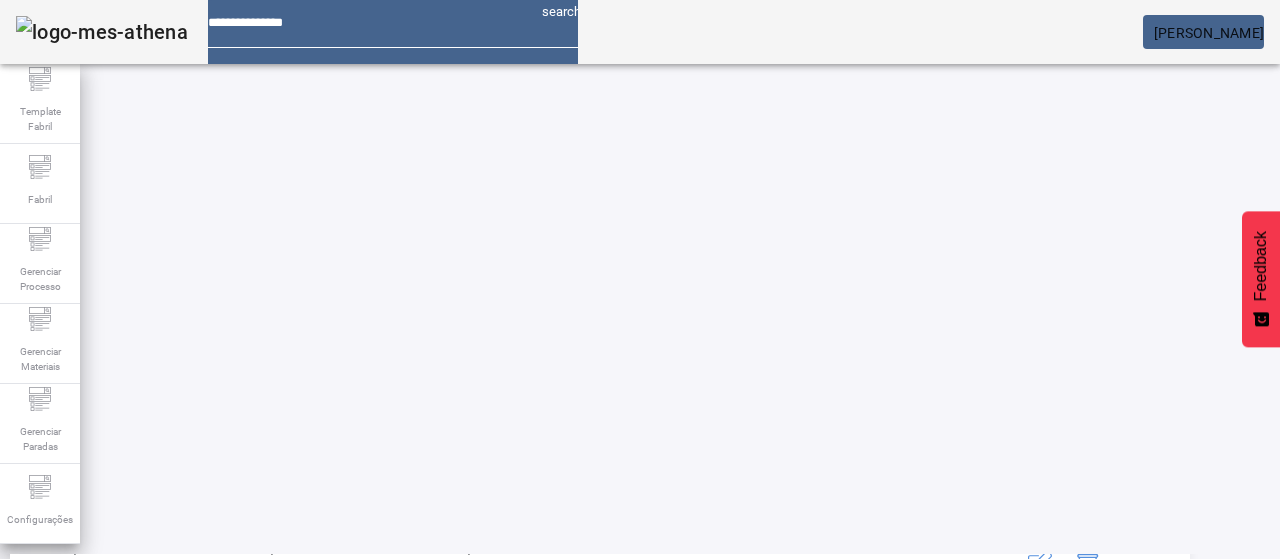 scroll, scrollTop: 300, scrollLeft: 0, axis: vertical 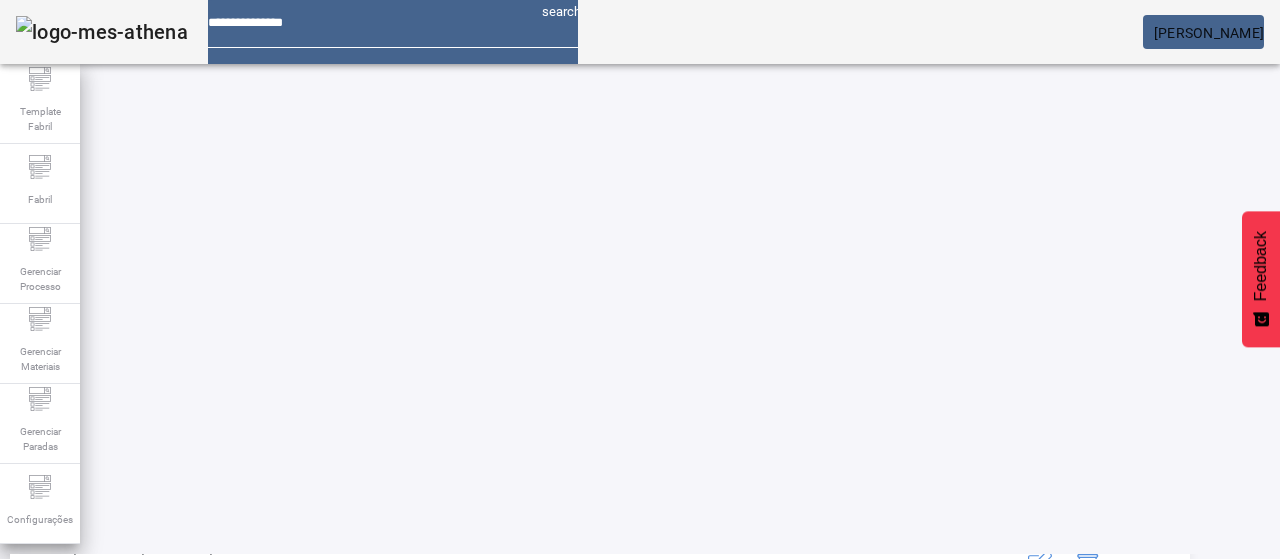 click at bounding box center (1136, 746) 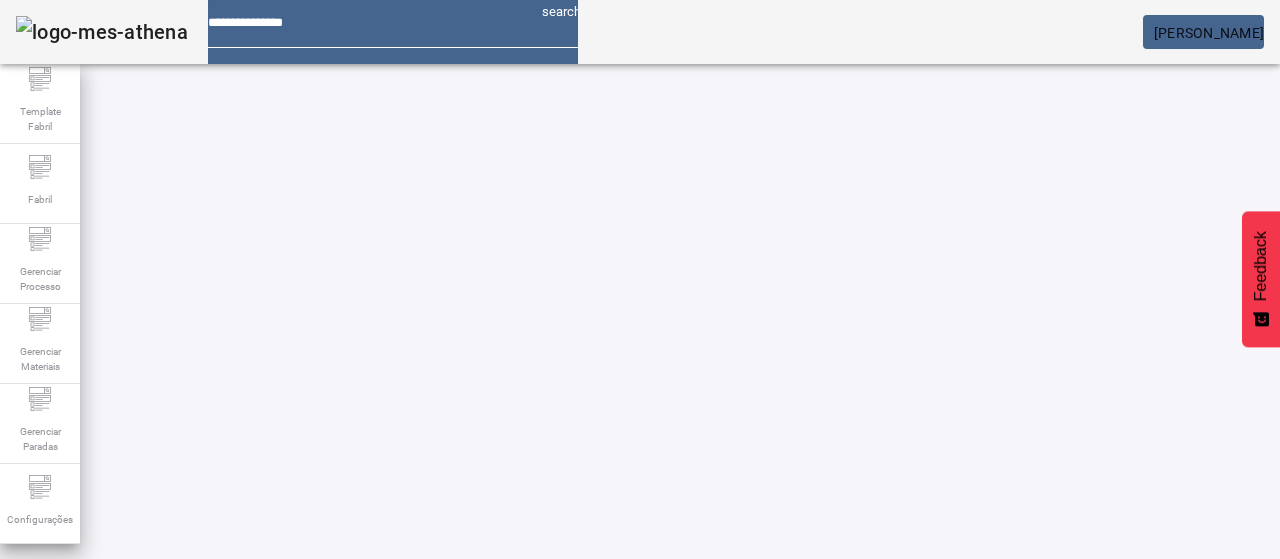 click at bounding box center (152, 707) 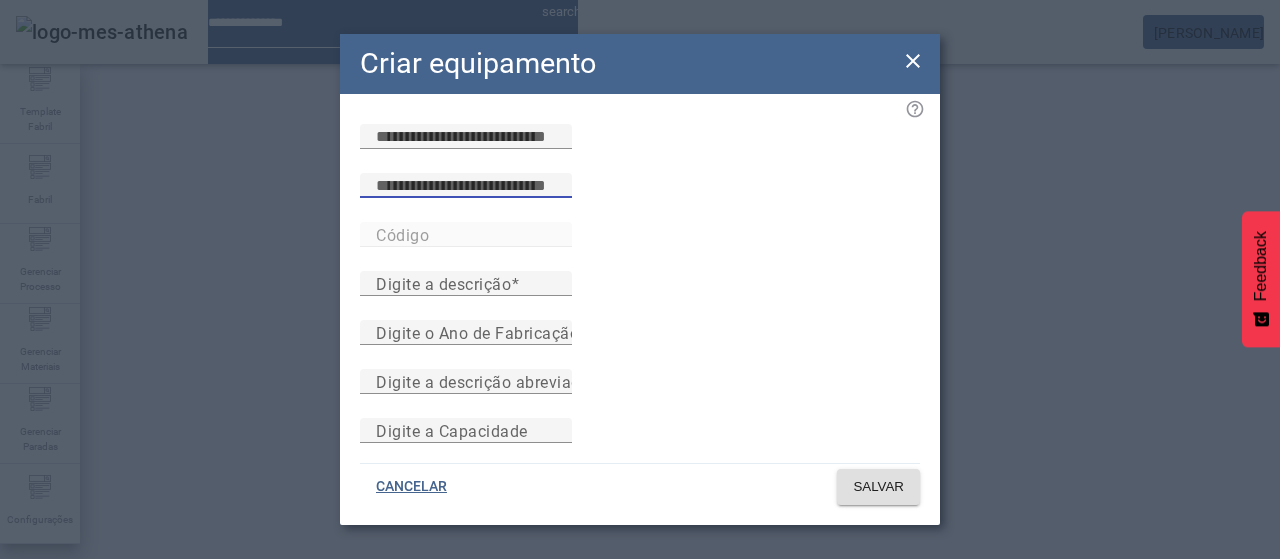 click at bounding box center (466, 186) 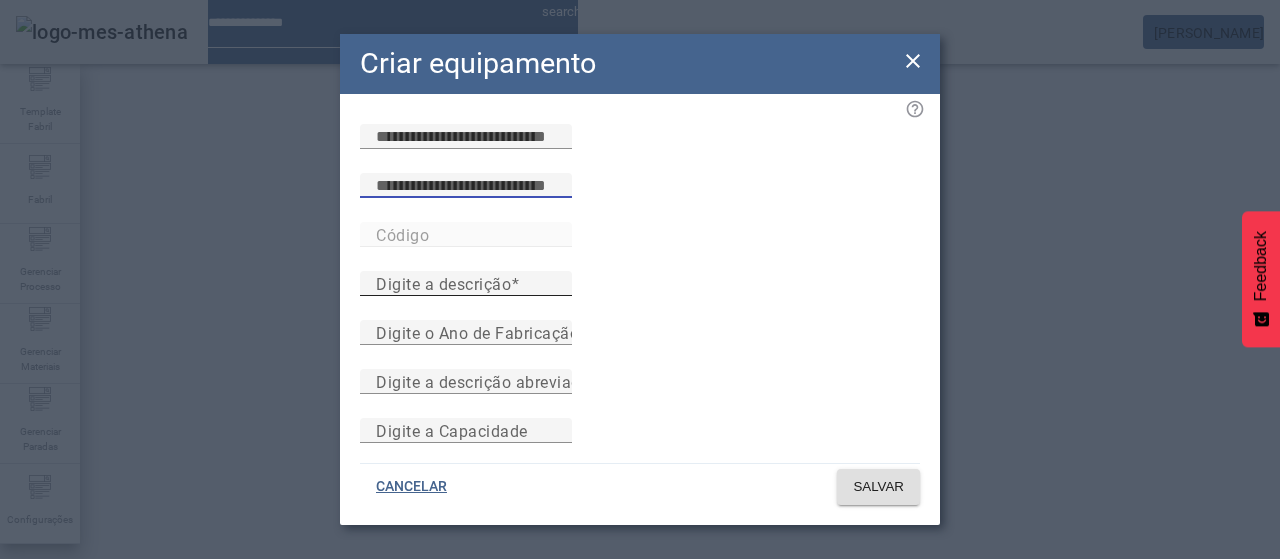 click on "Digite a descrição" at bounding box center [466, 284] 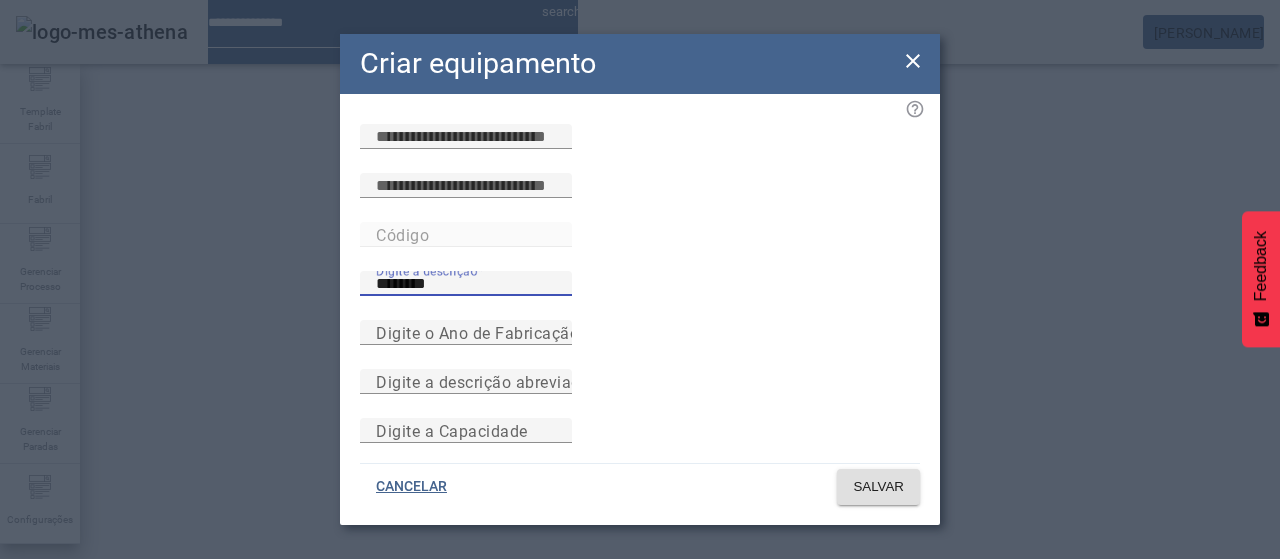 type on "********" 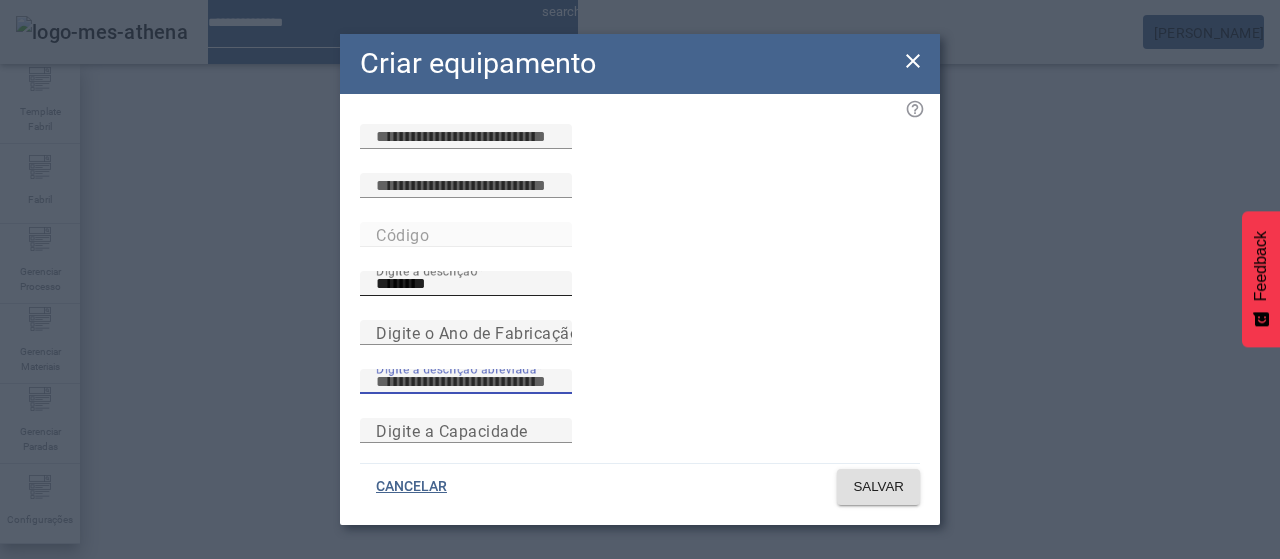 paste on "********" 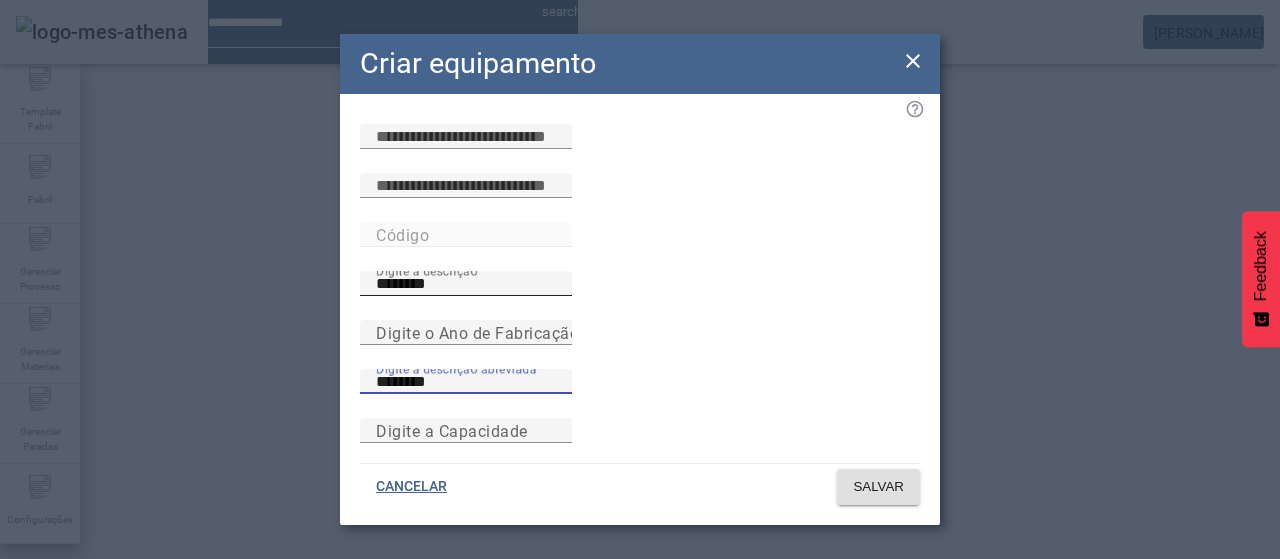 type on "********" 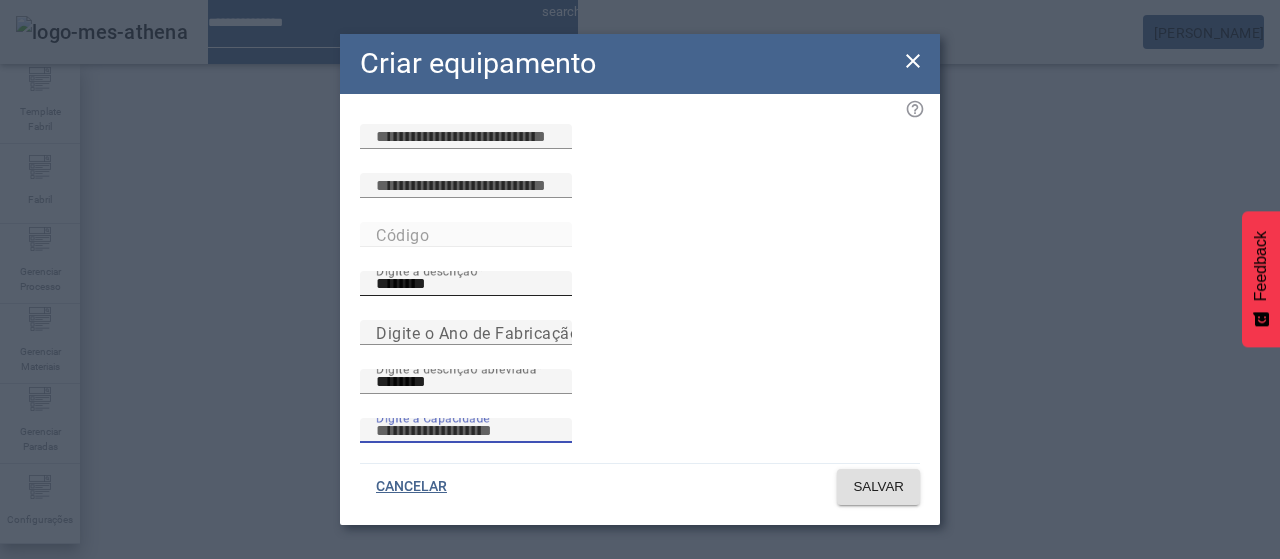 scroll, scrollTop: 173, scrollLeft: 0, axis: vertical 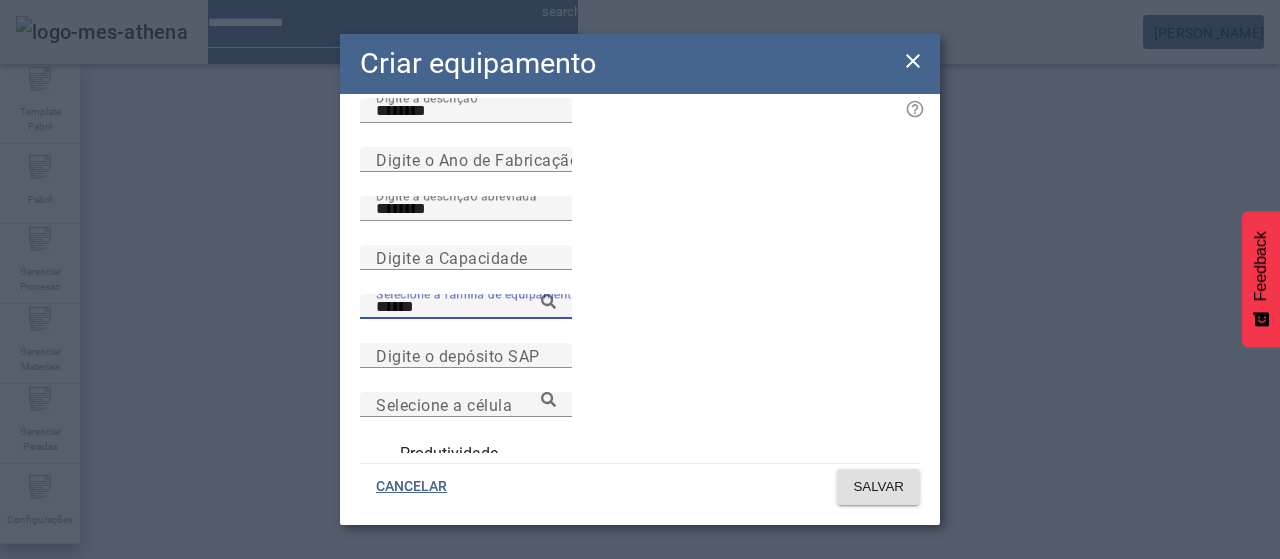 click on "Produtividade" at bounding box center [447, 454] 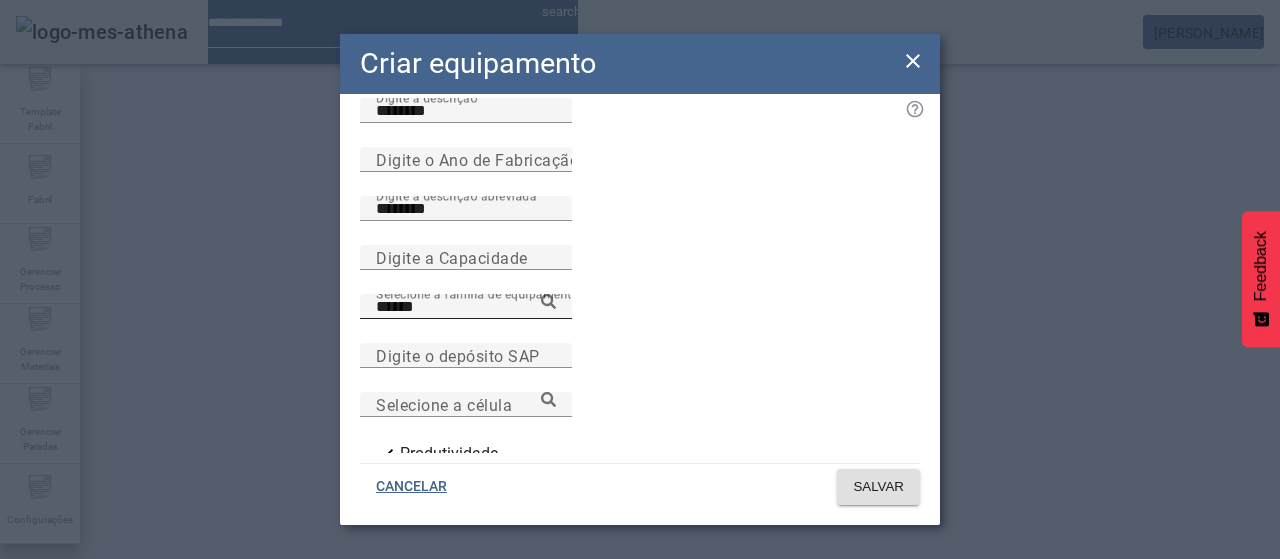 click 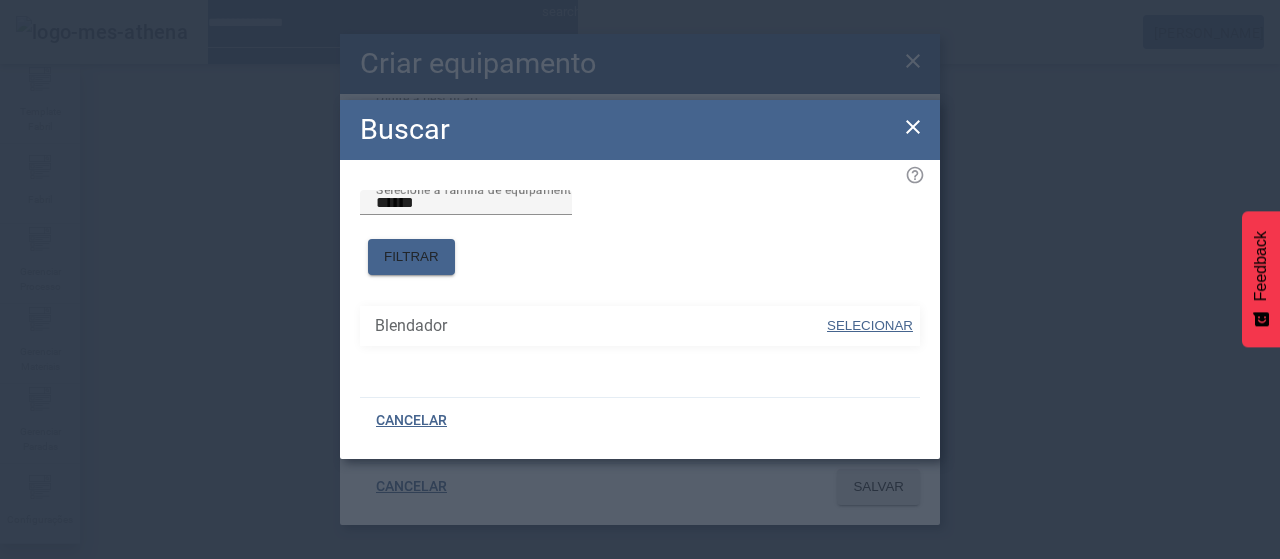 click on "SELECIONAR" at bounding box center (870, 325) 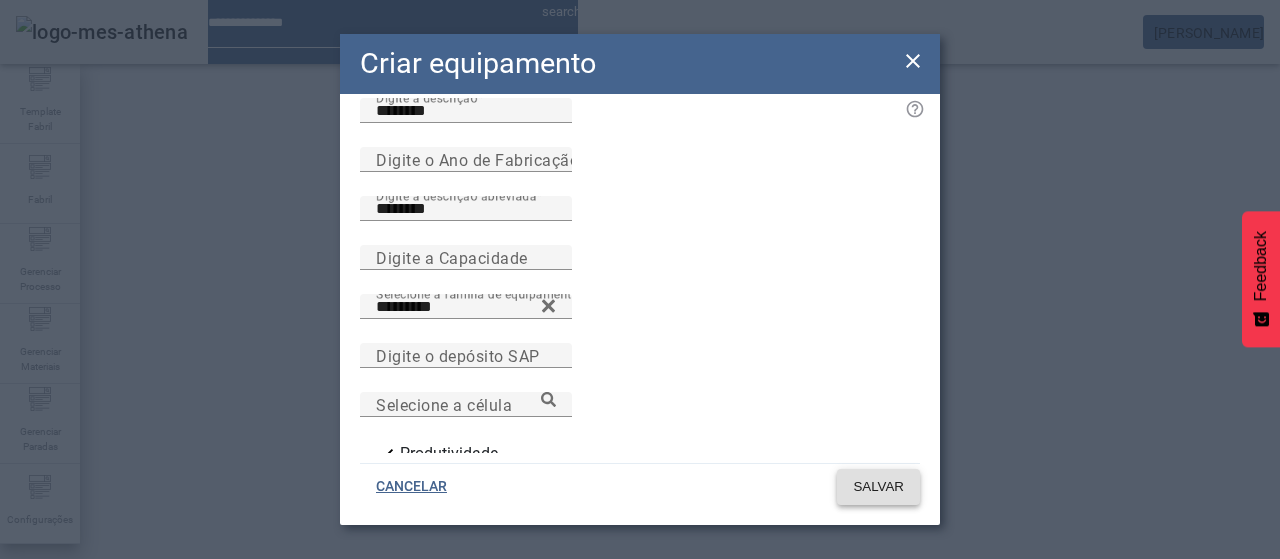 click on "SALVAR" 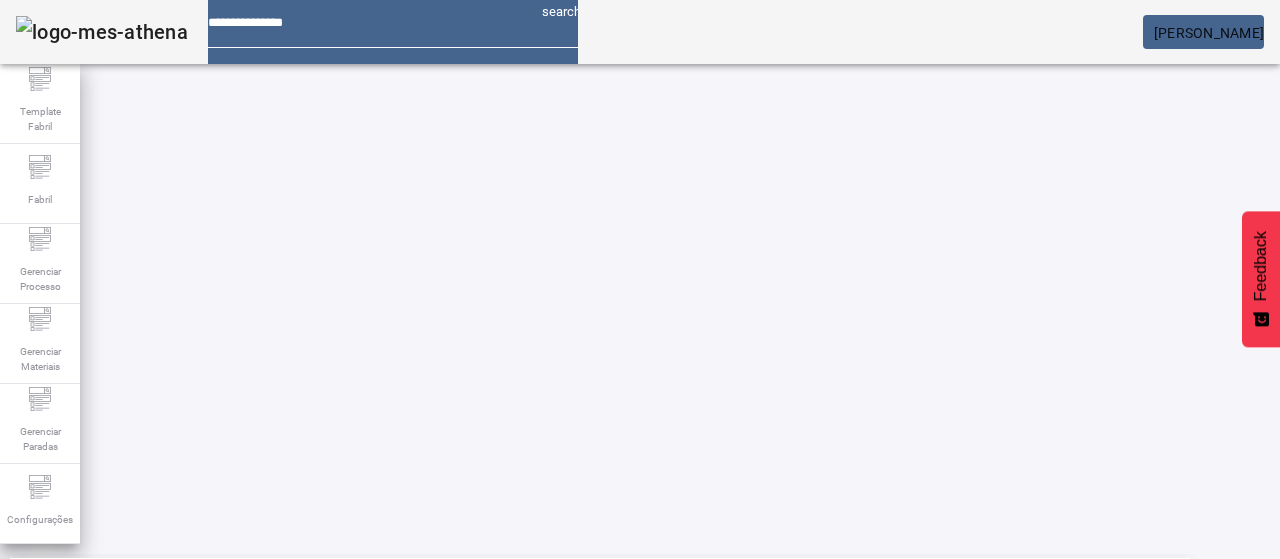 scroll, scrollTop: 400, scrollLeft: 0, axis: vertical 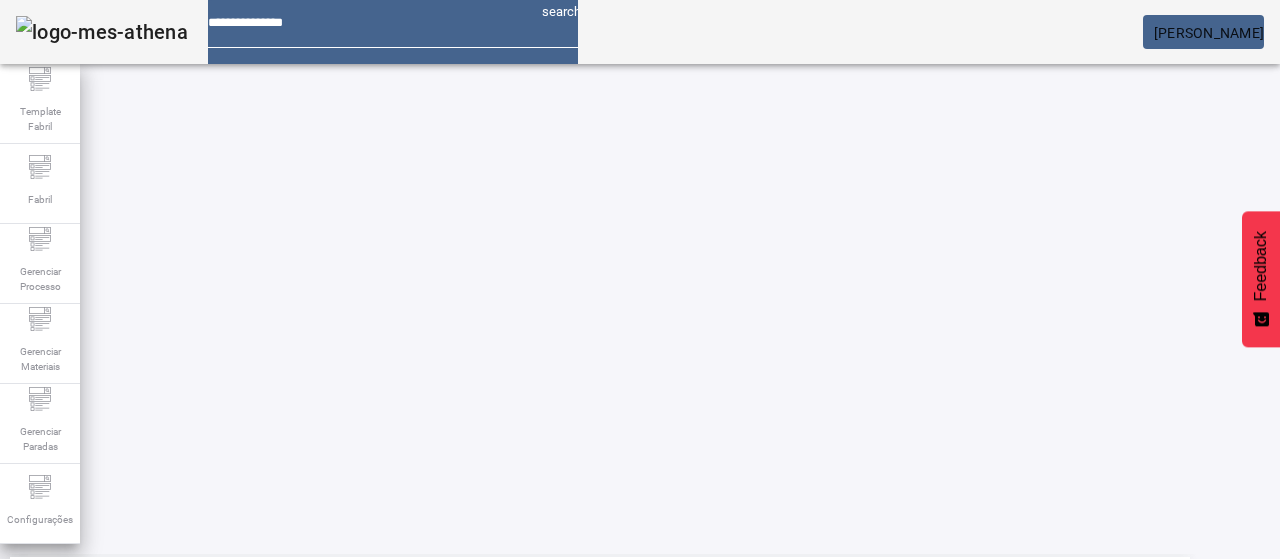 click at bounding box center (1136, 768) 